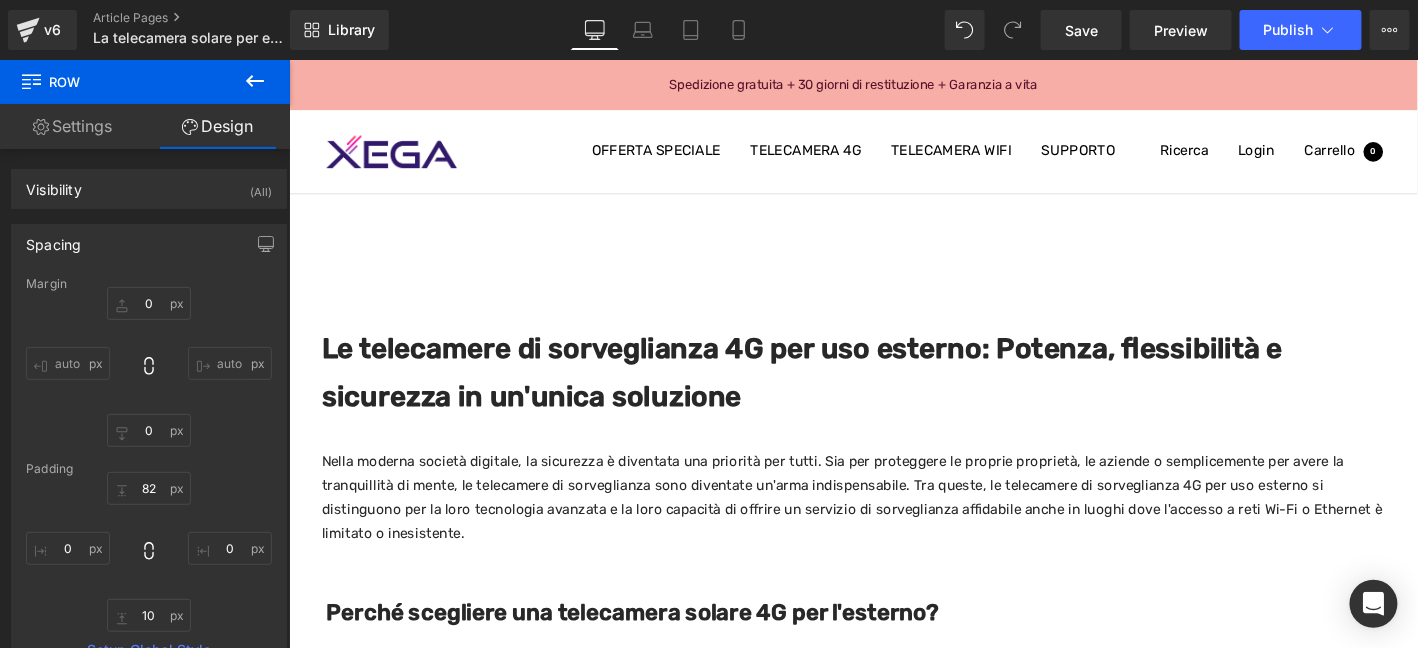 scroll, scrollTop: 3, scrollLeft: 0, axis: vertical 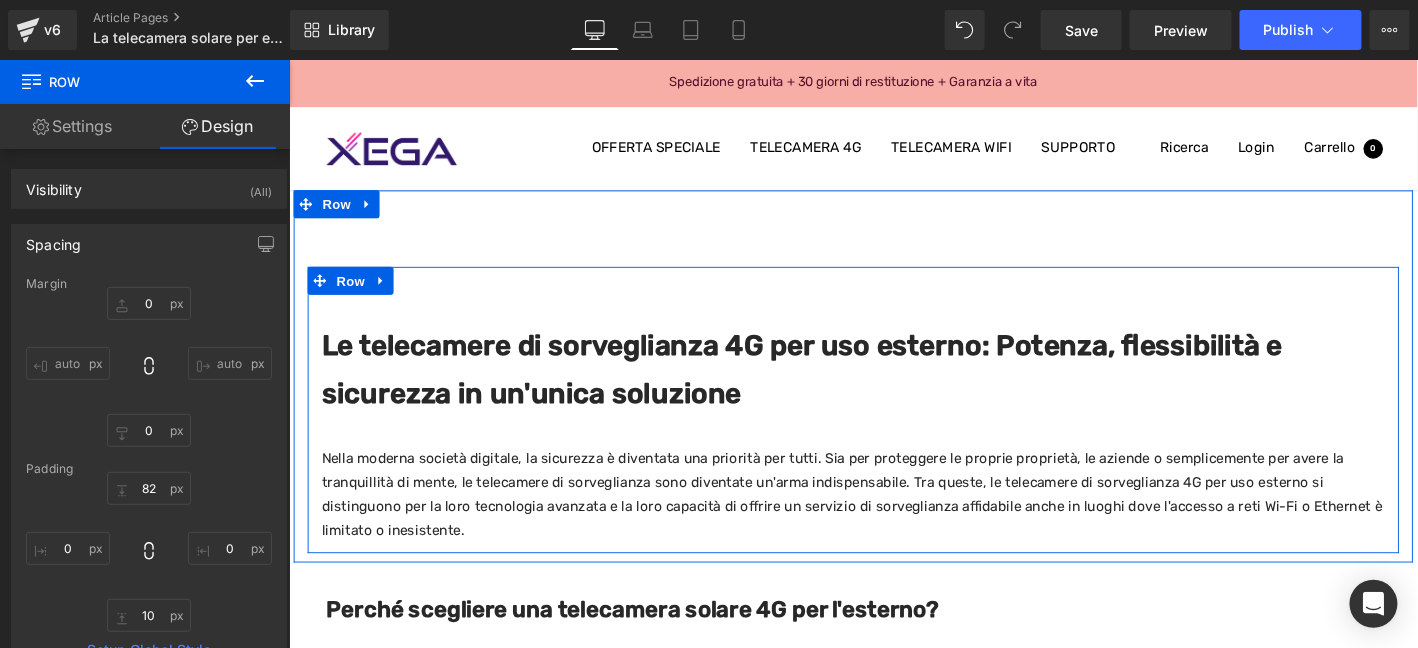 click on "Le telecamere di sorveglianza 4G per uso esterno: Potenza, flessibilità e sicurezza in un'unica soluzione" at bounding box center (838, 392) 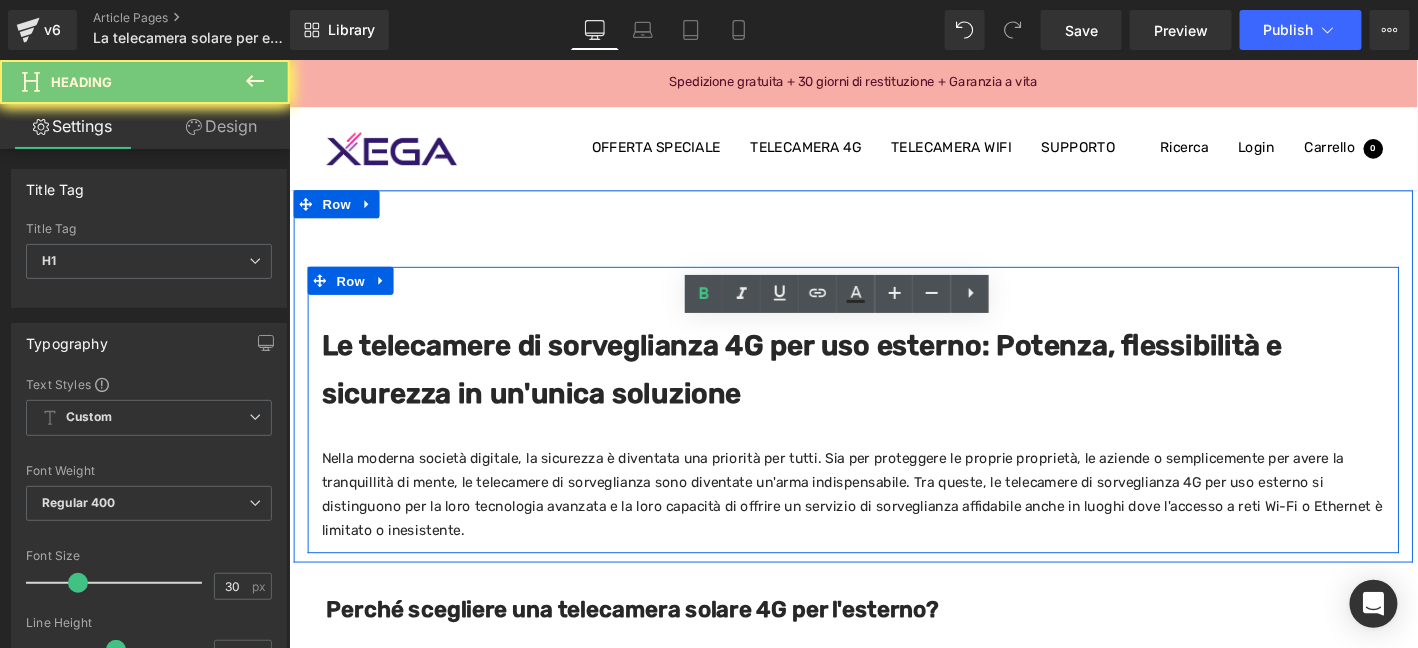 paste 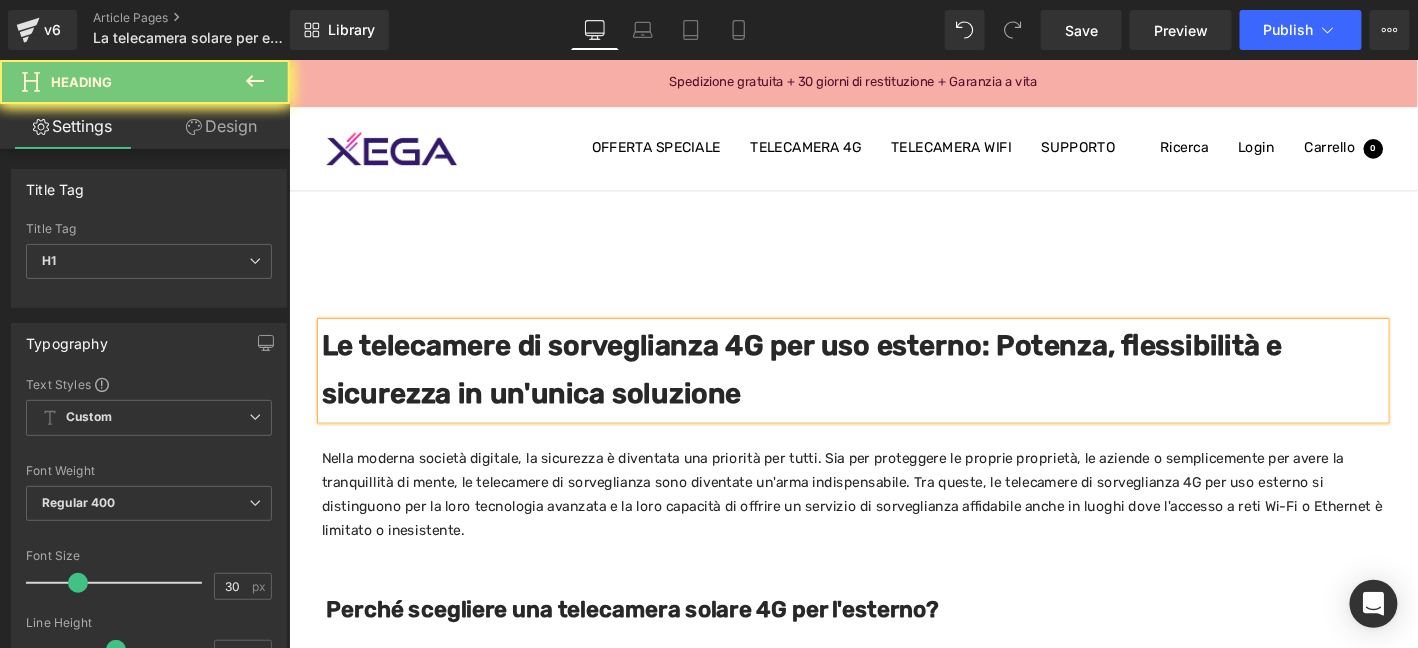 type 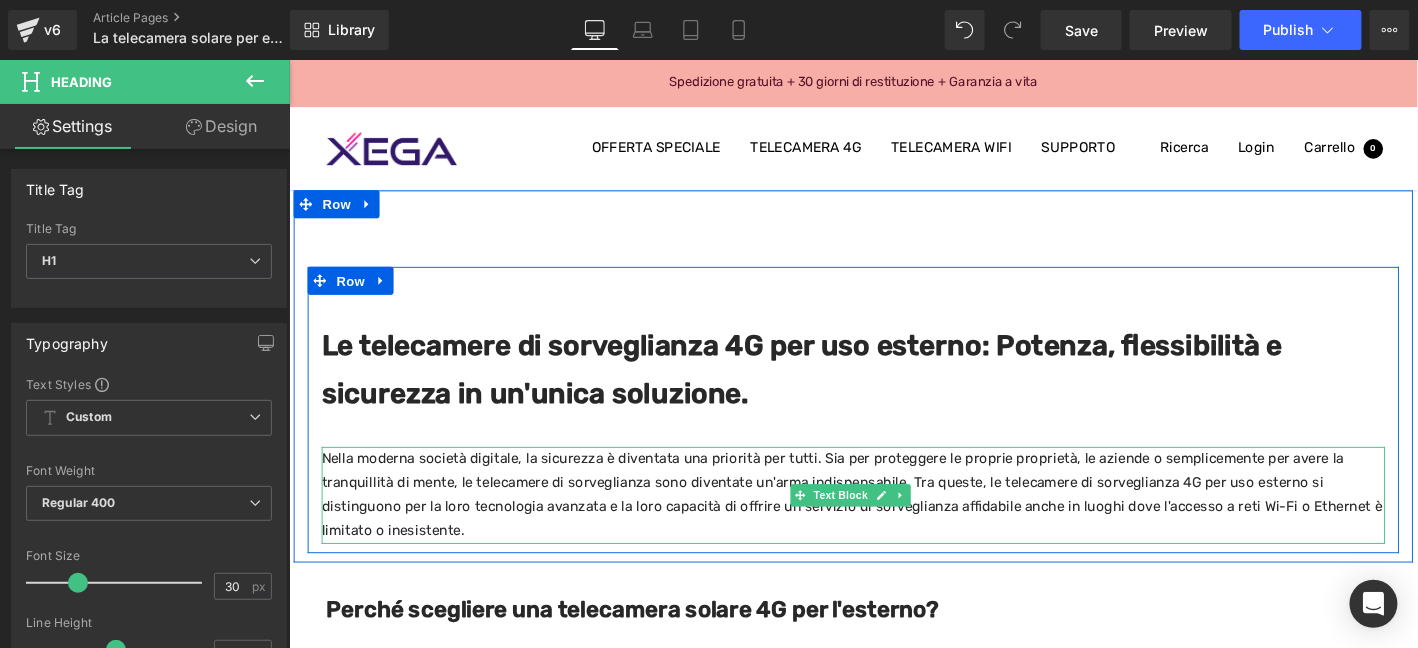 click on "Nella moderna società digitale, la sicurezza è diventata una priorità per tutti. Sia per proteggere le proprie proprietà, le aziende o semplicemente per avere la tranquillità di mente, le telecamere di sorveglianza sono diventate un'arma indispensabile. Tra queste, le telecamere di sorveglianza 4G per uso esterno si distinguono per la loro tecnologia avanzata e la loro capacità di offrire un servizio di sorveglianza affidabile anche in luoghi dove l'accesso a reti Wi-Fi o Ethernet è limitato o inesistente." at bounding box center (893, 526) 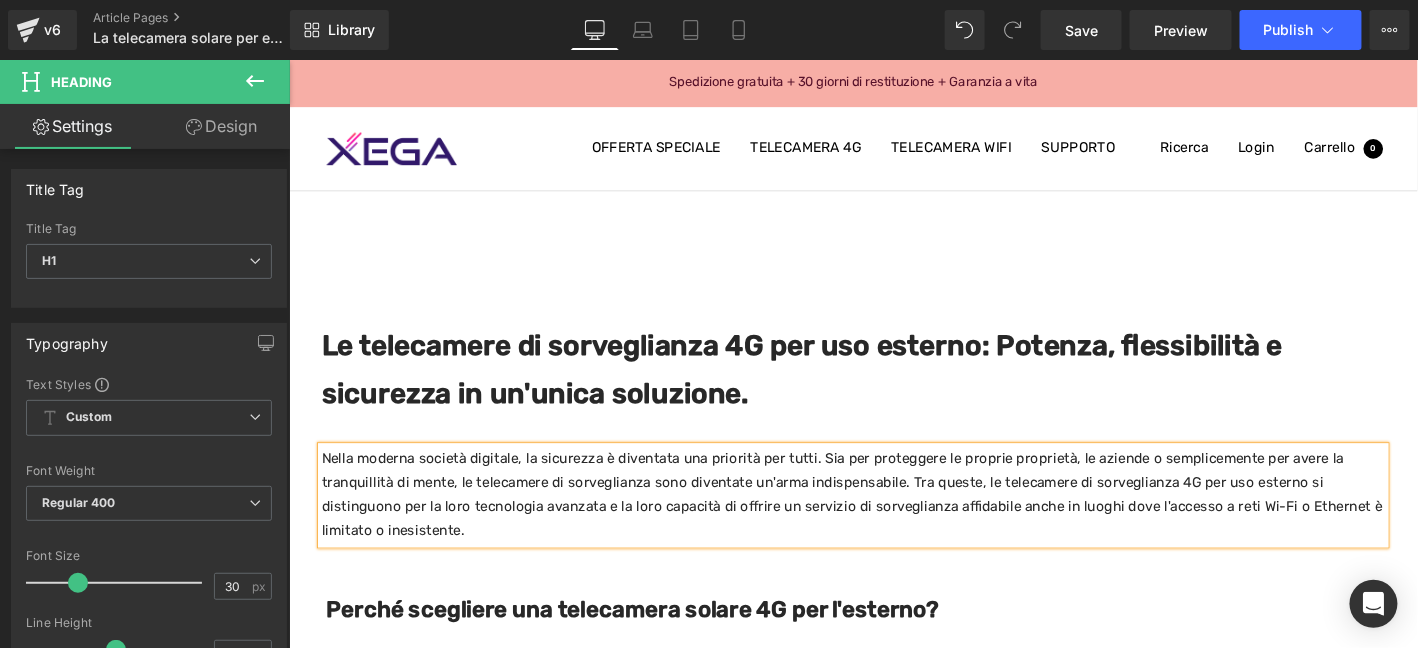 click on "Nella moderna società digitale, la sicurezza è diventata una priorità per tutti. Sia per proteggere le proprie proprietà, le aziende o semplicemente per avere la tranquillità di mente, le telecamere di sorveglianza sono diventate un'arma indispensabile. Tra queste, le telecamere di sorveglianza 4G per uso esterno si distinguono per la loro tecnologia avanzata e la loro capacità di offrire un servizio di sorveglianza affidabile anche in luoghi dove l'accesso a reti Wi-Fi o Ethernet è limitato o inesistente." at bounding box center (893, 526) 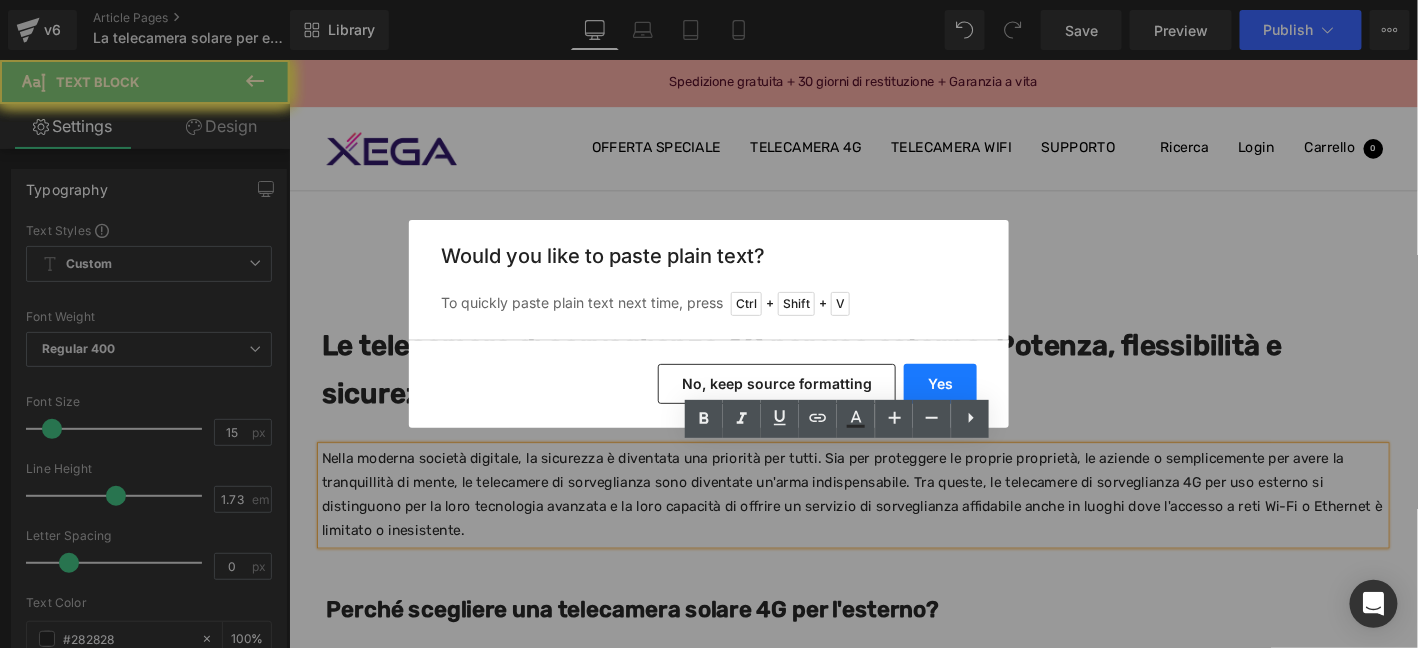 click on "Yes" at bounding box center (940, 384) 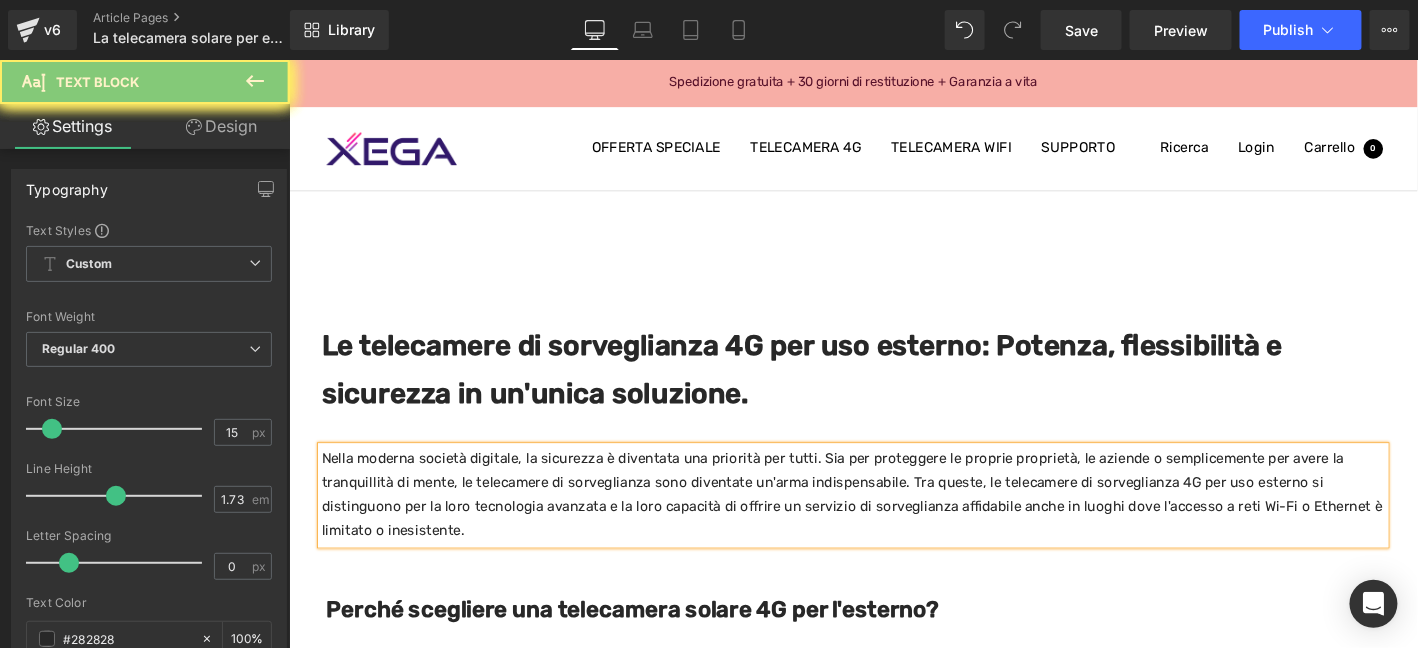 type 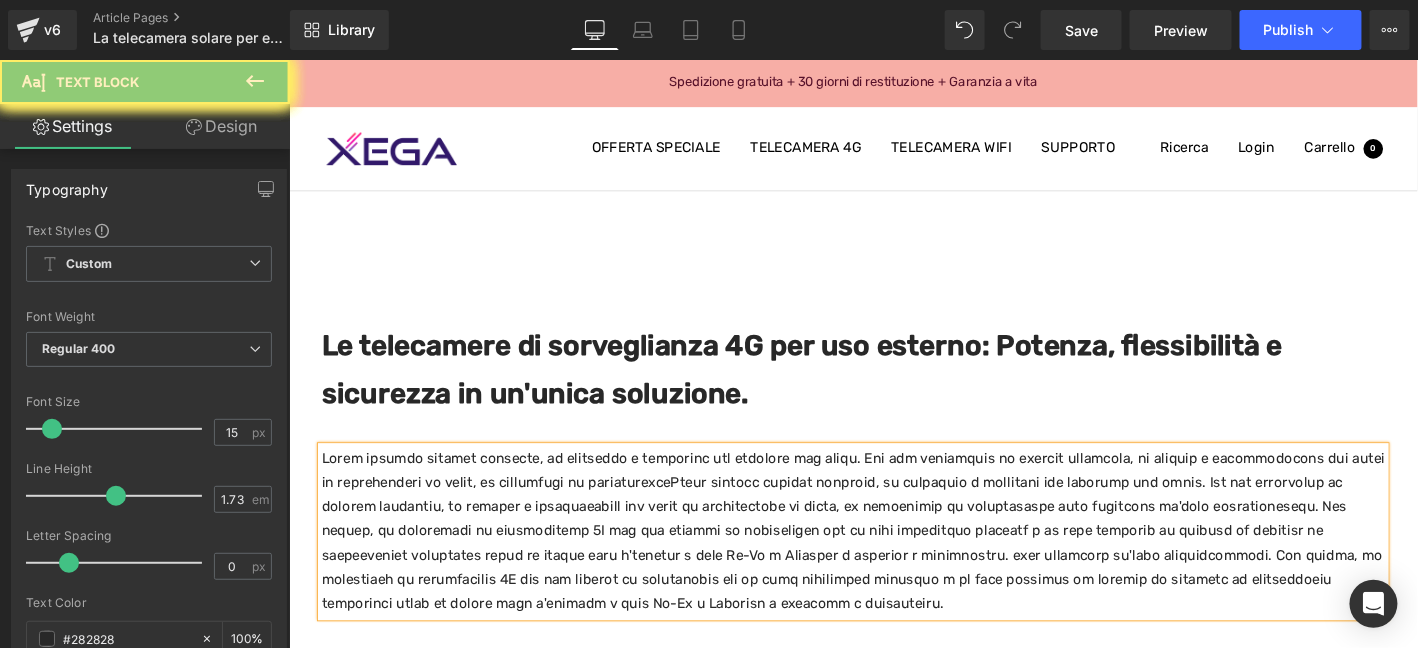 click at bounding box center (893, 565) 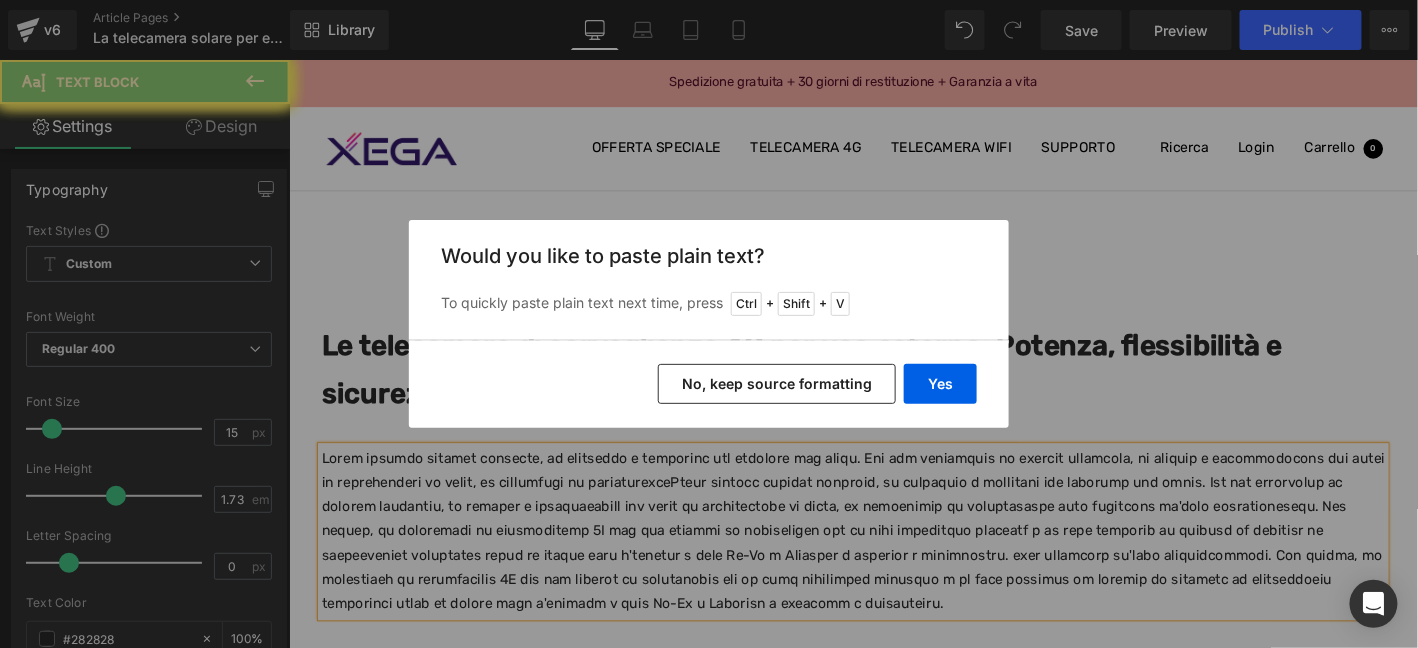 click on "Yes" at bounding box center [940, 384] 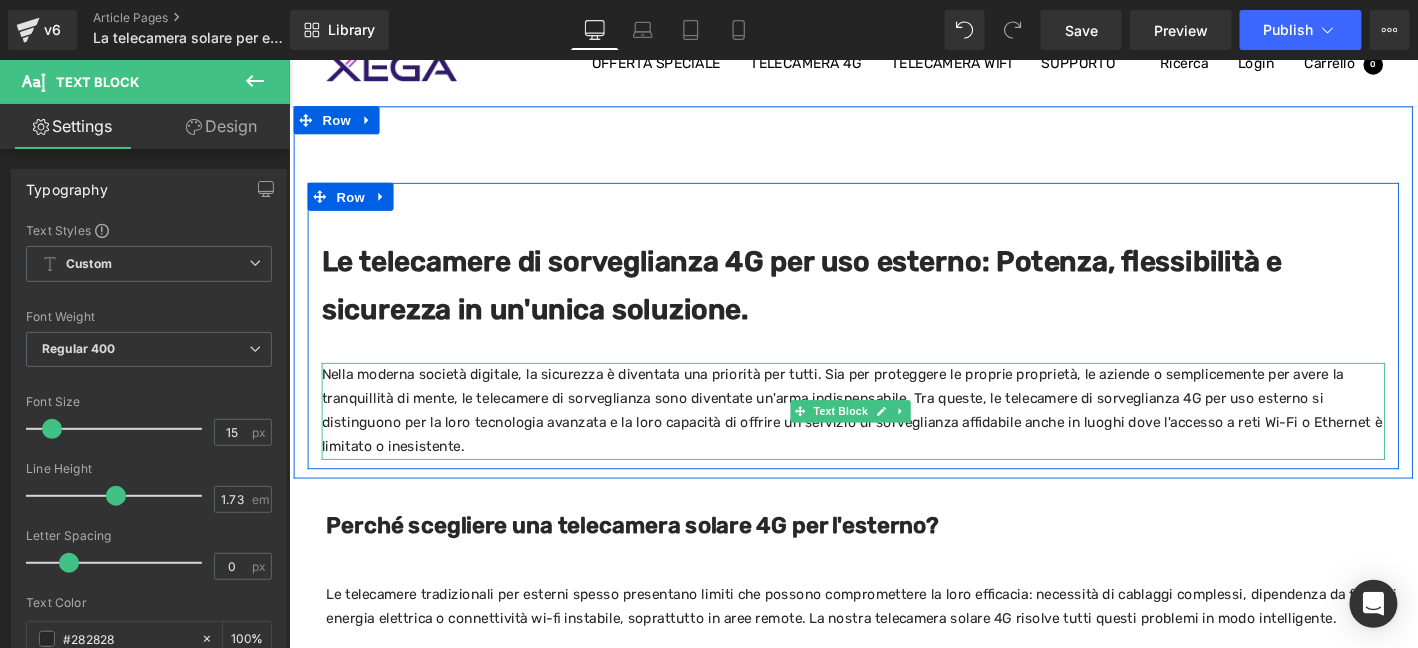 scroll, scrollTop: 203, scrollLeft: 0, axis: vertical 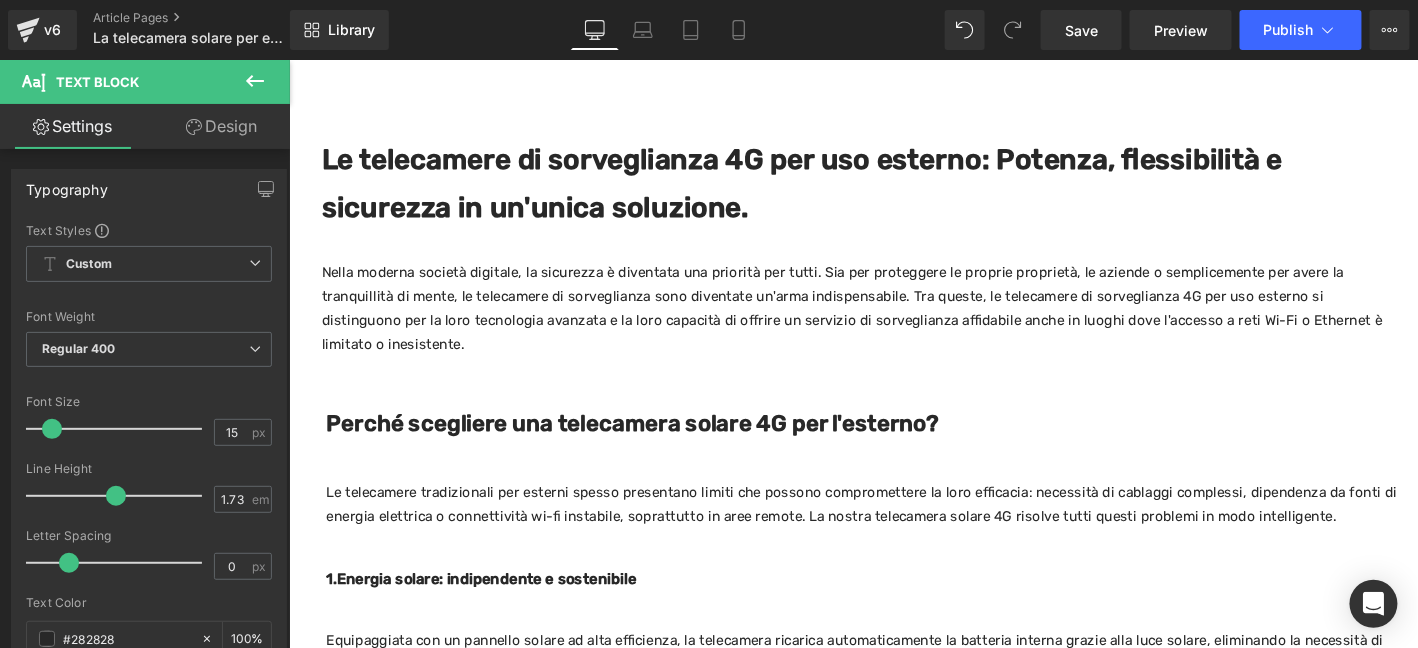 click on "Perché scegliere una telecamera solare 4G per l'esterno?" at bounding box center (656, 448) 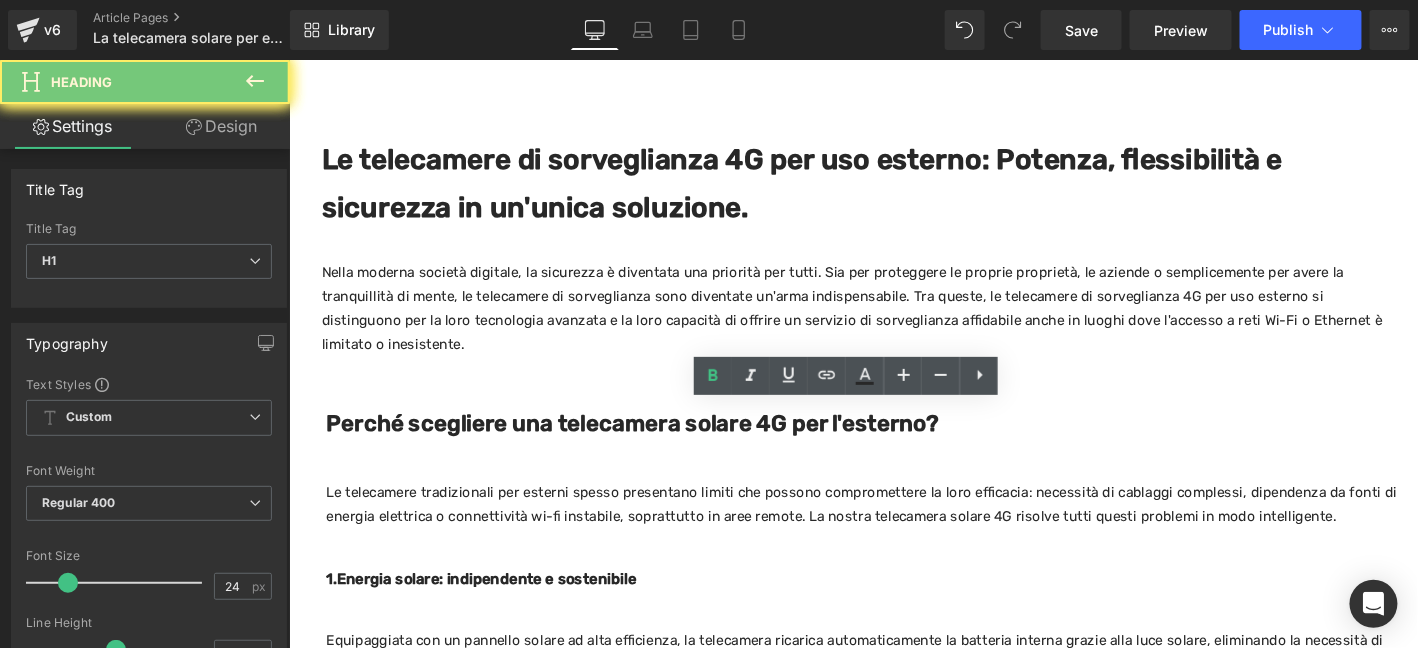 click on "Perché scegliere una telecamera solare 4G per l'esterno?" at bounding box center (656, 448) 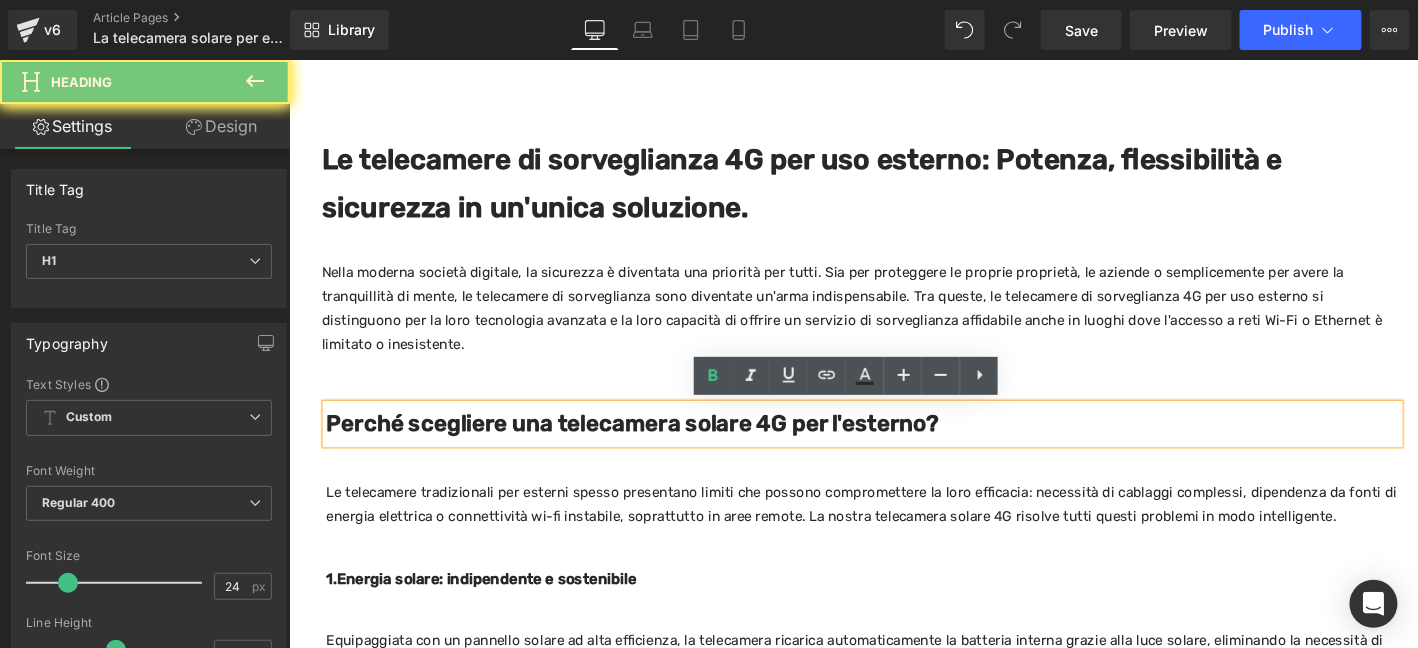paste 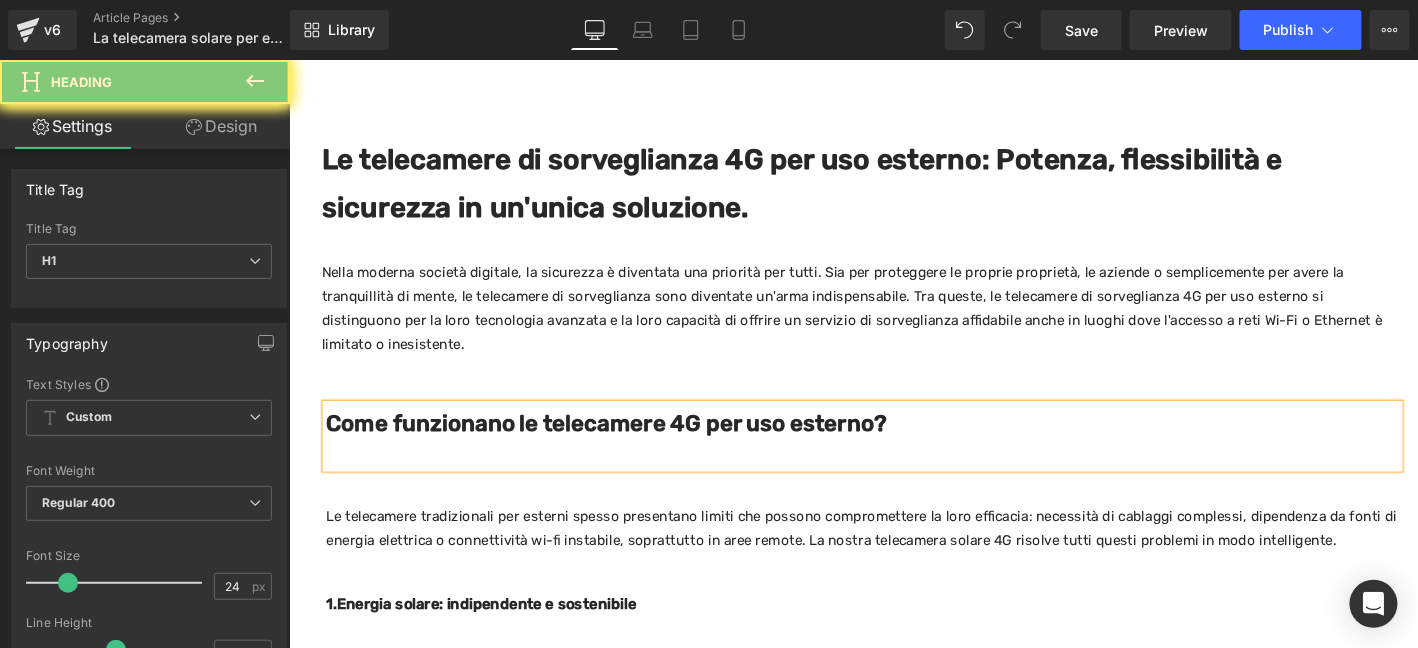 type 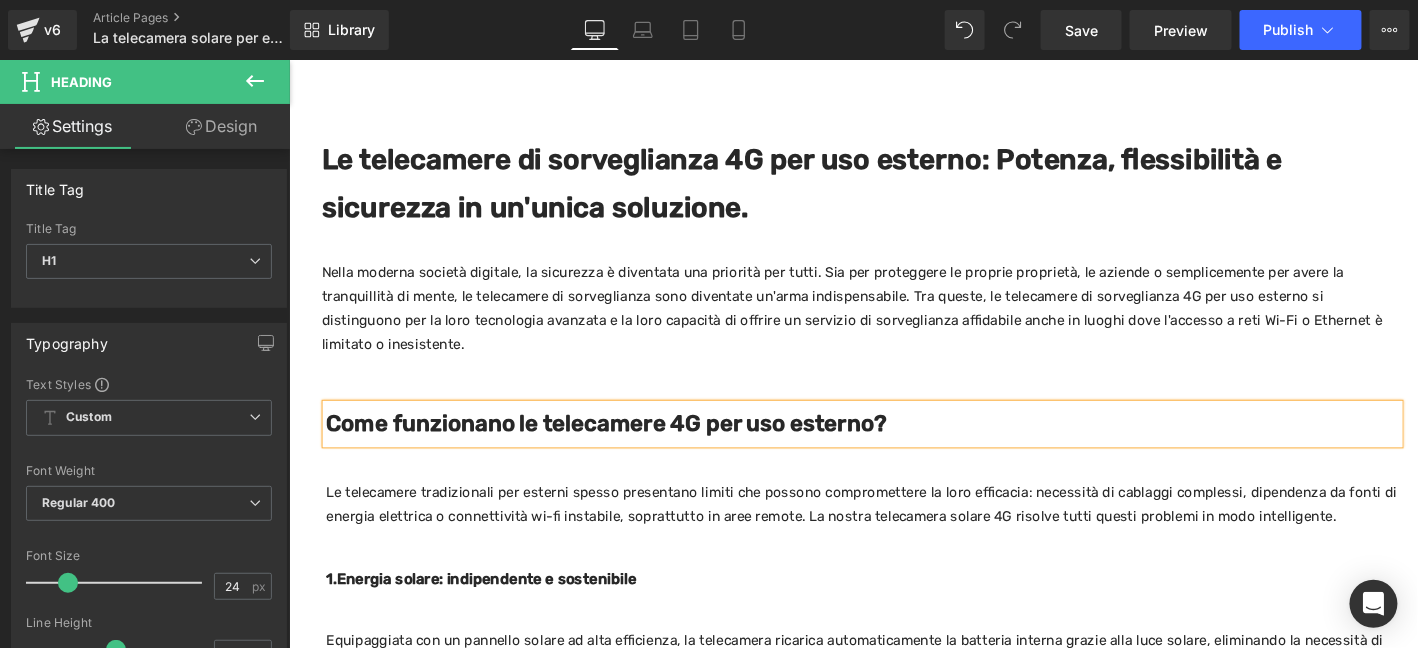 click on "Le telecamere tradizionali per esterni spesso presentano limiti che possono compromettere la loro efficacia: necessità di cablaggi complessi, dipendenza da fonti di energia elettrica o connettività wi-fi instabile, soprattutto in aree remote. La nostra telecamera solare 4G risolve tutti questi problemi in modo intelligente." at bounding box center [903, 536] 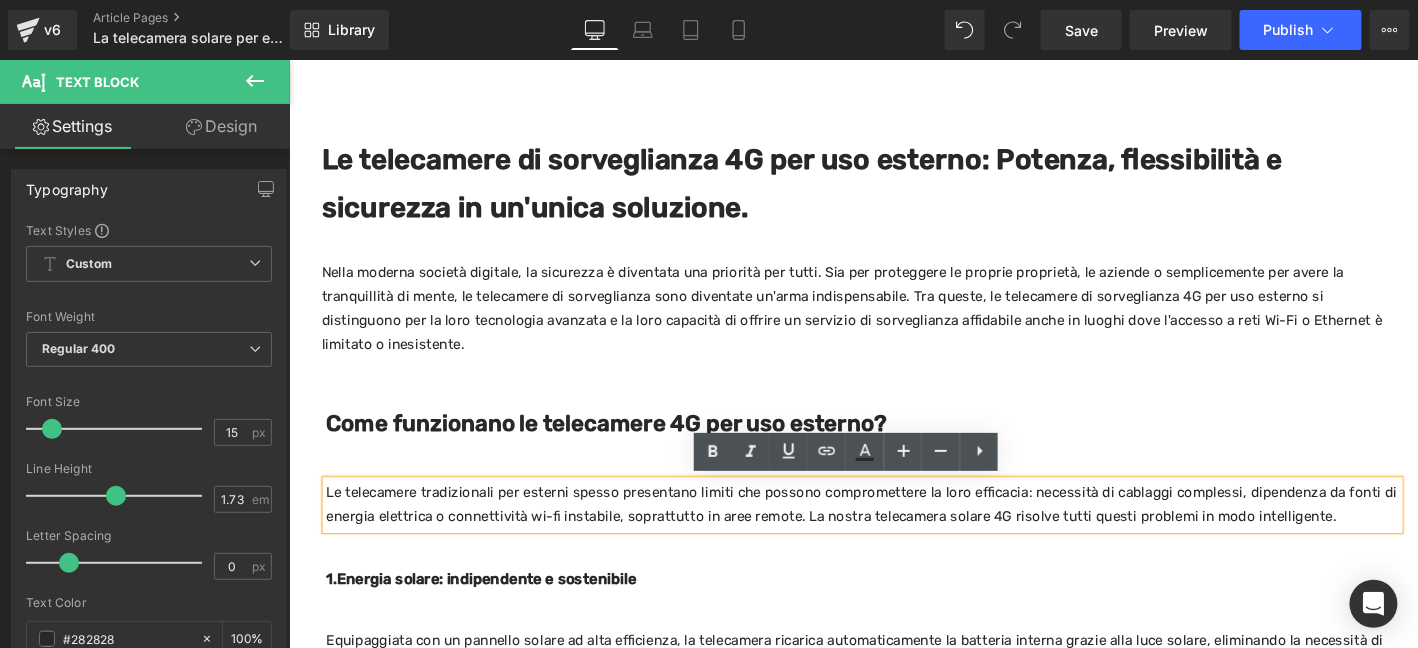 click on "Le telecamere tradizionali per esterni spesso presentano limiti che possono compromettere la loro efficacia: necessità di cablaggi complessi, dipendenza da fonti di energia elettrica o connettività wi-fi instabile, soprattutto in aree remote. La nostra telecamera solare 4G risolve tutti questi problemi in modo intelligente." at bounding box center [903, 536] 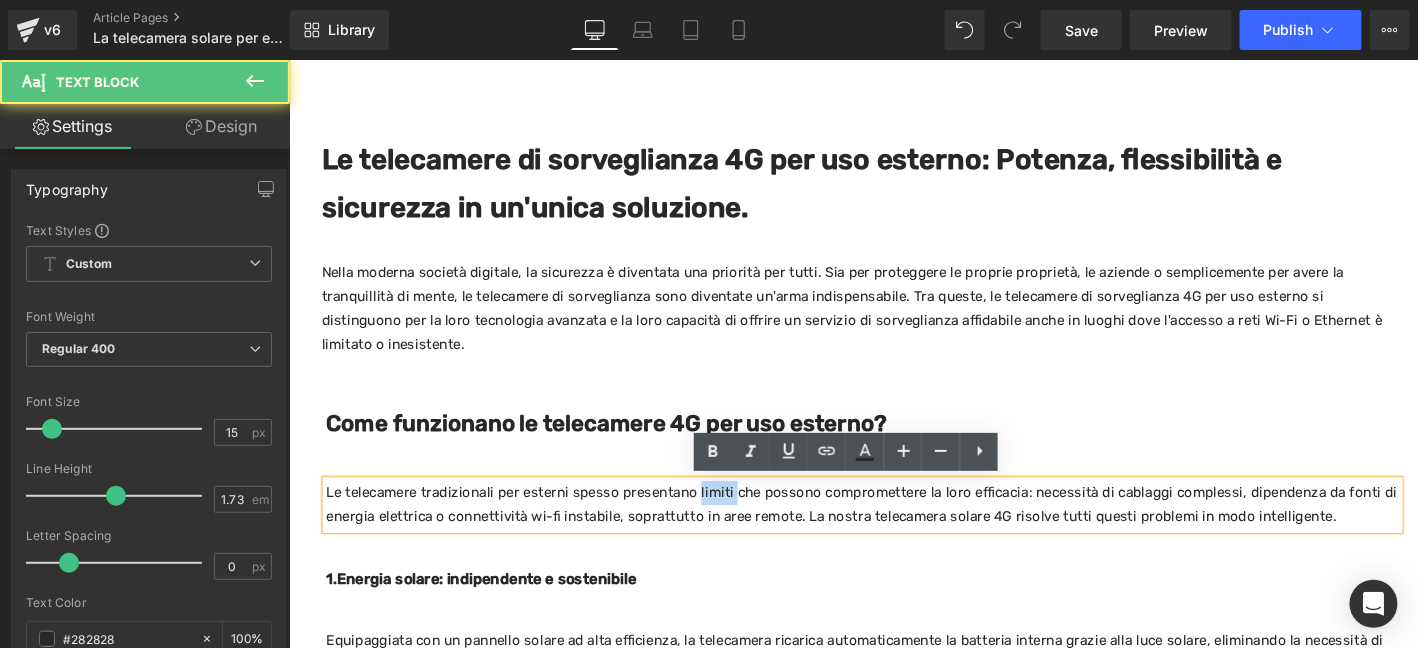 click on "Le telecamere tradizionali per esterni spesso presentano limiti che possono compromettere la loro efficacia: necessità di cablaggi complessi, dipendenza da fonti di energia elettrica o connettività wi-fi instabile, soprattutto in aree remote. La nostra telecamera solare 4G risolve tutti questi problemi in modo intelligente." at bounding box center (903, 536) 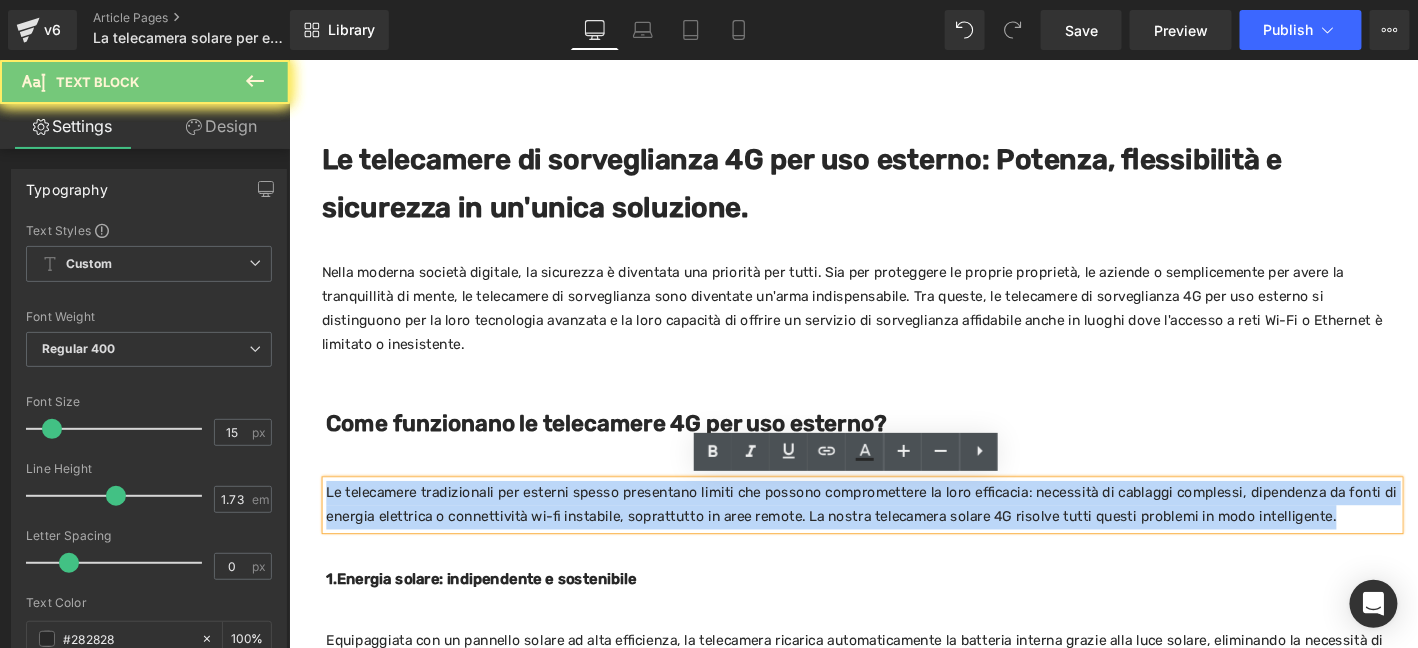 click on "Le telecamere tradizionali per esterni spesso presentano limiti che possono compromettere la loro efficacia: necessità di cablaggi complessi, dipendenza da fonti di energia elettrica o connettività wi-fi instabile, soprattutto in aree remote. La nostra telecamera solare 4G risolve tutti questi problemi in modo intelligente." at bounding box center (903, 536) 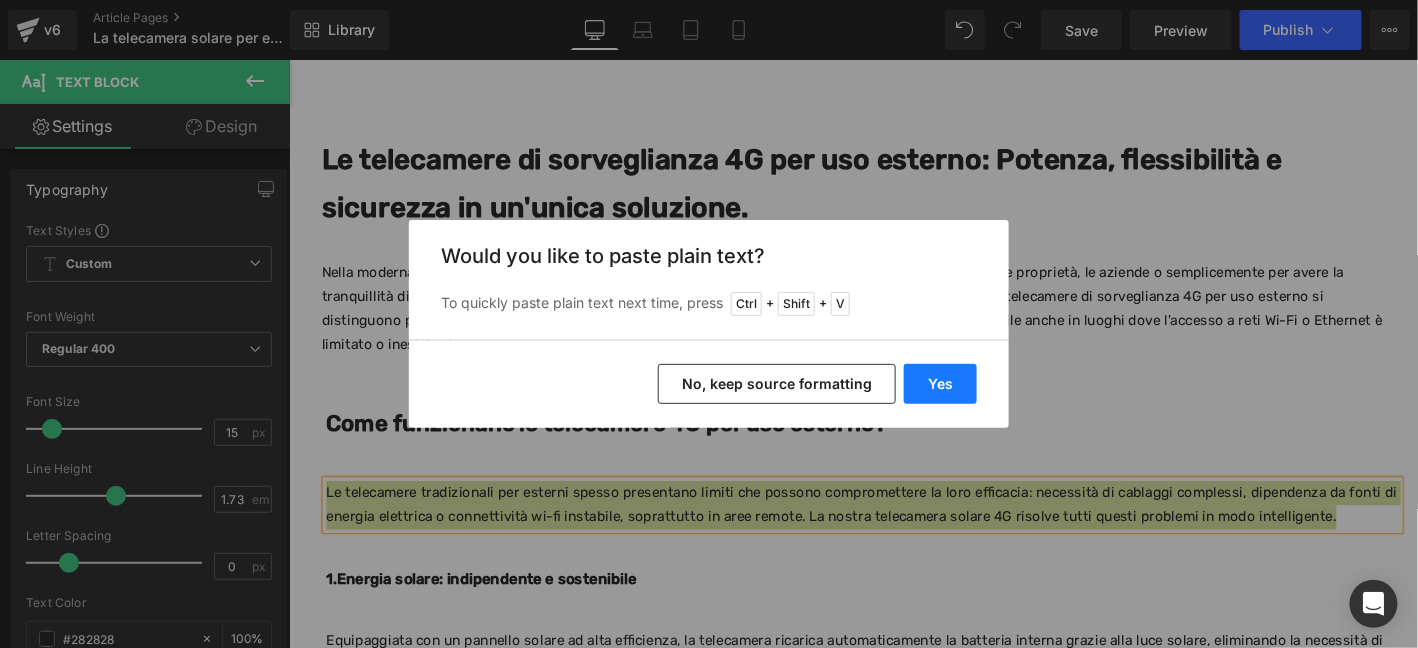 click on "Yes" at bounding box center [940, 384] 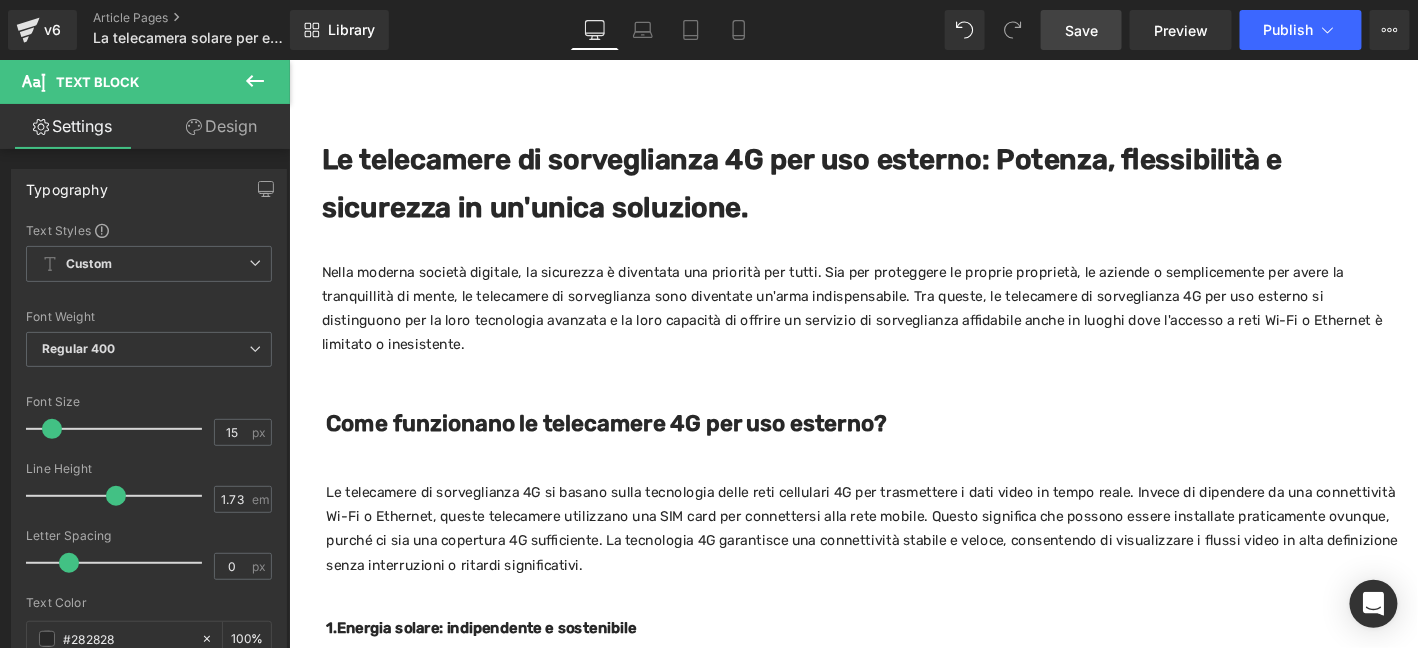 click on "Save" at bounding box center [1081, 30] 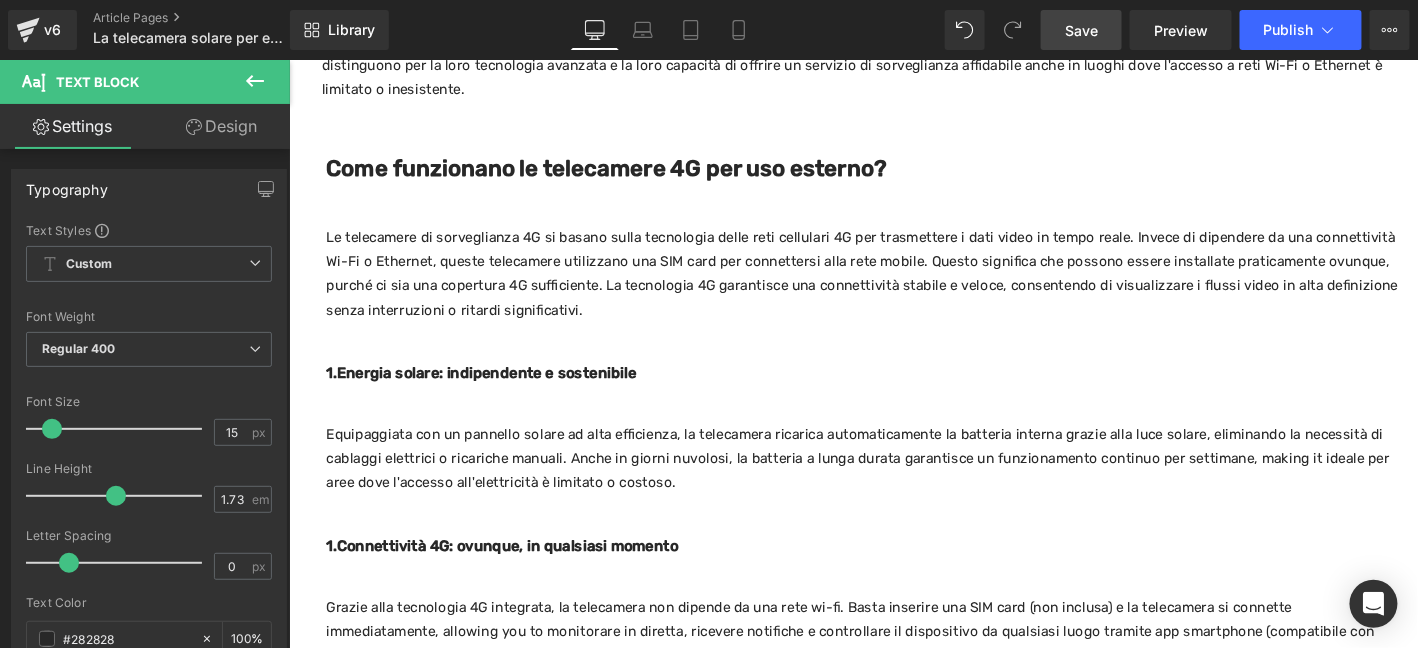 scroll, scrollTop: 503, scrollLeft: 0, axis: vertical 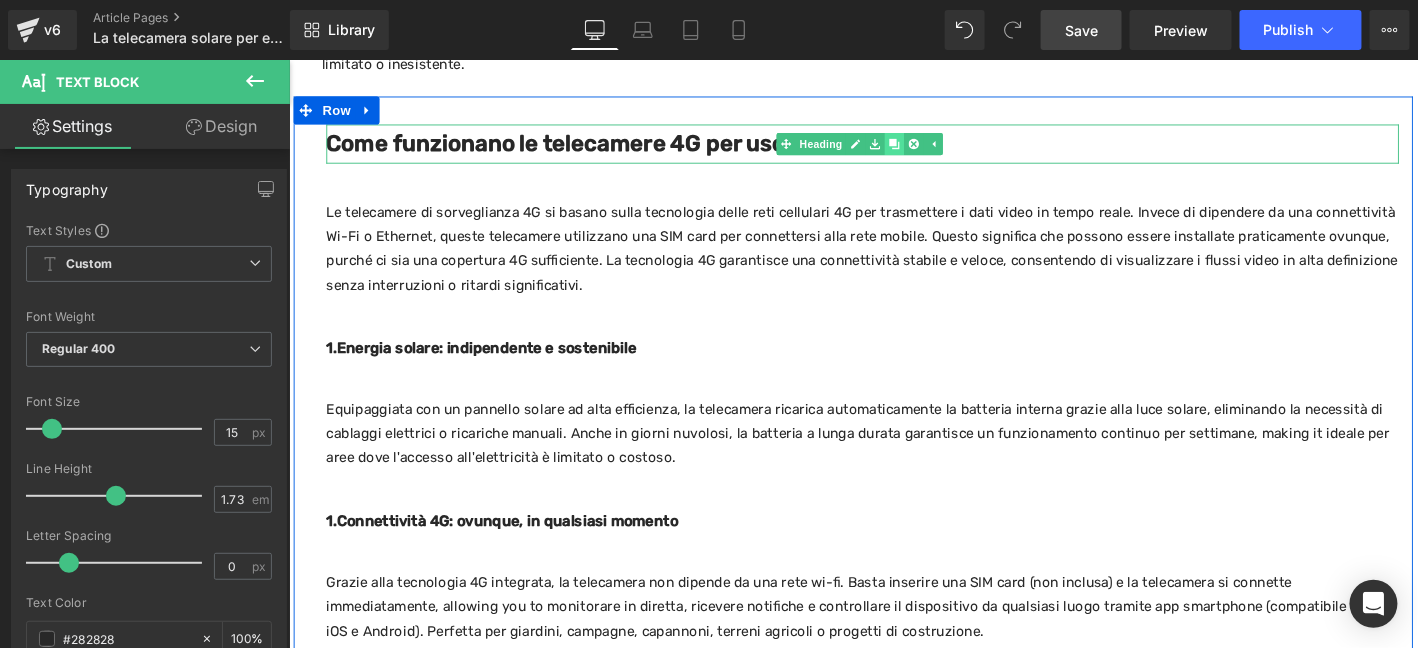 click 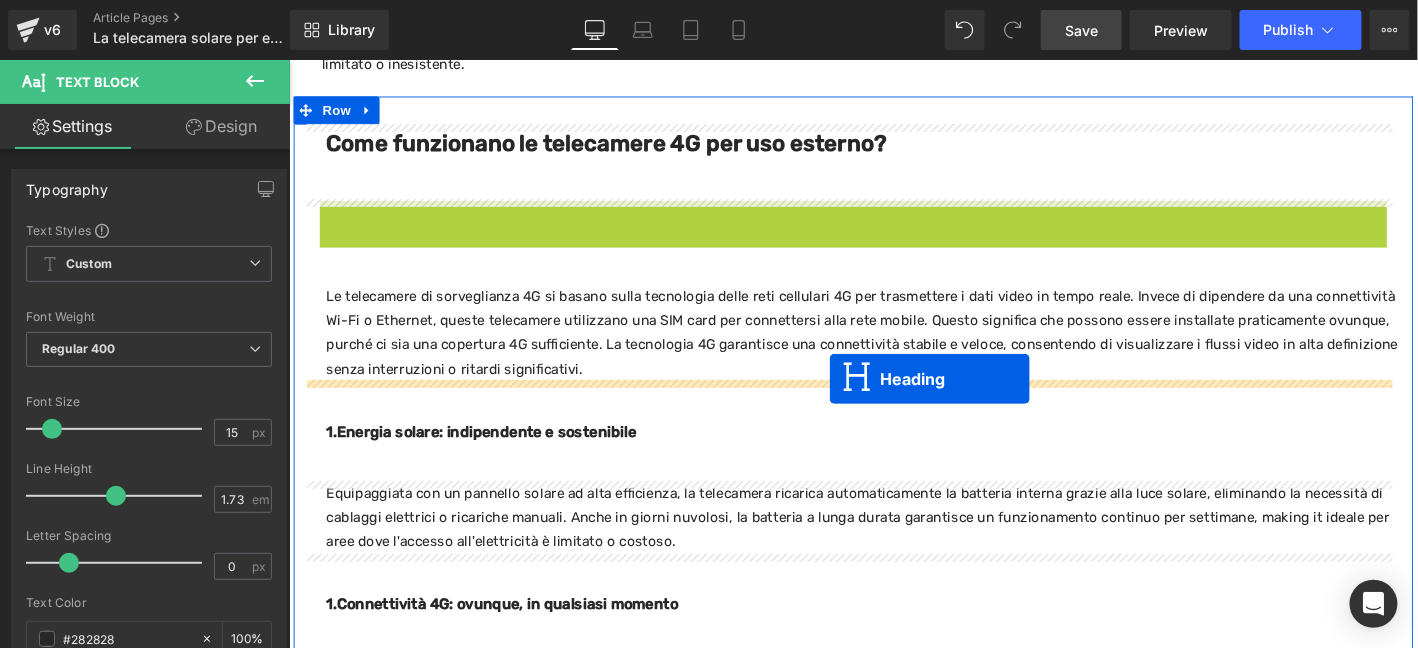 drag, startPoint x: 879, startPoint y: 229, endPoint x: 867, endPoint y: 401, distance: 172.41809 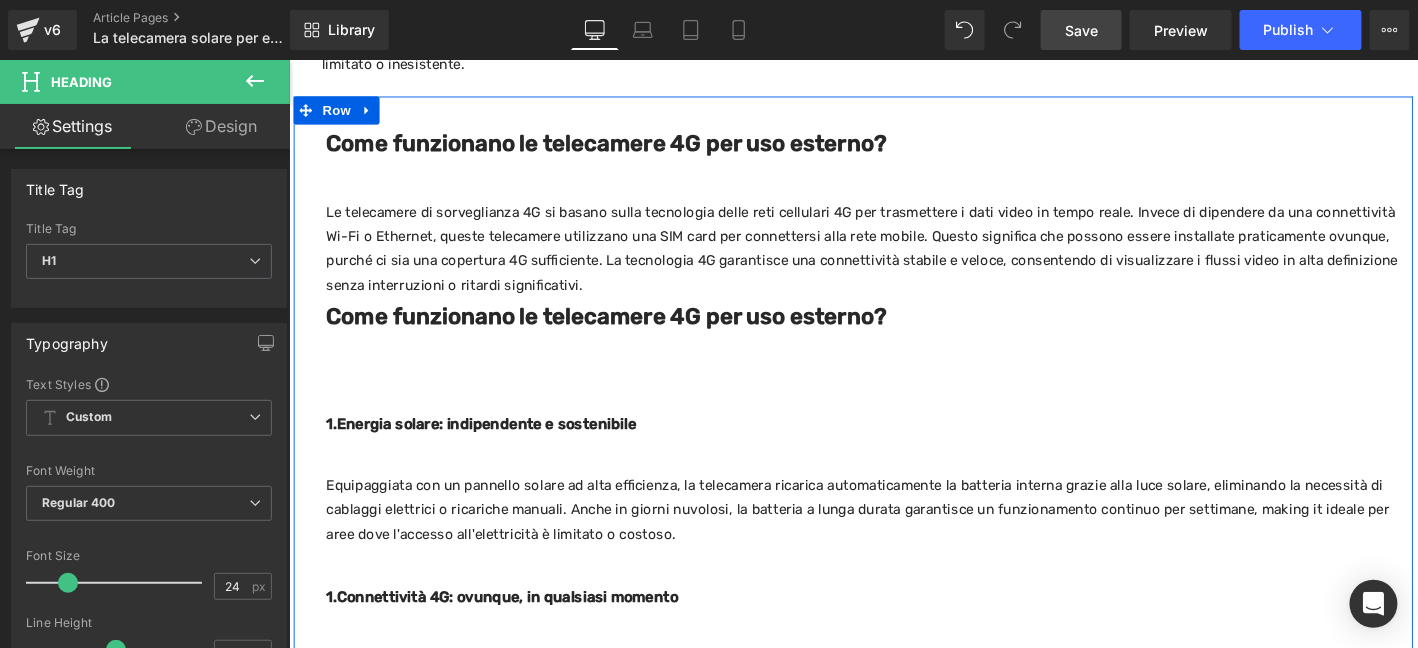 click on "Come funzionano le telecamere 4G per uso esterno?​" at bounding box center (628, 334) 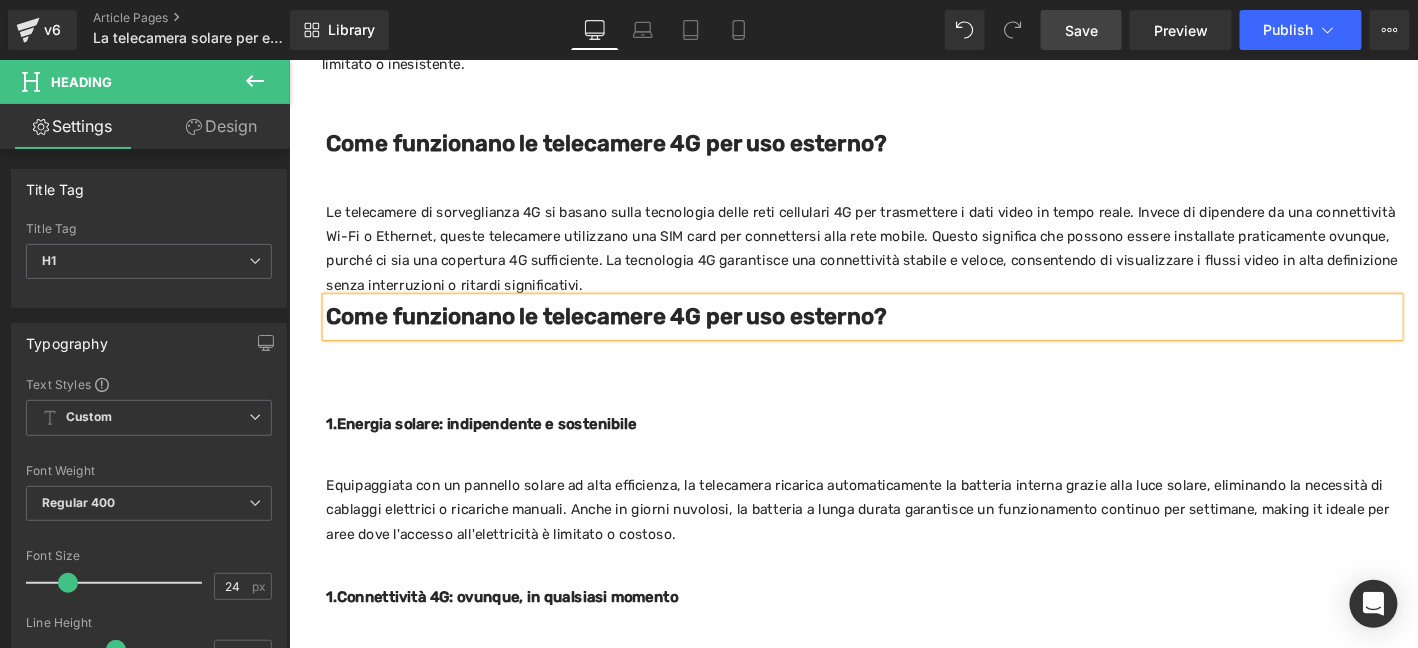 click on "Come funzionano le telecamere 4G per uso esterno?​" at bounding box center [628, 334] 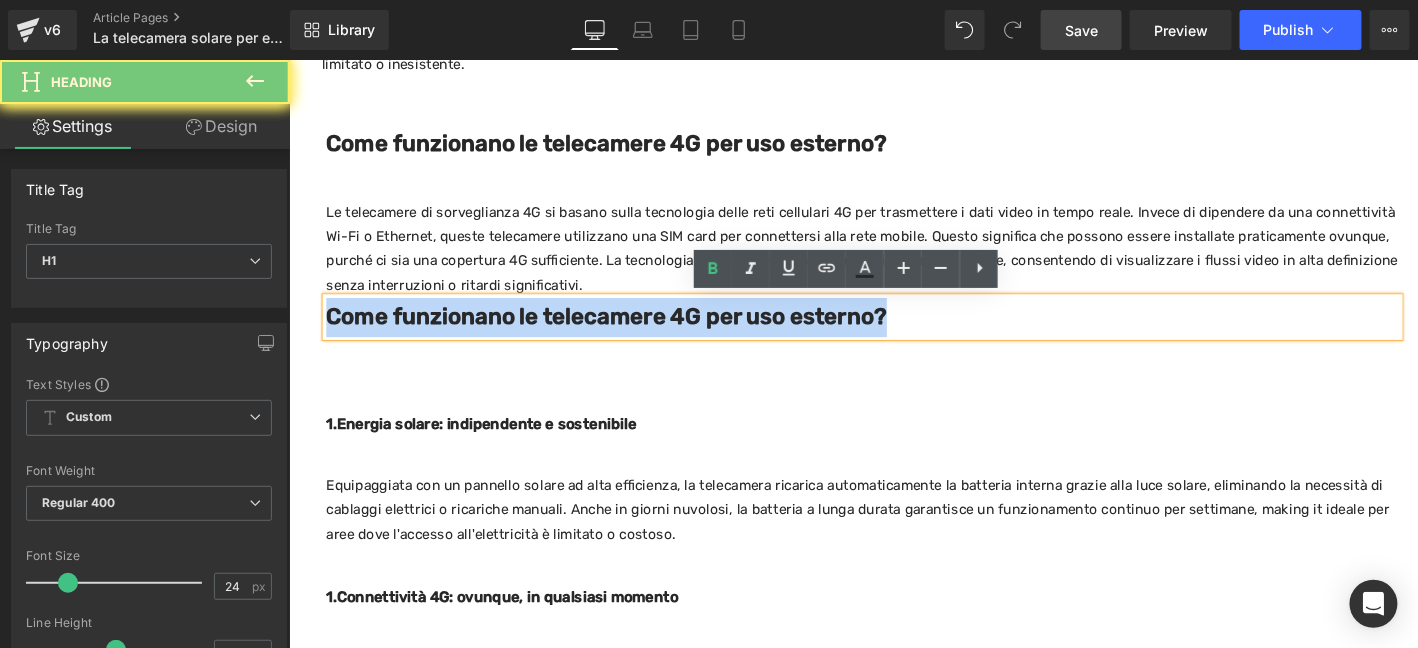click on "Come funzionano le telecamere 4G per uso esterno?​" at bounding box center [628, 334] 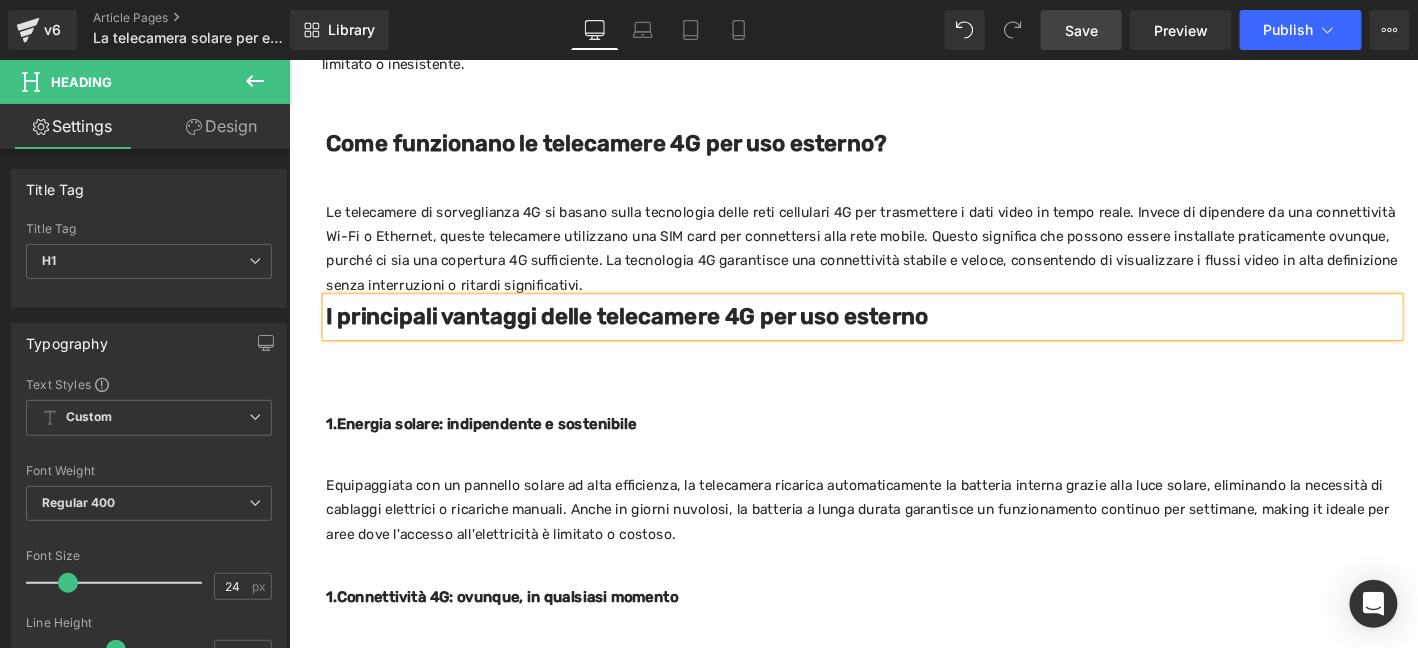 click on "I principali vantaggi delle telecamere 4G per uso esterno​" at bounding box center [650, 334] 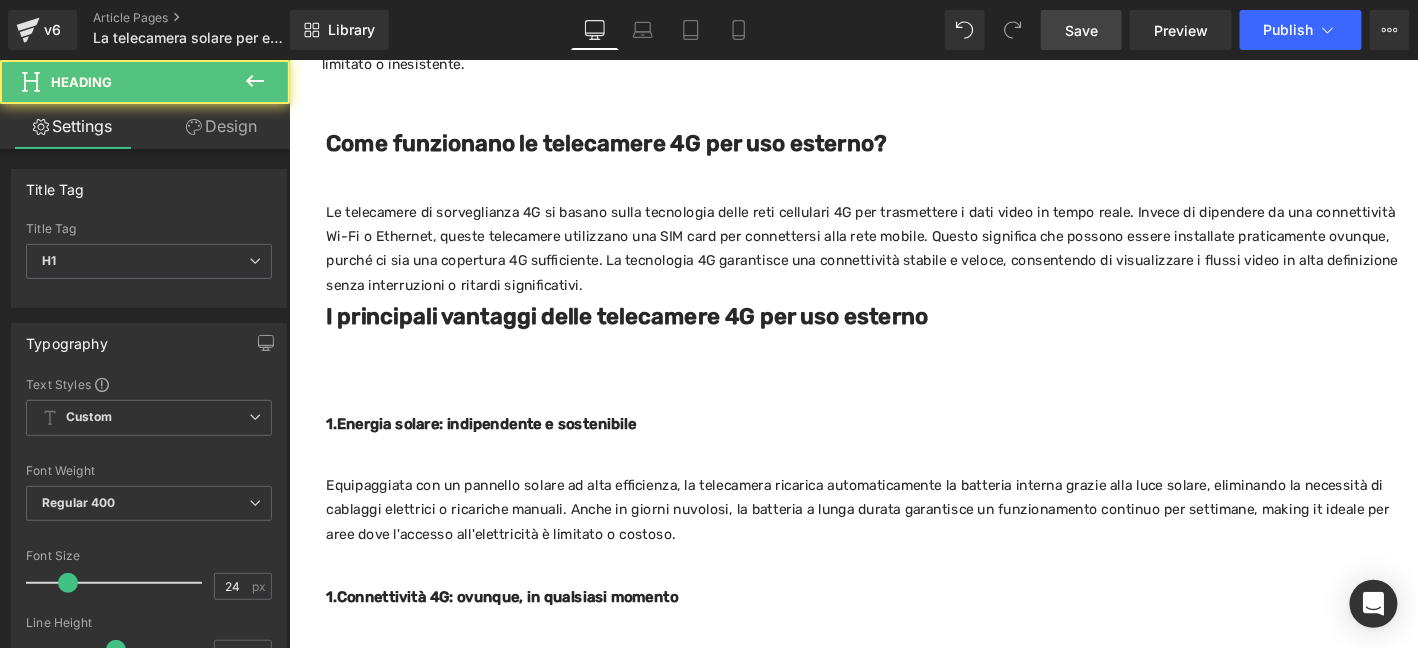 drag, startPoint x: 233, startPoint y: 131, endPoint x: 147, endPoint y: 288, distance: 179.01117 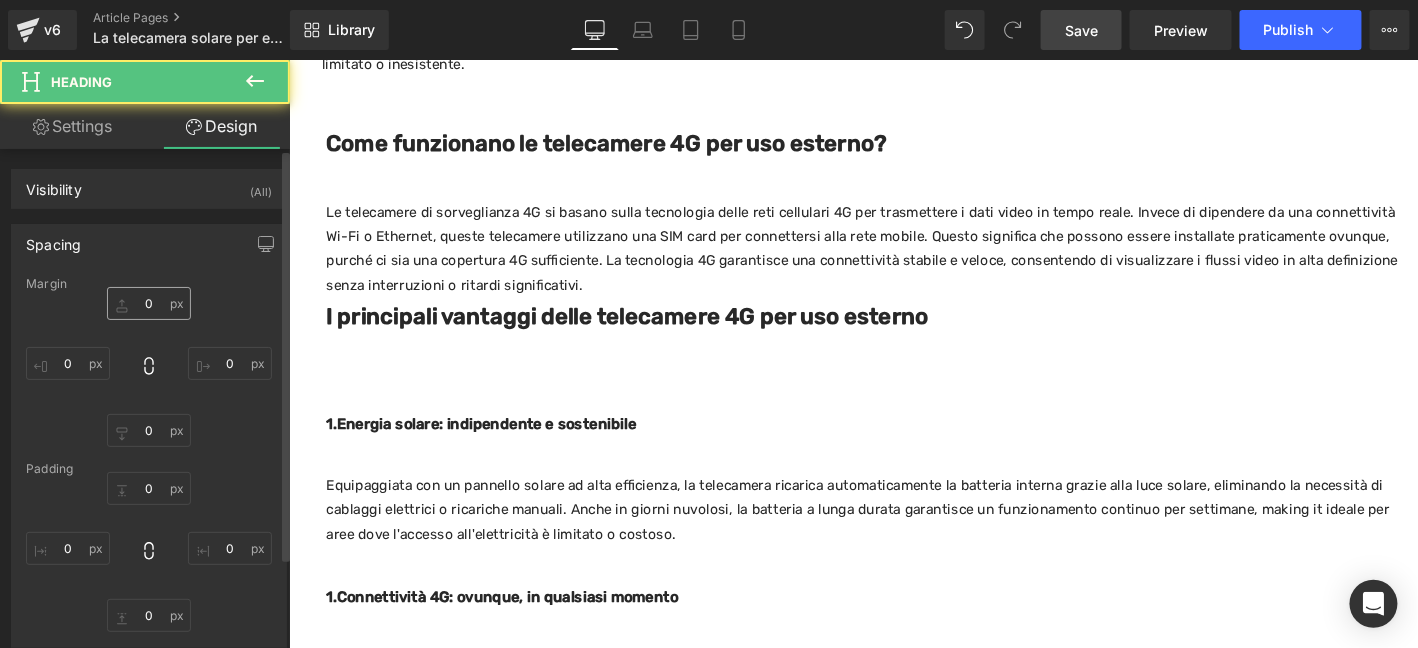 type on "0" 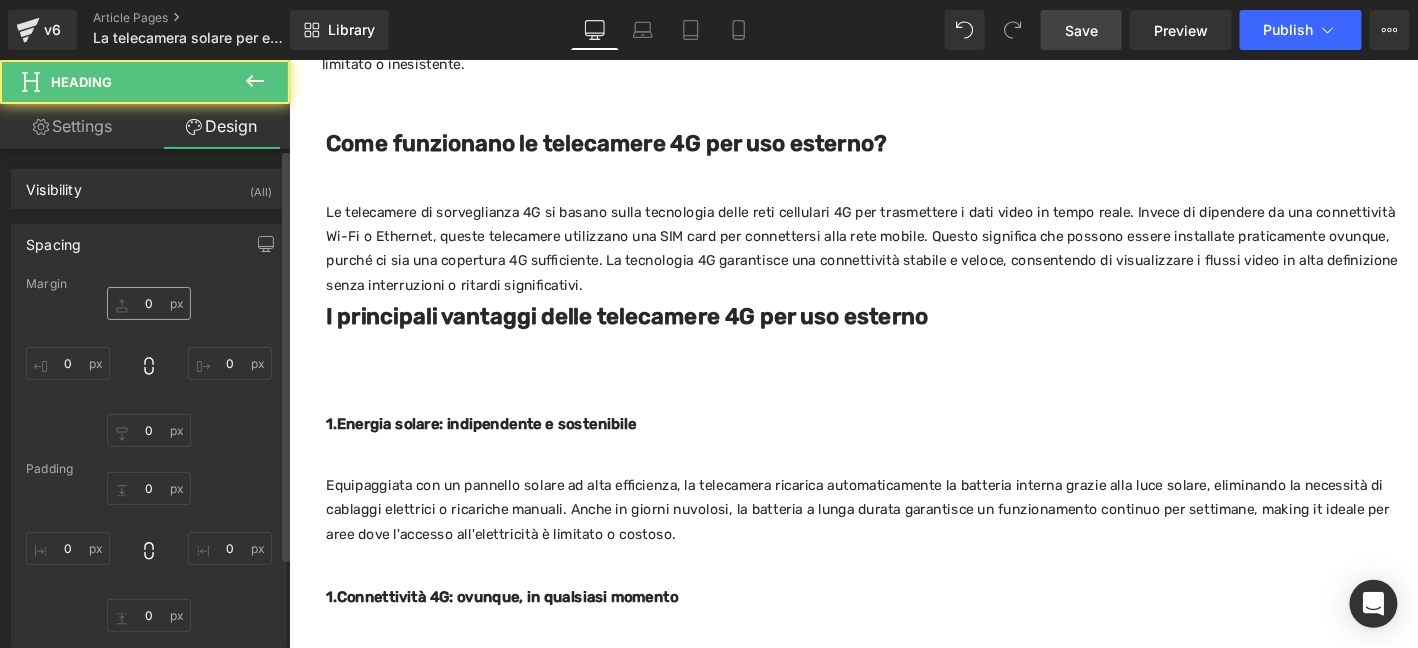type on "0" 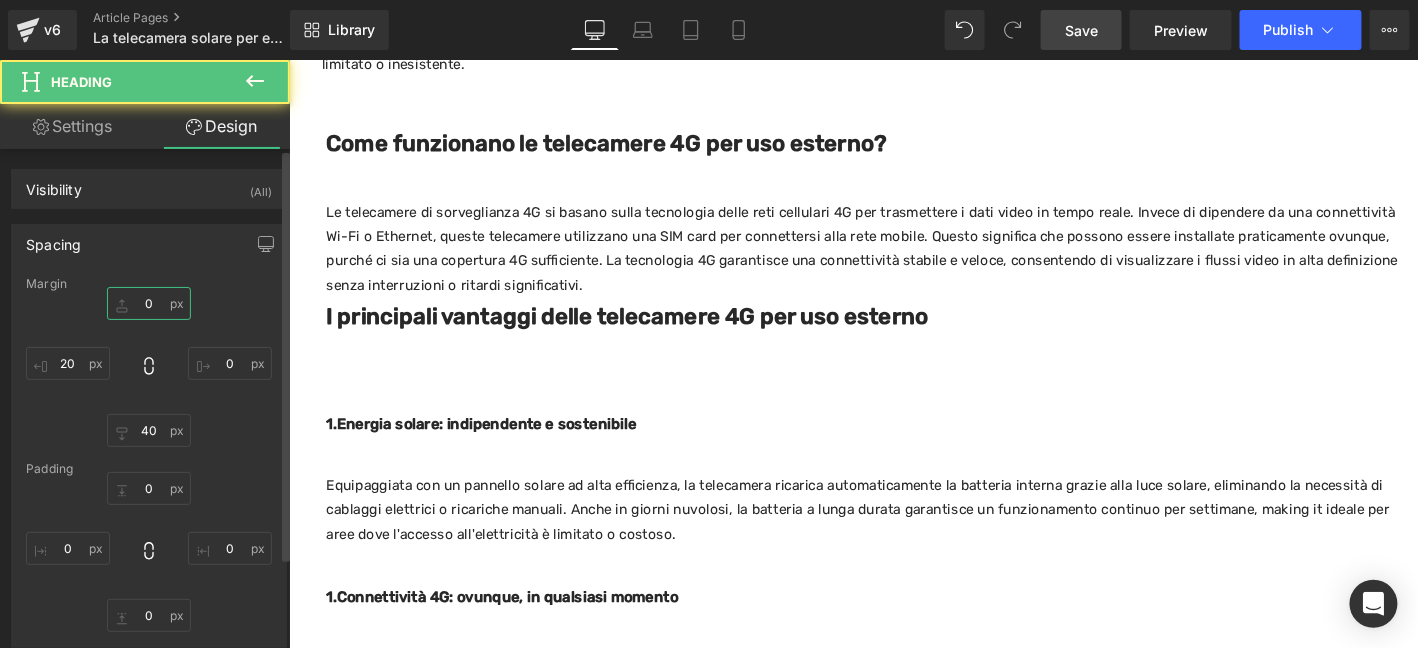 click on "0" at bounding box center (149, 303) 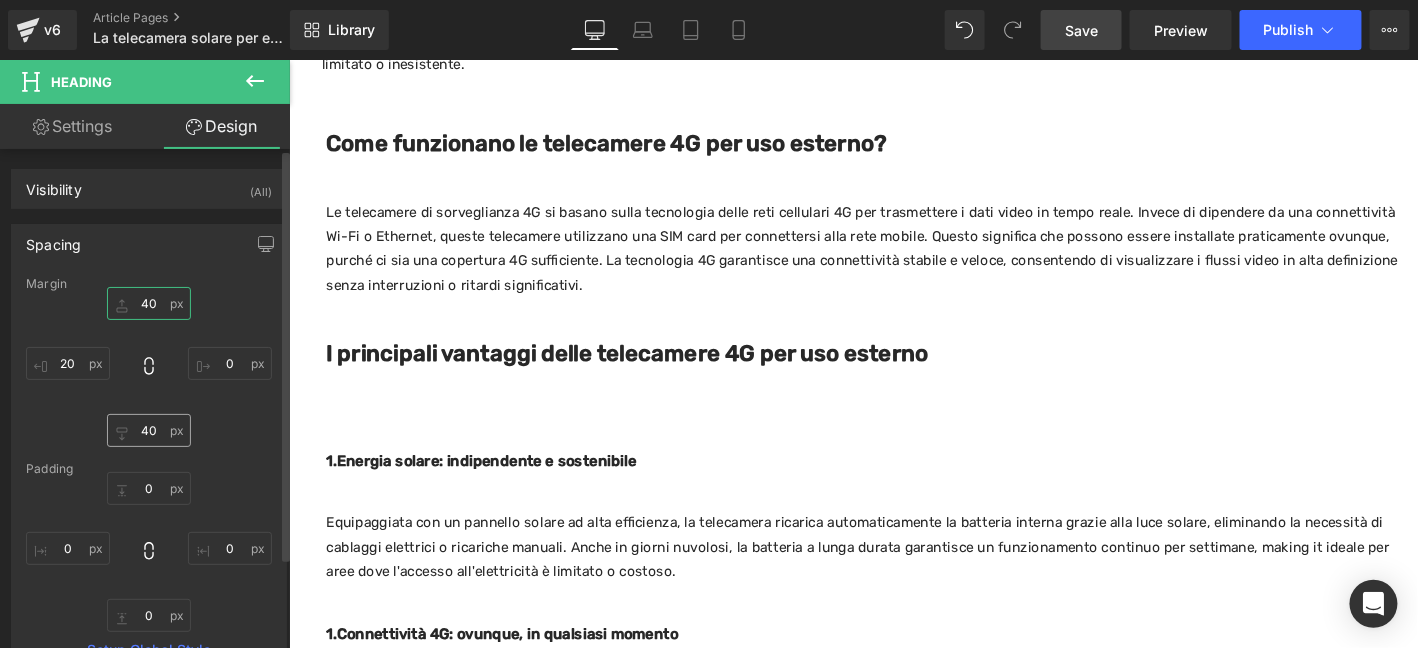 type on "40" 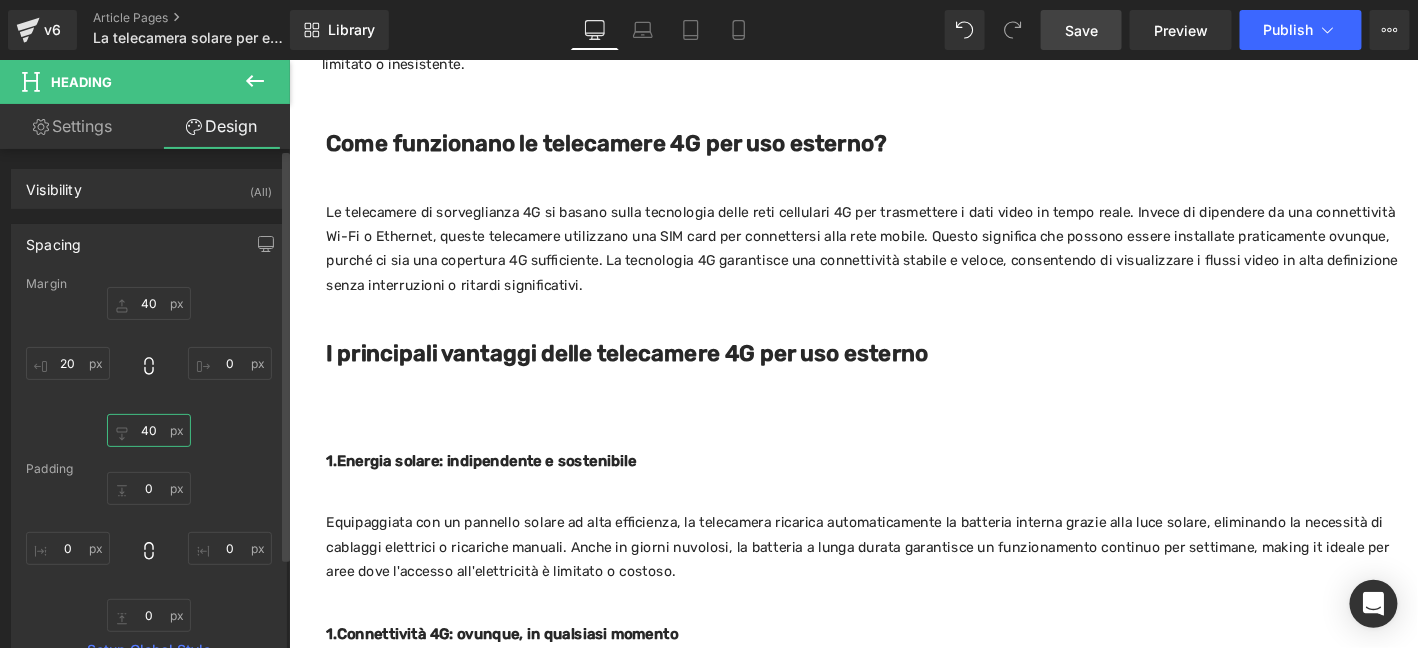 click on "40" at bounding box center (149, 430) 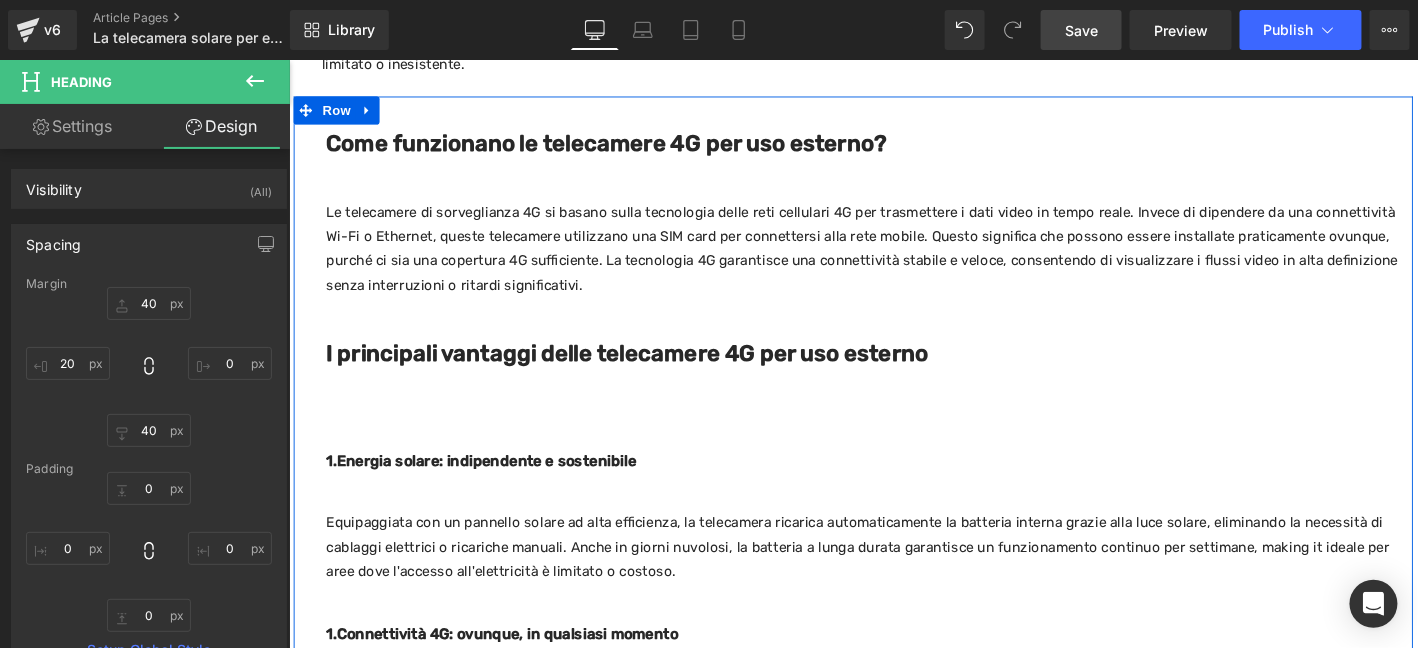 click on "Come funzionano le telecamere 4G per uso esterno?​
Heading
Le telecamere di sorveglianza 4G si basano sulla tecnologia delle reti cellulari 4G per trasmettere i dati video in tempo reale. Invece di dipendere da una connettività Wi-Fi o Ethernet, queste telecamere utilizzano una SIM card per connettersi alla rete mobile. Questo significa che possono essere installate praticamente ovunque, purché ci sia una copertura 4G sufficiente. La tecnologia 4G garantisce una connettività stabile e veloce, consentendo di visualizzare i flussi video in alta definizione senza interruzioni o ritardi significativi.
Text Block         I principali vantaggi delle telecamere 4G per uso esterno​ Heading         1.Energia solare: indipendente e sostenibile​ Heading         Text Block         1.Connettività 4G: ovunque, in qualsiasi momento Heading         Text Block         1.Connettività 4G: ovunque, in qualsiasi momento Heading         Text Block" at bounding box center (893, 560) 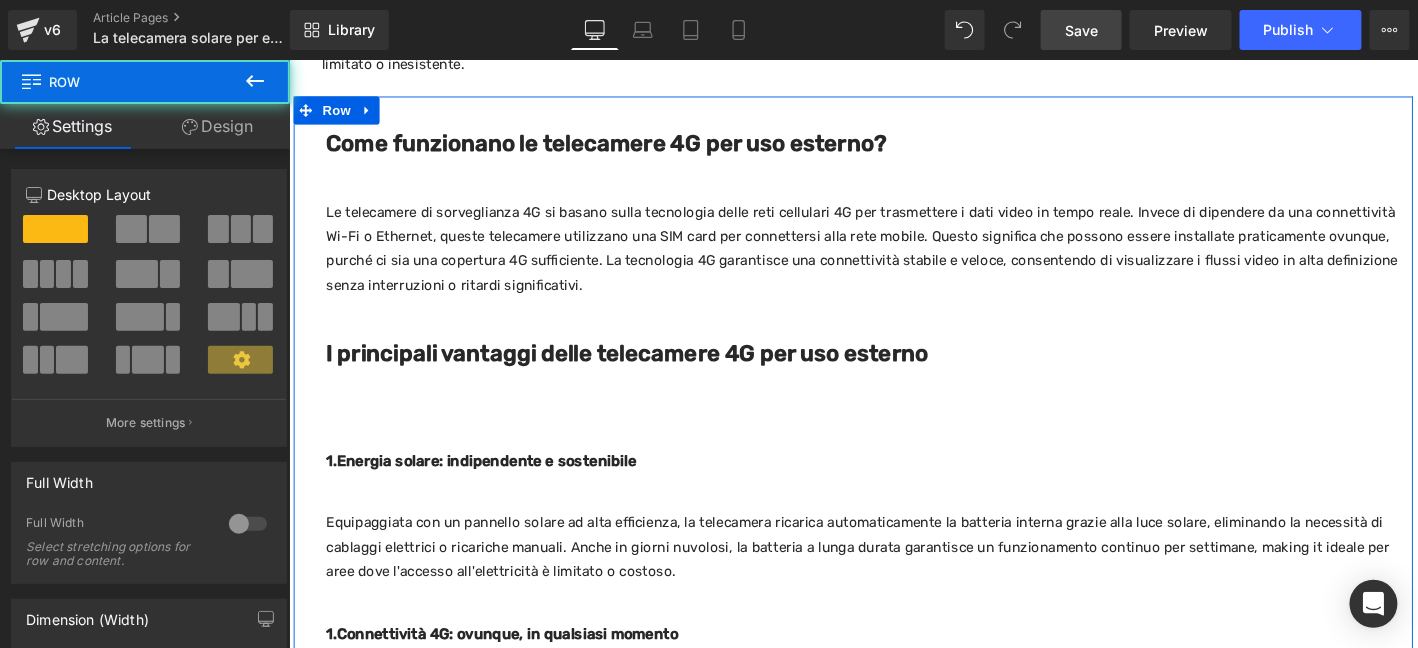 click on "Come funzionano le telecamere 4G per uso esterno?​
Heading
Le telecamere di sorveglianza 4G si basano sulla tecnologia delle reti cellulari 4G per trasmettere i dati video in tempo reale. Invece di dipendere da una connettività Wi-Fi o Ethernet, queste telecamere utilizzano una SIM card per connettersi alla rete mobile. Questo significa che possono essere installate praticamente ovunque, purché ci sia una copertura 4G sufficiente. La tecnologia 4G garantisce una connettività stabile e veloce, consentendo di visualizzare i flussi video in alta definizione senza interruzioni o ritardi significativi.
Text Block         I principali vantaggi delle telecamere 4G per uso esterno​ Heading         1.Energia solare: indipendente e sostenibile​ Heading         Text Block         1.Connettività 4G: ovunque, in qualsiasi momento Heading         Text Block         1.Connettività 4G: ovunque, in qualsiasi momento Heading         Text Block" at bounding box center (893, 560) 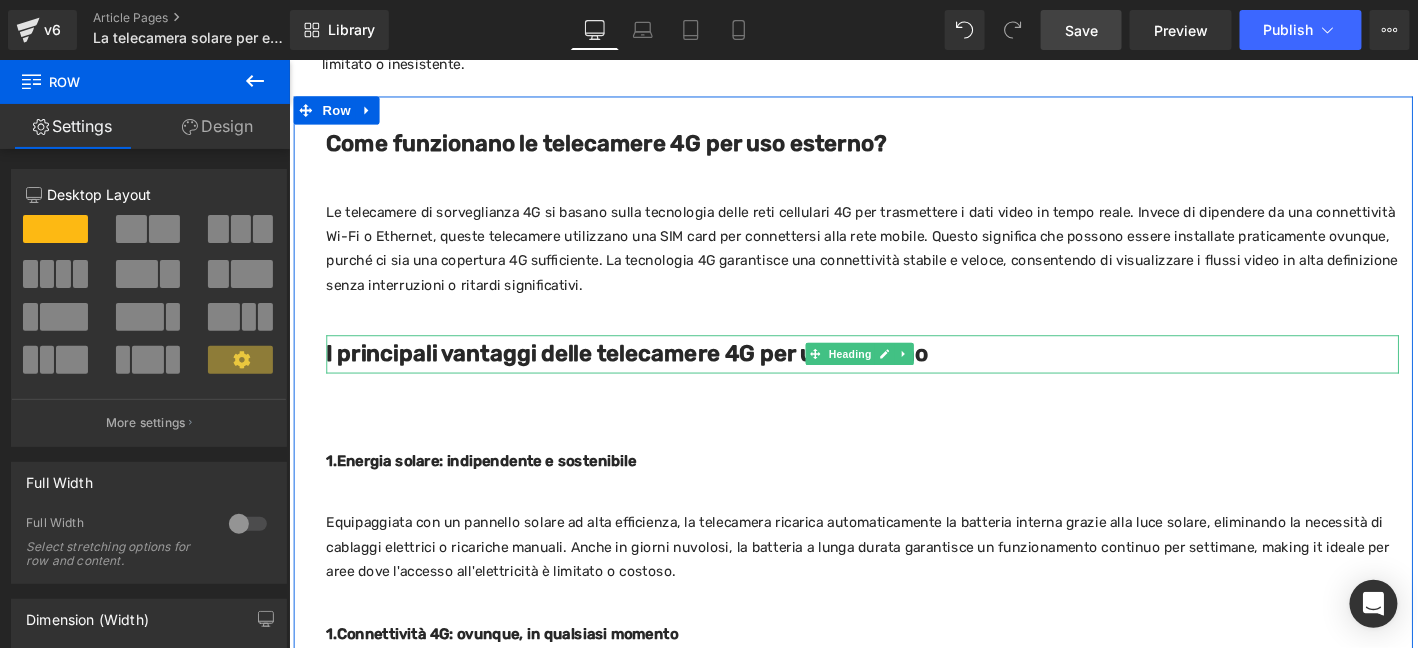 click on "I principali vantaggi delle telecamere 4G per uso esterno​" at bounding box center (650, 374) 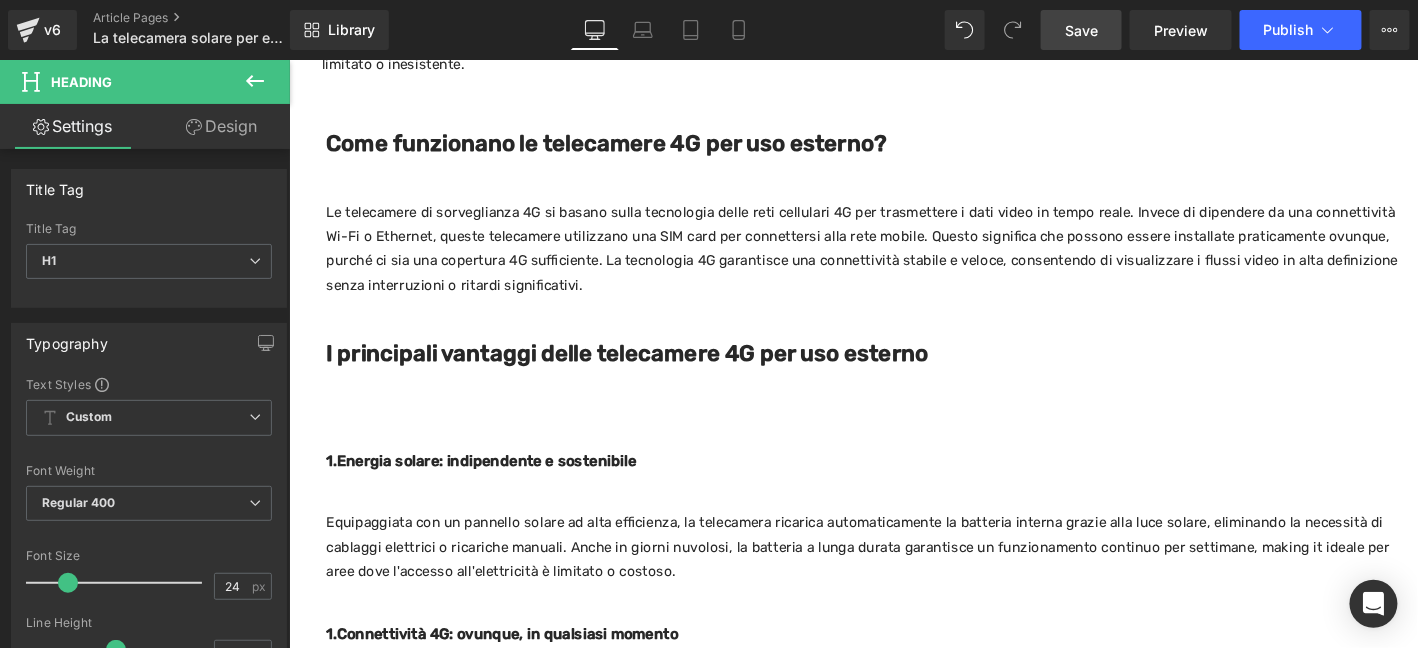 drag, startPoint x: 237, startPoint y: 120, endPoint x: 138, endPoint y: 245, distance: 159.45532 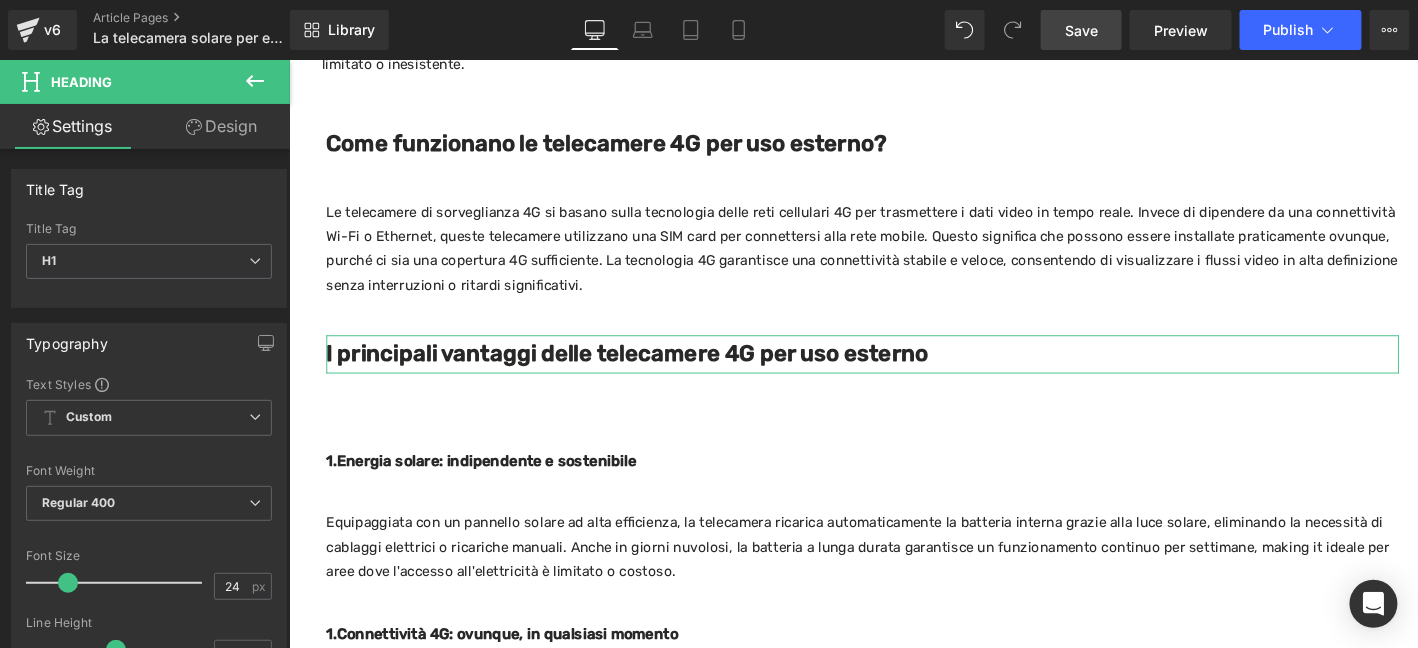 click on "Spacing" at bounding box center [0, 0] 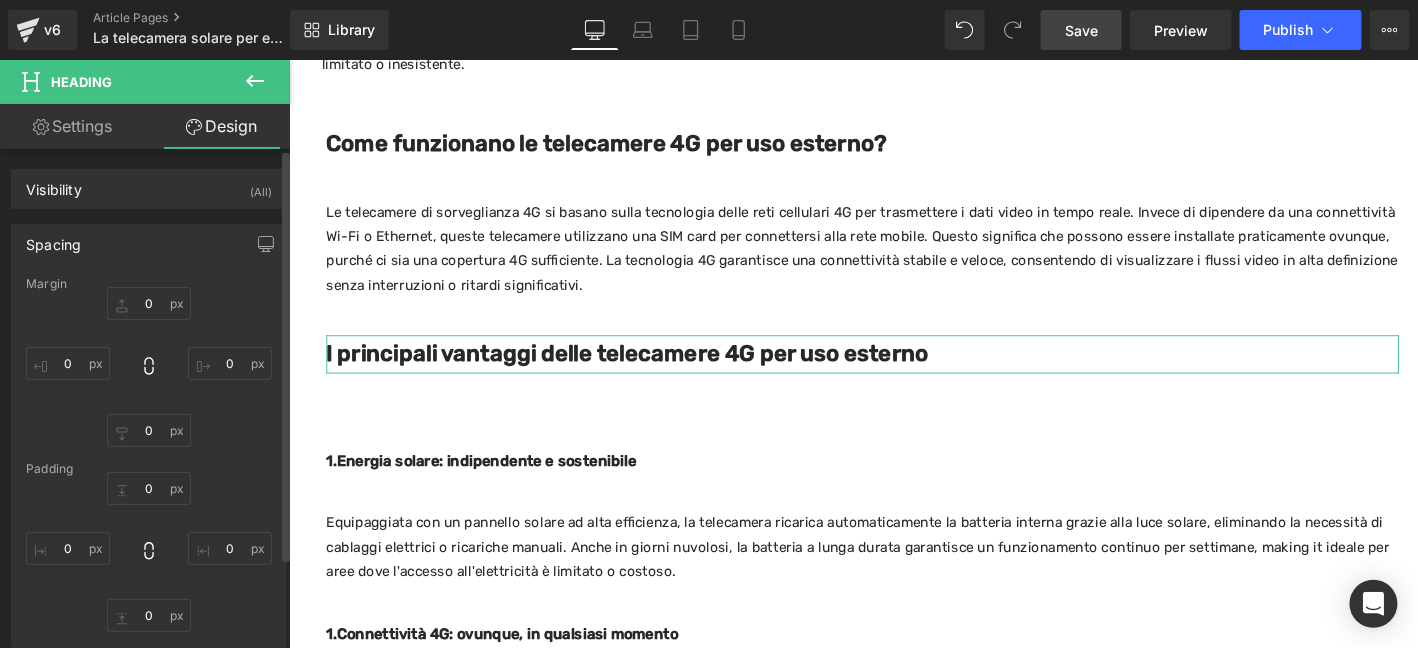 type on "40" 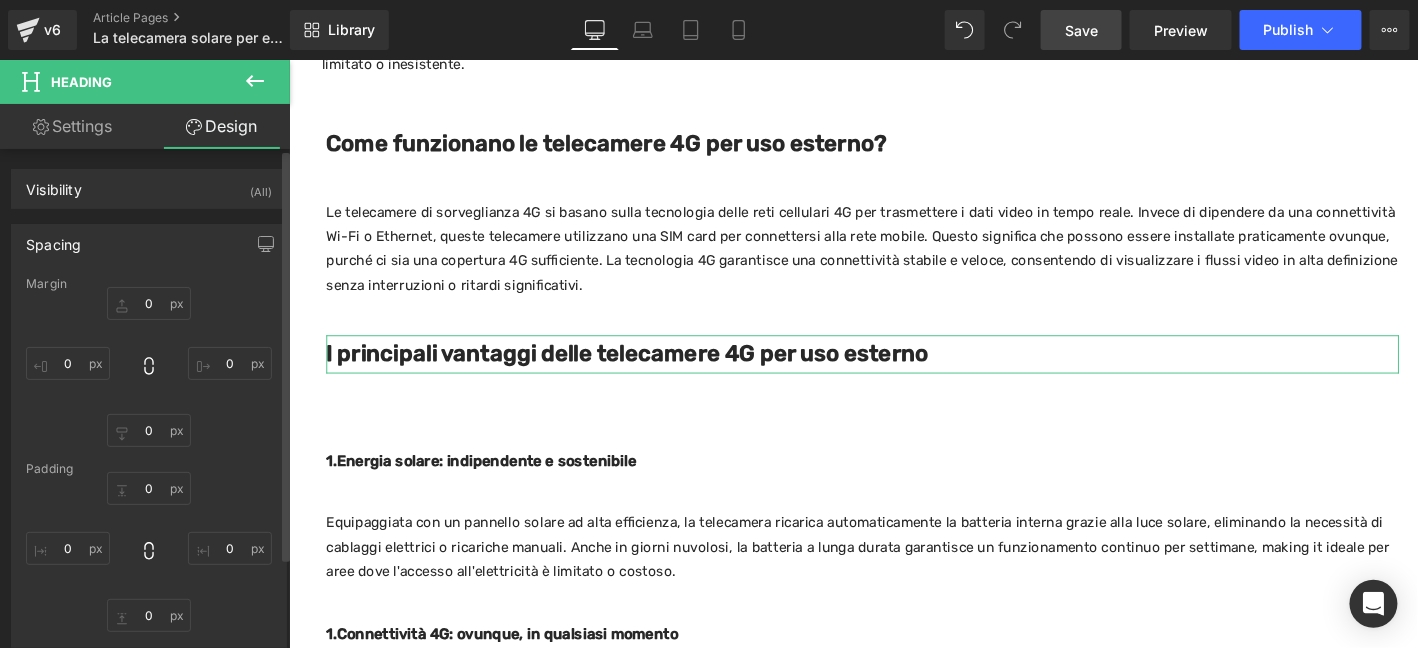 type on "0" 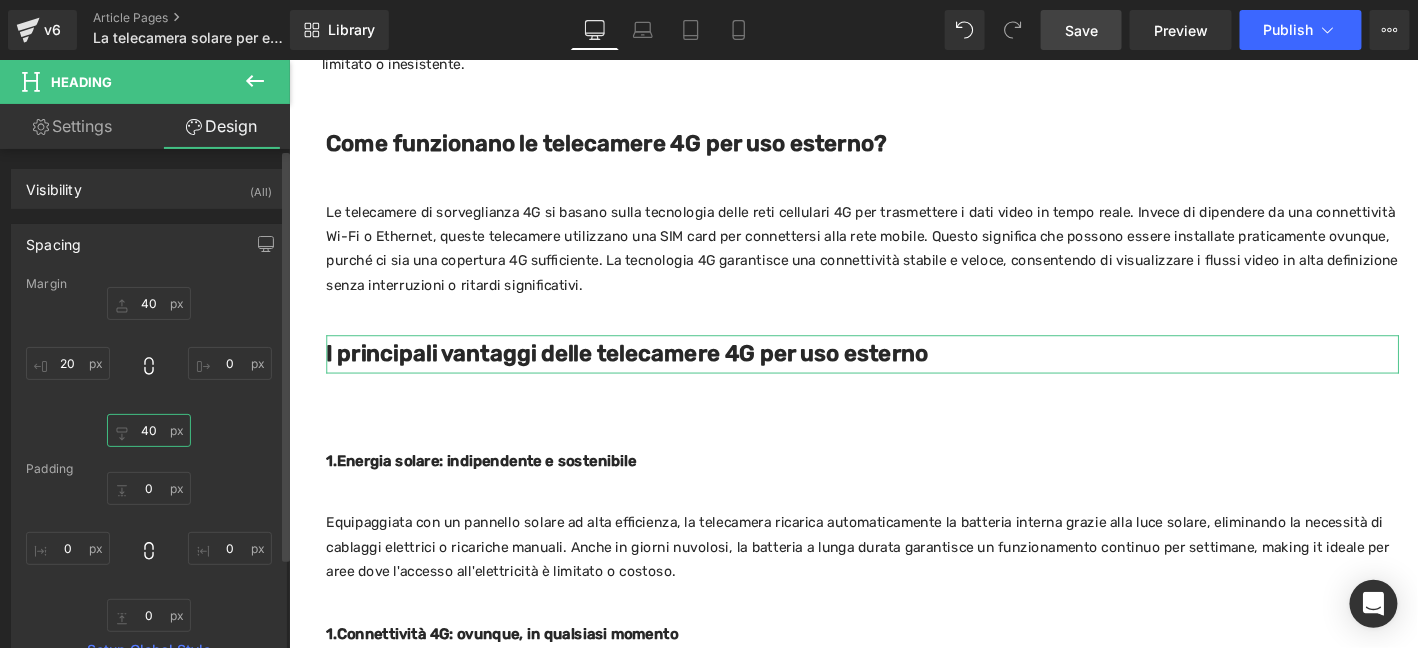 click on "40" at bounding box center (149, 430) 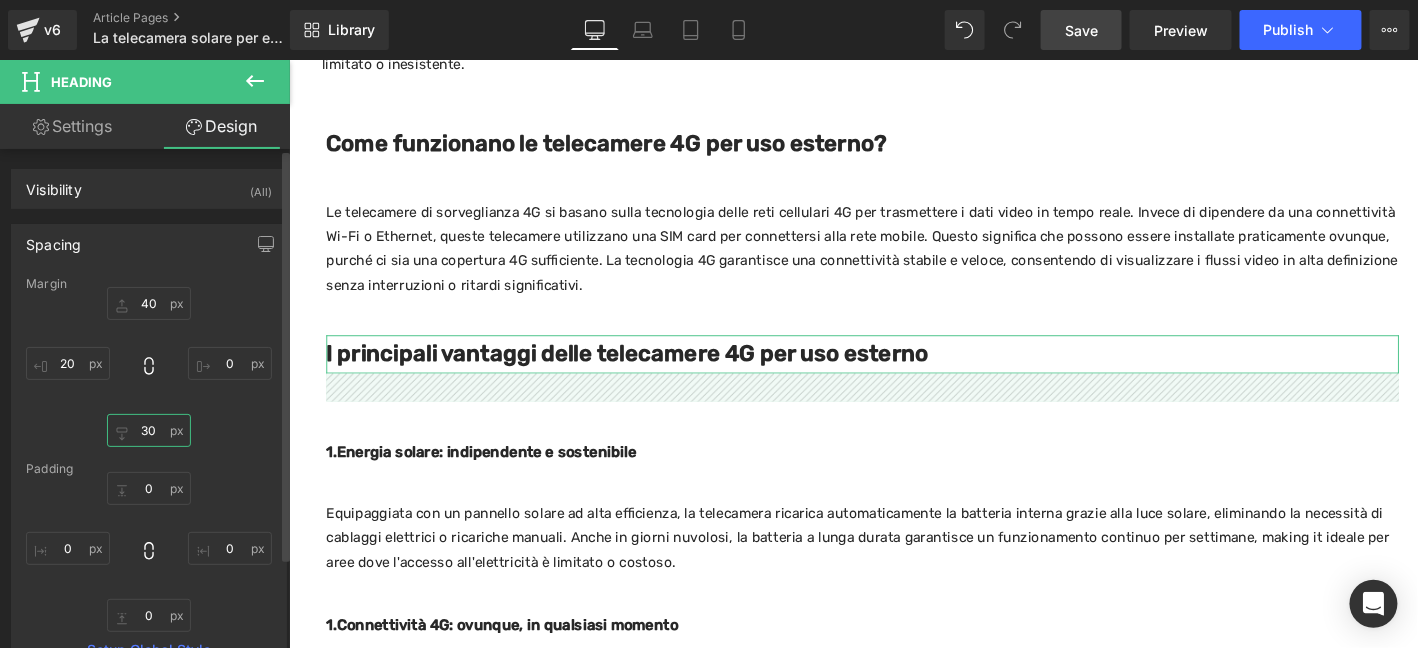 drag, startPoint x: 155, startPoint y: 421, endPoint x: 126, endPoint y: 419, distance: 29.068884 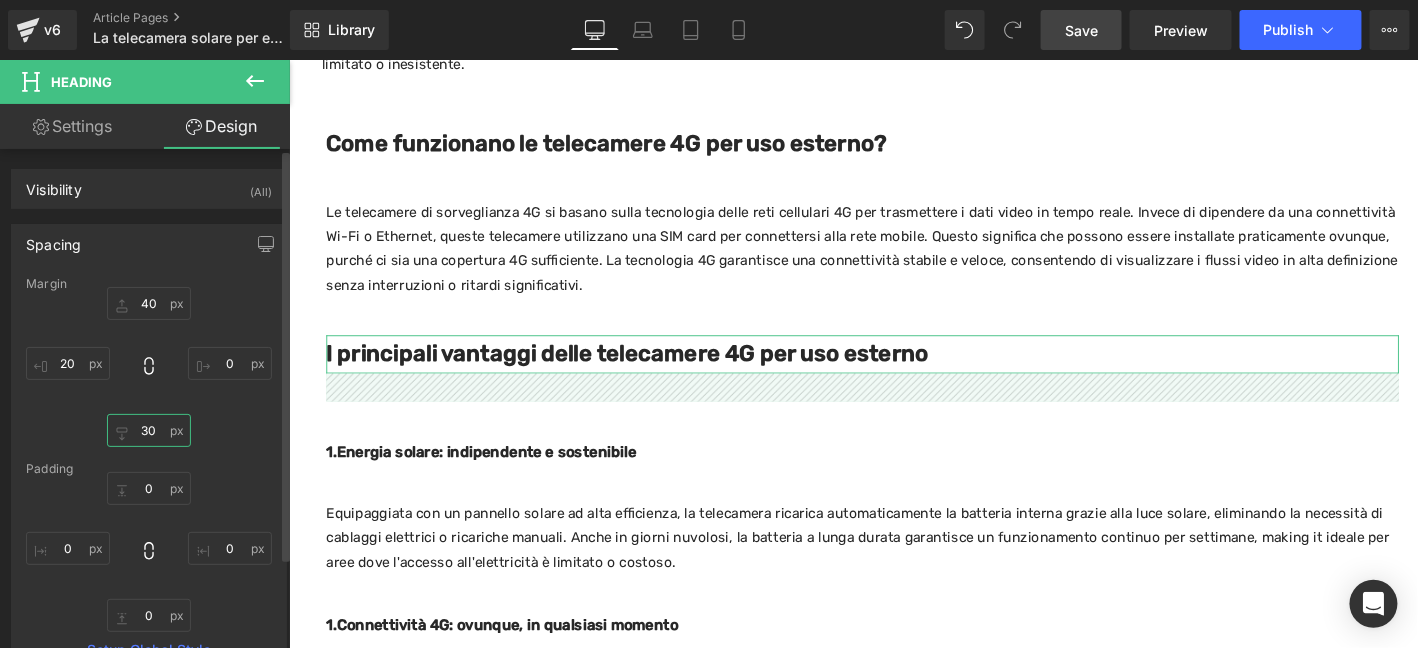 click on "30" at bounding box center [149, 430] 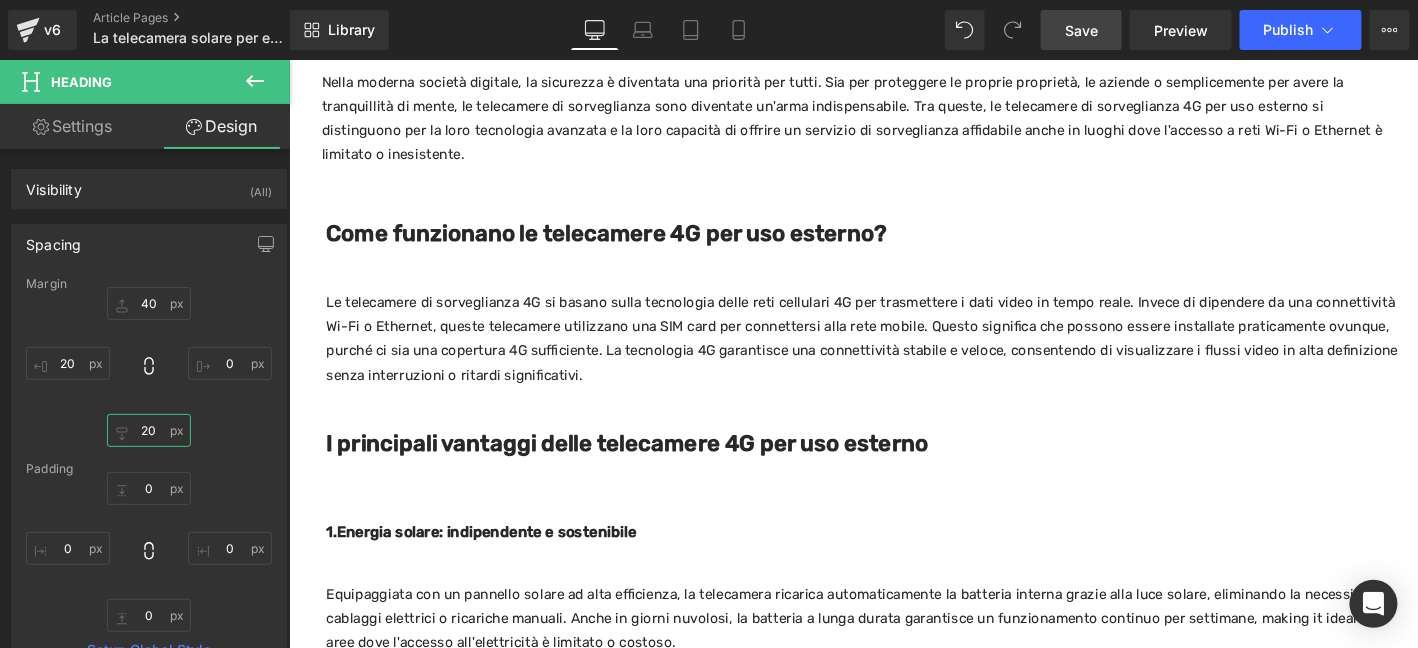 scroll, scrollTop: 337, scrollLeft: 0, axis: vertical 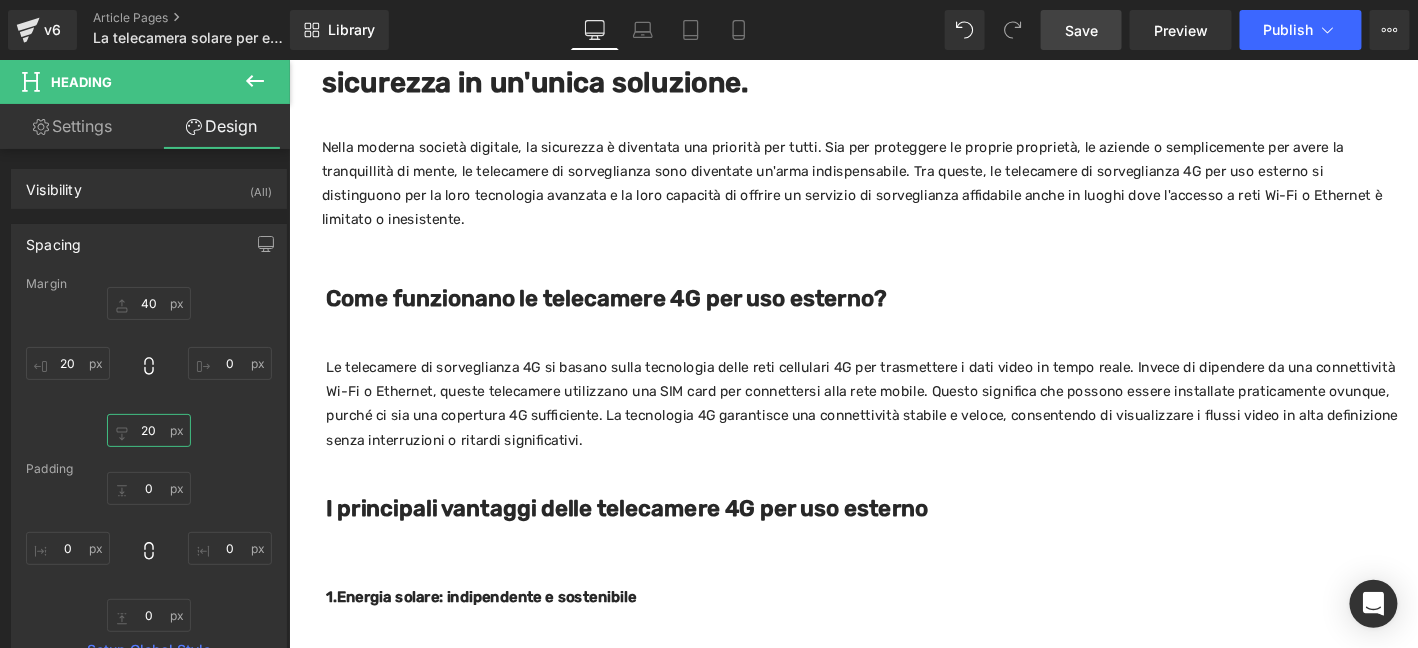 type on "20" 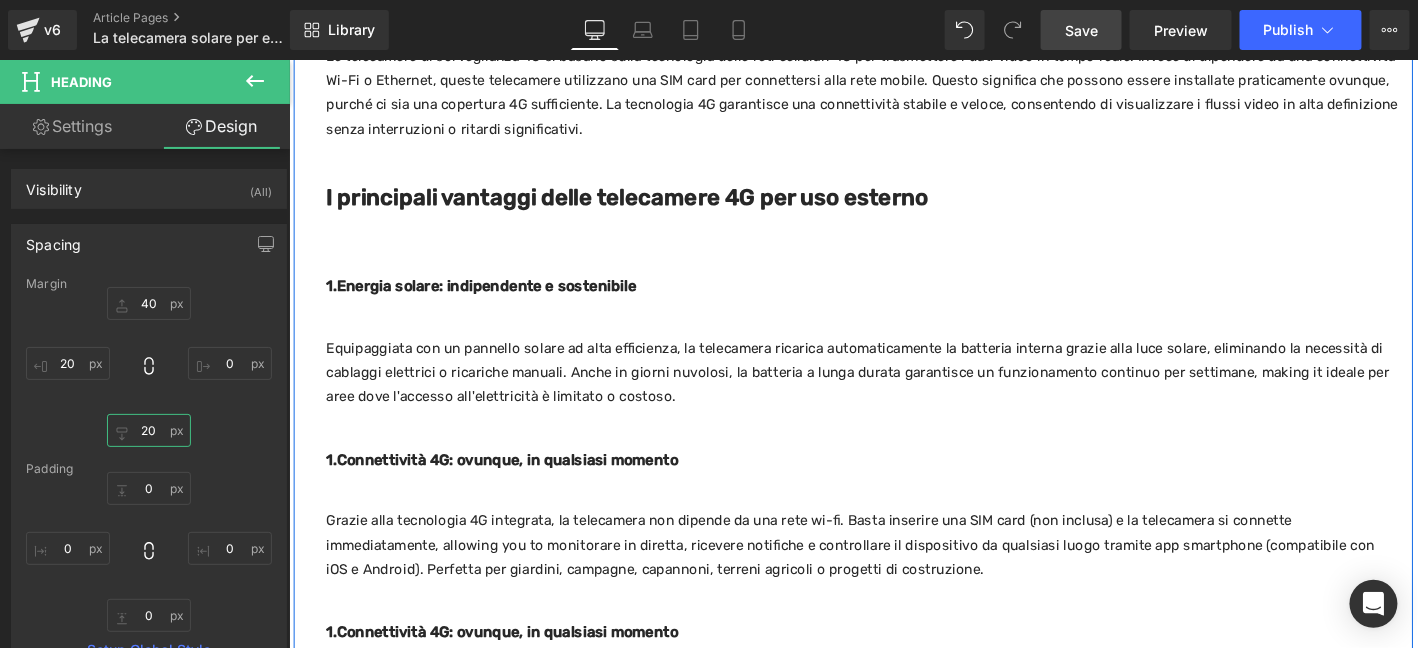 scroll, scrollTop: 703, scrollLeft: 0, axis: vertical 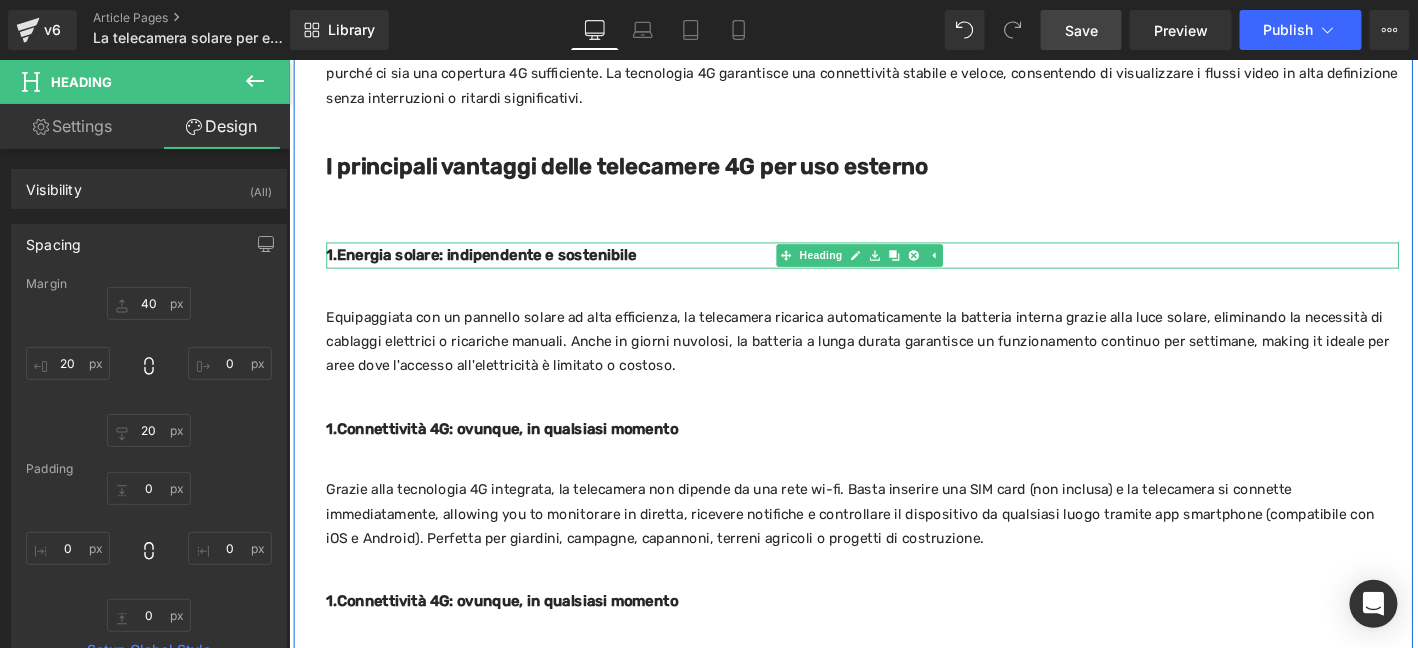 click on "1.Energia solare: indipendente e sostenibile​" at bounding box center [903, 269] 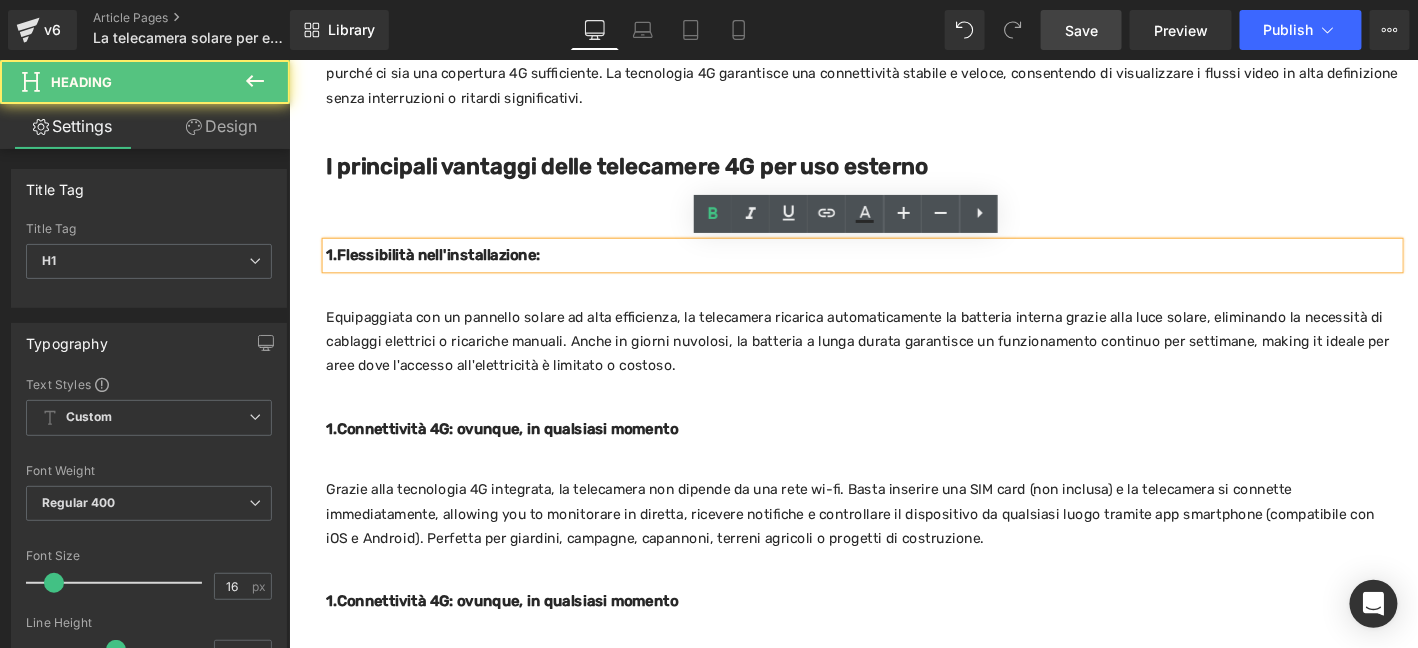 type 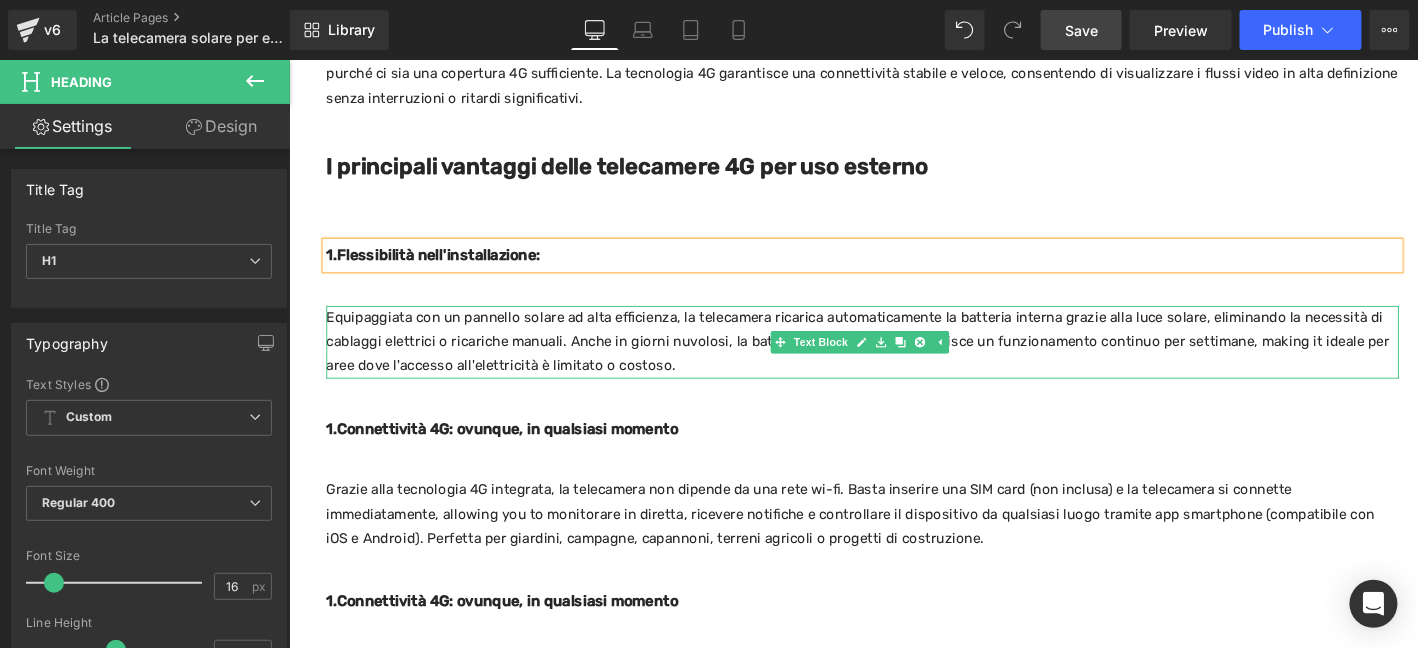 click on "Equipaggiata con un pannello solare ad alta efficienza, la telecamera ricarica automaticamente la batteria interna grazie alla luce solare, eliminando la necessità di cablaggi elettrici o ricariche manuali. Anche in giorni nuvolosi, la batteria a lunga durata garantisce un funzionamento continuo per settimane, making it ideale per aree dove l'accesso all'elettricità è limitato o costoso." at bounding box center (903, 362) 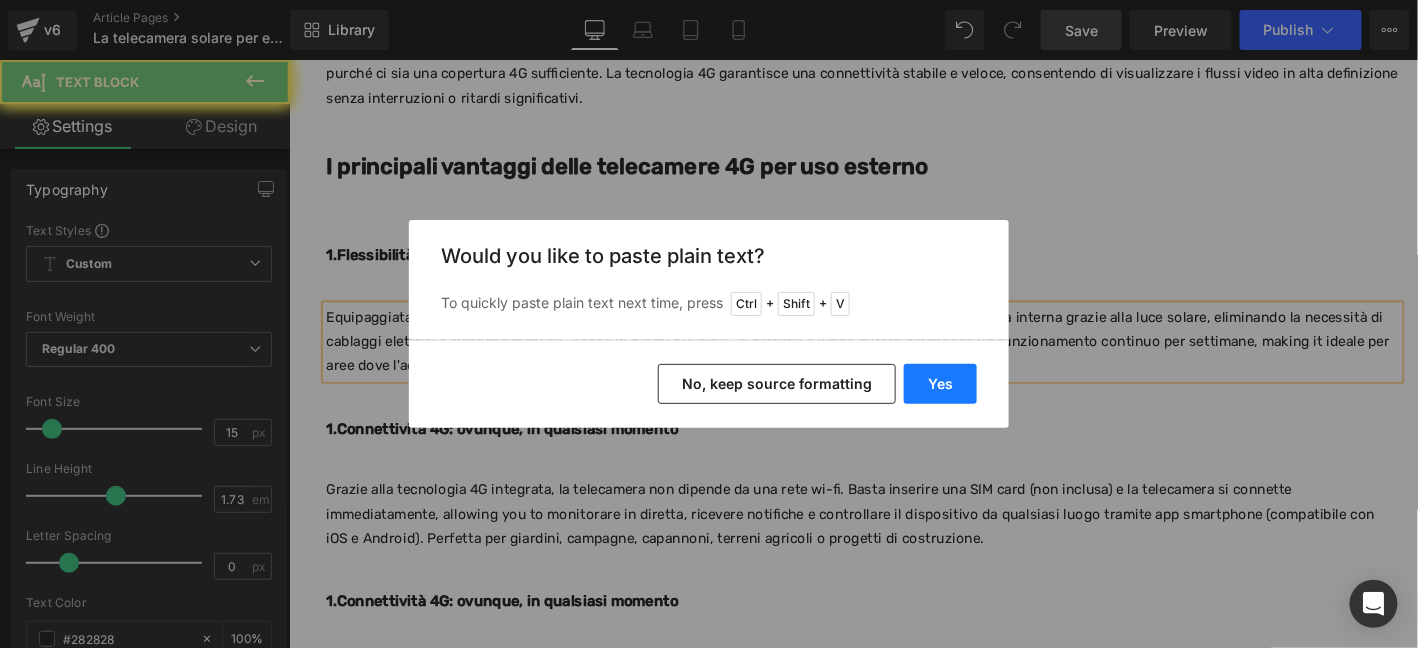 click on "Yes" at bounding box center [940, 384] 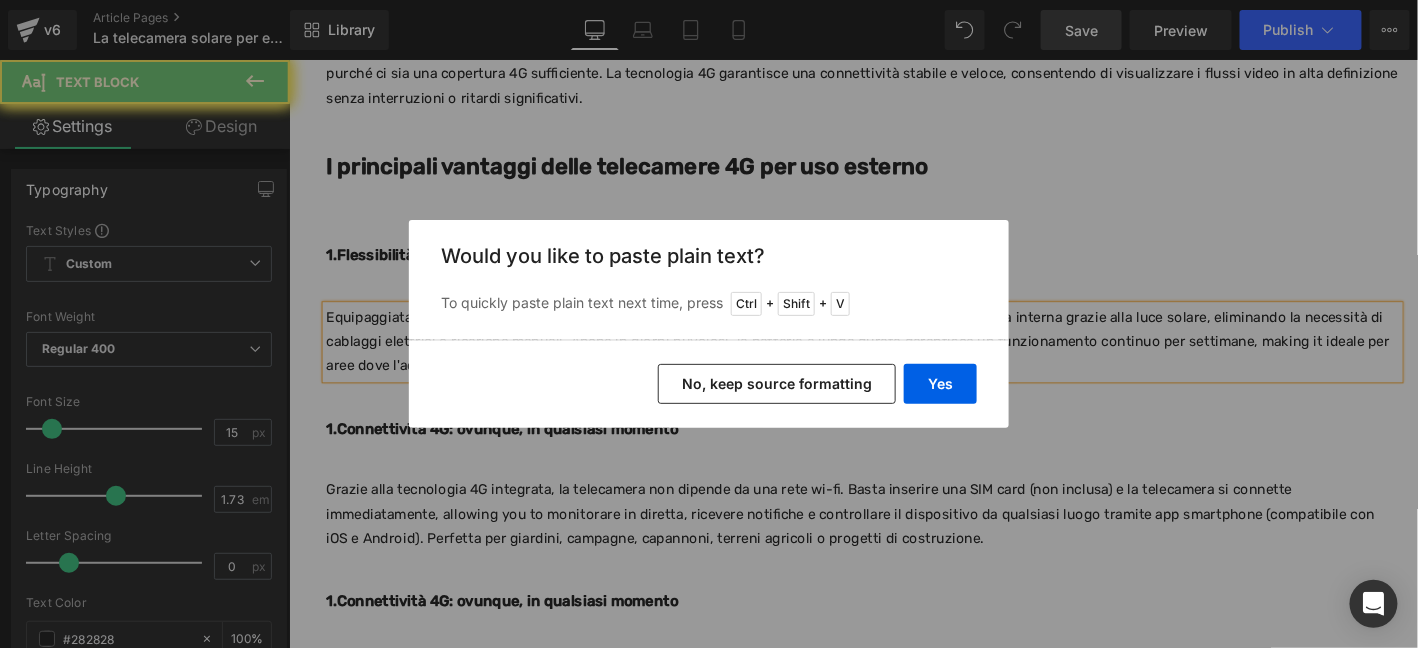 type 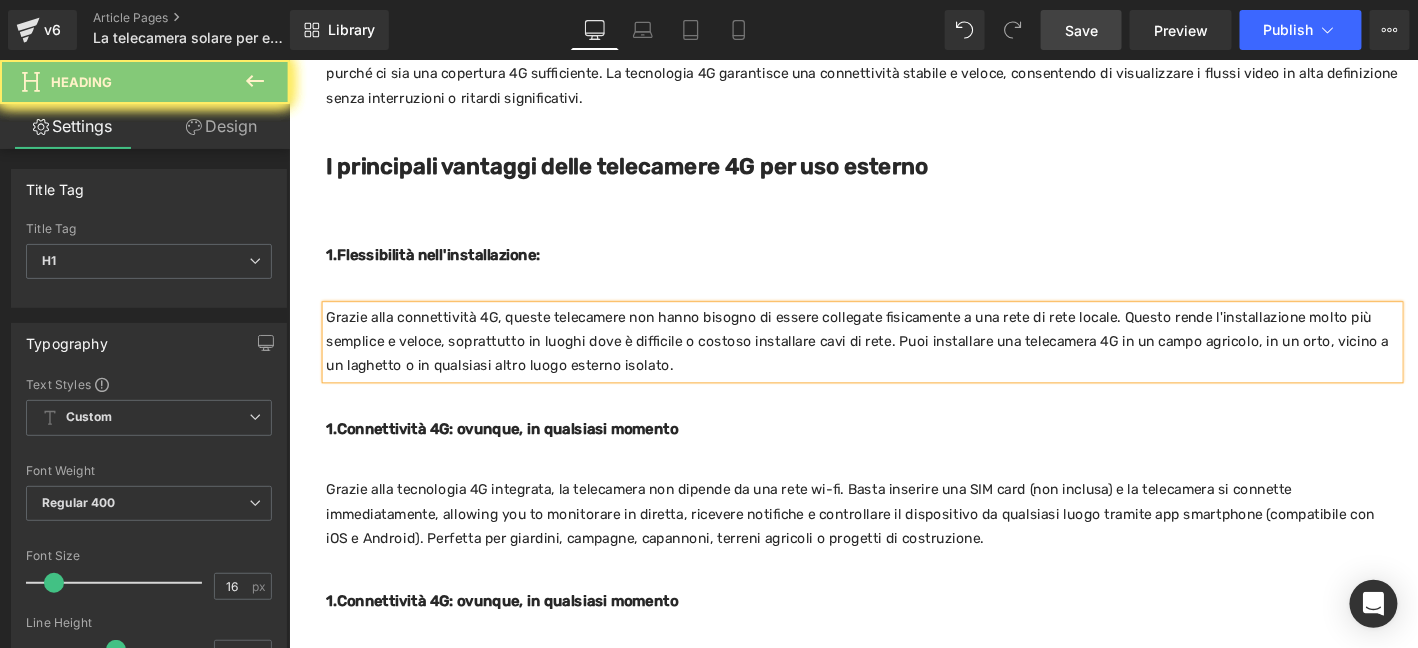 click on "1.Flessibilità nell'installazione:" at bounding box center (903, 269) 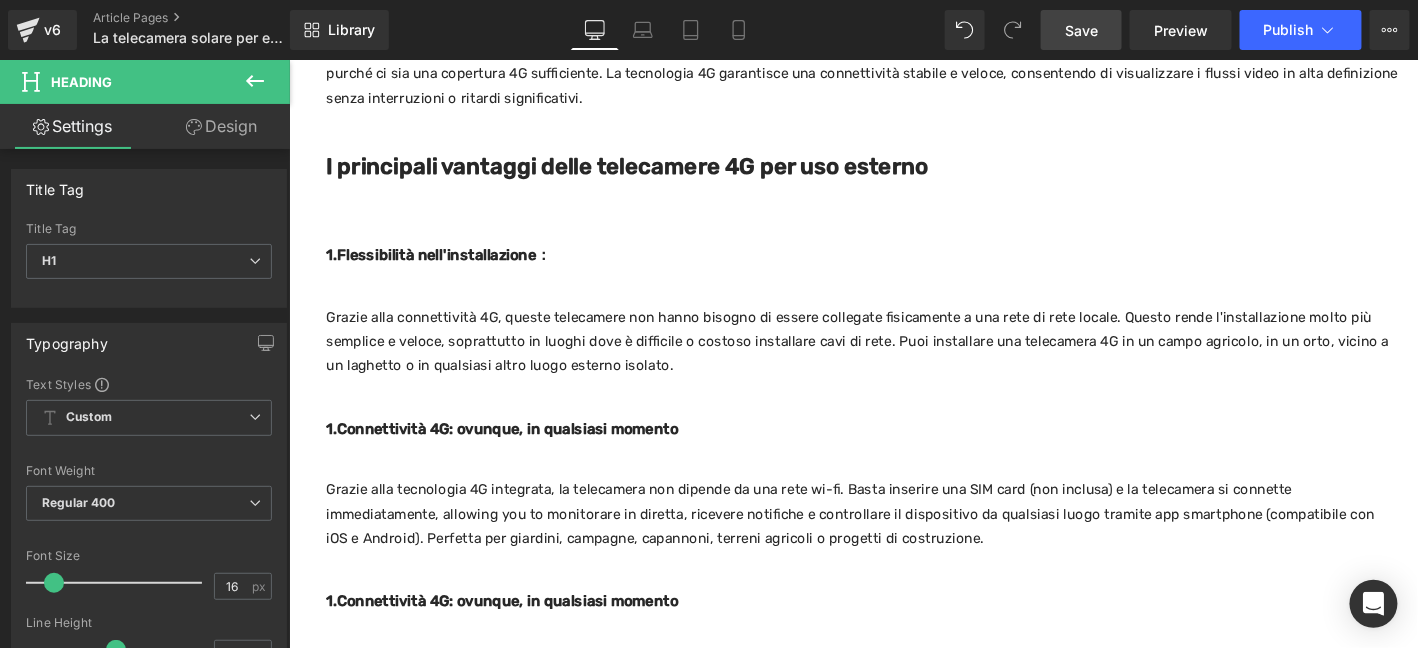 click on "Grazie alla connettività 4G, queste telecamere non hanno bisogno di essere collegate fisicamente a una rete di rete locale. Questo rende l'installazione molto più semplice e veloce, soprattutto in luoghi dove è difficile o costoso installare cavi di rete. Puoi installare una telecamera 4G in un campo agricolo, in un orto, vicino a un laghetto o in qualsiasi altro luogo esterno isolato. Text Block" at bounding box center [903, 362] 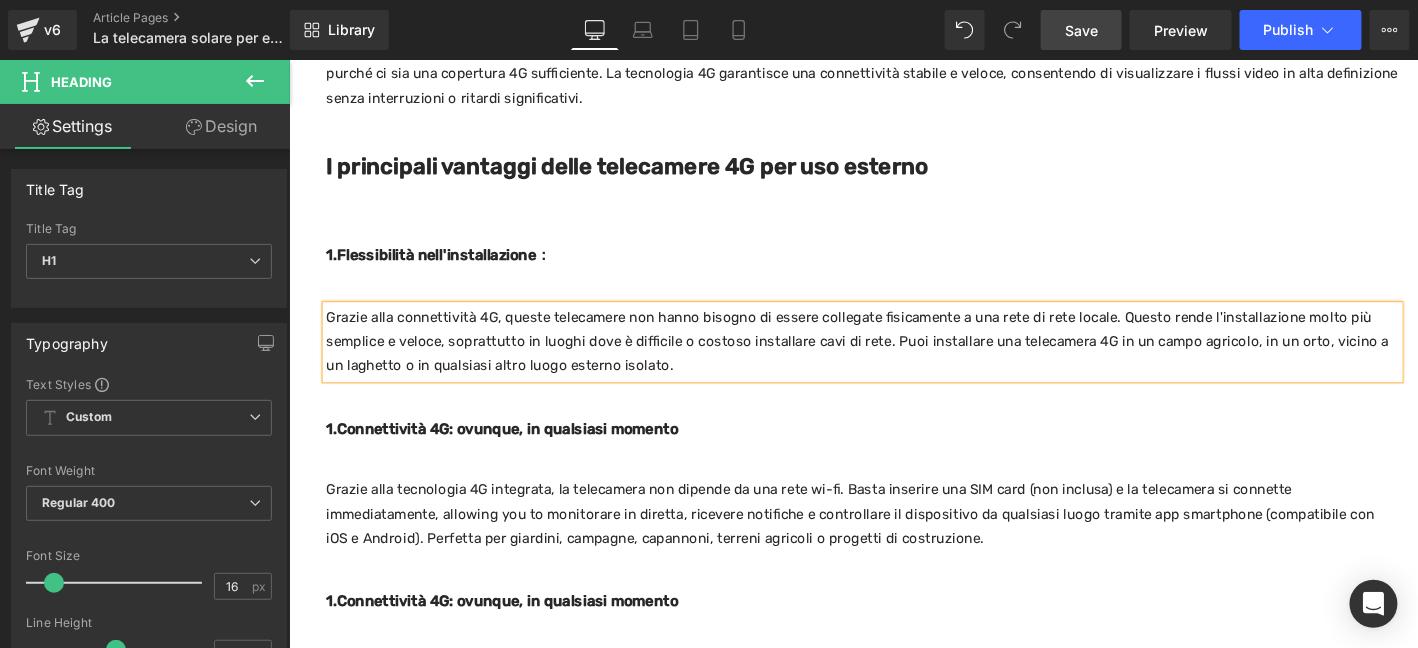 click on "1.Flessibilità nell'installazione： Heading" at bounding box center (903, 269) 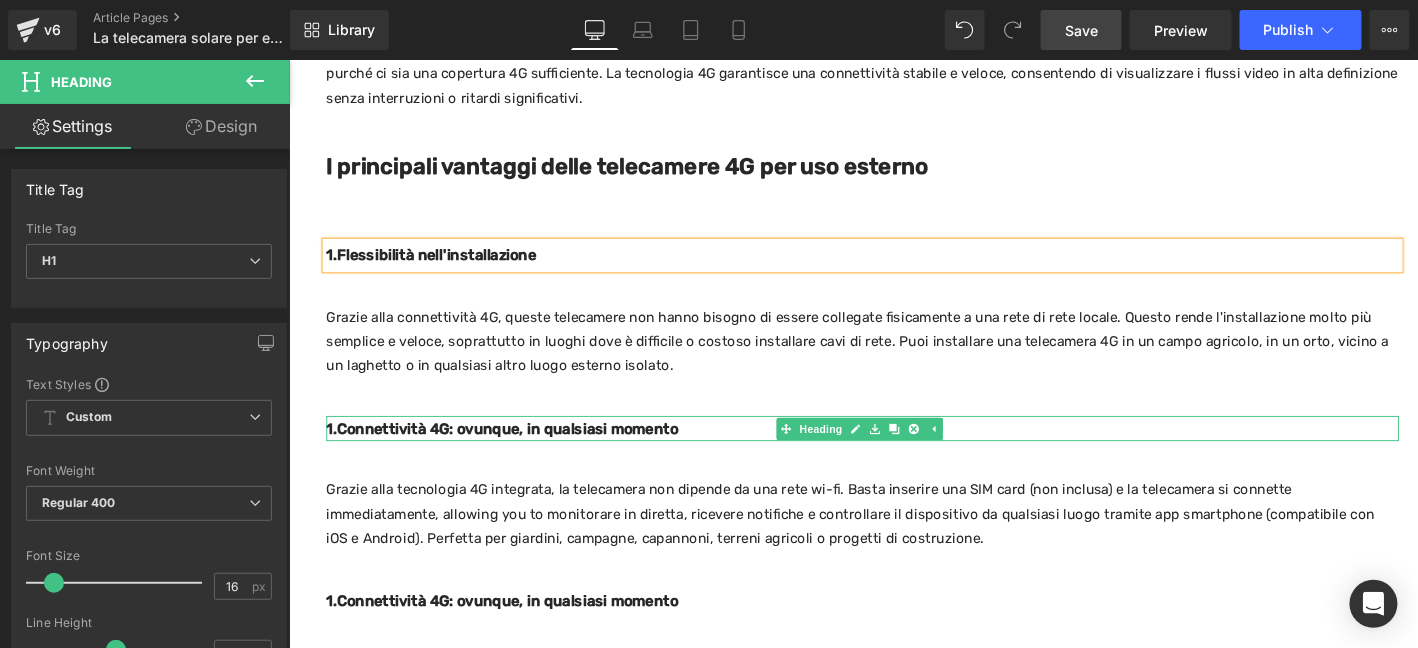 drag, startPoint x: 340, startPoint y: 454, endPoint x: 755, endPoint y: 468, distance: 415.23608 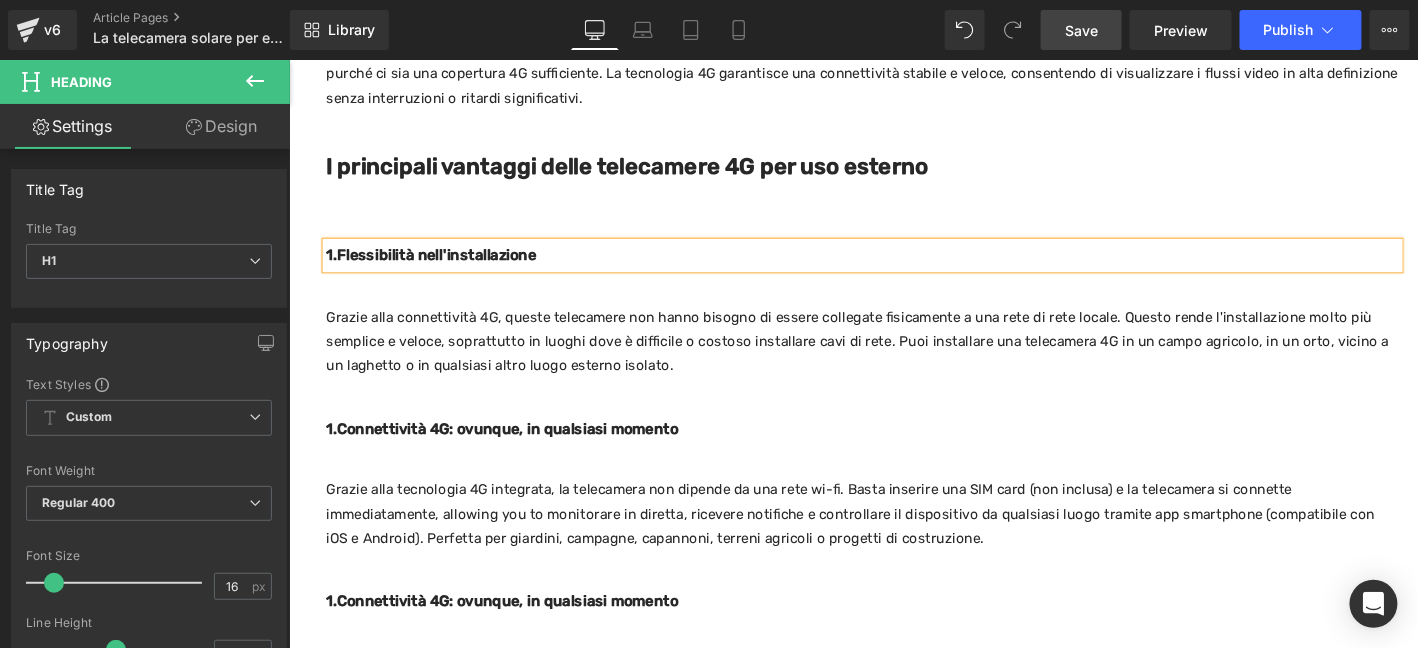 paste 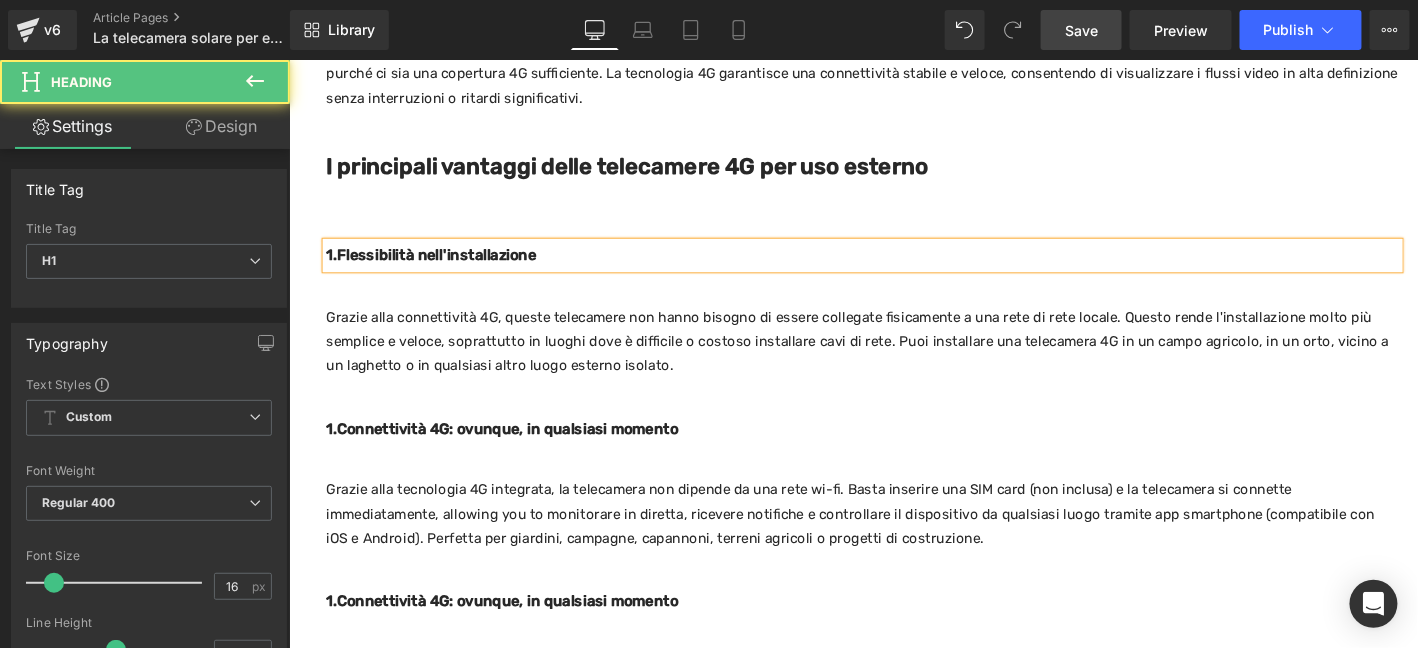 type 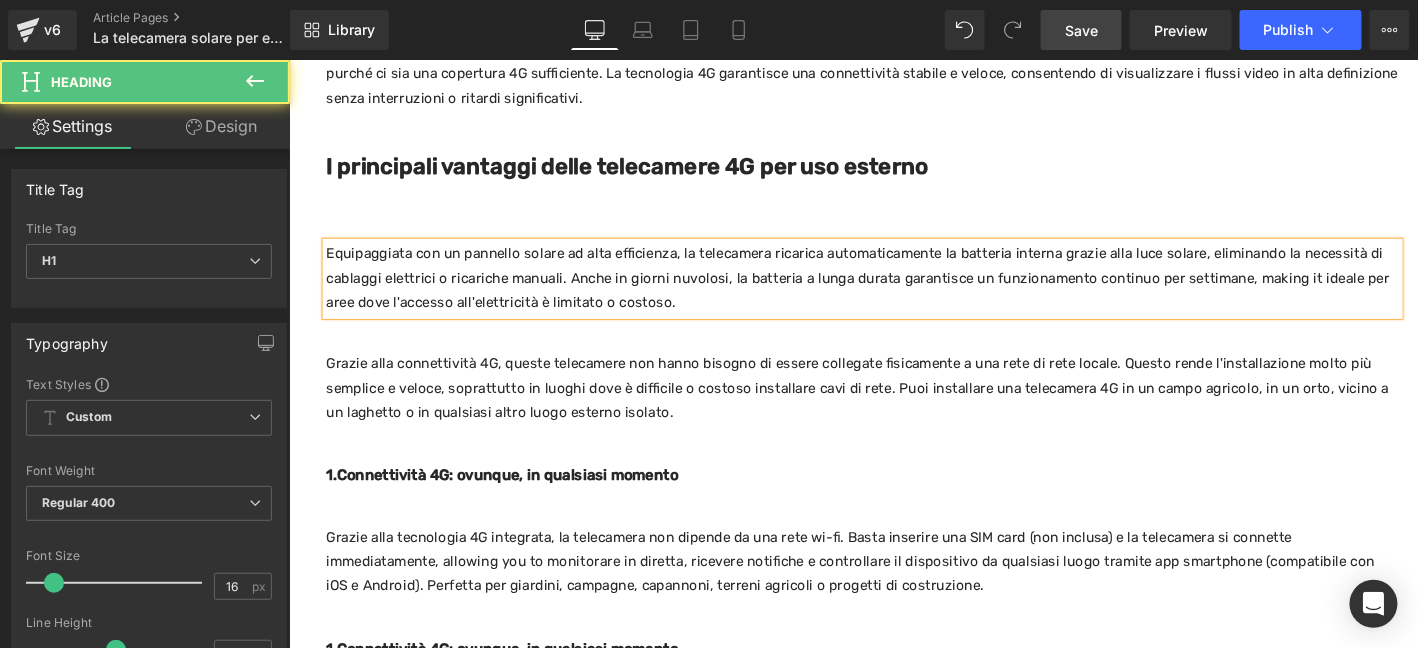click on "1.Connettività 4G: ovunque, in qualsiasi momento" at bounding box center (516, 504) 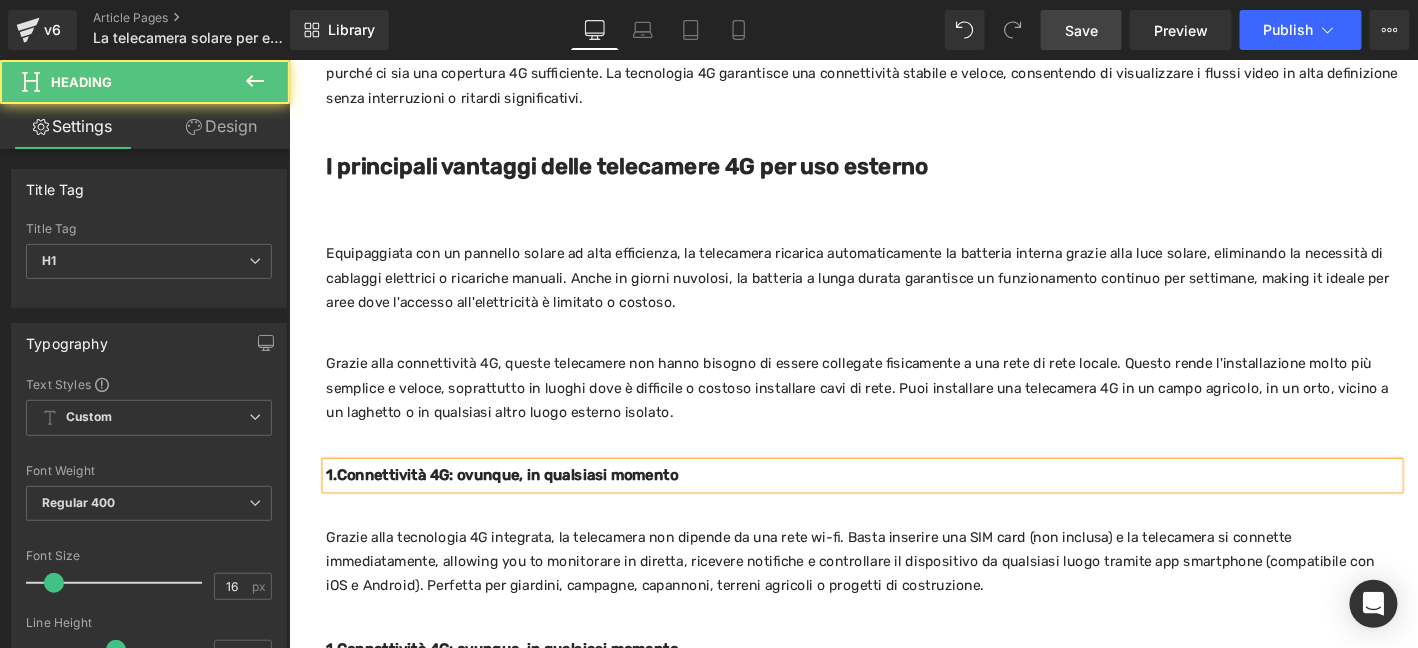 drag, startPoint x: 330, startPoint y: 454, endPoint x: 319, endPoint y: 447, distance: 13.038404 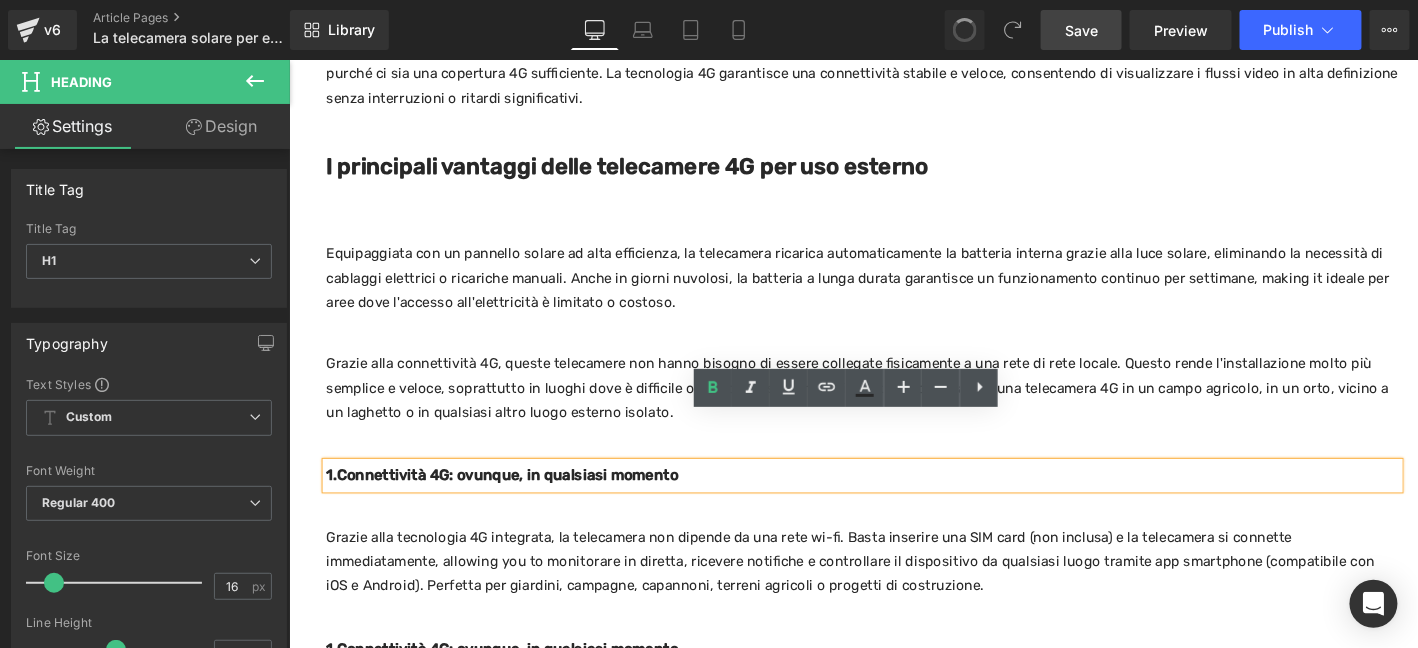 click on "1.Connettività 4G: ovunque, in qualsiasi momento" at bounding box center [903, 505] 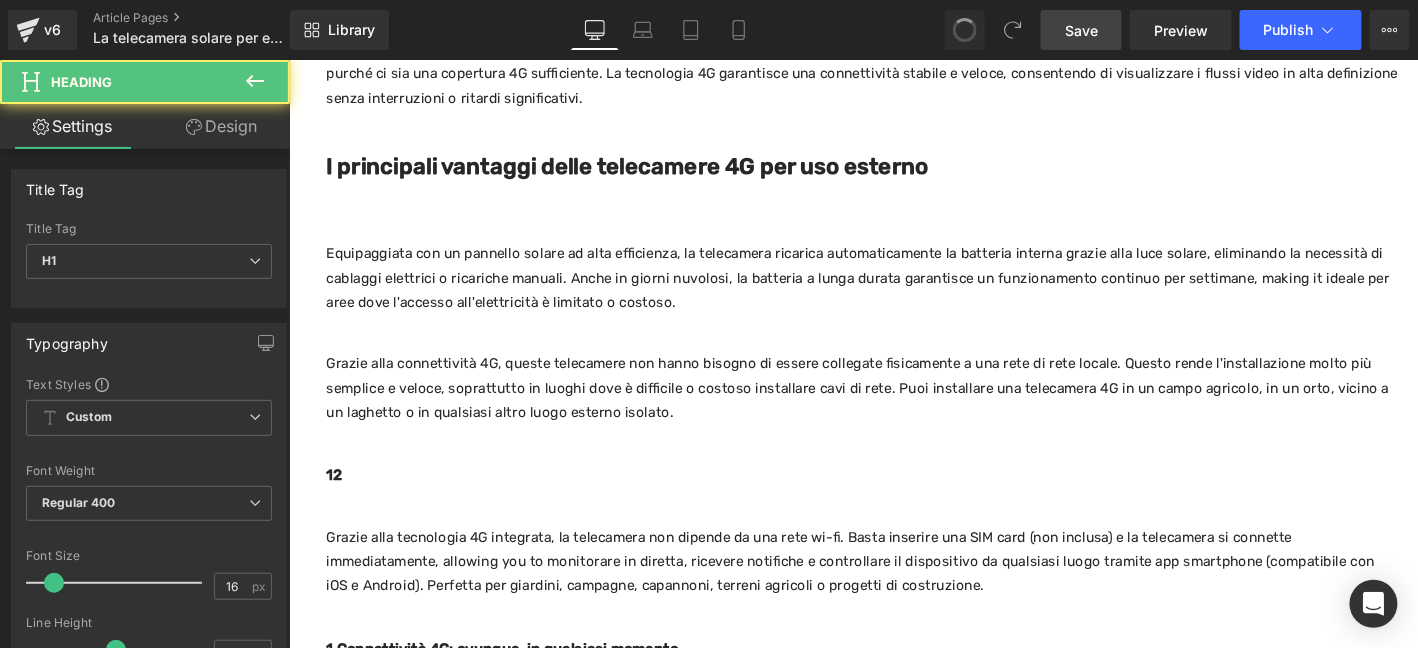 scroll, scrollTop: 753, scrollLeft: 0, axis: vertical 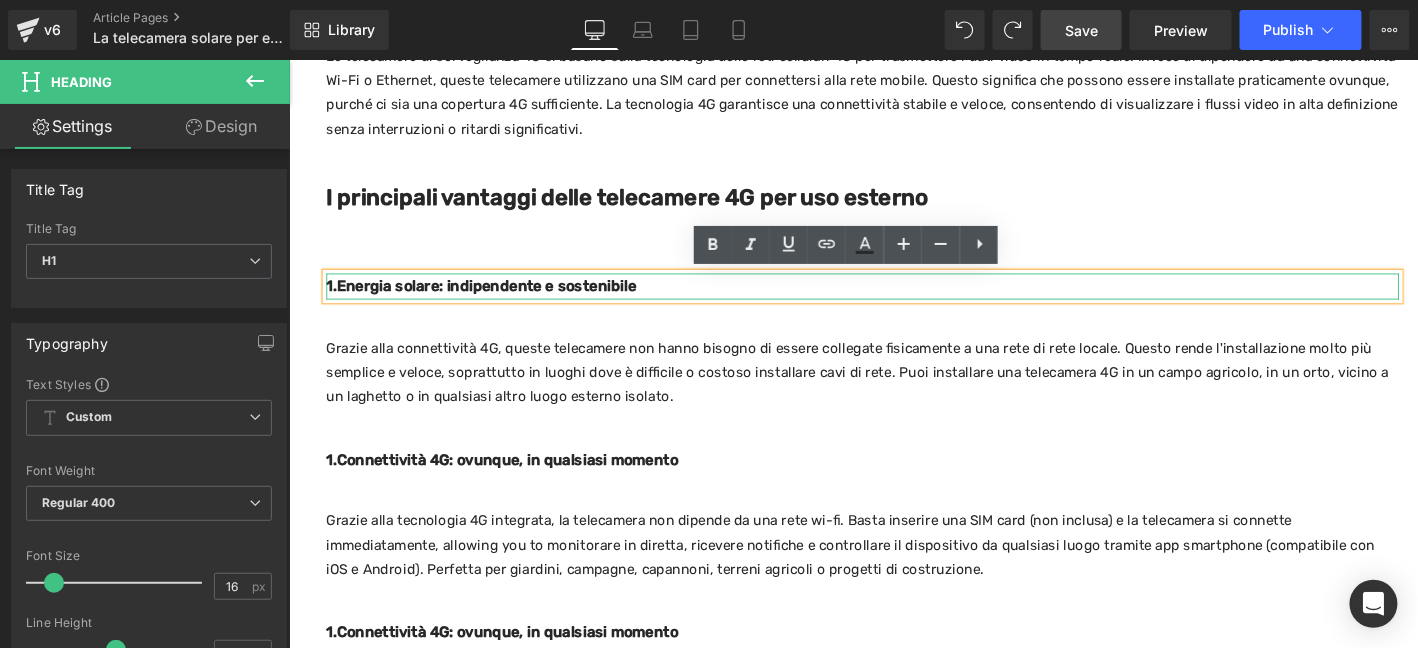 drag, startPoint x: 338, startPoint y: 299, endPoint x: 669, endPoint y: 301, distance: 331.00604 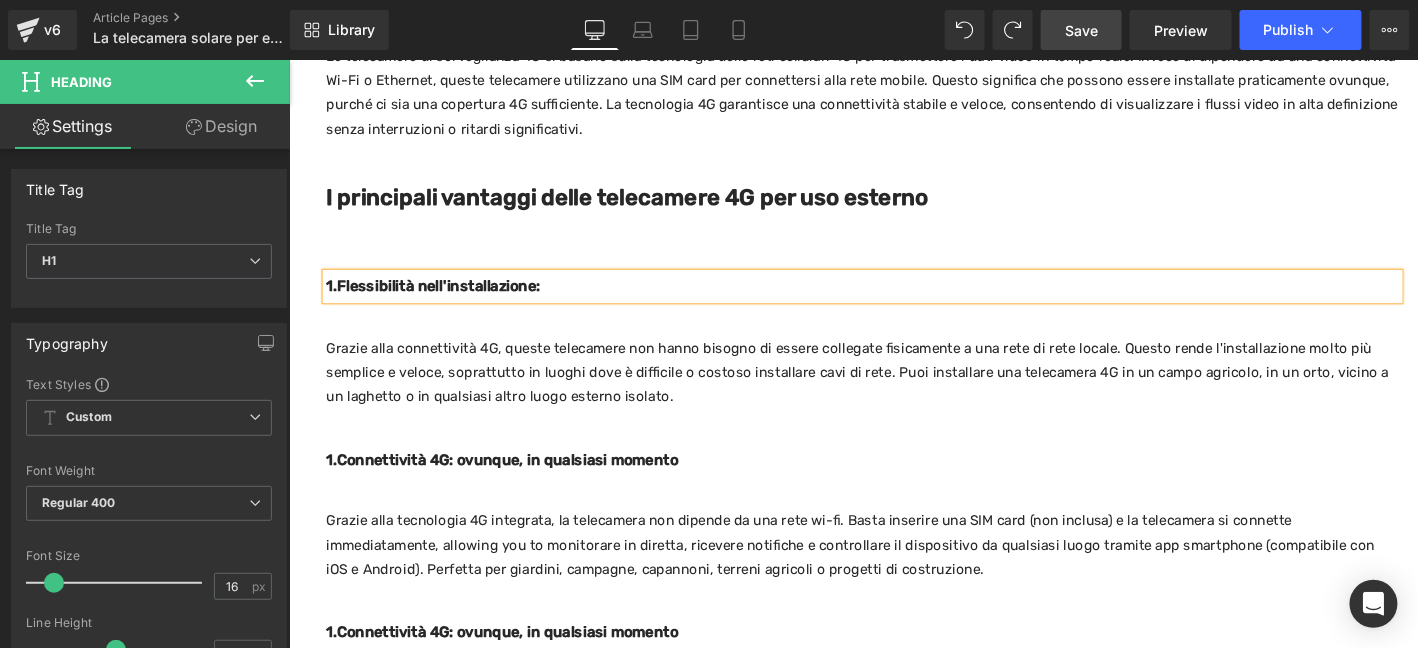 click at bounding box center [288, 59] 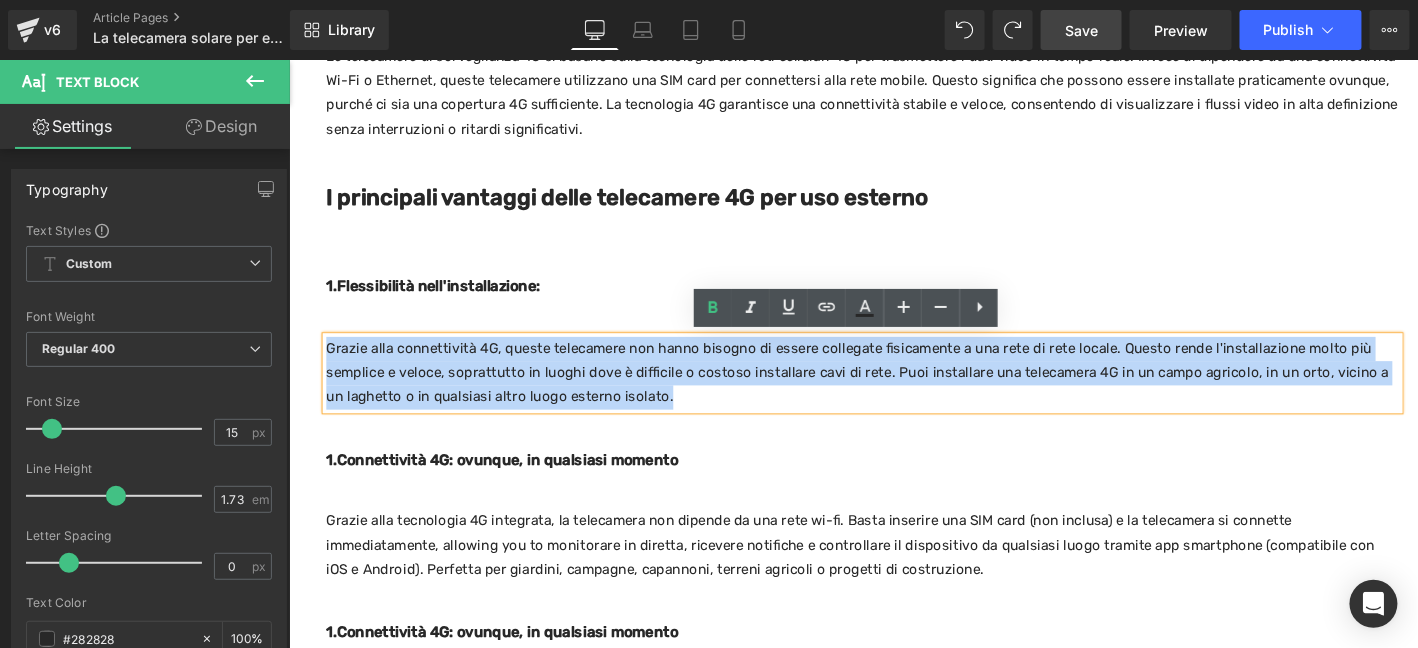 drag, startPoint x: 704, startPoint y: 418, endPoint x: 321, endPoint y: 378, distance: 385.0831 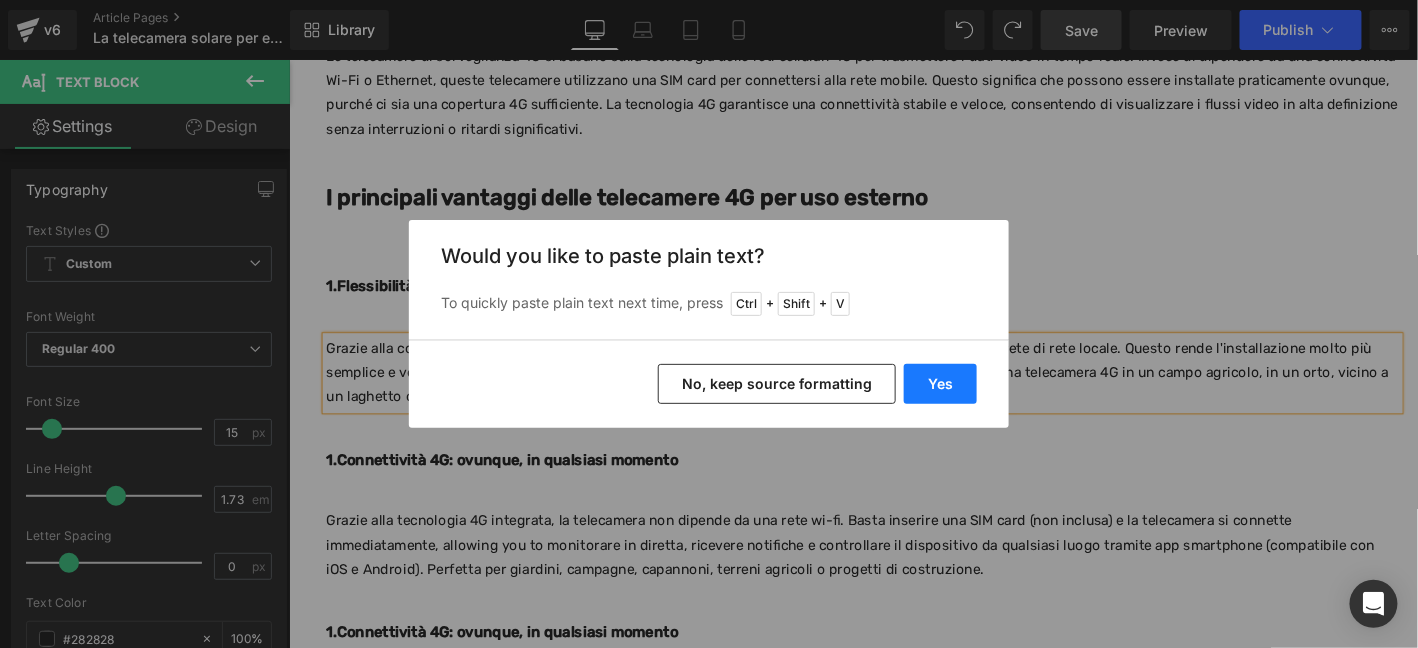 click on "Yes" at bounding box center (940, 384) 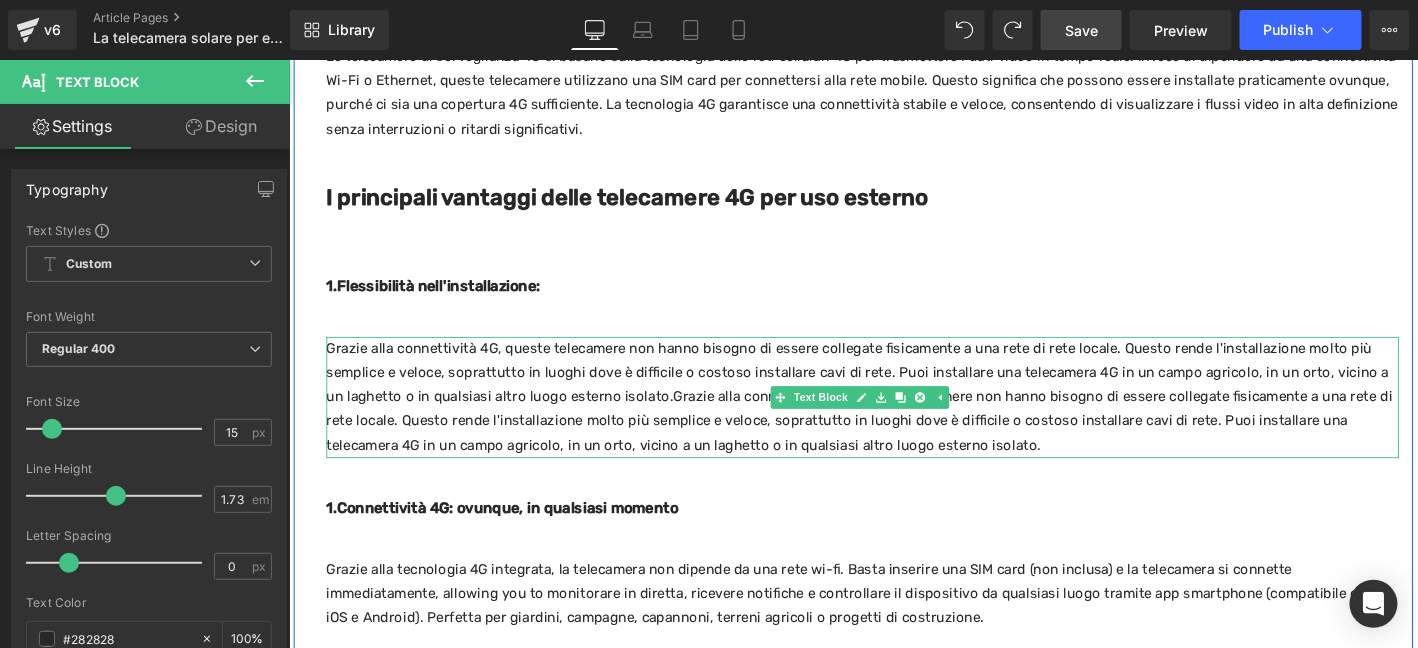 click on "Grazie alla connettività 4G, queste telecamere non hanno bisogno di essere collegate fisicamente a una rete di rete locale. Questo rende l'installazione molto più semplice e veloce, soprattutto in luoghi dove è difficile o costoso installare cavi di rete. Puoi installare una telecamera 4G in un campo agricolo, in un orto, vicino a un laghetto o in qualsiasi altro luogo esterno isolato.Grazie alla connettività 4G, queste telecamere non hanno bisogno di essere collegate fisicamente a una rete di rete locale. Questo rende l'installazione molto più semplice e veloce, soprattutto in luoghi dove è difficile o costoso installare cavi di rete. Puoi installare una telecamera 4G in un campo agricolo, in un orto, vicino a un laghetto o in qualsiasi altro luogo esterno isolato." at bounding box center [903, 421] 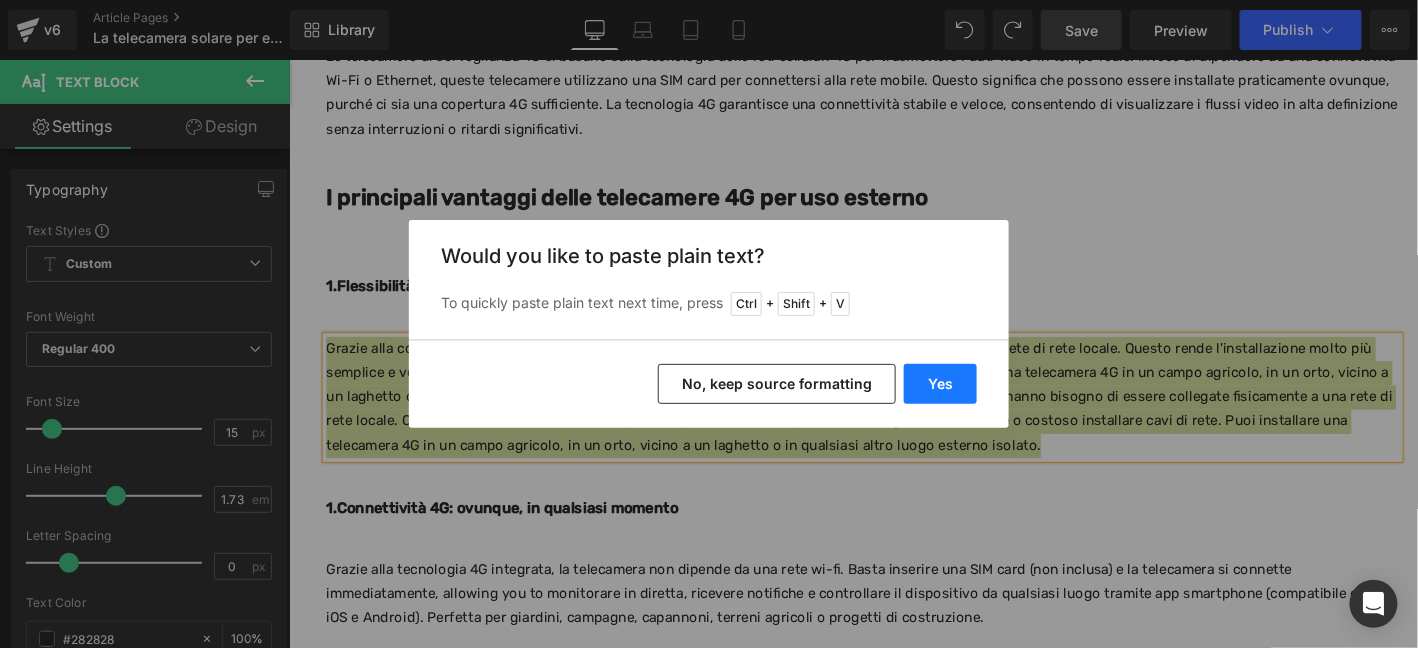 click on "Yes" at bounding box center (940, 384) 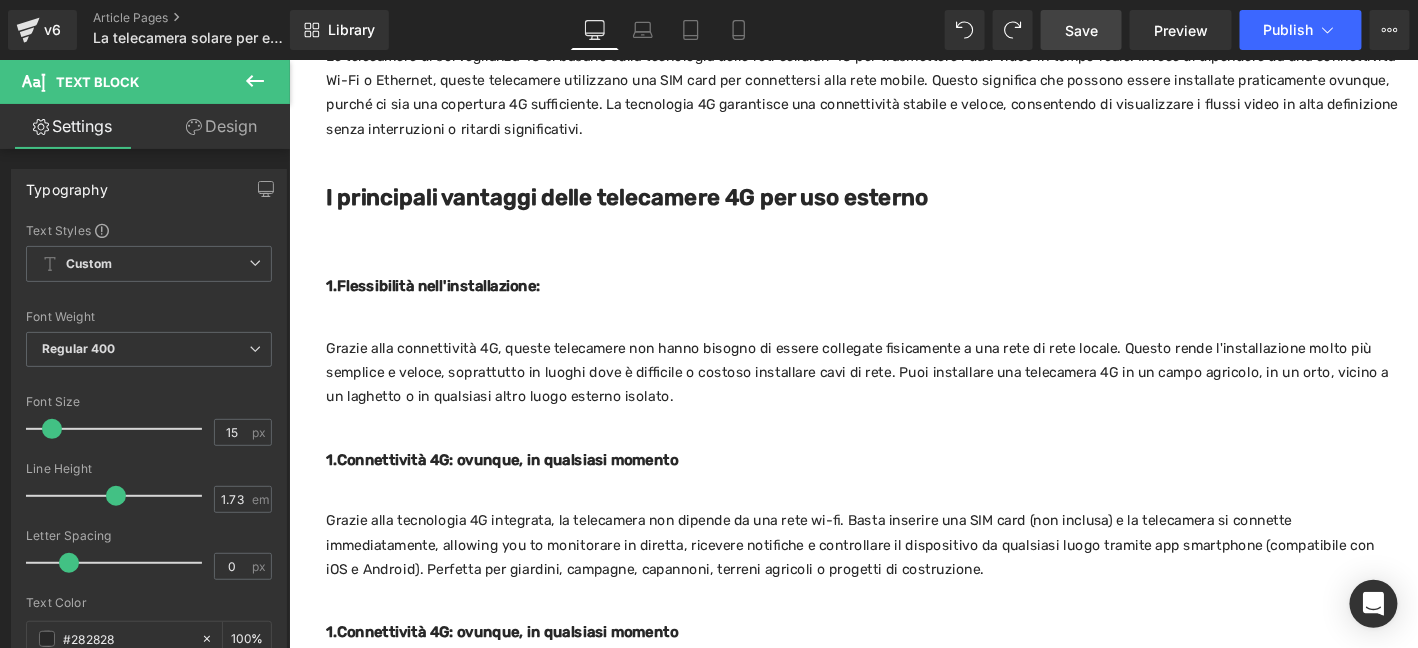 click on "Save" at bounding box center (1081, 30) 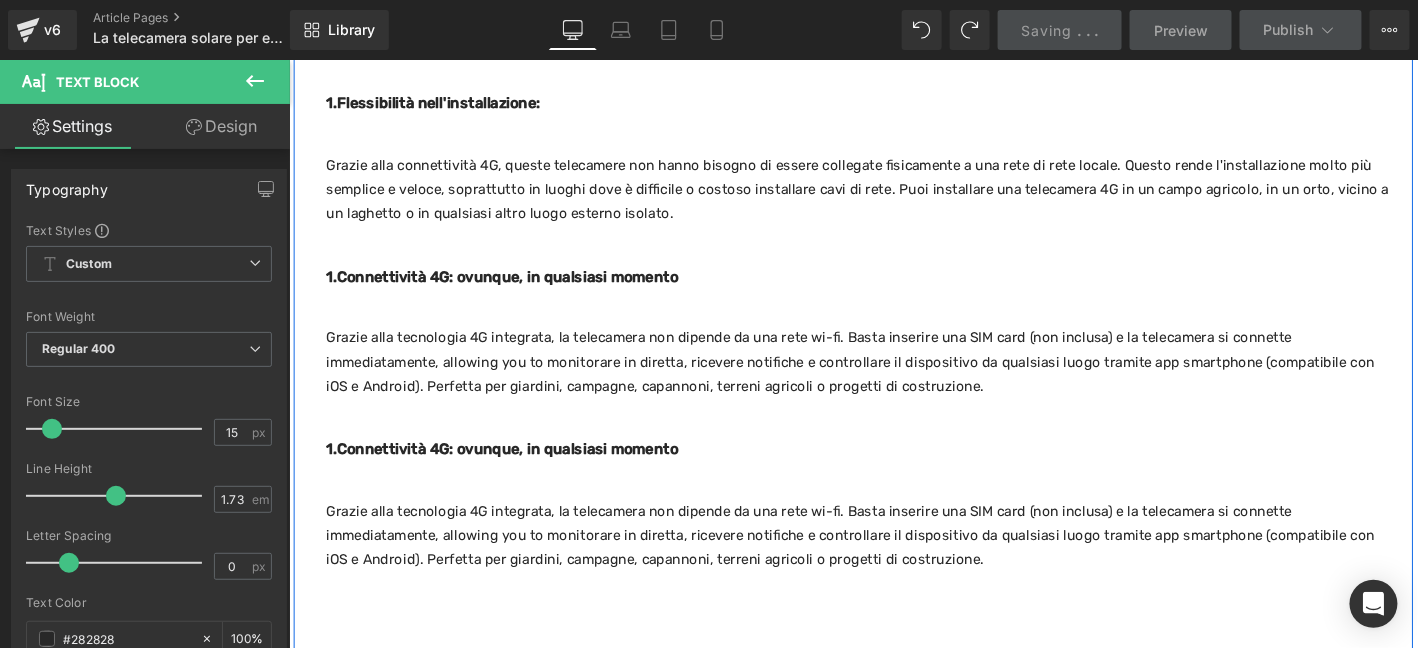 scroll, scrollTop: 870, scrollLeft: 0, axis: vertical 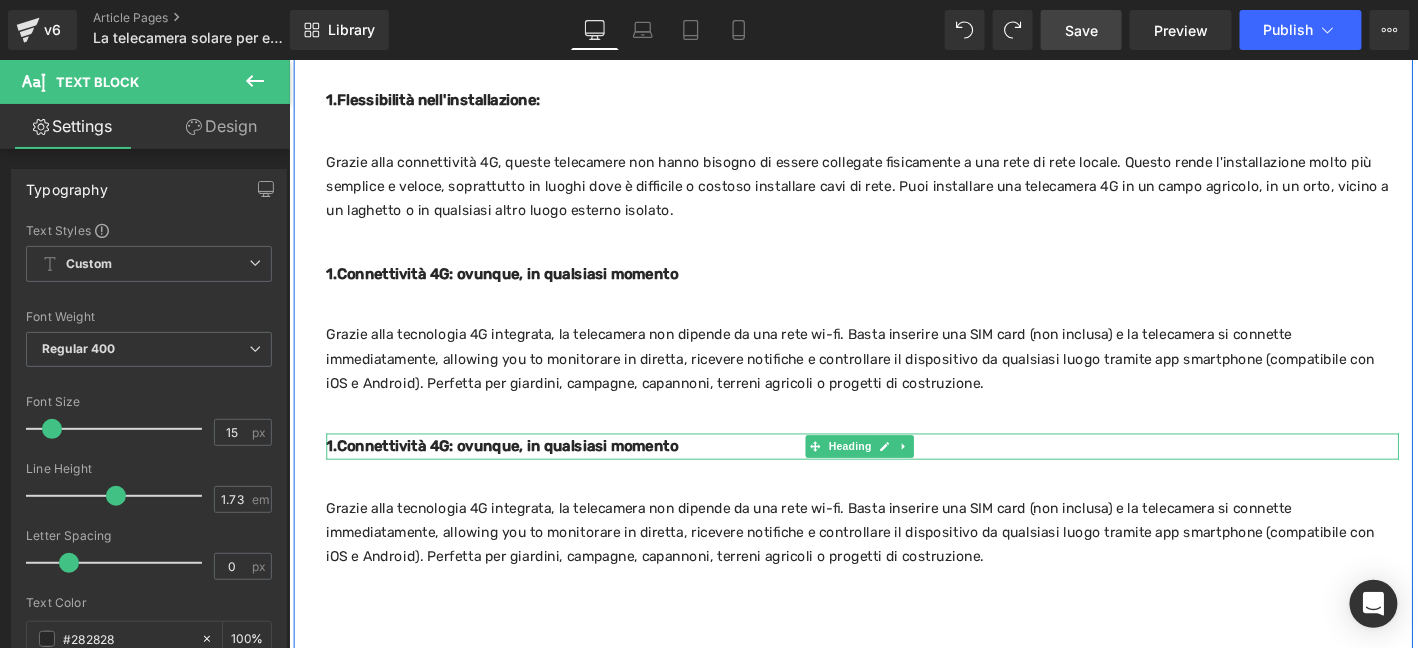 click on "1.Connettività 4G: ovunque, in qualsiasi momento" at bounding box center [516, 472] 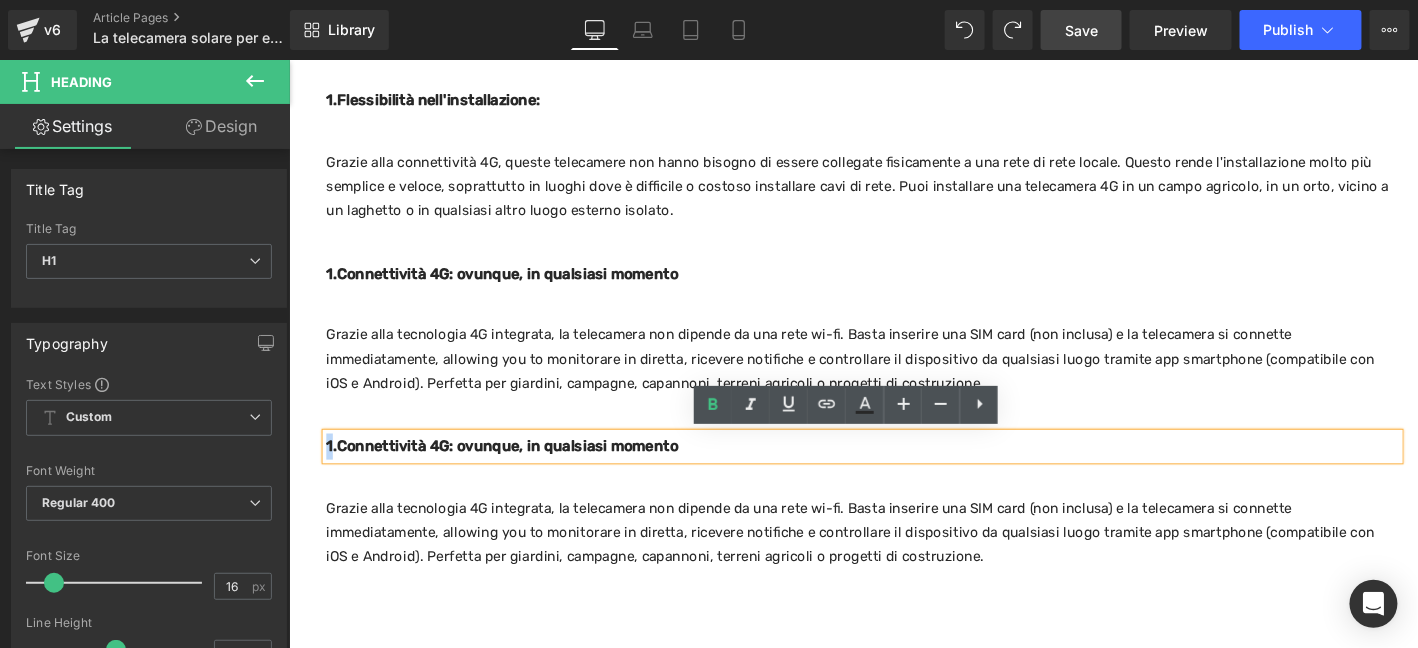 click on "1.Connettività 4G: ovunque, in qualsiasi momento" at bounding box center (516, 472) 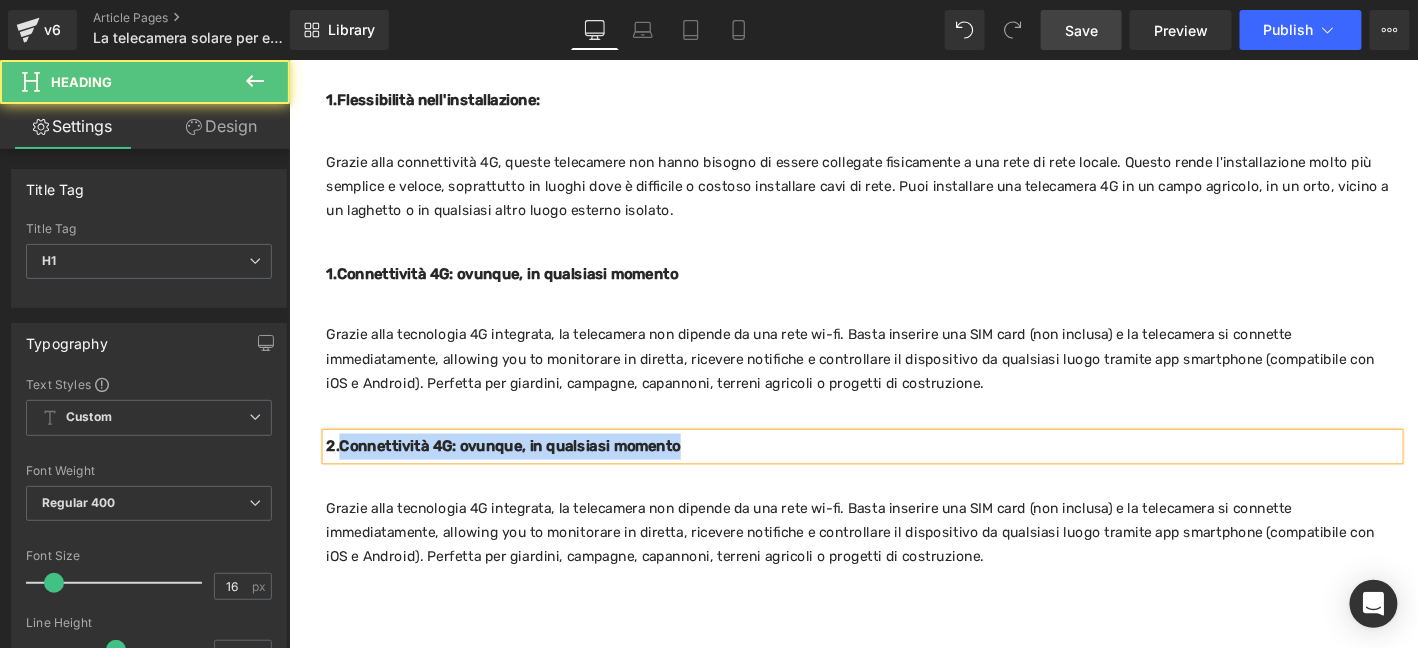 drag, startPoint x: 339, startPoint y: 470, endPoint x: 818, endPoint y: 470, distance: 479 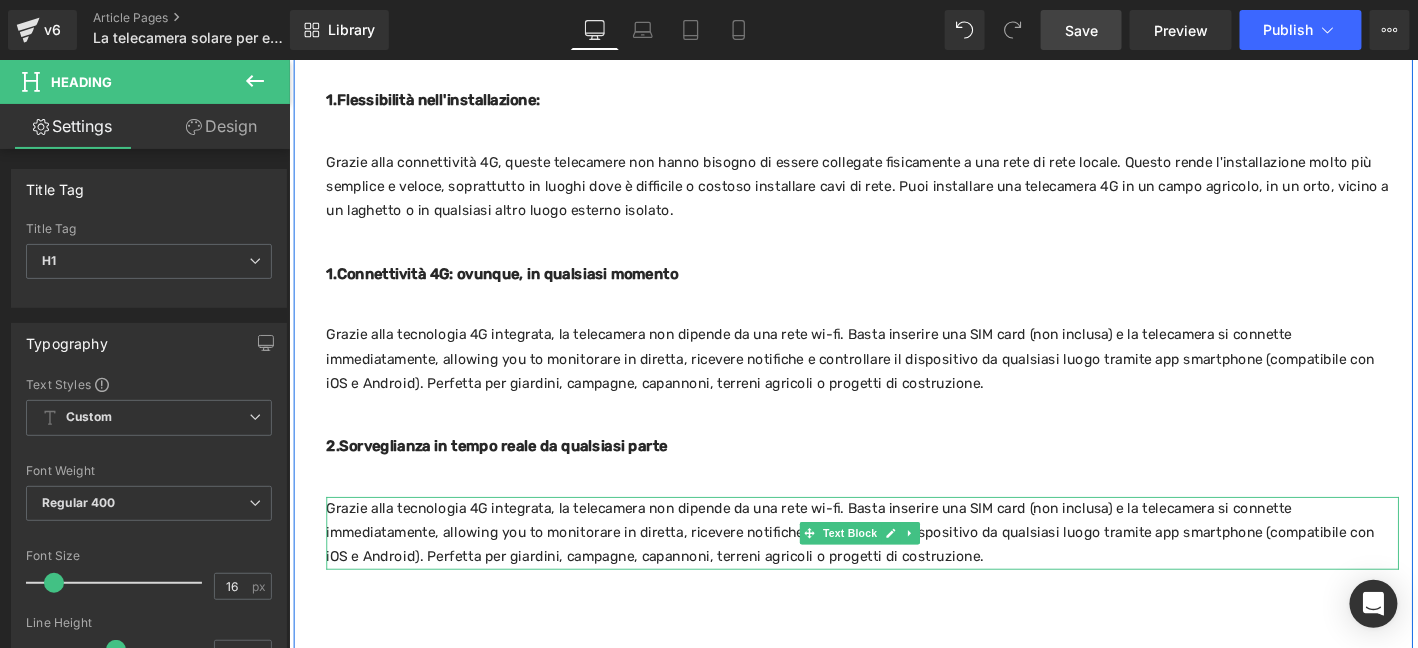 click on "Grazie alla tecnologia 4G integrata, la telecamera non dipende da una rete wi-fi. Basta inserire una SIM card (non inclusa) e la telecamera si connette immediatamente, allowing you to monitorare in diretta, ricevere notifiche e controllare il dispositivo da qualsiasi luogo tramite app smartphone (compatibile con iOS e Android). Perfetta per giardini, campagne, capannoni, terreni agricoli o progetti di costruzione." at bounding box center [903, 566] 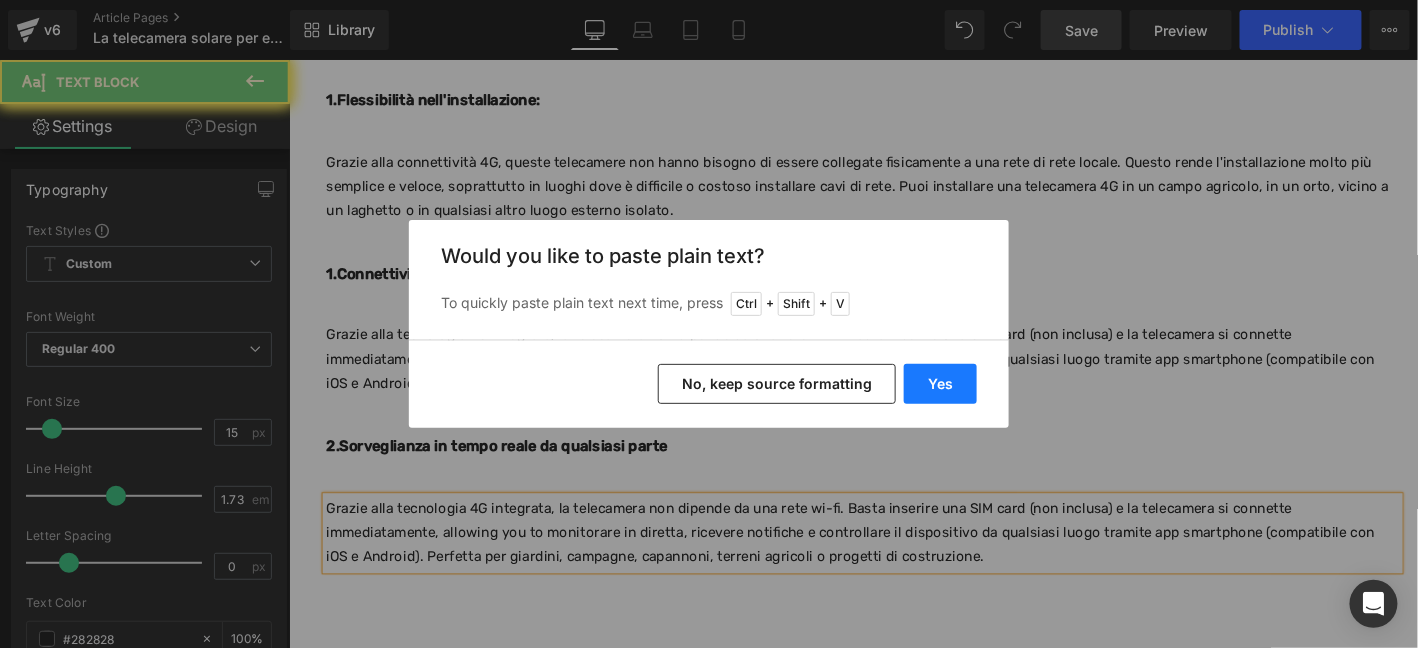 drag, startPoint x: 951, startPoint y: 383, endPoint x: 714, endPoint y: 352, distance: 239.01883 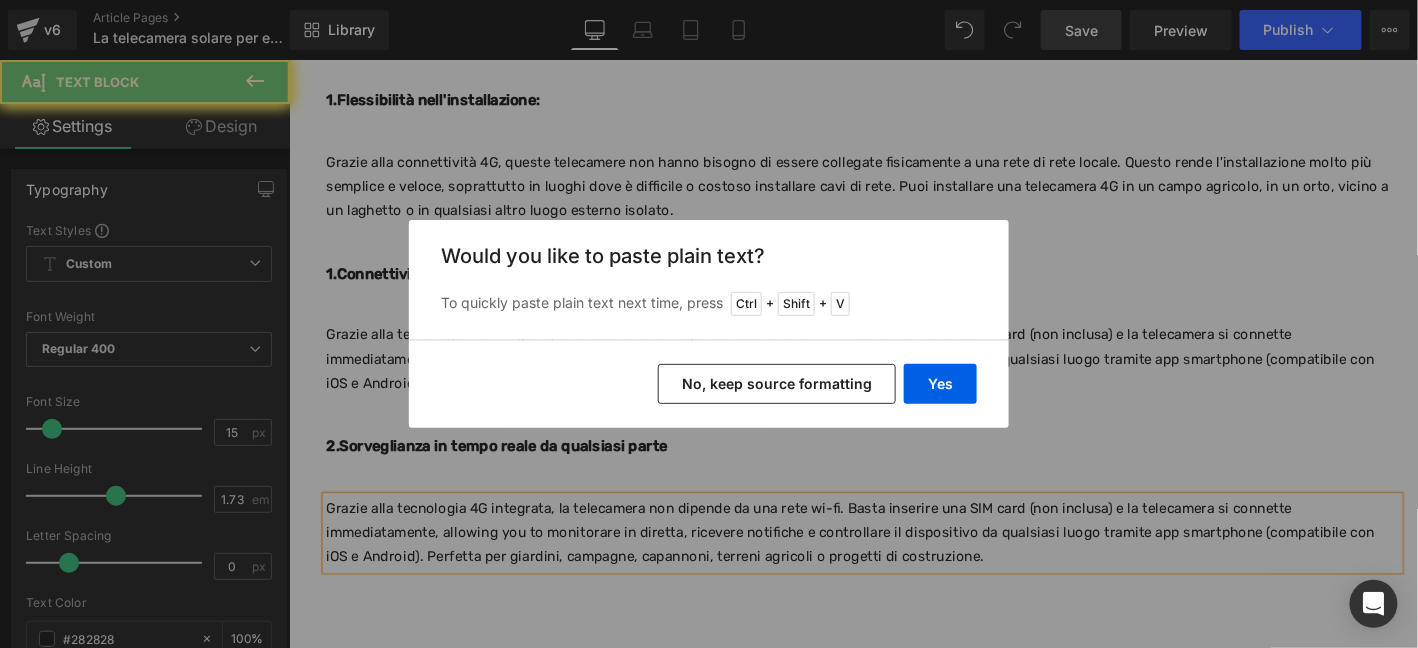 type 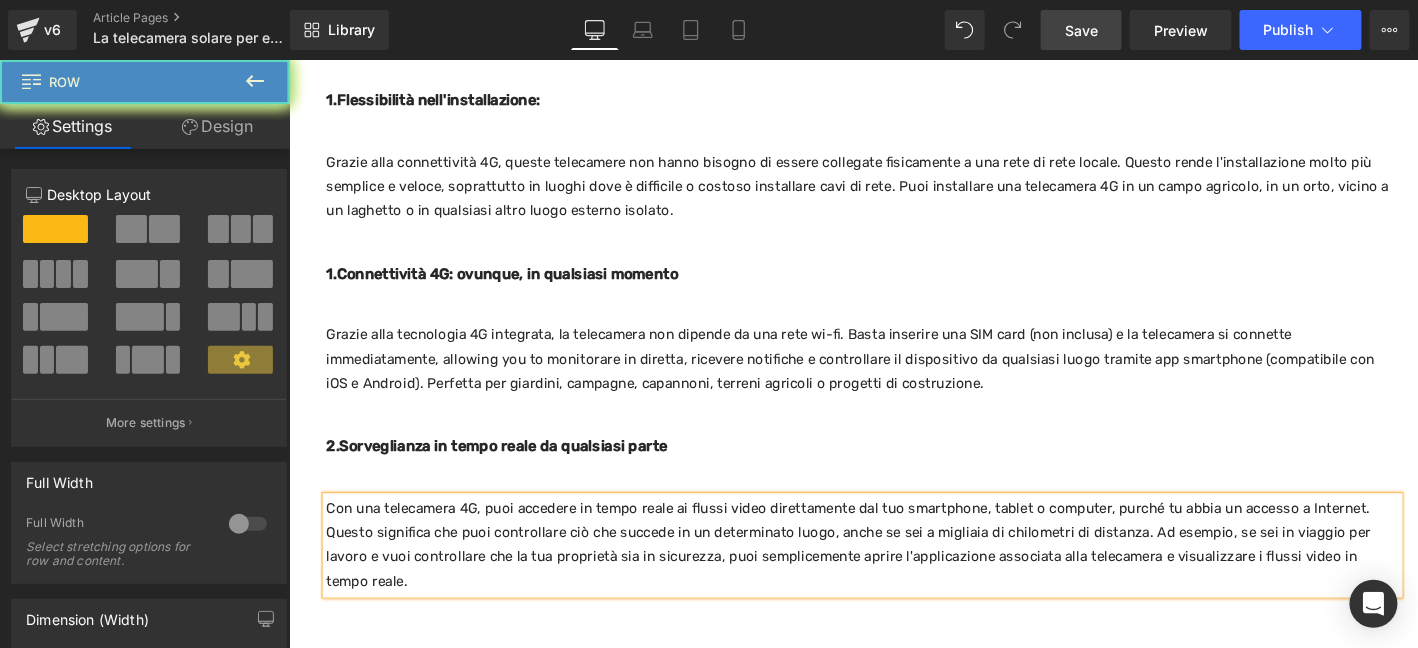 click on "Come funzionano le telecamere 4G per uso esterno?​
Heading
Le telecamere di sorveglianza 4G si basano sulla tecnologia delle reti cellulari 4G per trasmettere i dati video in tempo reale. Invece di dipendere da una connettività Wi-Fi o Ethernet, queste telecamere utilizzano una SIM card per connettersi alla rete mobile. Questo significa che possono essere installate praticamente ovunque, purché ci sia una copertura 4G sufficiente. La tecnologia 4G garantisce una connettività stabile e veloce, consentendo di visualizzare i flussi video in alta definizione senza interruzioni o ritardi significativi.
Text Block         I principali vantaggi delle telecamere 4G per uso esterno​ Heading         1.Flessibilità nell'installazione: Heading         Text Block         1.Connettività 4G: ovunque, in qualsiasi momento Heading         Text Block         2.Sorveglianza in tempo reale da qualsiasi parte Heading         Text Block         Row     234px" at bounding box center [893, 298] 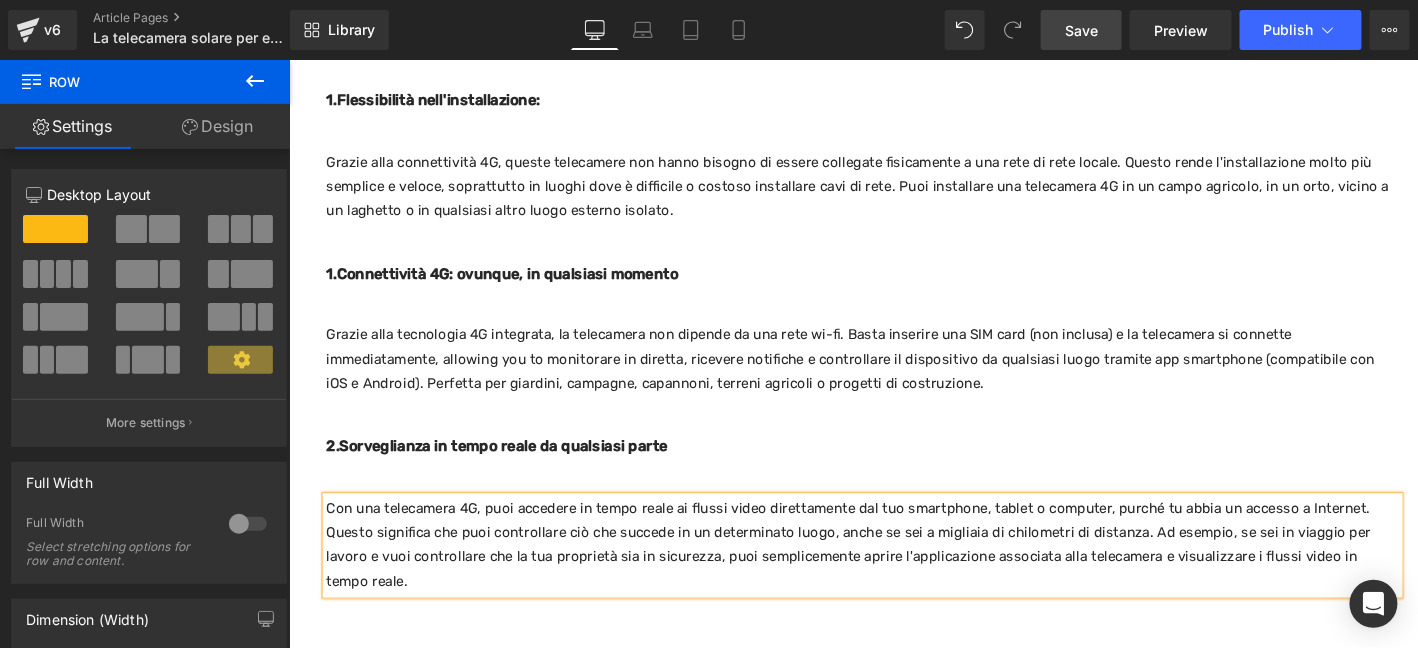 scroll, scrollTop: 1070, scrollLeft: 0, axis: vertical 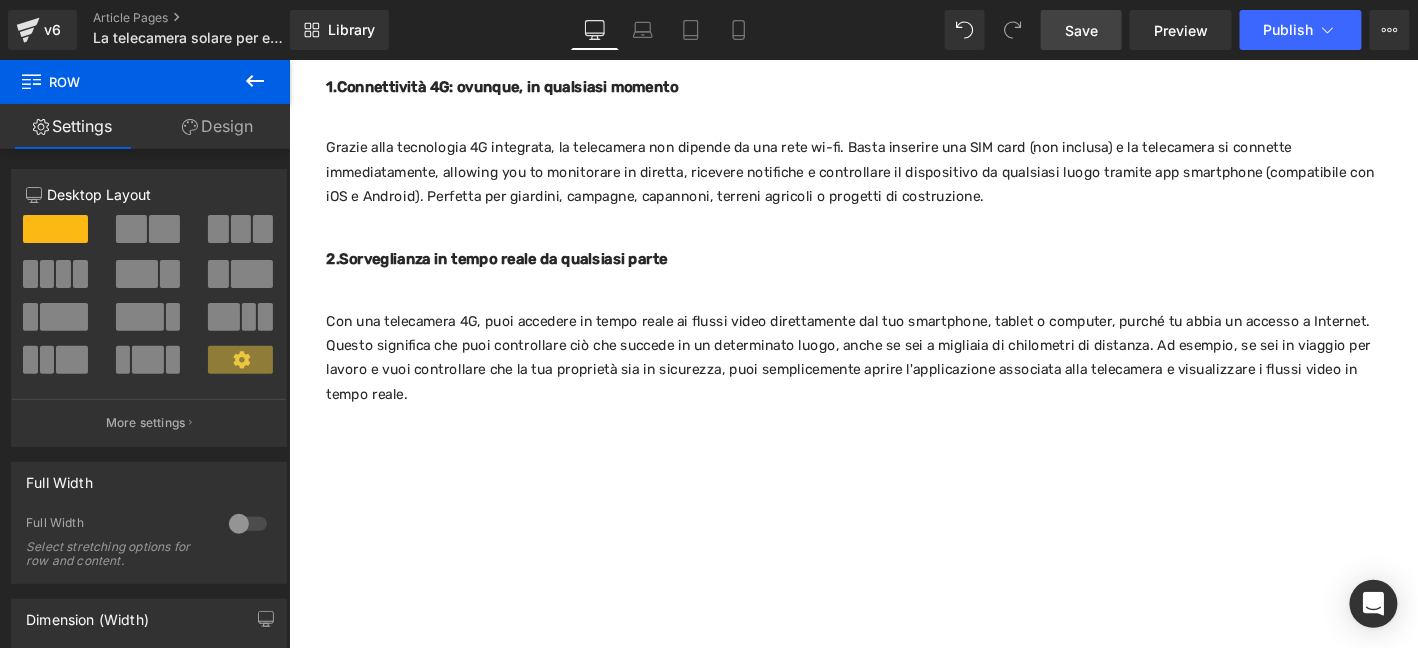 click on "2.Sorveglianza in tempo reale da qualsiasi parte" at bounding box center (903, 273) 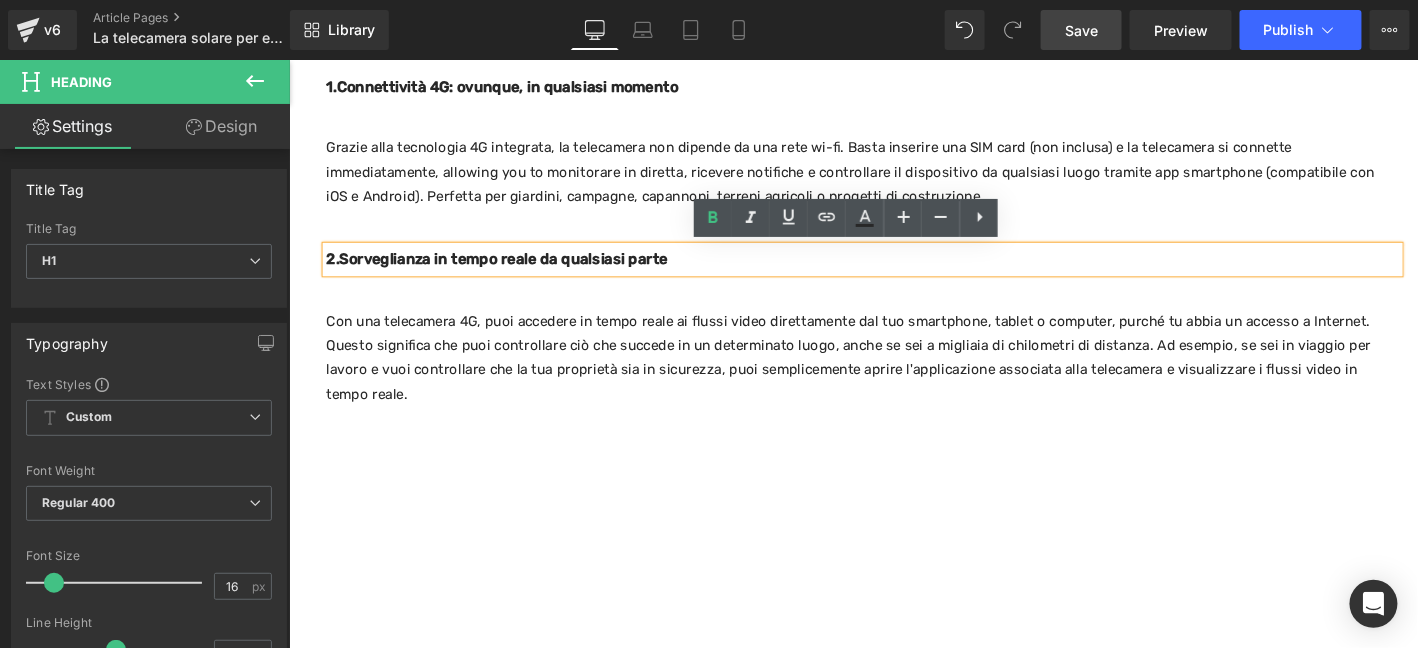 click on "Save" at bounding box center [1081, 30] 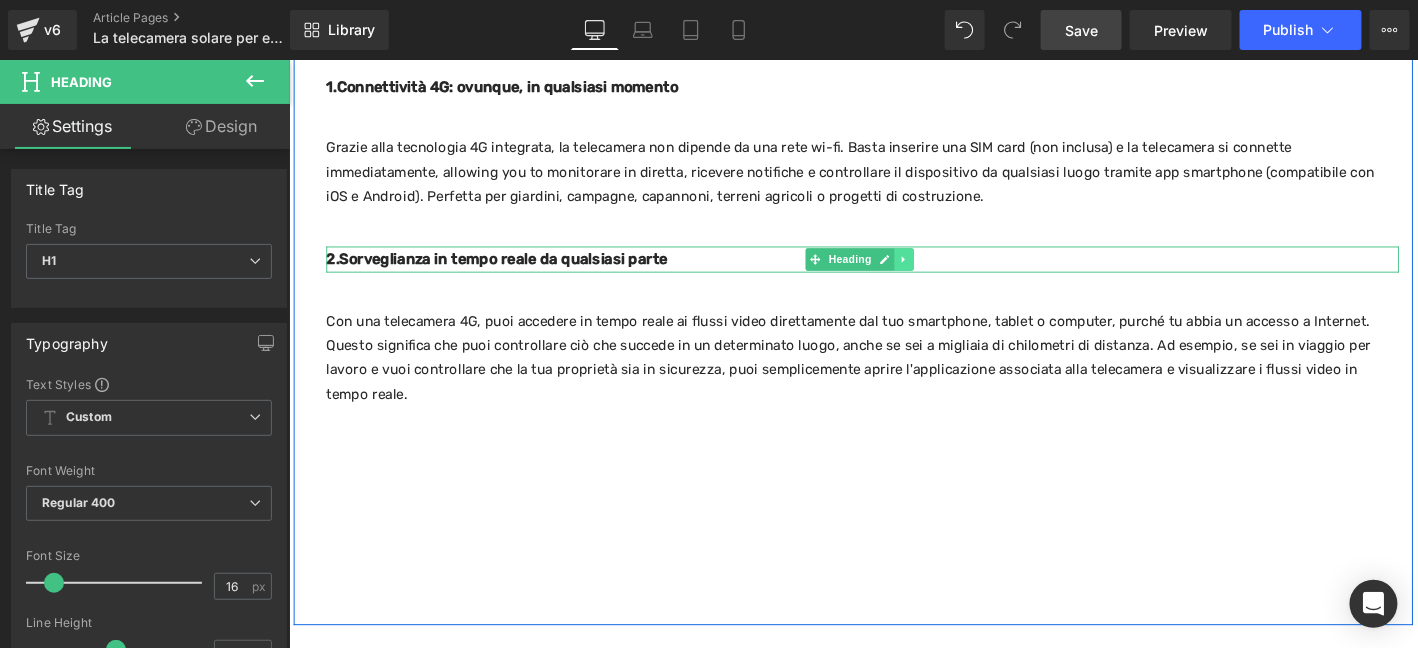 click 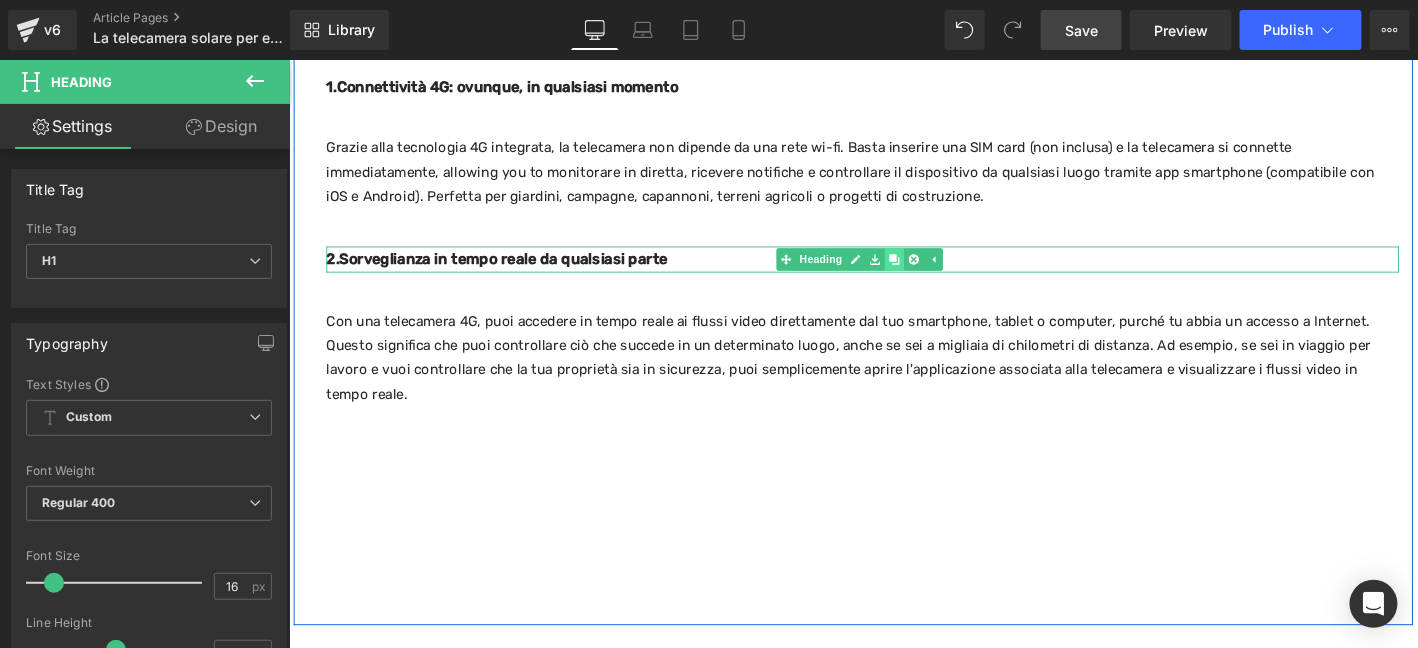 click 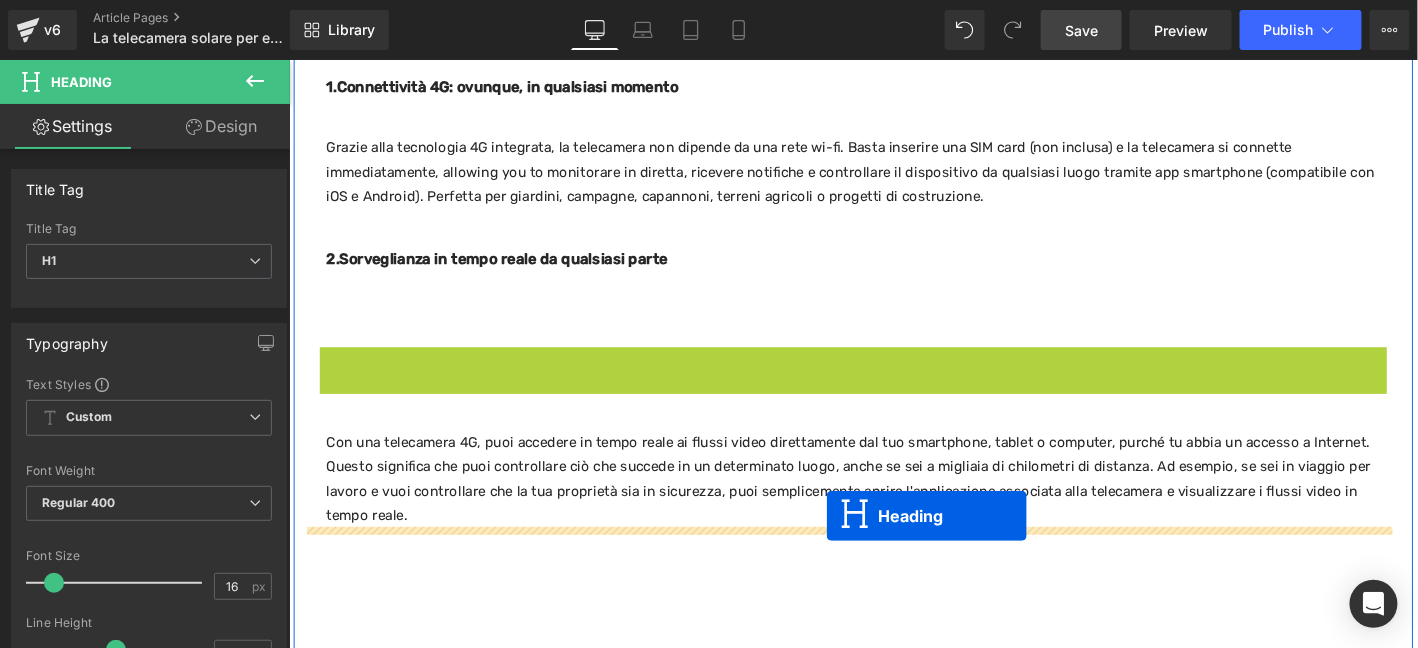 drag, startPoint x: 894, startPoint y: 387, endPoint x: 518, endPoint y: 59, distance: 498.95892 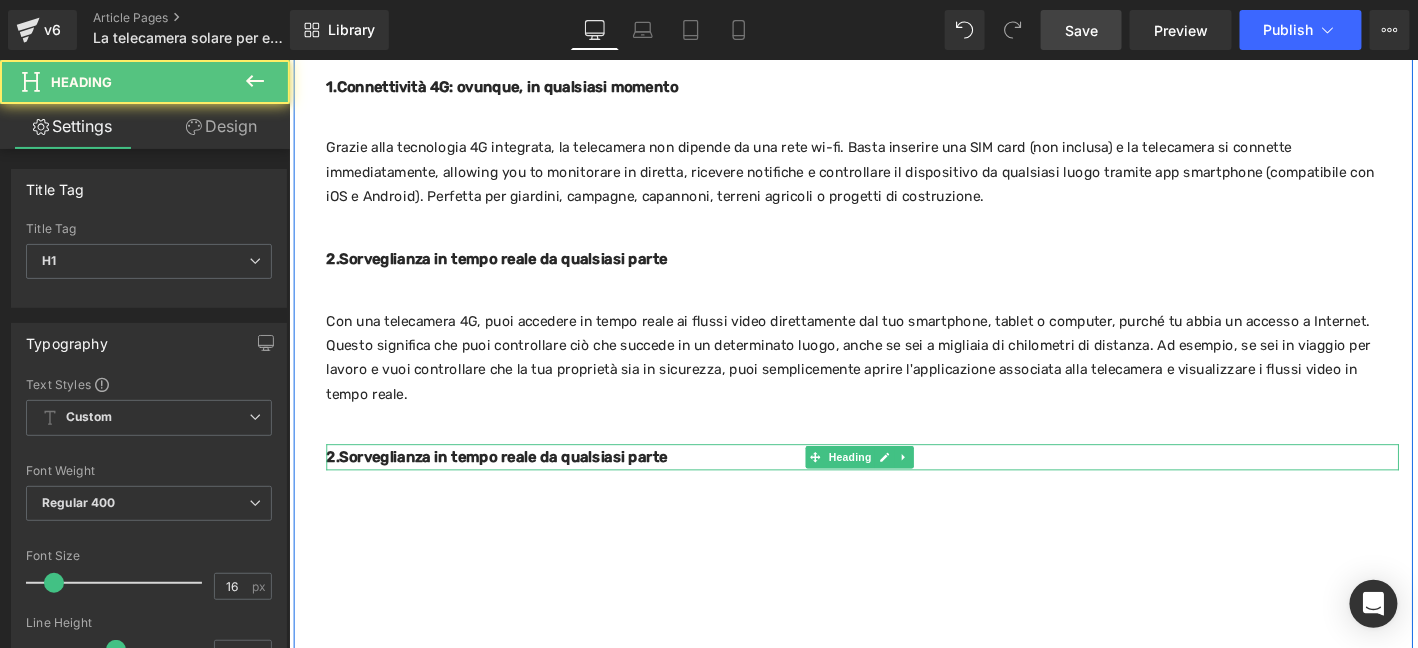 click on "2.Sorveglianza in tempo reale da qualsiasi parte" at bounding box center [511, 484] 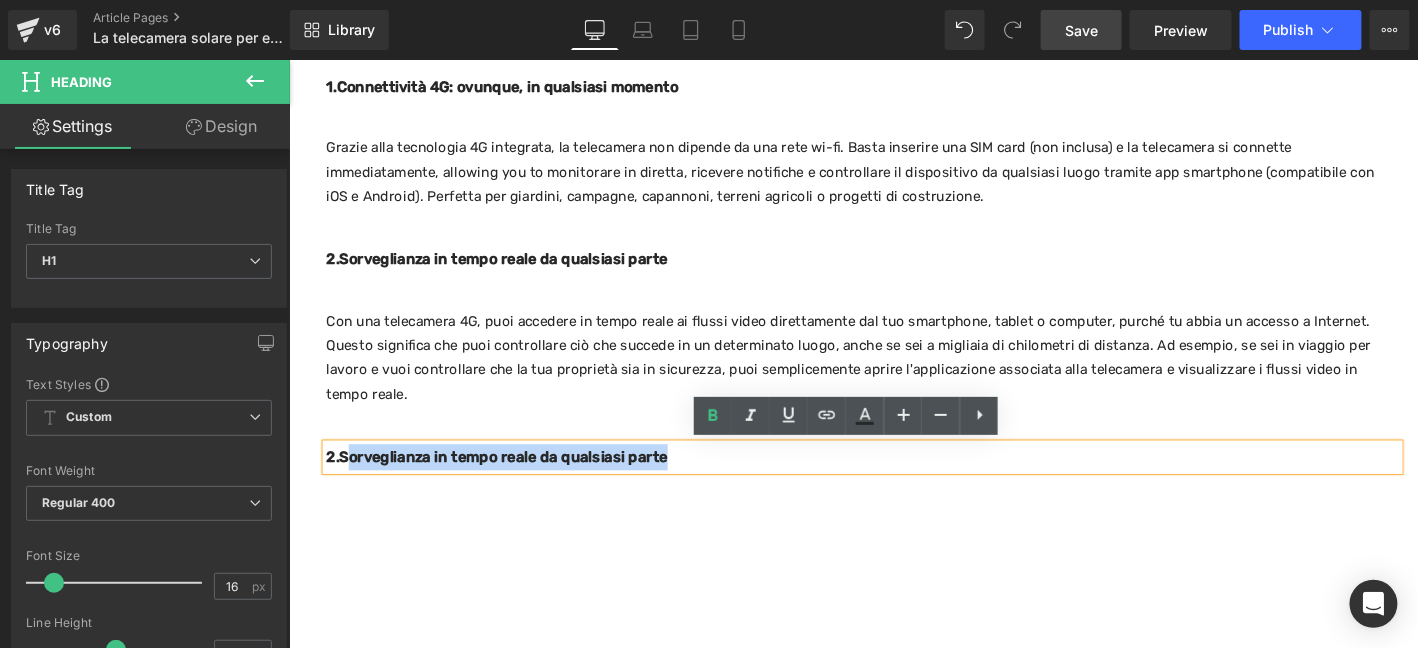 drag, startPoint x: 342, startPoint y: 484, endPoint x: 746, endPoint y: 483, distance: 404.00125 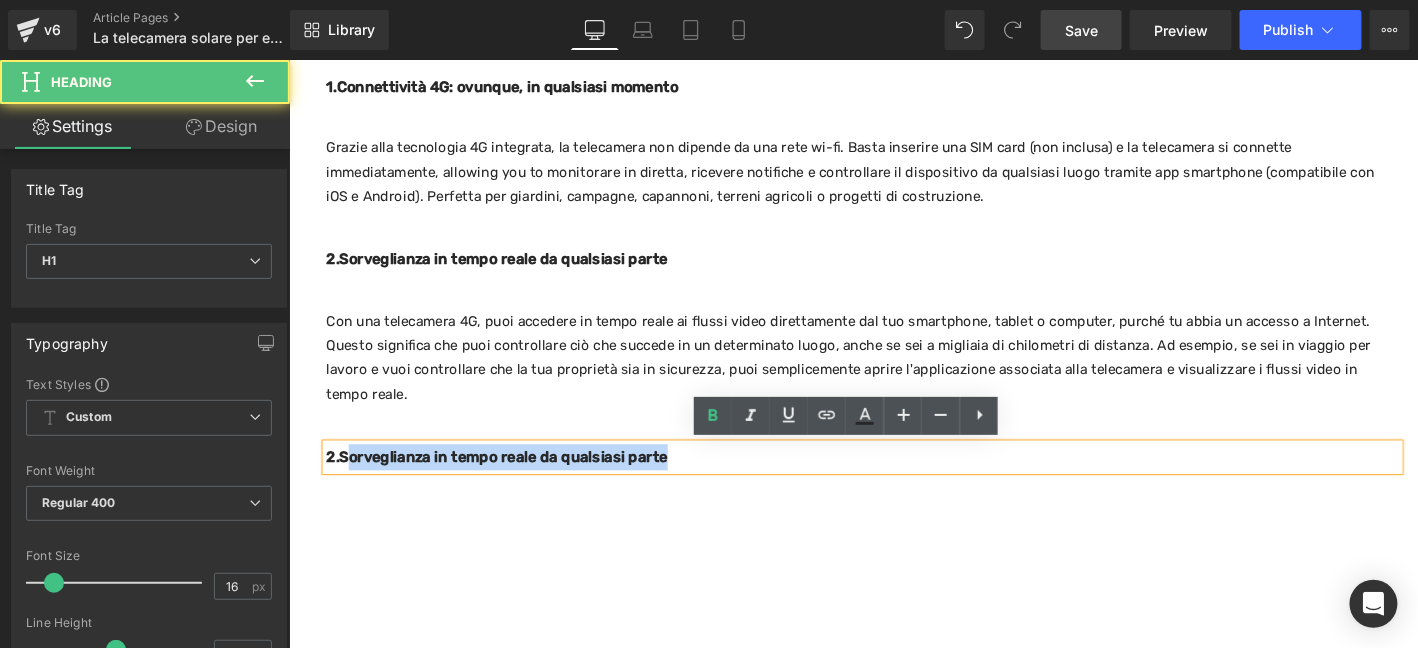 click on "2.Sorveglianza in tempo reale da qualsiasi parte" at bounding box center [903, 485] 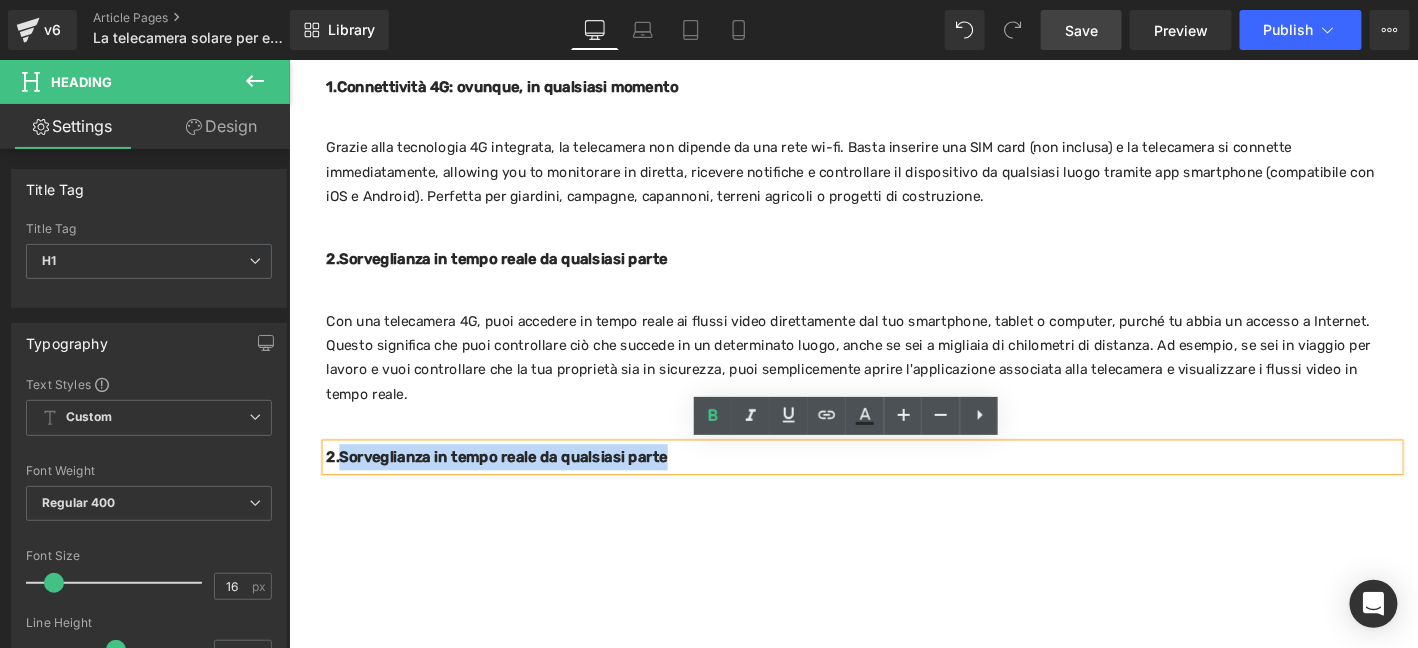 drag, startPoint x: 712, startPoint y: 483, endPoint x: 341, endPoint y: 493, distance: 371.13474 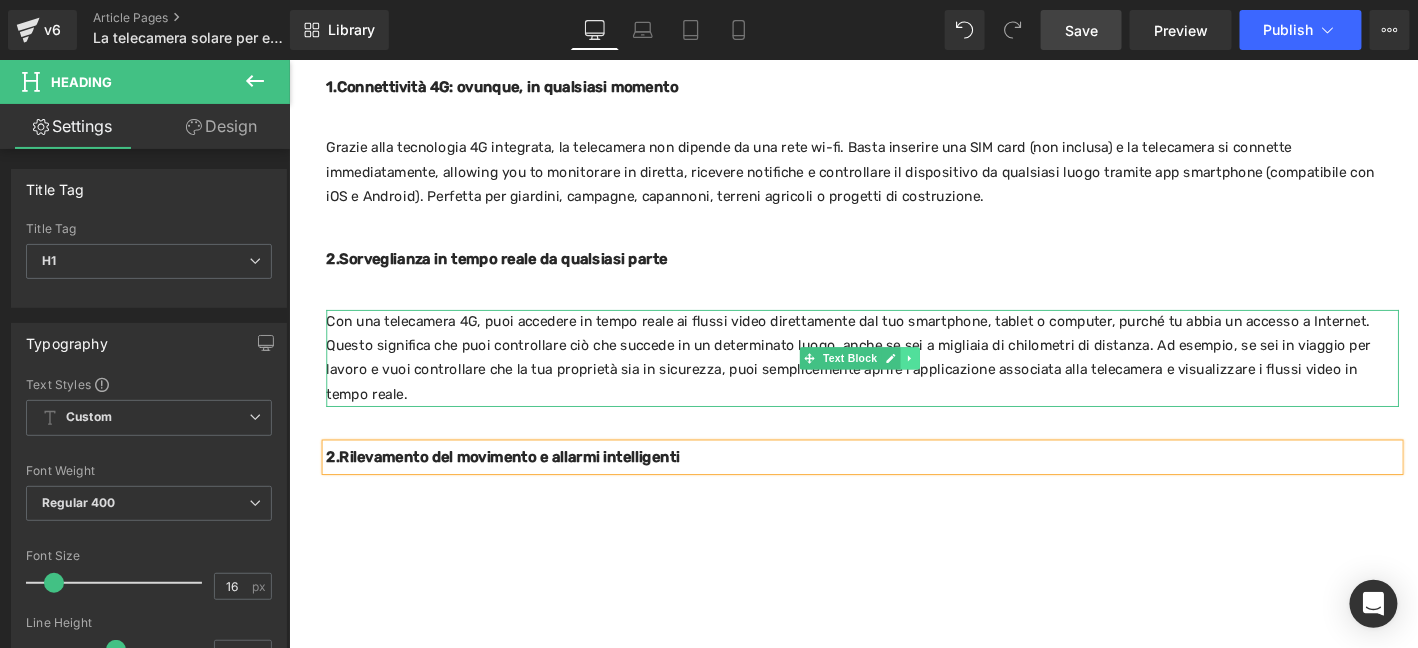 click 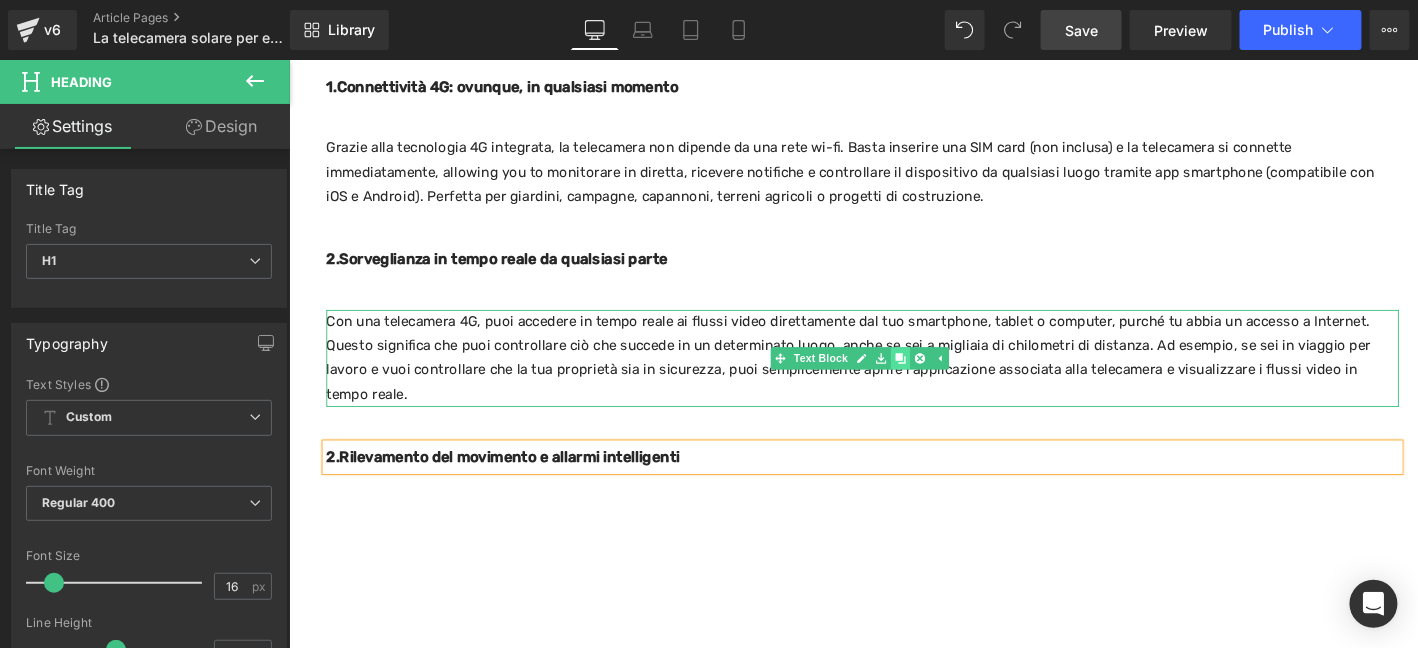 click 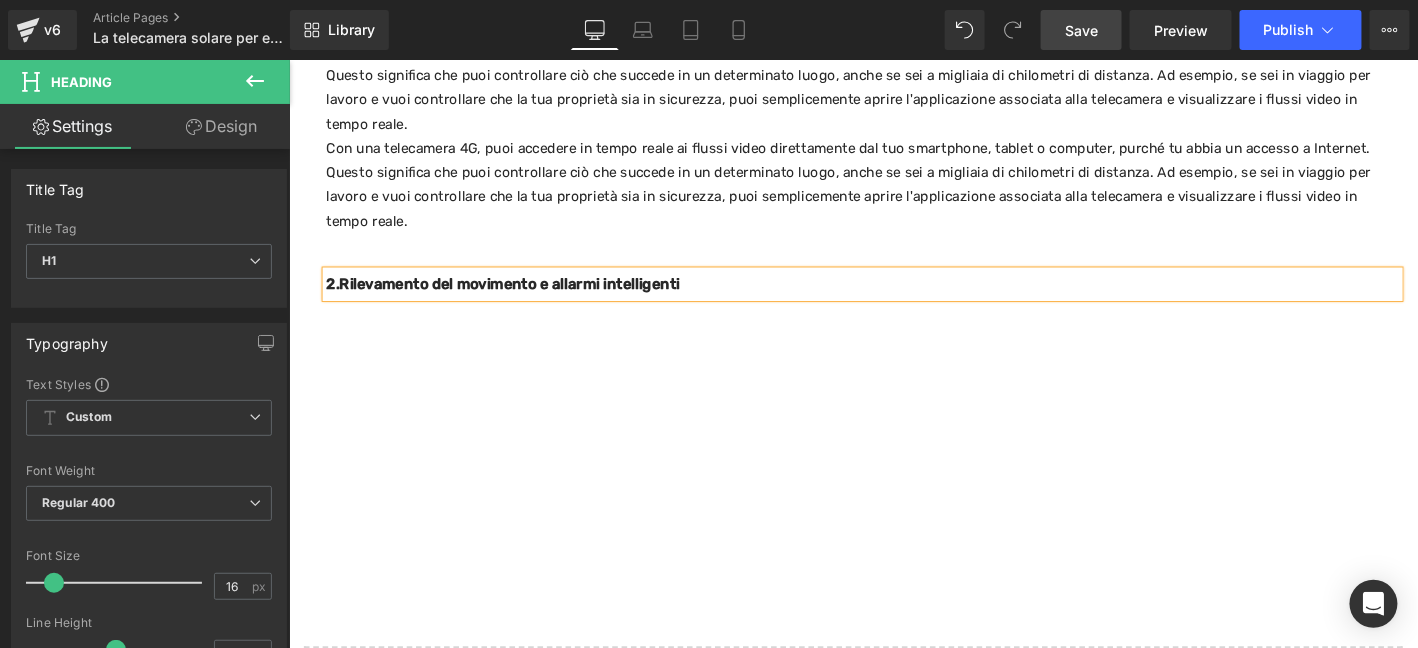 scroll, scrollTop: 1361, scrollLeft: 0, axis: vertical 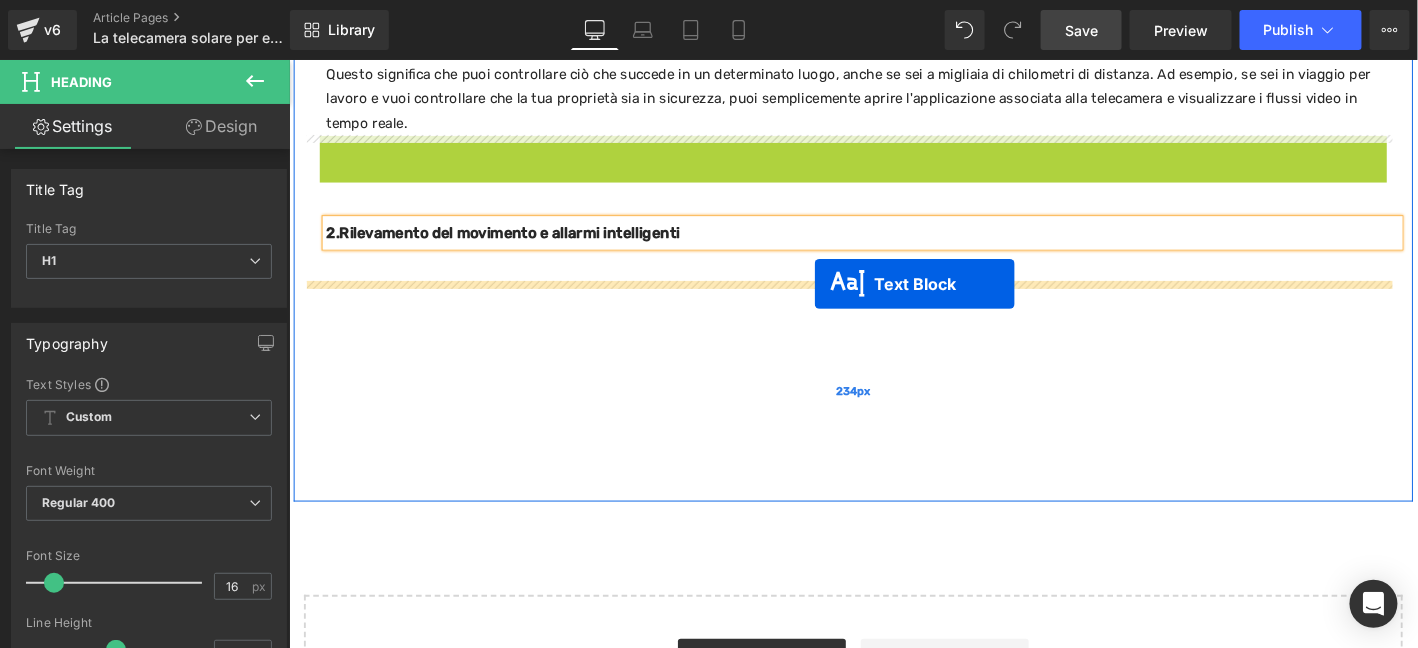 drag, startPoint x: 875, startPoint y: 290, endPoint x: 851, endPoint y: 297, distance: 25 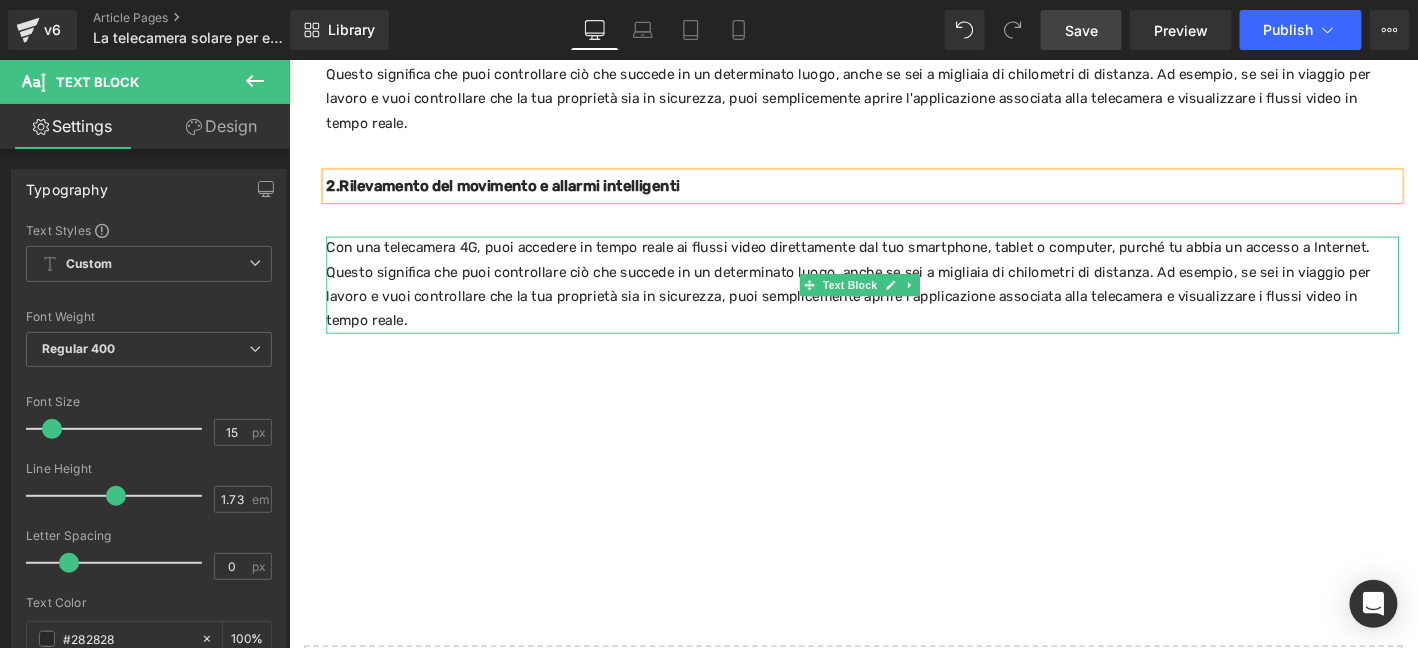 click on "Con una telecamera 4G, puoi accedere in tempo reale ai flussi video direttamente dal tuo smartphone, tablet o computer, purché tu abbia un accesso a Internet. Questo significa che puoi controllare ciò che succede in un determinato luogo, anche se sei a migliaia di chilometri di distanza. Ad esempio, se sei in viaggio per lavoro e vuoi controllare che la tua proprietà sia in sicurezza, puoi semplicemente aprire l'applicazione associata alla telecamera e visualizzare i flussi video in tempo reale." at bounding box center (903, 300) 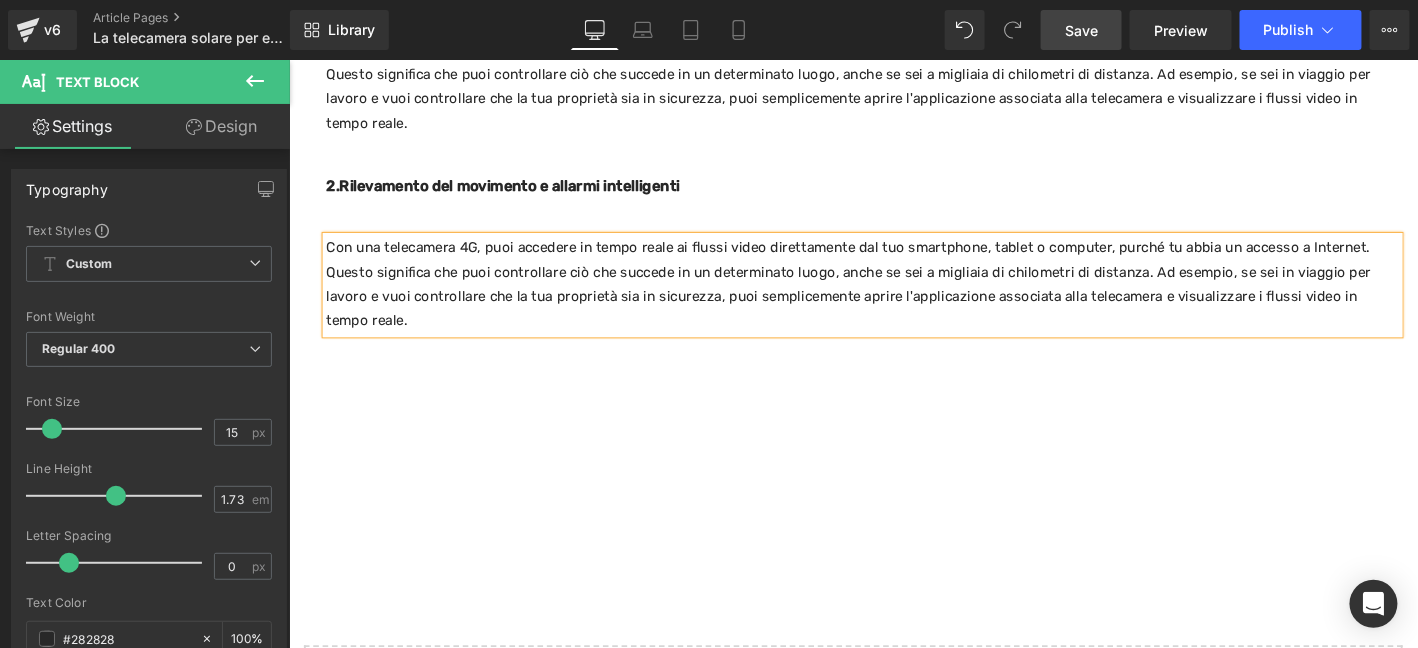 click on "Con una telecamera 4G, puoi accedere in tempo reale ai flussi video direttamente dal tuo smartphone, tablet o computer, purché tu abbia un accesso a Internet. Questo significa che puoi controllare ciò che succede in un determinato luogo, anche se sei a migliaia di chilometri di distanza. Ad esempio, se sei in viaggio per lavoro e vuoi controllare che la tua proprietà sia in sicurezza, puoi semplicemente aprire l'applicazione associata alla telecamera e visualizzare i flussi video in tempo reale." at bounding box center (903, 300) 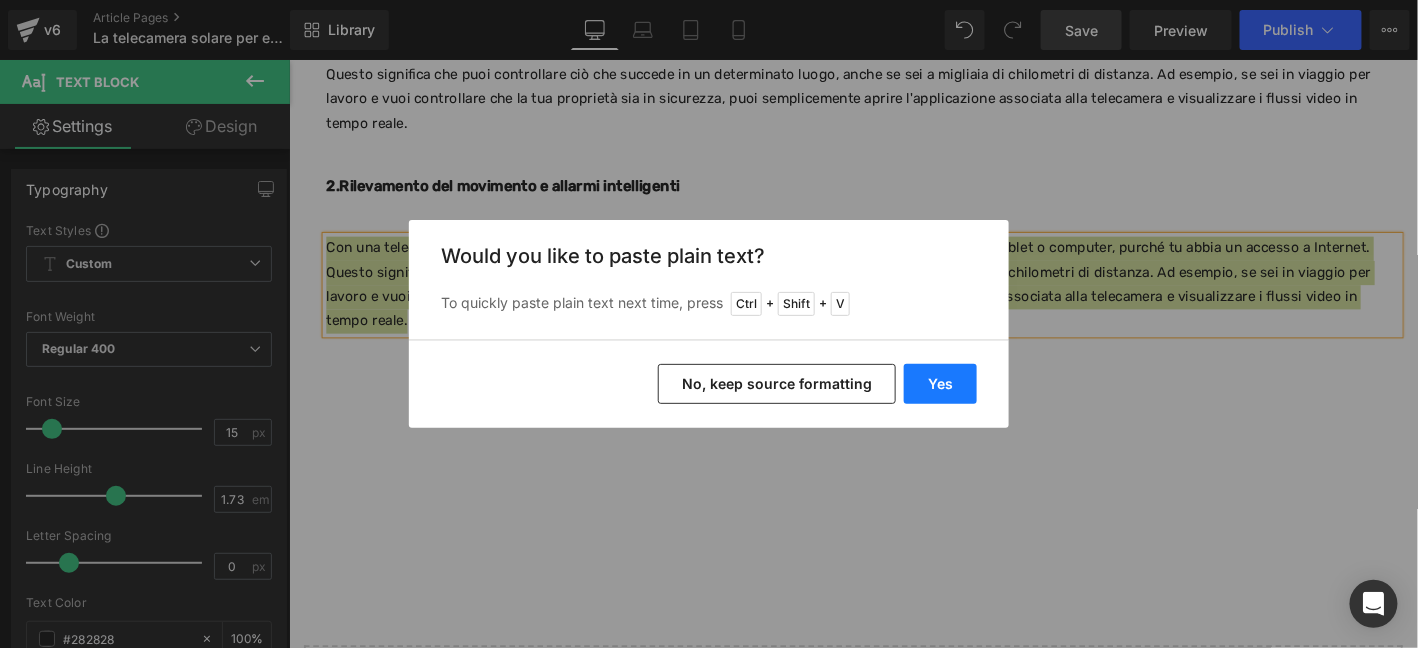 click on "Yes" at bounding box center (940, 384) 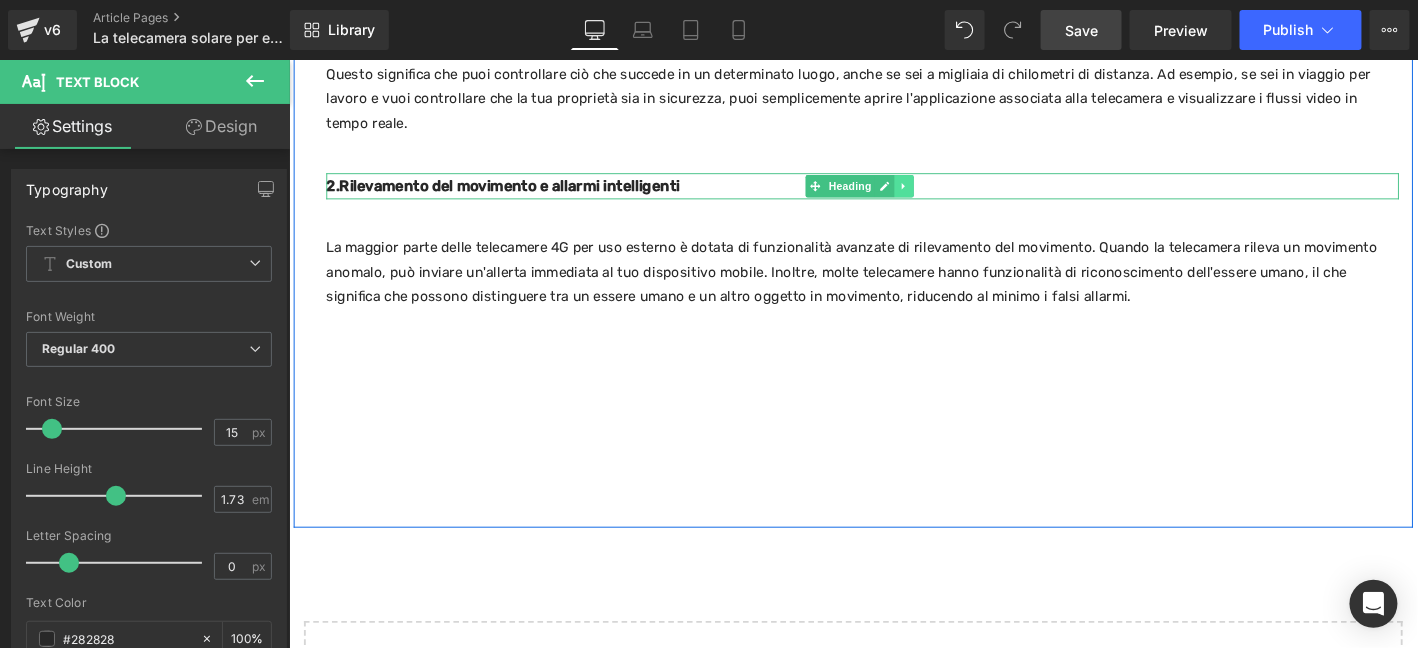 click 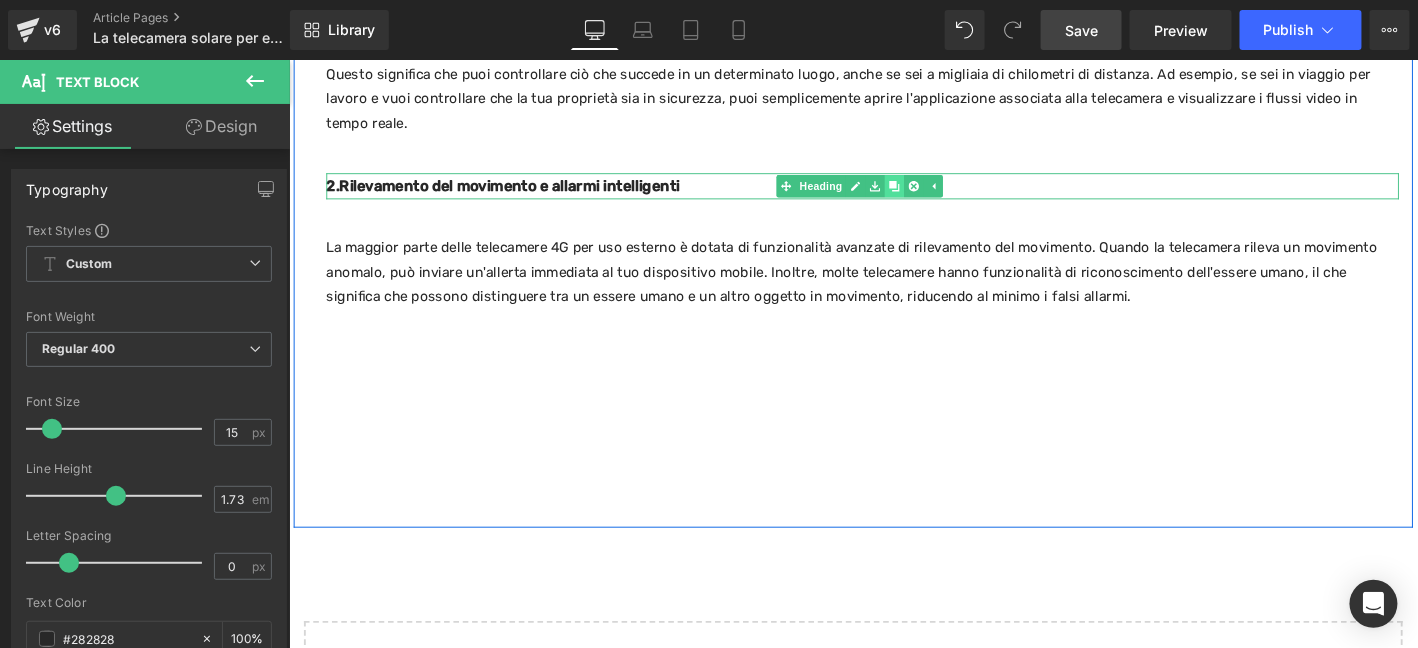 click 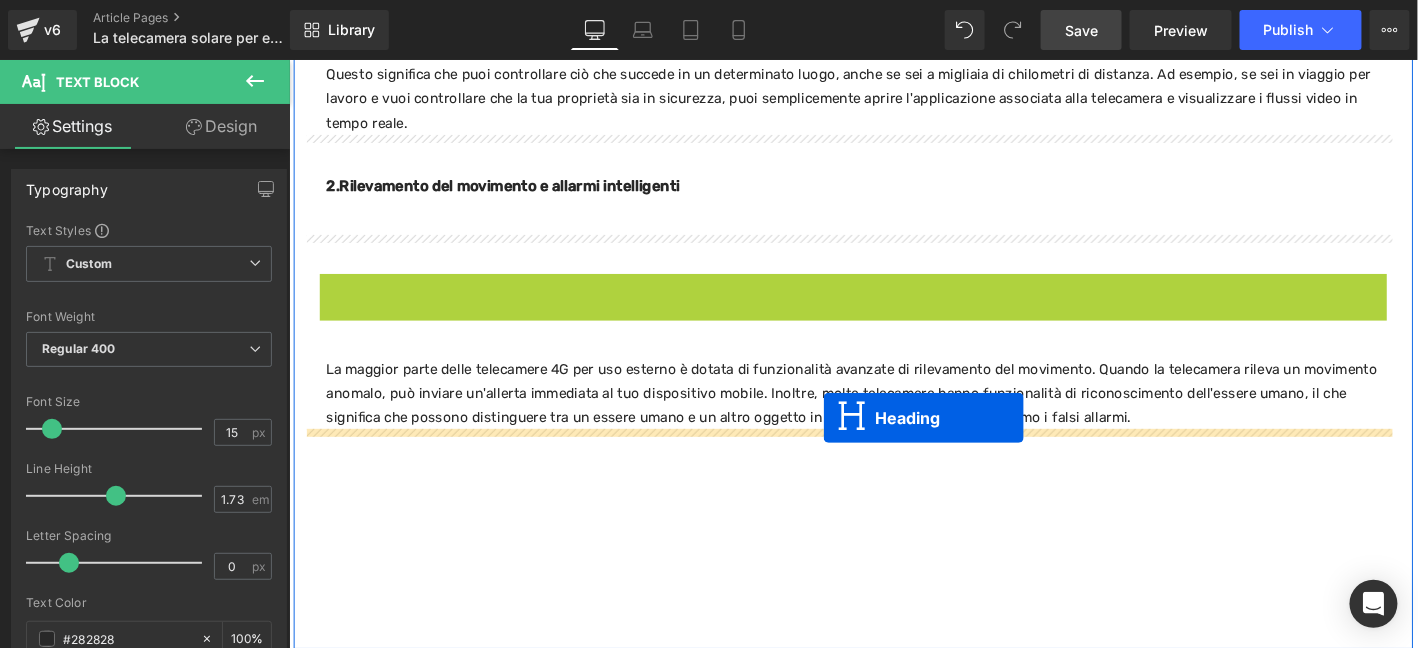 drag, startPoint x: 887, startPoint y: 296, endPoint x: 604, endPoint y: 60, distance: 368.49017 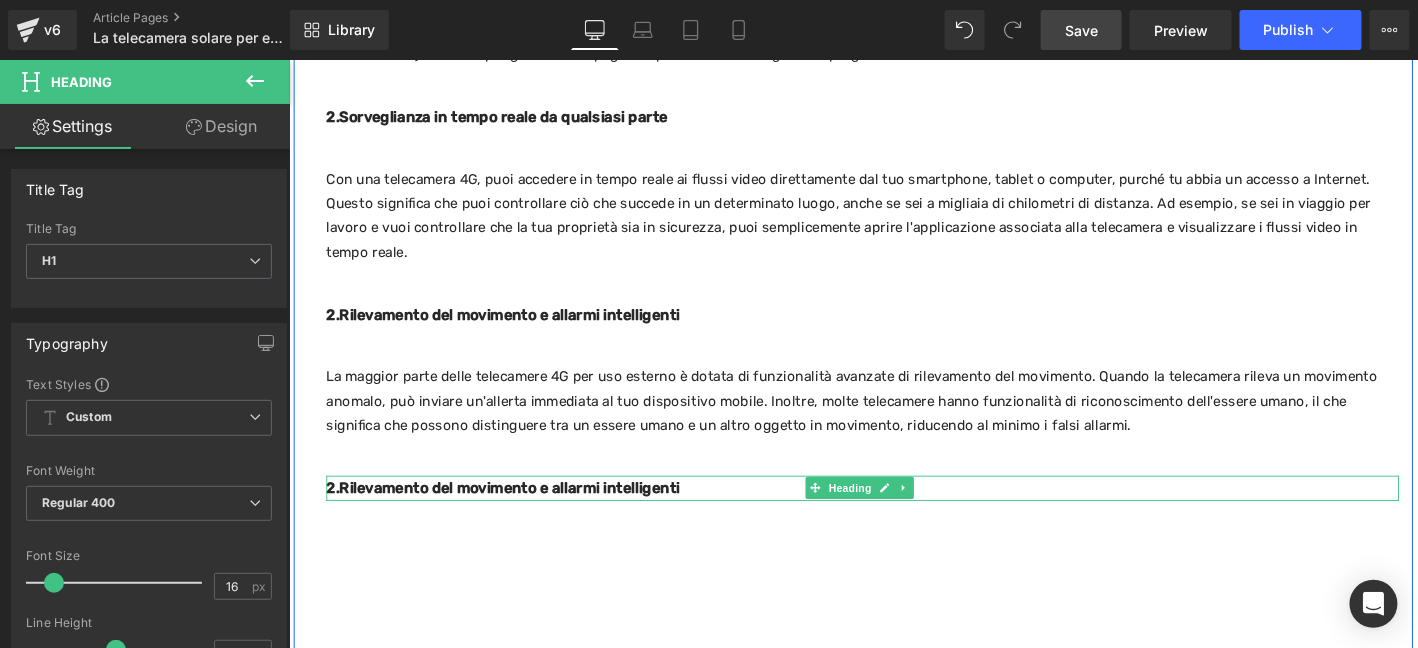 scroll, scrollTop: 1161, scrollLeft: 0, axis: vertical 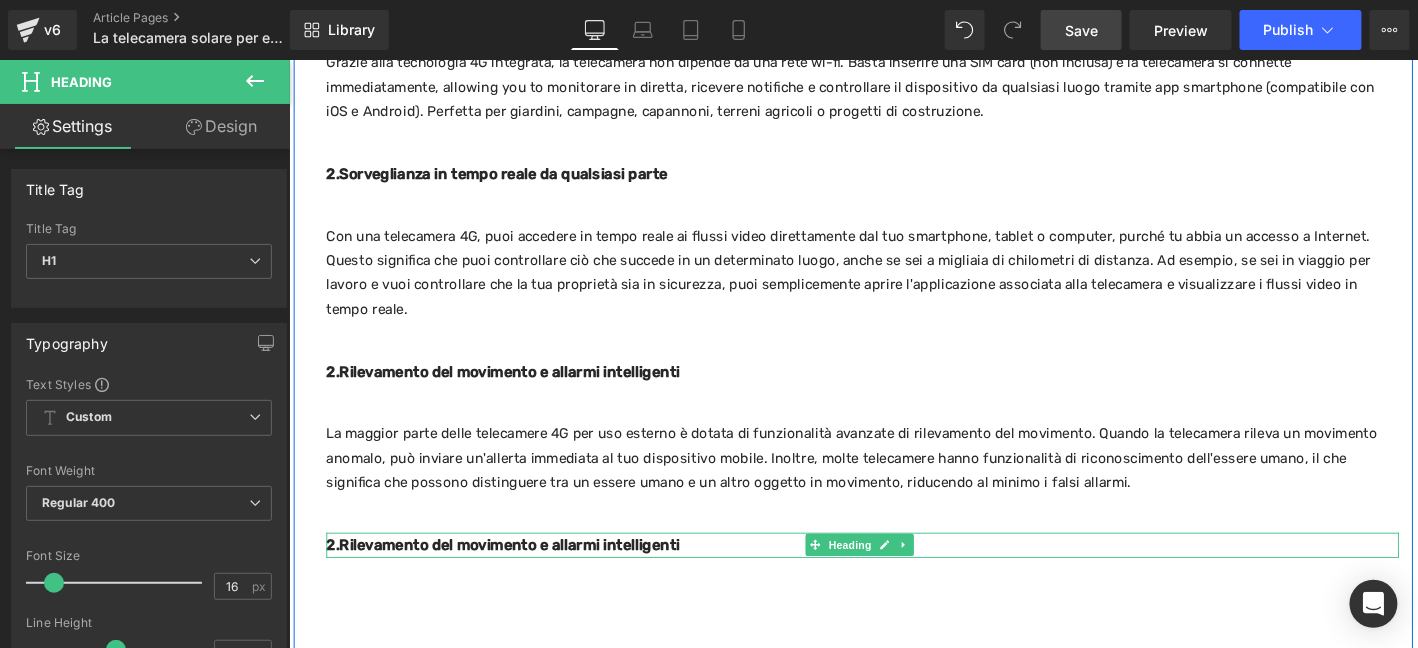 click on "2.Rilevamento del movimento e allarmi intelligenti" at bounding box center (517, 393) 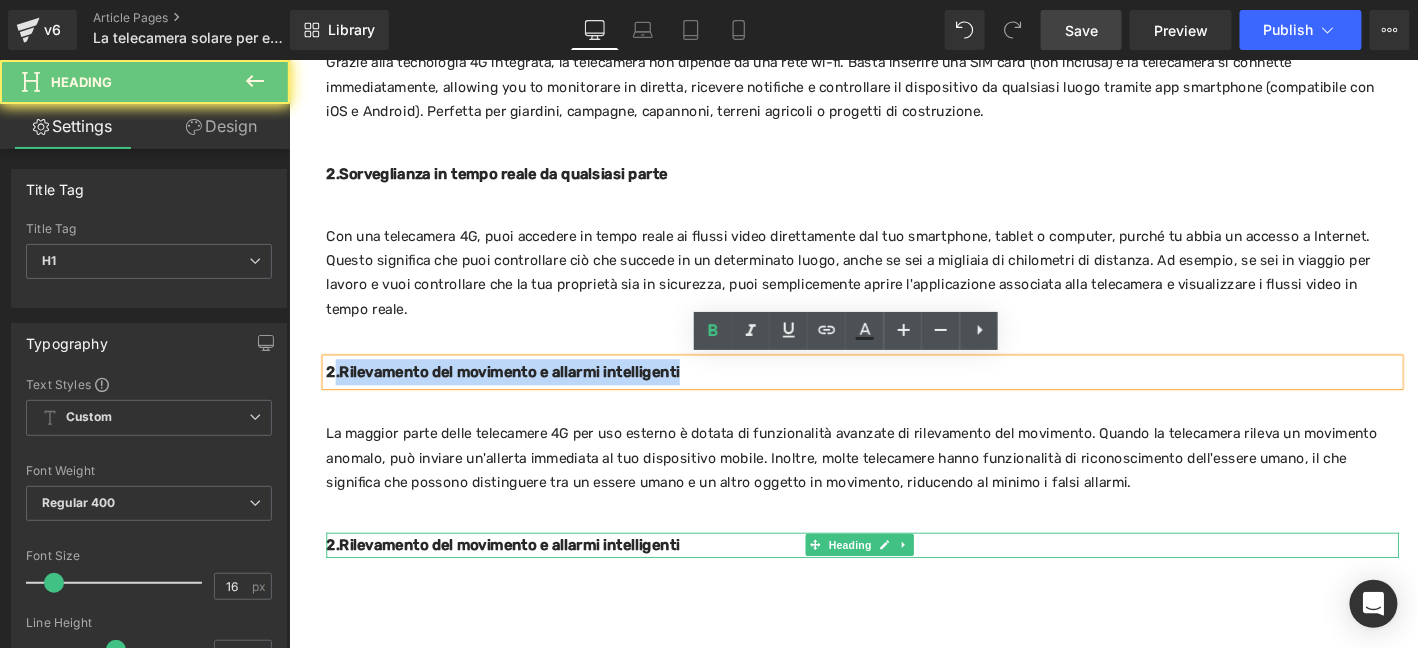 click on "2.Rilevamento del movimento e allarmi intelligenti" at bounding box center (903, 394) 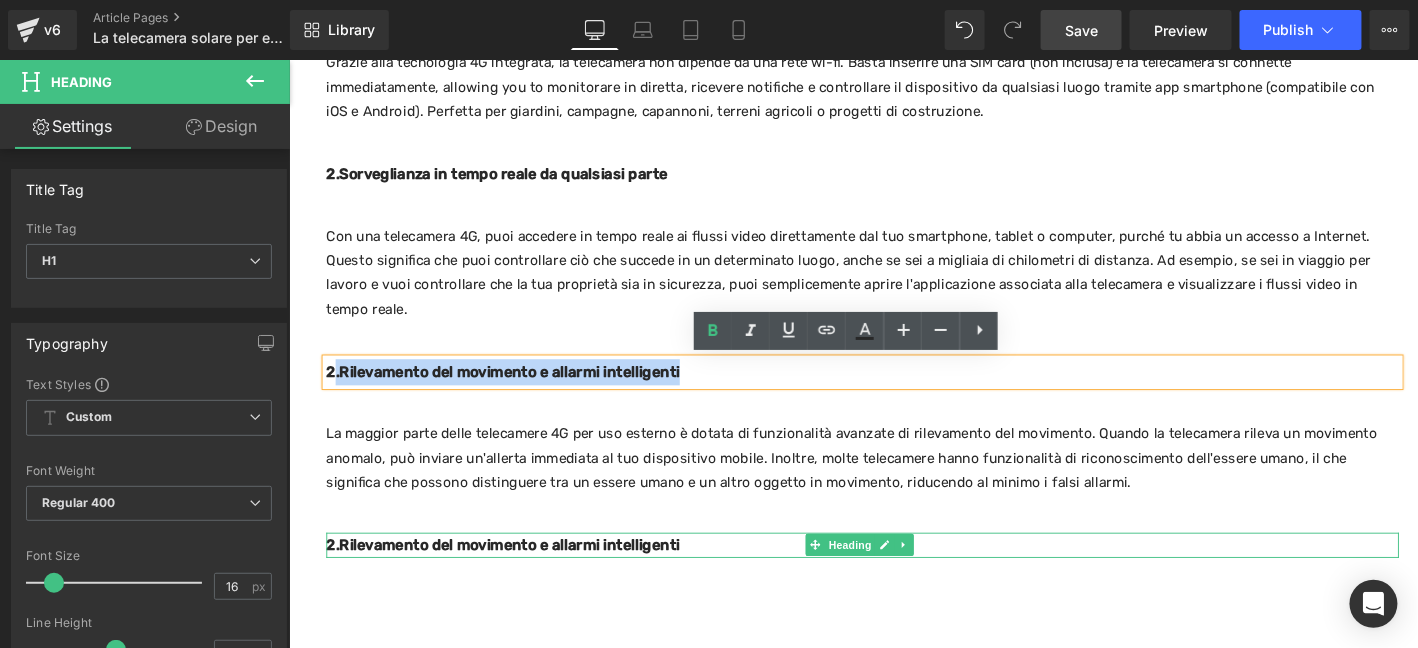 click on "2.Rilevamento del movimento e allarmi intelligenti" at bounding box center (517, 393) 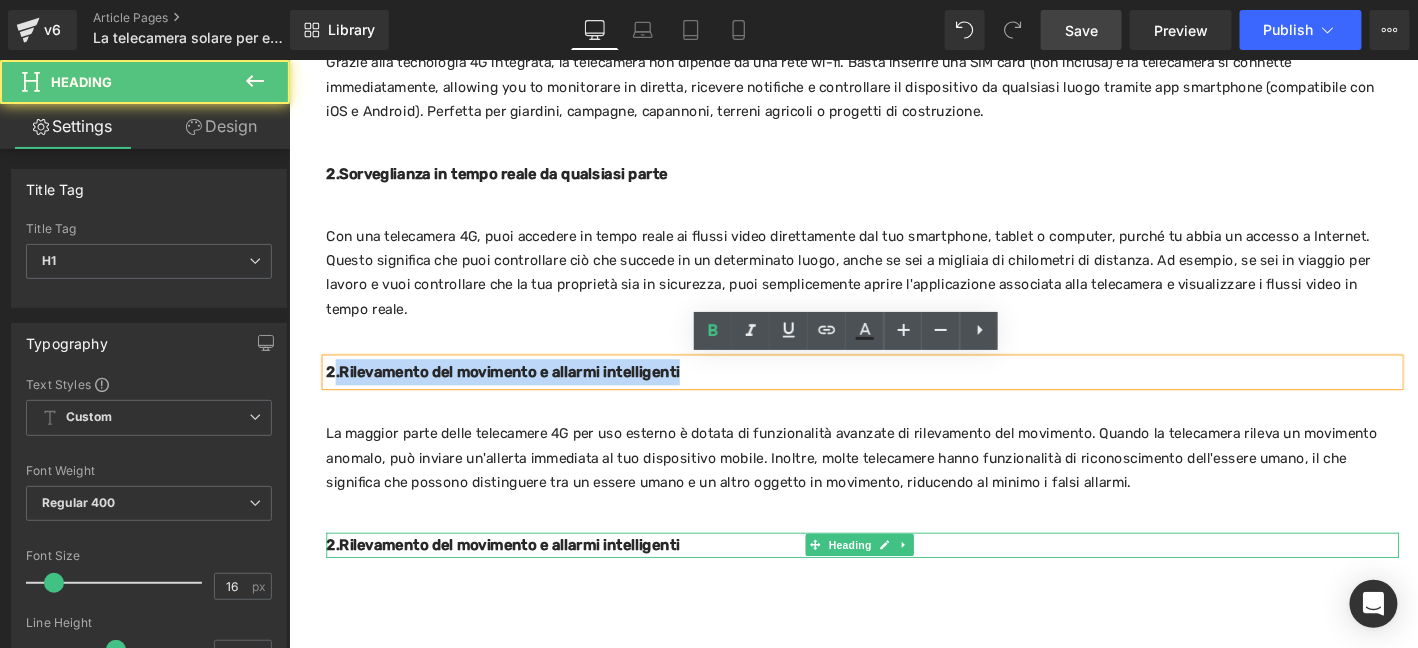 click on "2.Rilevamento del movimento e allarmi intelligenti" at bounding box center (517, 393) 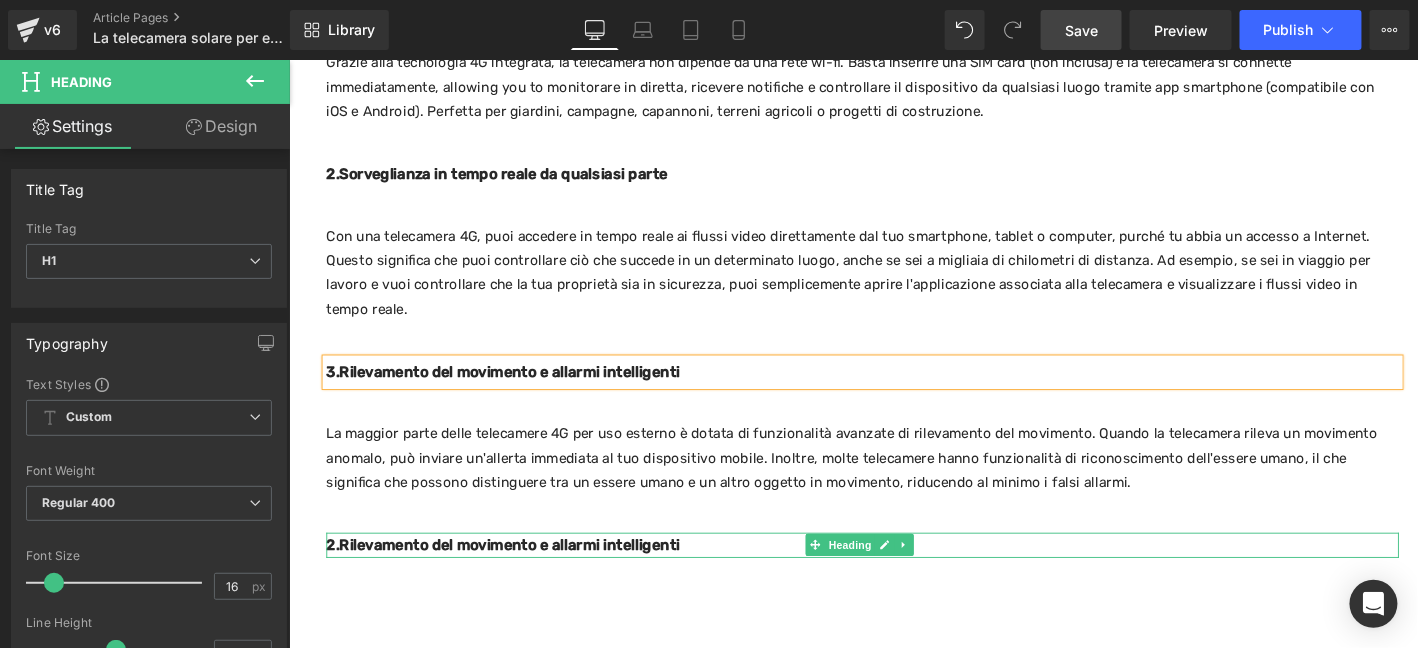 click on "2.Rilevamento del movimento e allarmi intelligenti" at bounding box center (517, 579) 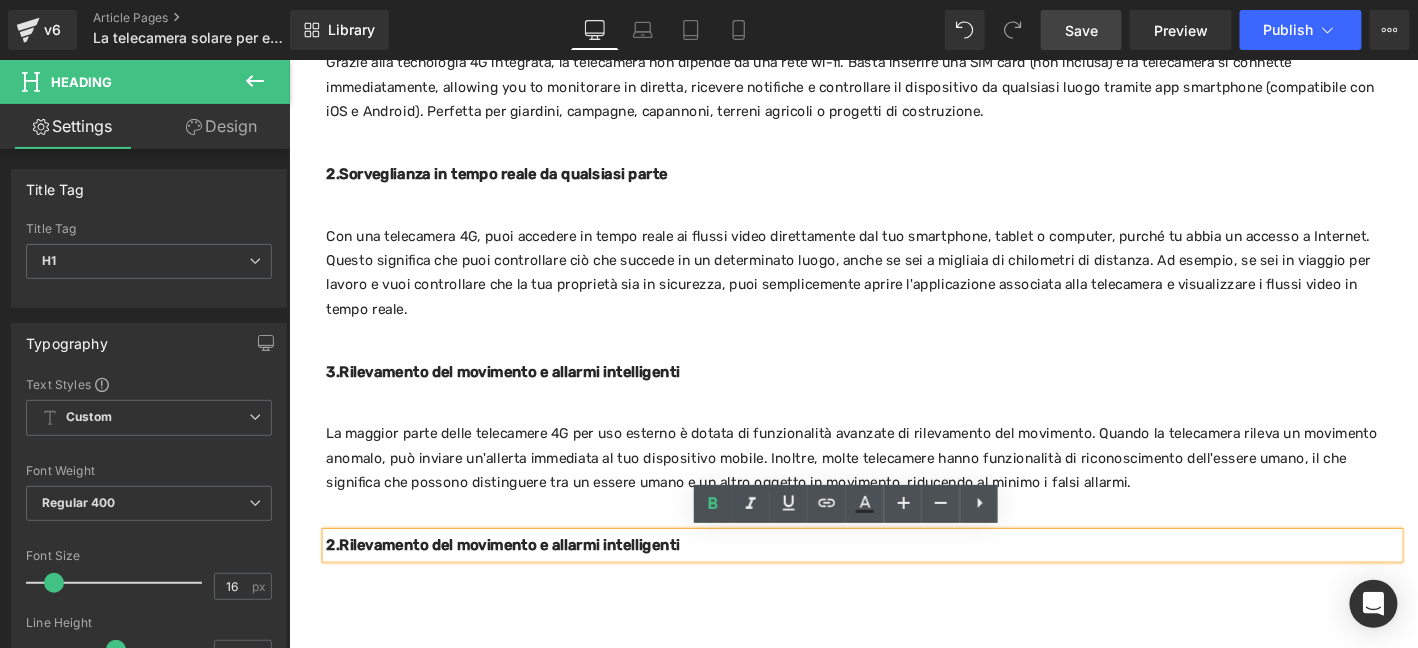click on "2.Rilevamento del movimento e allarmi intelligenti" at bounding box center (517, 579) 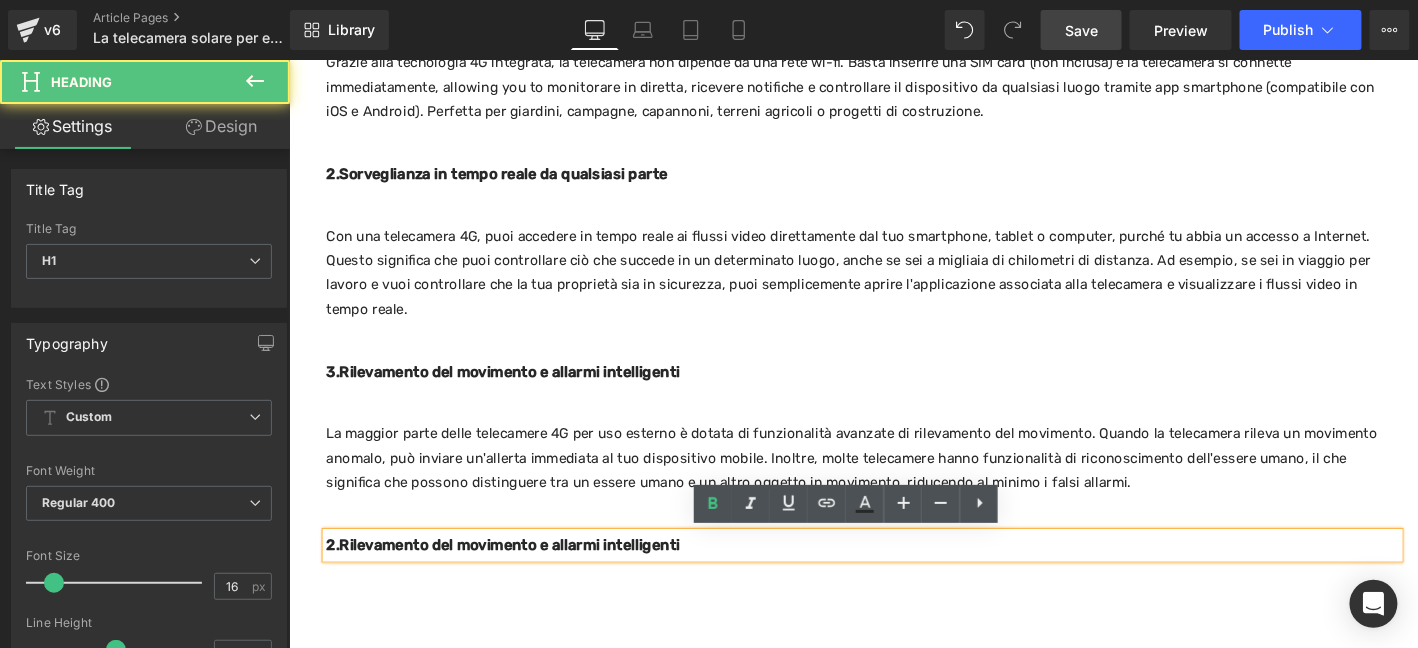 type 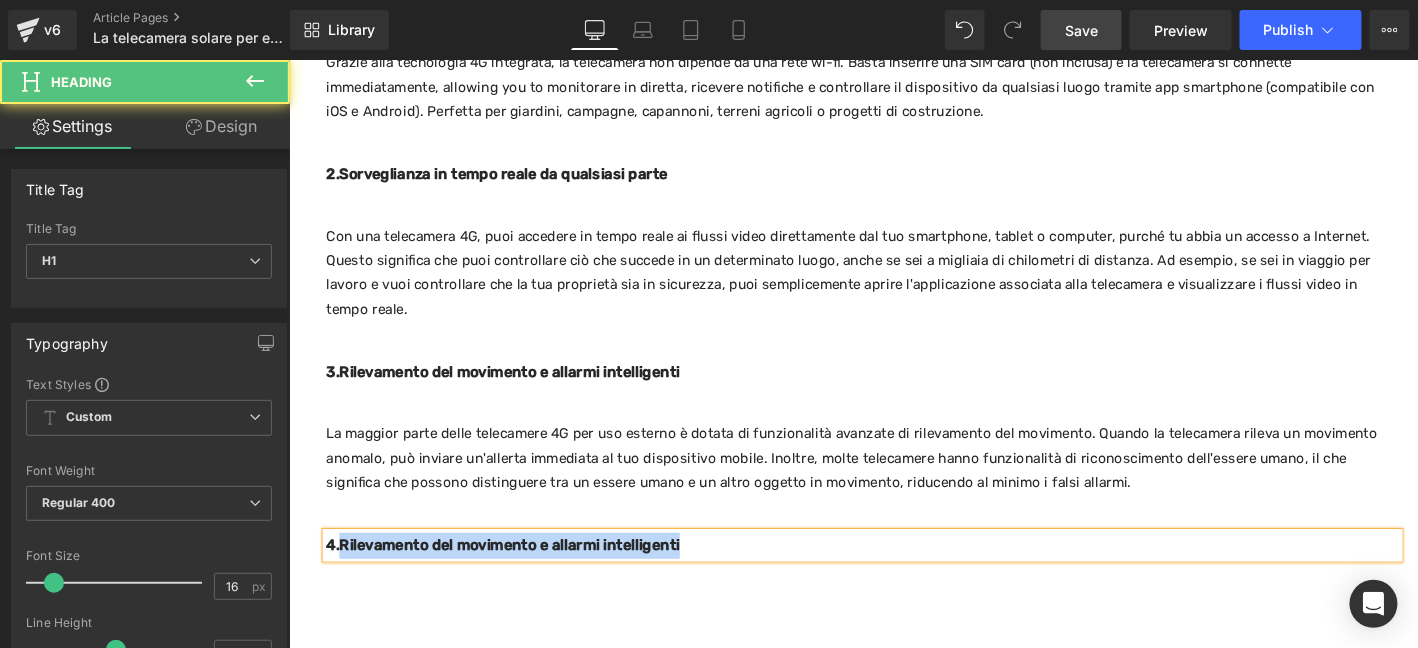 drag, startPoint x: 340, startPoint y: 580, endPoint x: 889, endPoint y: 574, distance: 549.0328 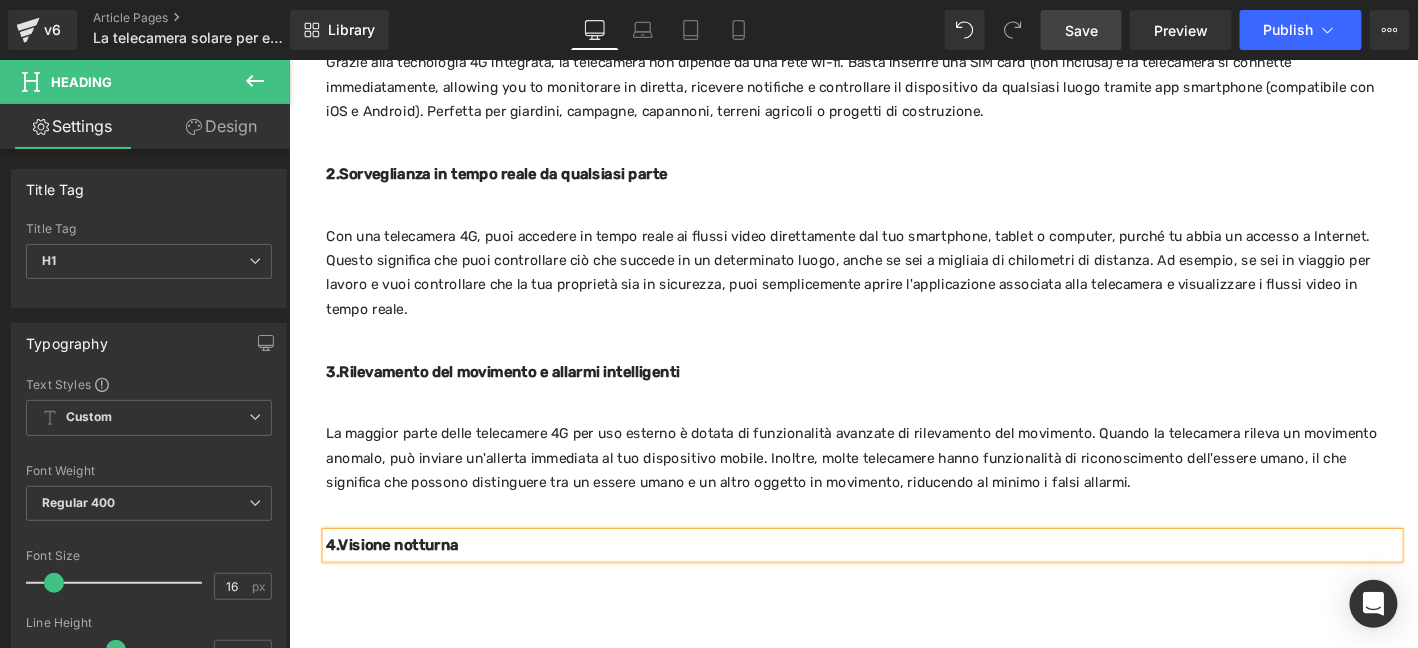 drag, startPoint x: 1002, startPoint y: 356, endPoint x: 948, endPoint y: 528, distance: 180.27756 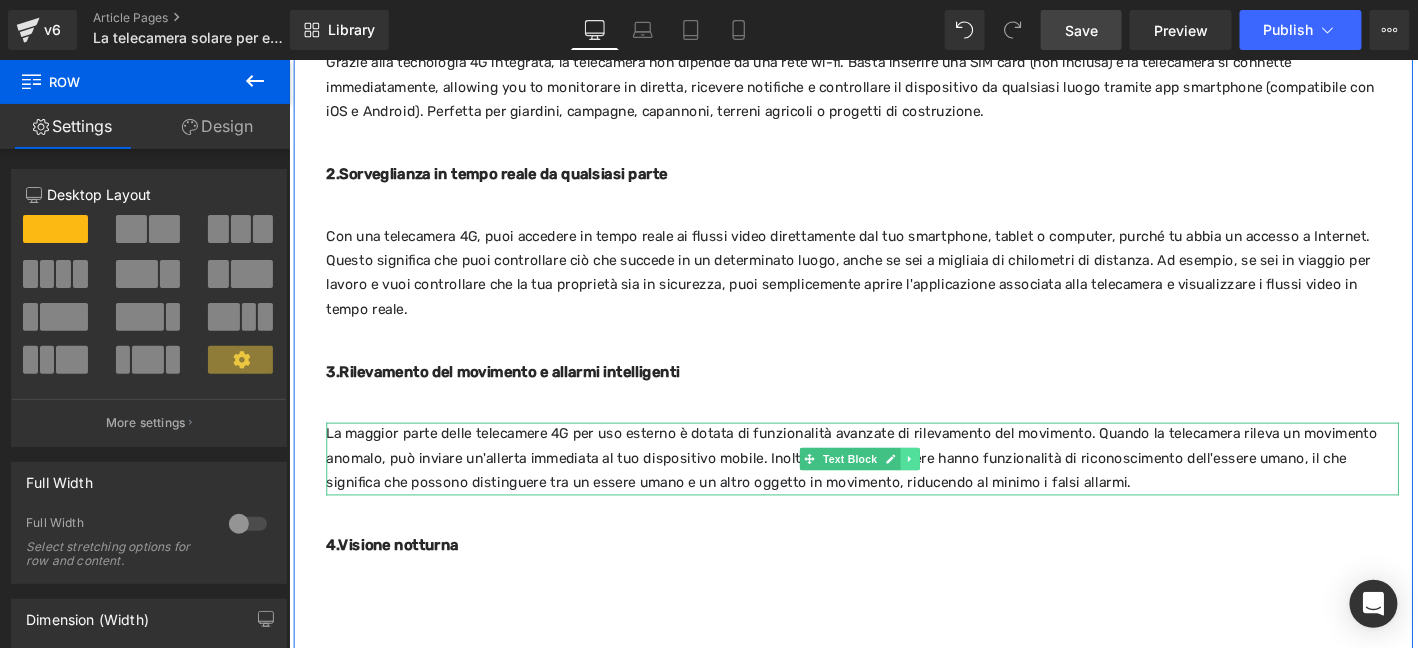 click 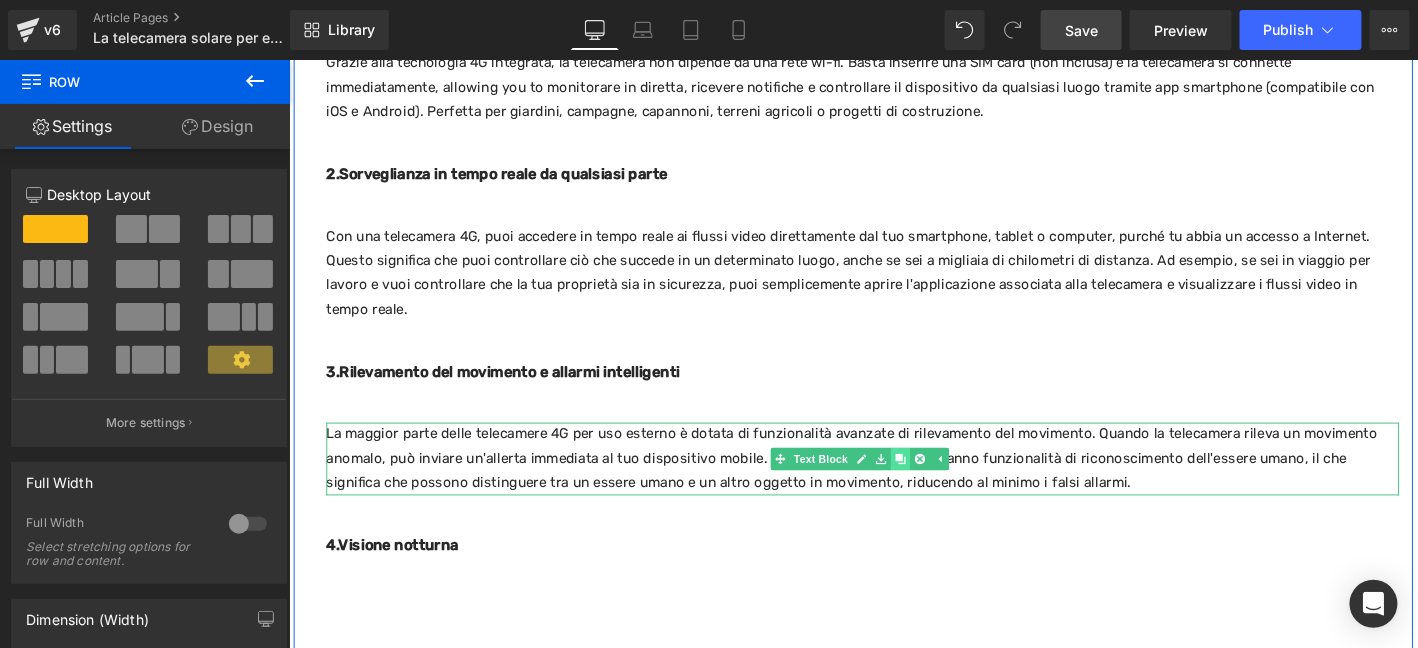 click 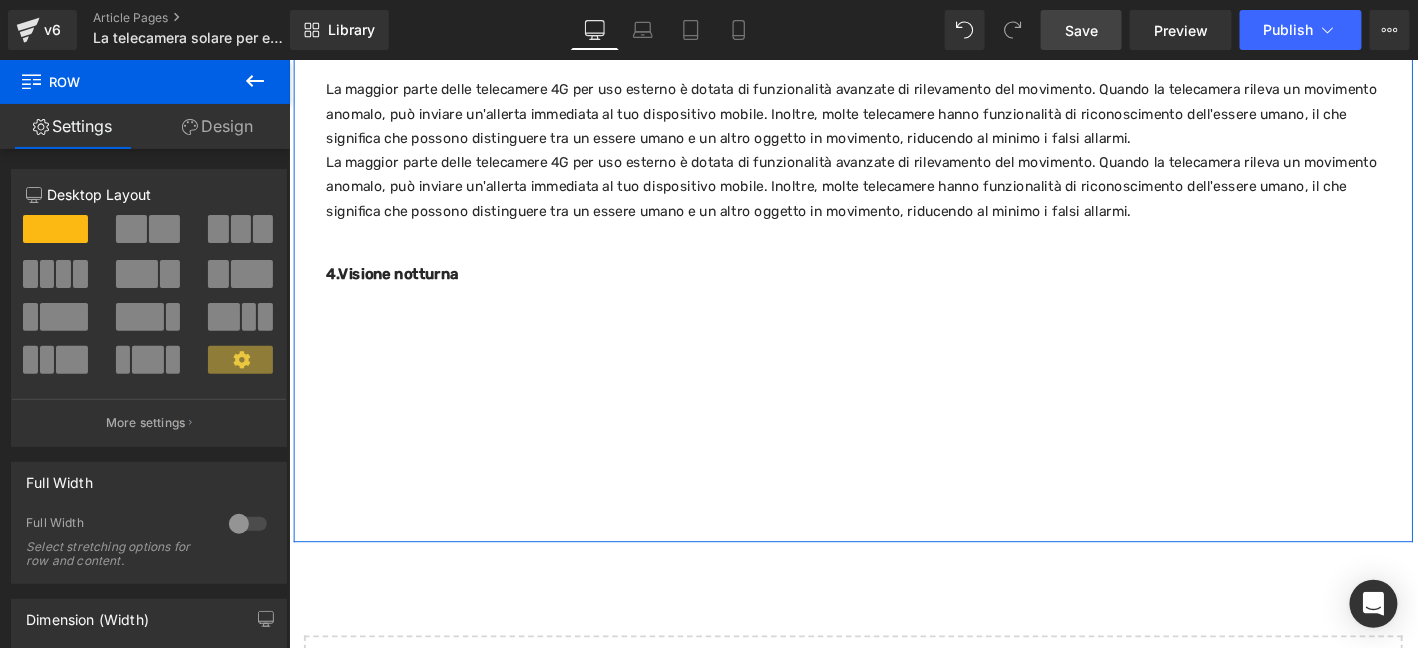 scroll, scrollTop: 1547, scrollLeft: 0, axis: vertical 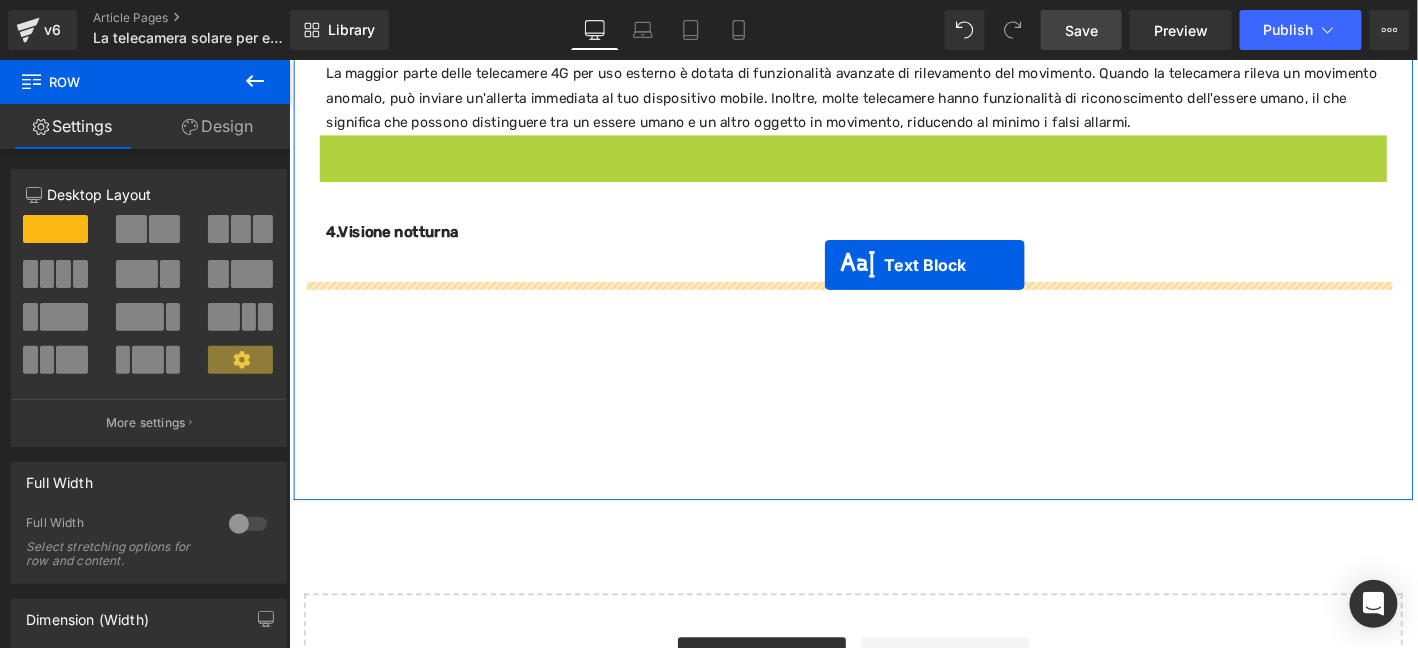 drag, startPoint x: 867, startPoint y: 259, endPoint x: 862, endPoint y: 278, distance: 19.646883 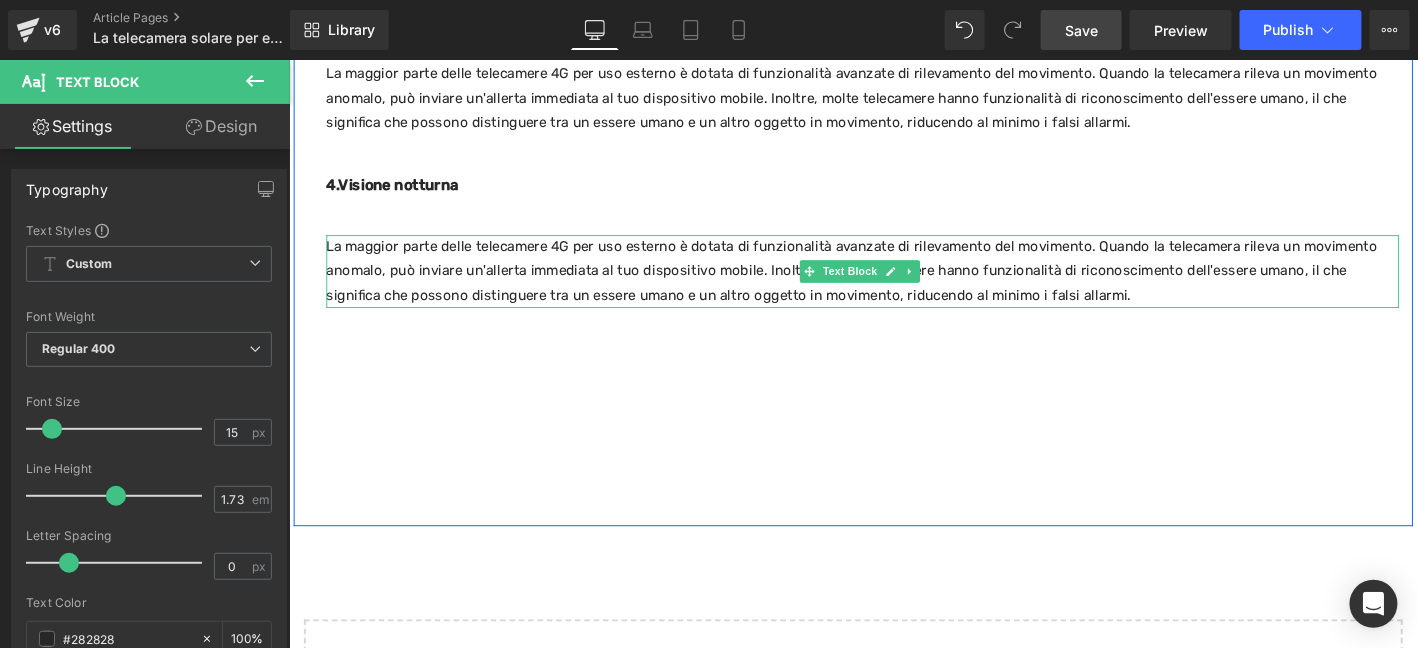 click on "La maggior parte delle telecamere 4G per uso esterno è dotata di funzionalità avanzate di rilevamento del movimento. Quando la telecamera rileva un movimento anomalo, può inviare un'allerta immediata al tuo dispositivo mobile. Inoltre, molte telecamere hanno funzionalità di riconoscimento dell'essere umano, il che significa che possono distinguere tra un essere umano e un altro oggetto in movimento, riducendo al minimo i falsi allarmi." at bounding box center (903, 286) 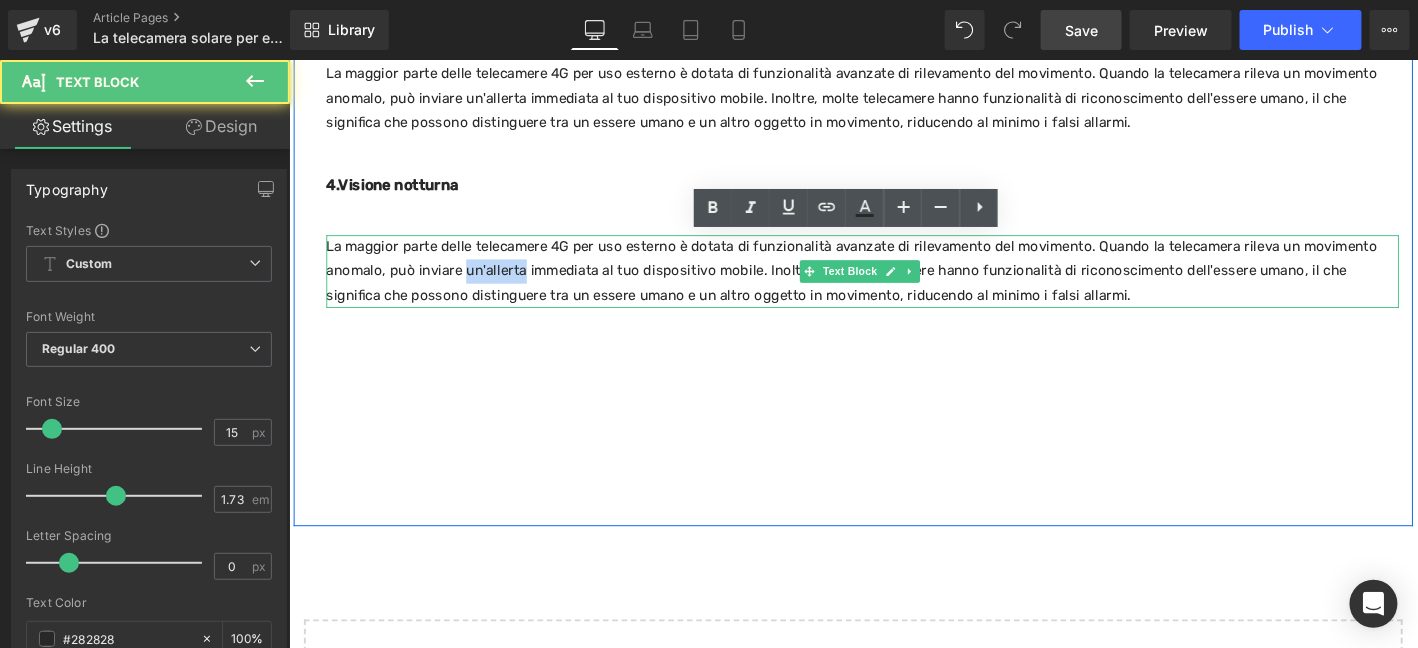 click on "La maggior parte delle telecamere 4G per uso esterno è dotata di funzionalità avanzate di rilevamento del movimento. Quando la telecamera rileva un movimento anomalo, può inviare un'allerta immediata al tuo dispositivo mobile. Inoltre, molte telecamere hanno funzionalità di riconoscimento dell'essere umano, il che significa che possono distinguere tra un essere umano e un altro oggetto in movimento, riducendo al minimo i falsi allarmi." at bounding box center (903, 286) 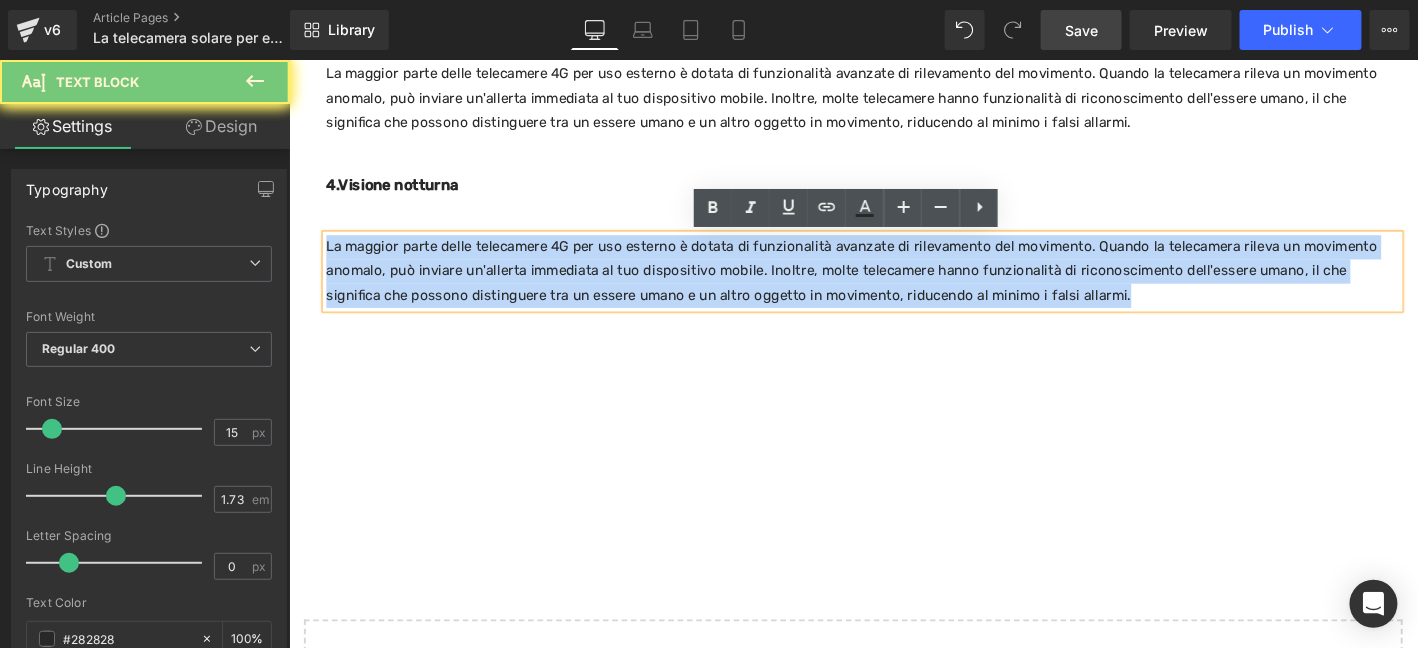 click on "La maggior parte delle telecamere 4G per uso esterno è dotata di funzionalità avanzate di rilevamento del movimento. Quando la telecamera rileva un movimento anomalo, può inviare un'allerta immediata al tuo dispositivo mobile. Inoltre, molte telecamere hanno funzionalità di riconoscimento dell'essere umano, il che significa che possono distinguere tra un essere umano e un altro oggetto in movimento, riducendo al minimo i falsi allarmi." at bounding box center (903, 286) 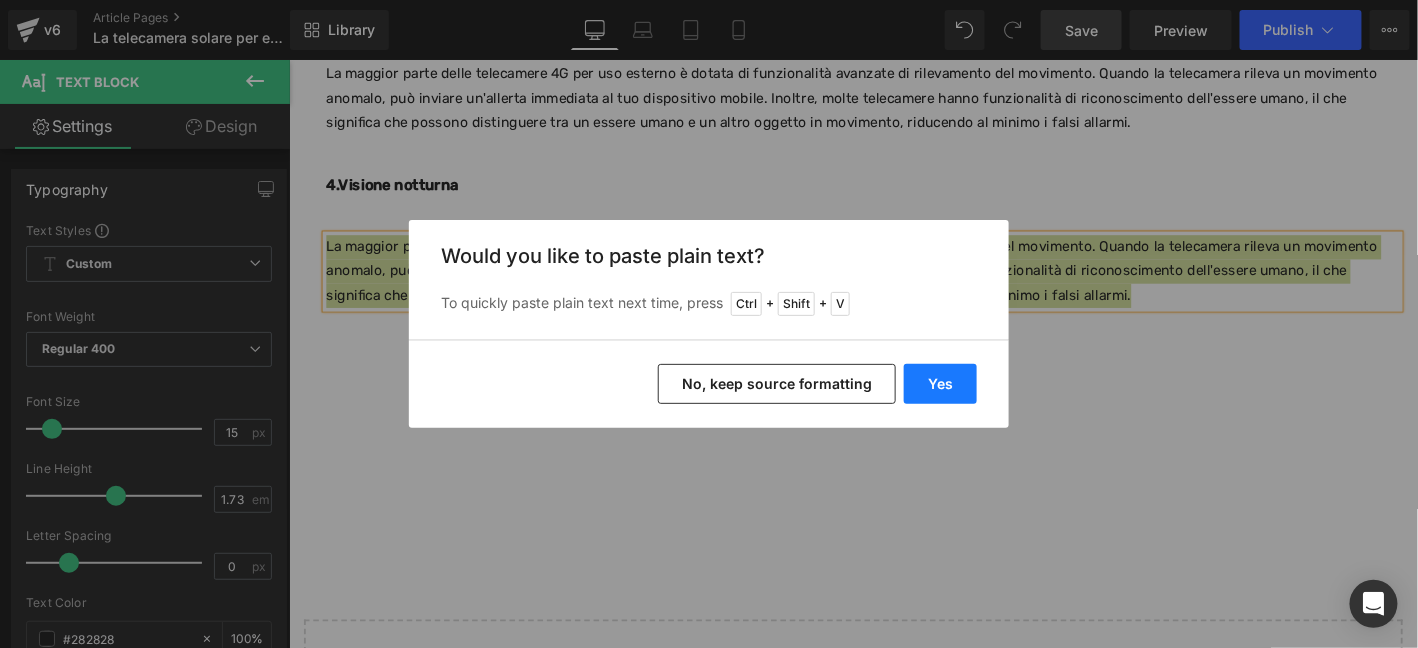 click on "Yes" at bounding box center (940, 384) 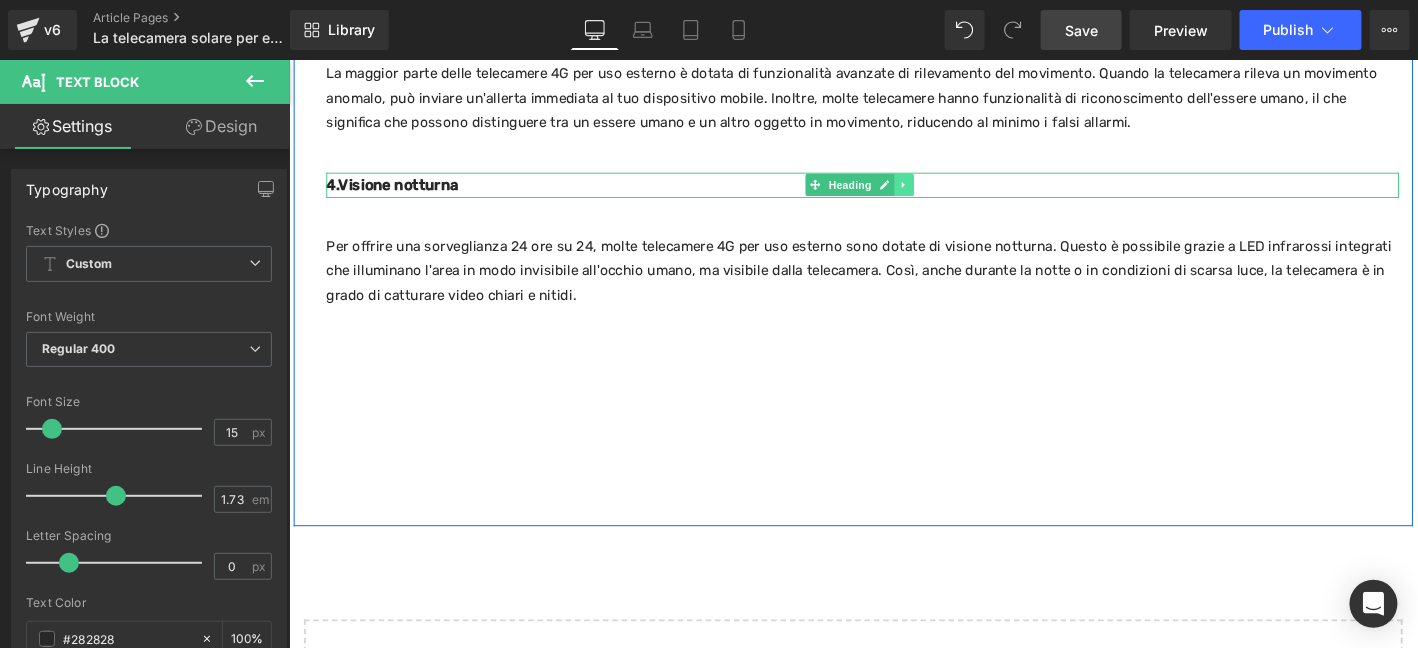click at bounding box center (947, 193) 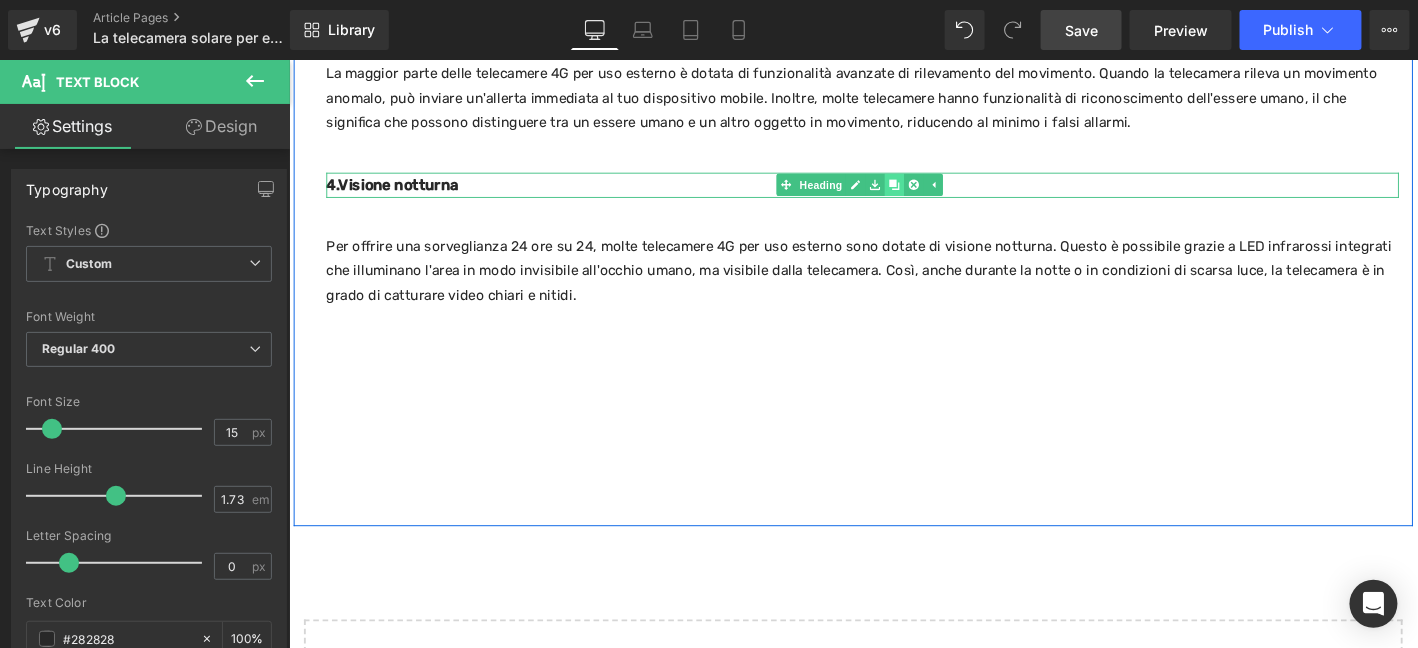 click 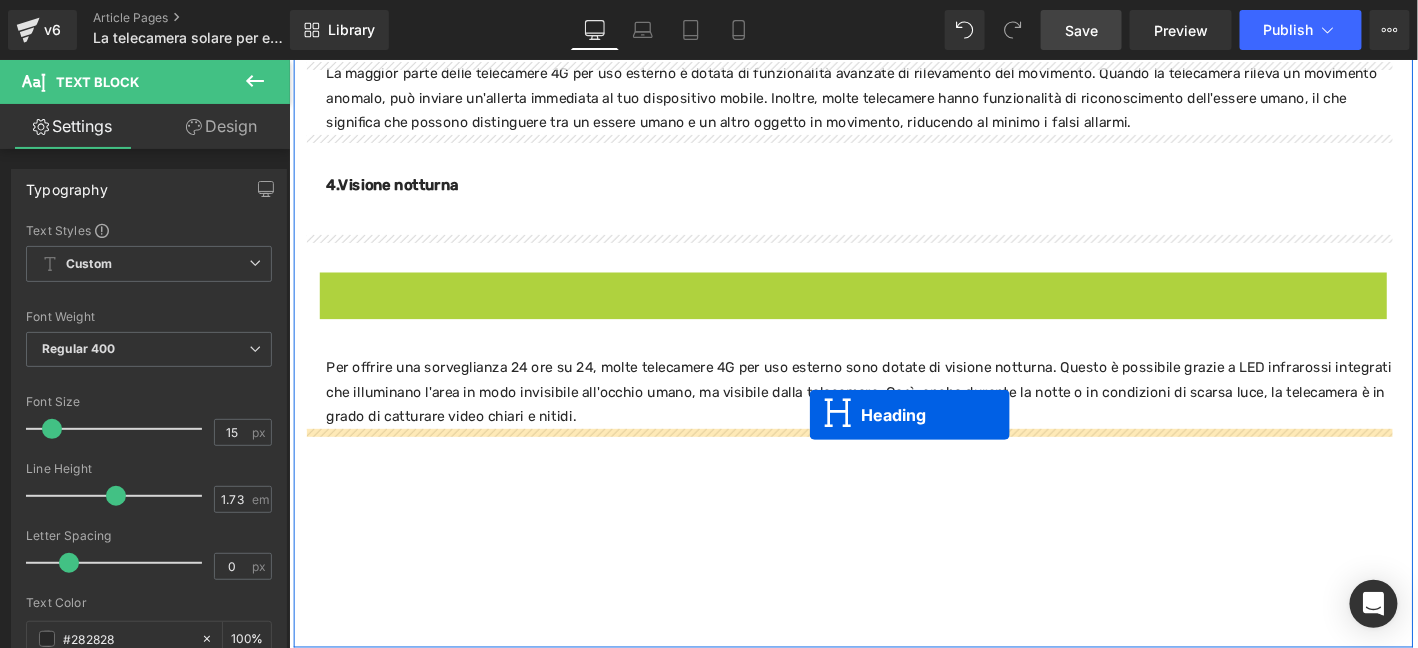 drag, startPoint x: 864, startPoint y: 302, endPoint x: 846, endPoint y: 439, distance: 138.17743 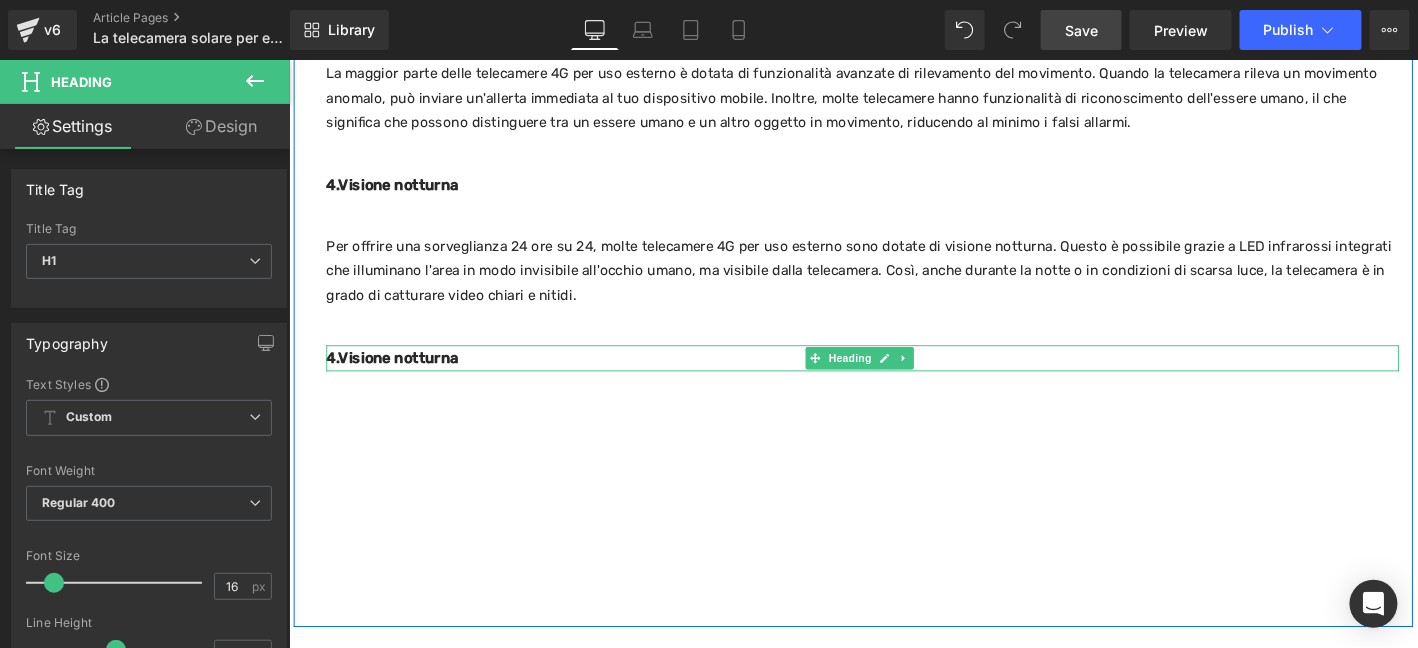 click on "4.Visione notturna" at bounding box center [399, 378] 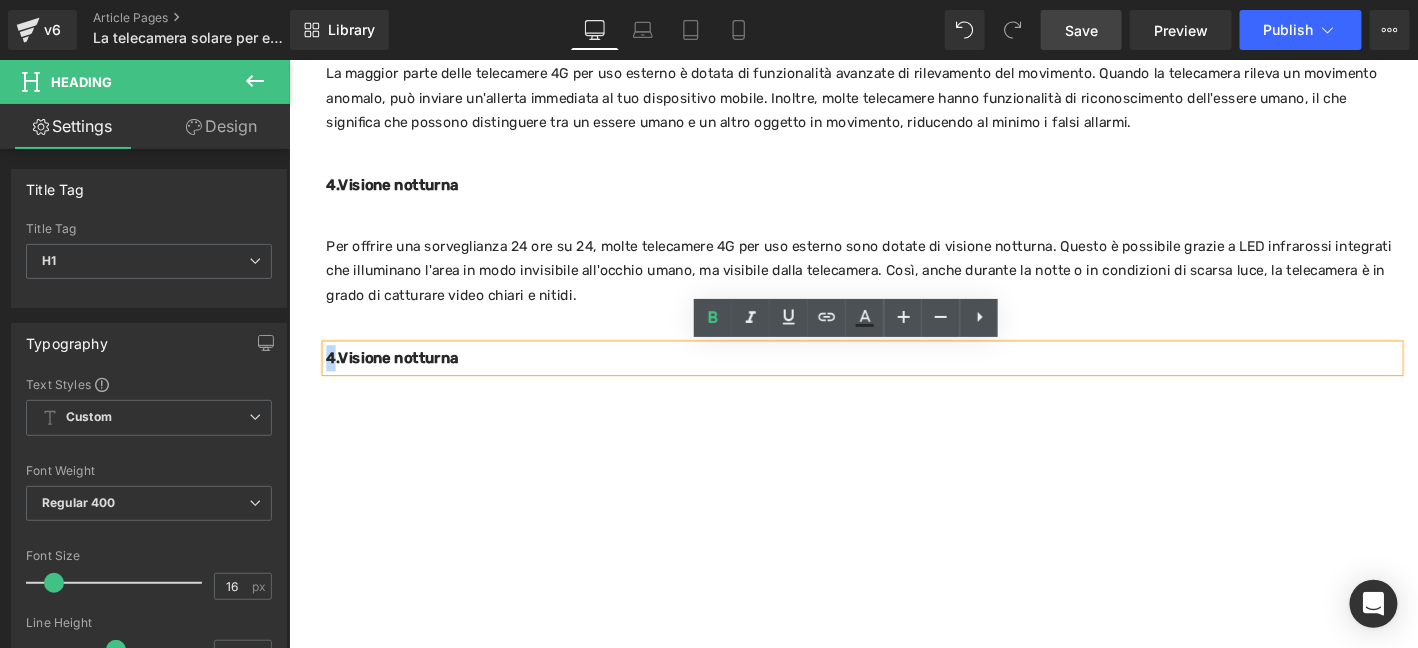 click on "4.Visione notturna" at bounding box center (399, 378) 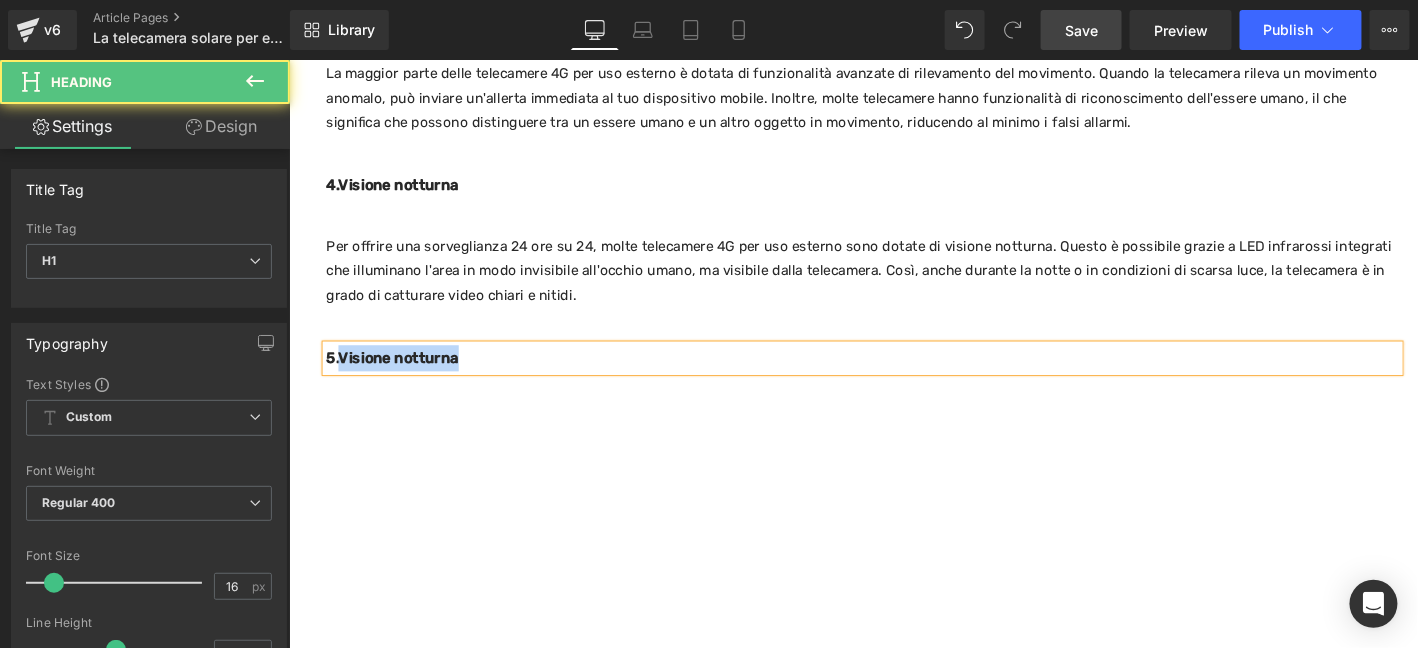 drag, startPoint x: 340, startPoint y: 377, endPoint x: 580, endPoint y: 377, distance: 240 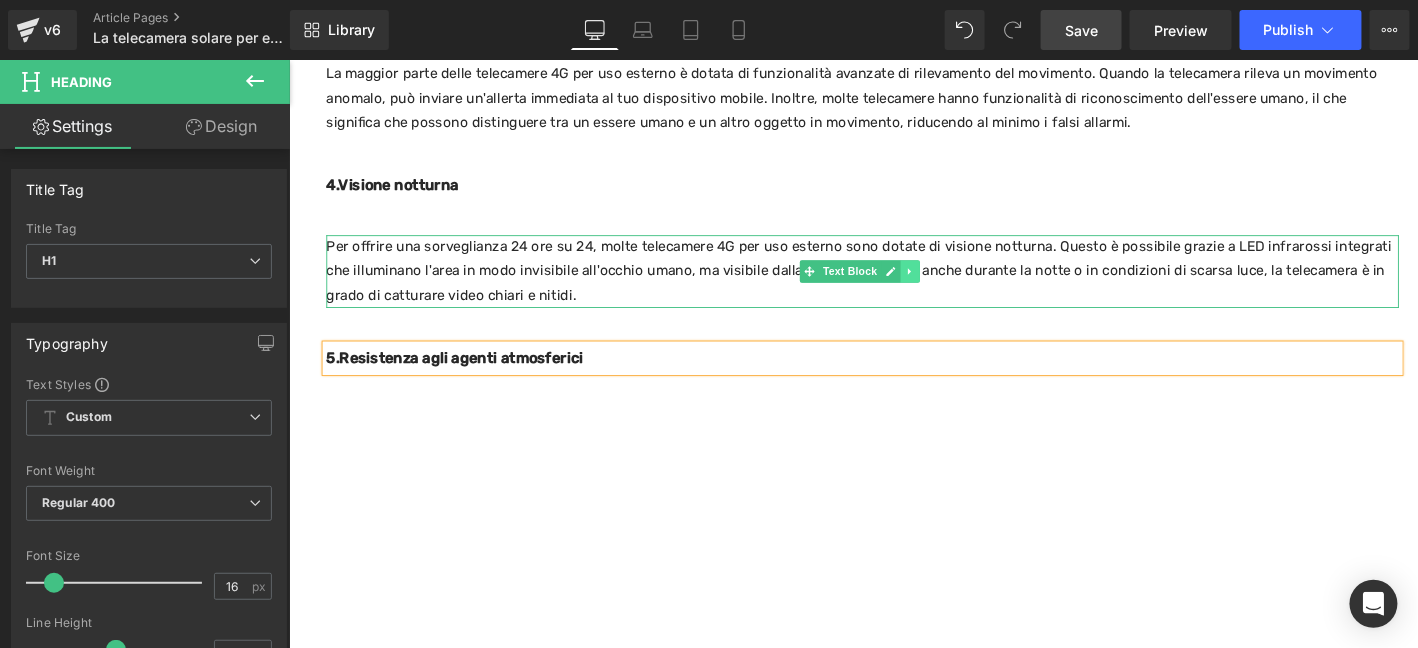click 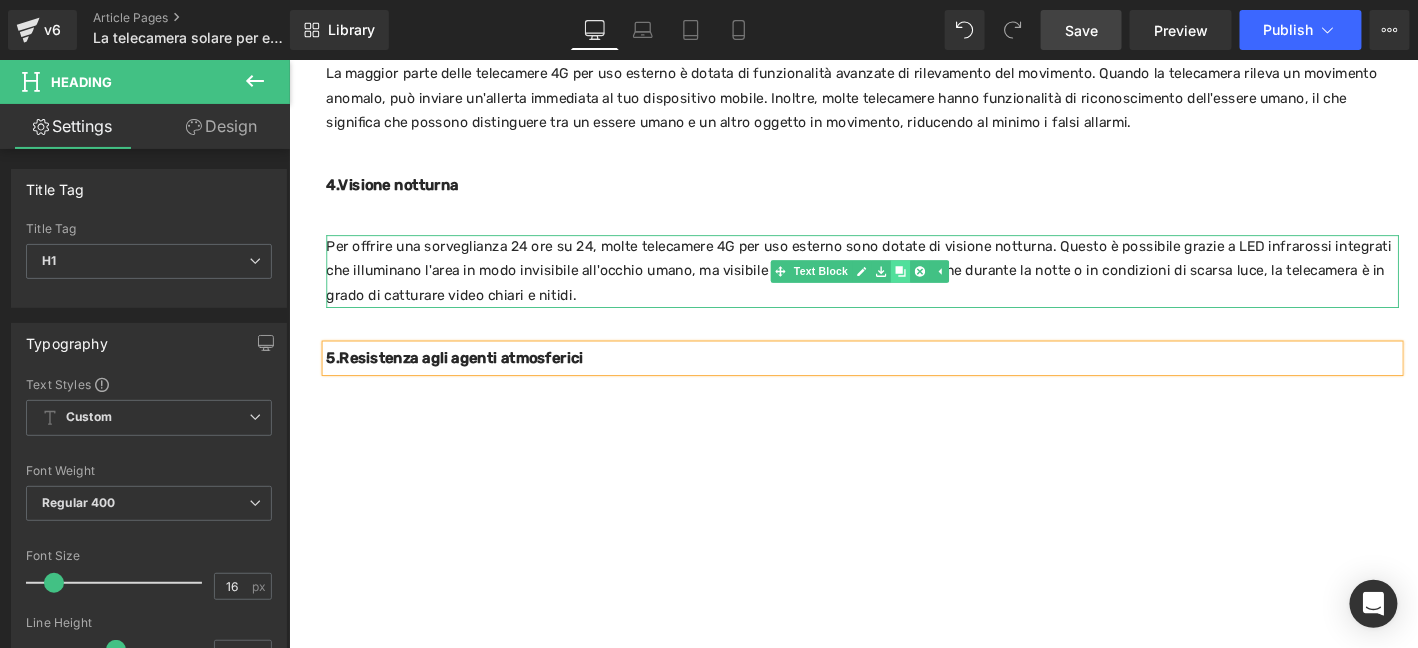 click 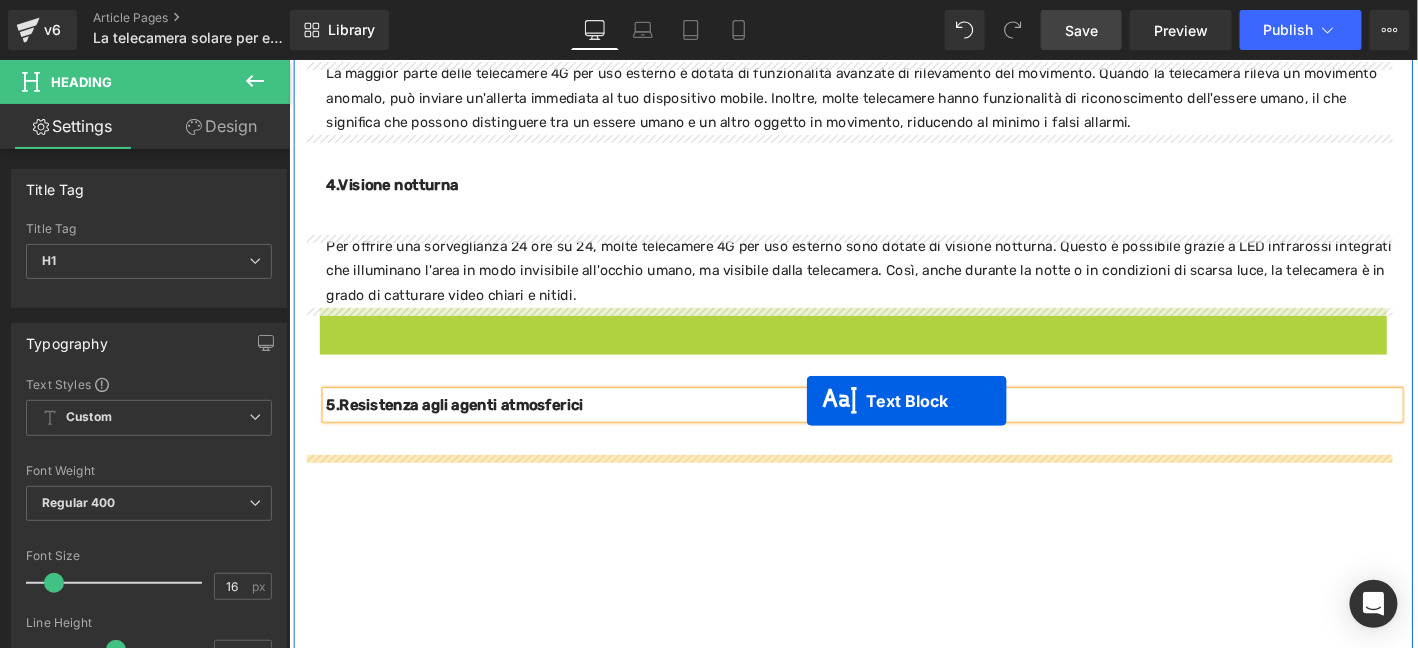 drag, startPoint x: 868, startPoint y: 351, endPoint x: 660, endPoint y: 59, distance: 358.50803 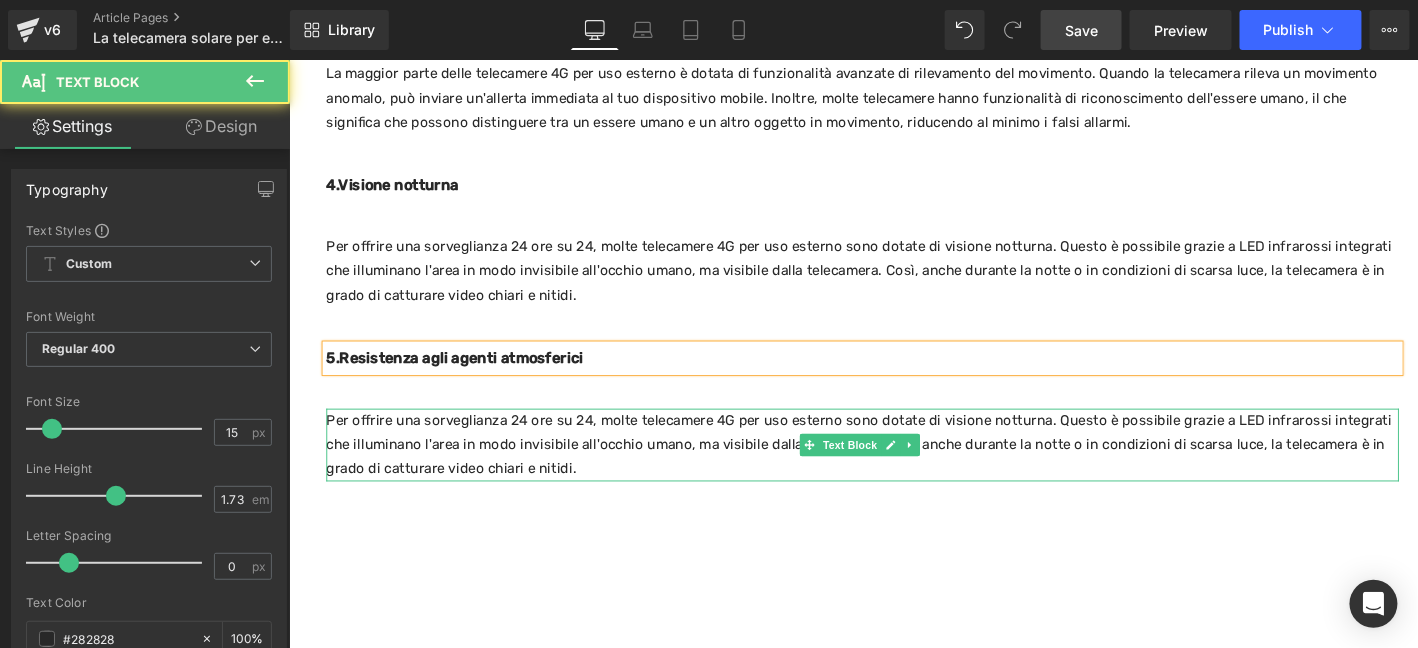 click on "Per offrire una sorveglianza 24 ore su 24, molte telecamere 4G per uso esterno sono dotate di visione notturna. Questo è possibile grazie a LED infrarossi integrati che illuminano l'area in modo invisibile all'occhio umano, ma visibile dalla telecamera. Così, anche durante la notte o in condizioni di scarsa luce, la telecamera è in grado di catturare video chiari e nitidi." at bounding box center [903, 472] 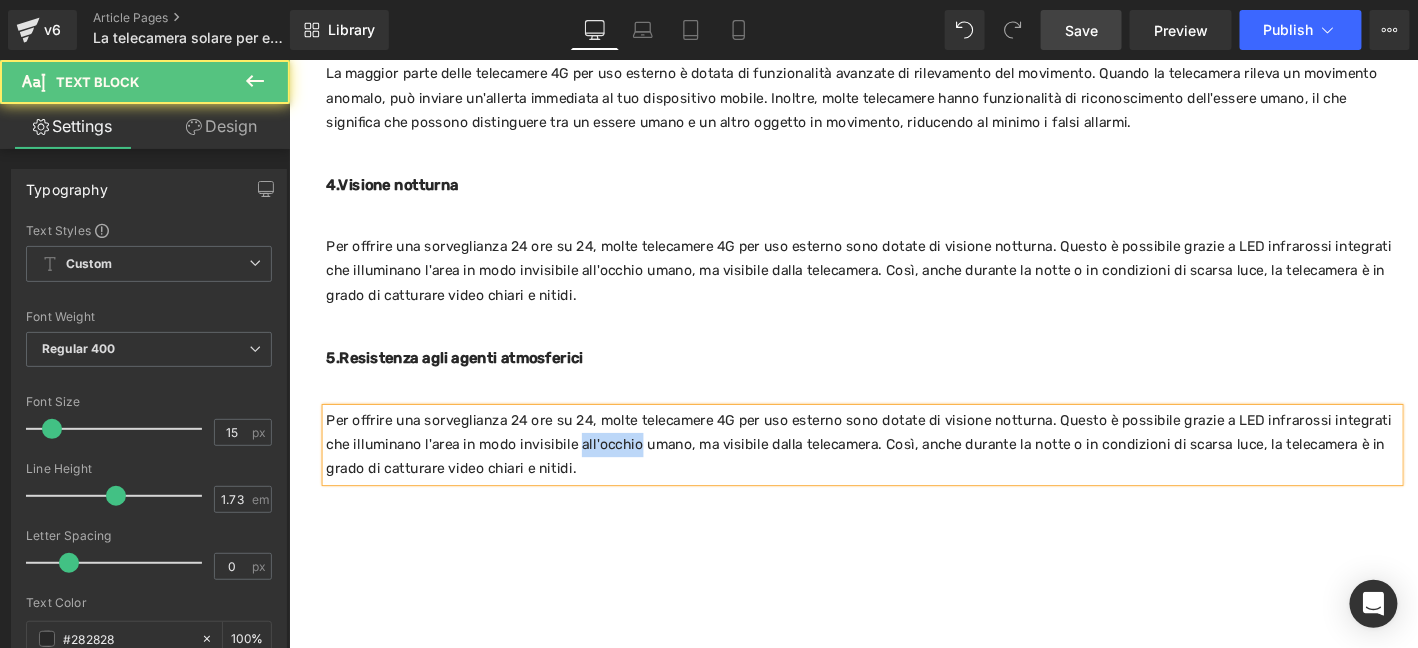 click on "Per offrire una sorveglianza 24 ore su 24, molte telecamere 4G per uso esterno sono dotate di visione notturna. Questo è possibile grazie a LED infrarossi integrati che illuminano l'area in modo invisibile all'occhio umano, ma visibile dalla telecamera. Così, anche durante la notte o in condizioni di scarsa luce, la telecamera è in grado di catturare video chiari e nitidi." at bounding box center [903, 472] 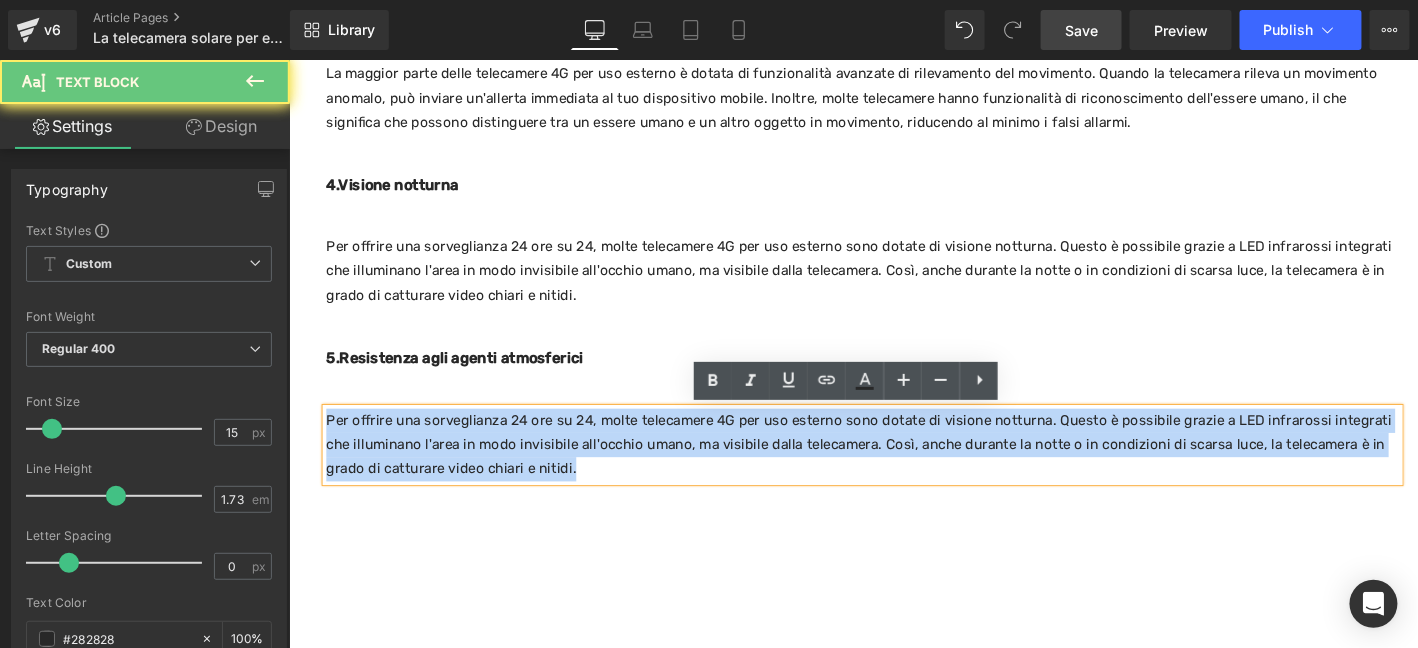 click on "Per offrire una sorveglianza 24 ore su 24, molte telecamere 4G per uso esterno sono dotate di visione notturna. Questo è possibile grazie a LED infrarossi integrati che illuminano l'area in modo invisibile all'occhio umano, ma visibile dalla telecamera. Così, anche durante la notte o in condizioni di scarsa luce, la telecamera è in grado di catturare video chiari e nitidi." at bounding box center (903, 472) 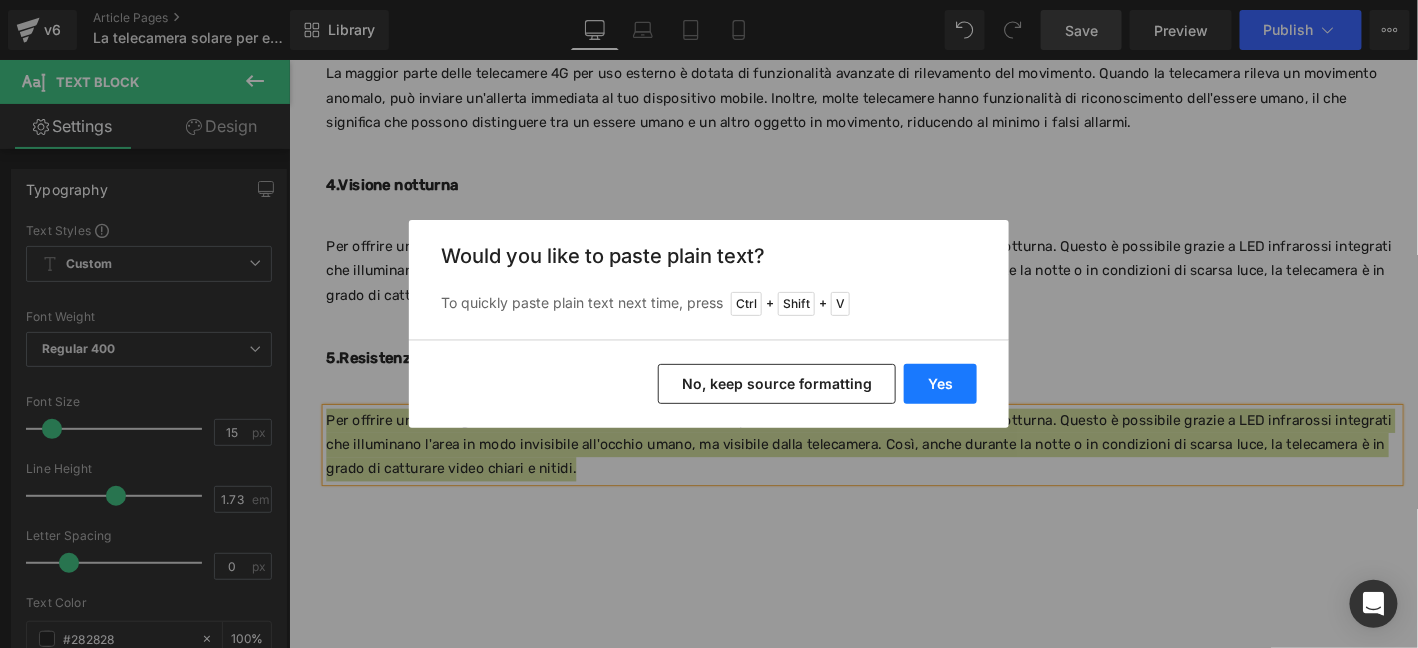 click on "Yes" at bounding box center (940, 384) 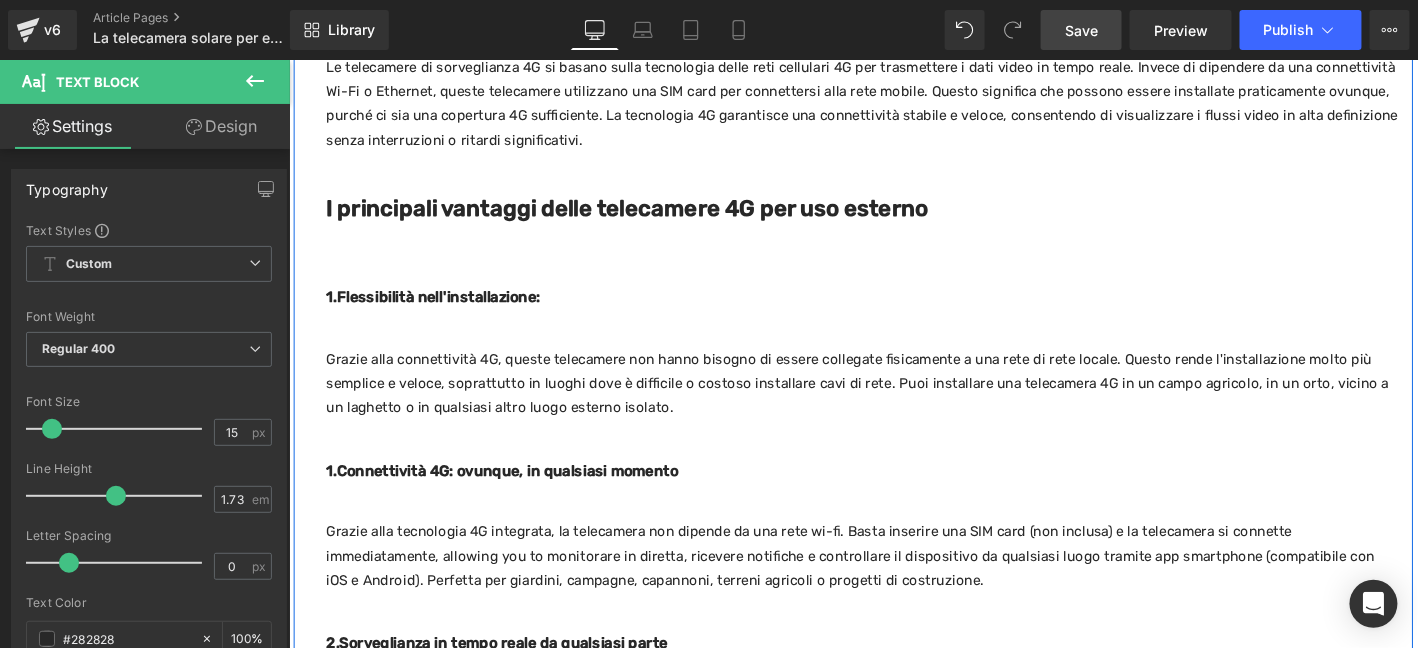 scroll, scrollTop: 580, scrollLeft: 0, axis: vertical 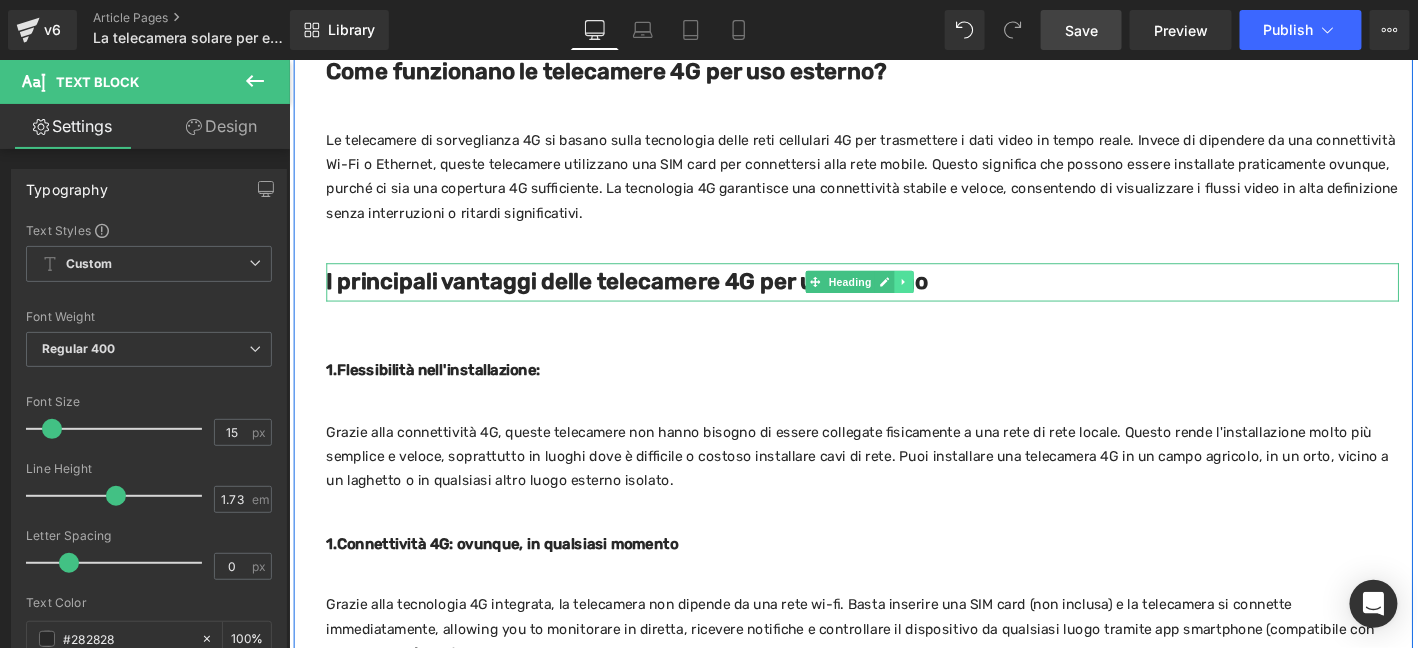 click 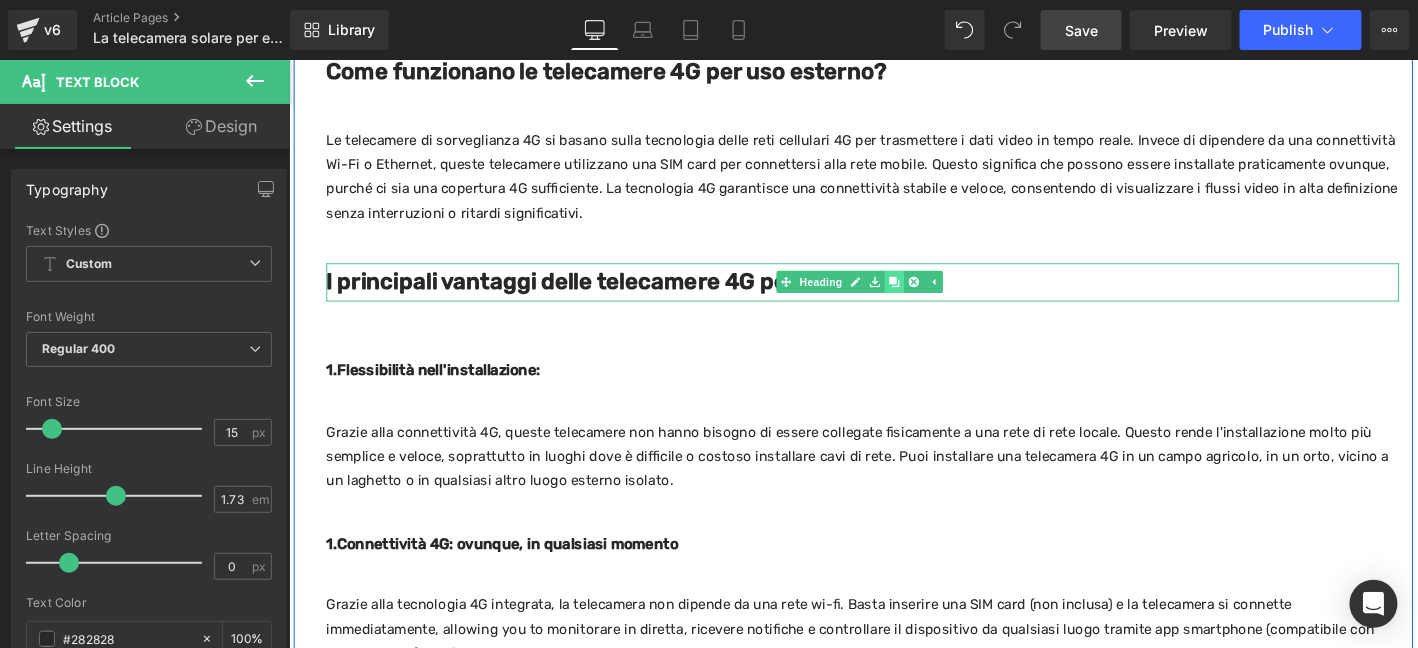 click 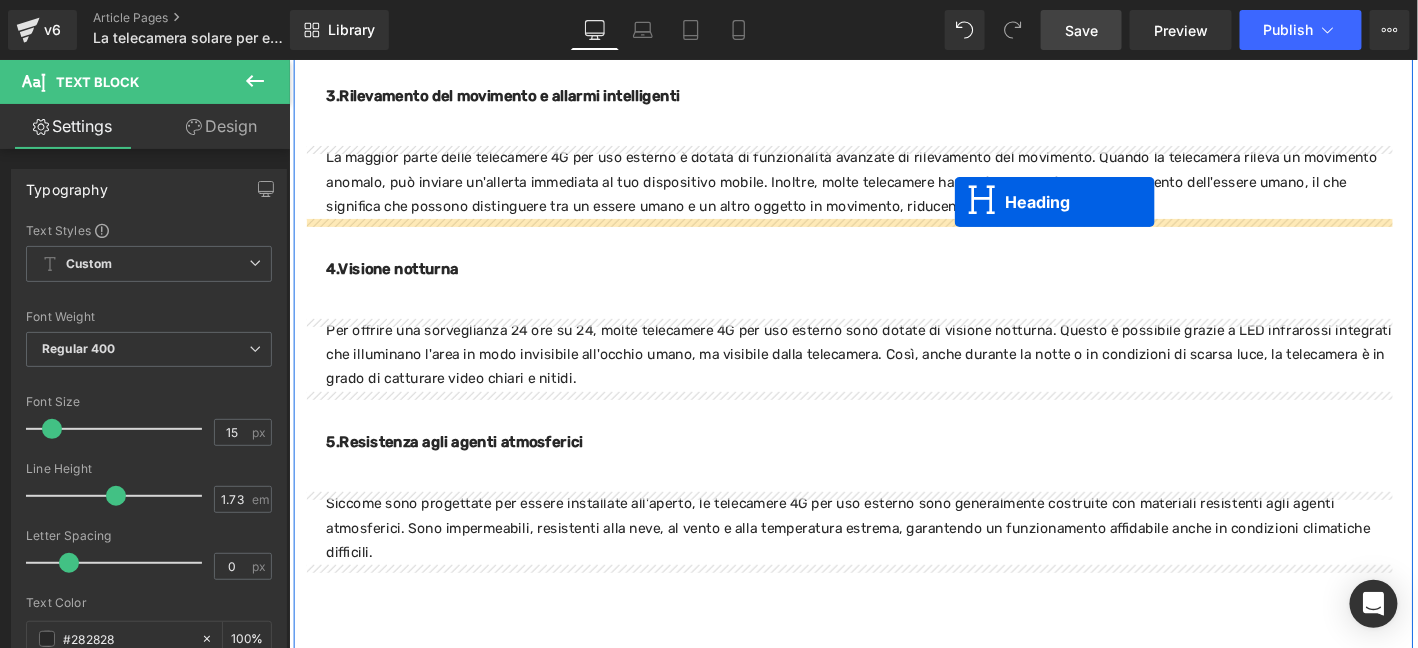 scroll, scrollTop: 1680, scrollLeft: 0, axis: vertical 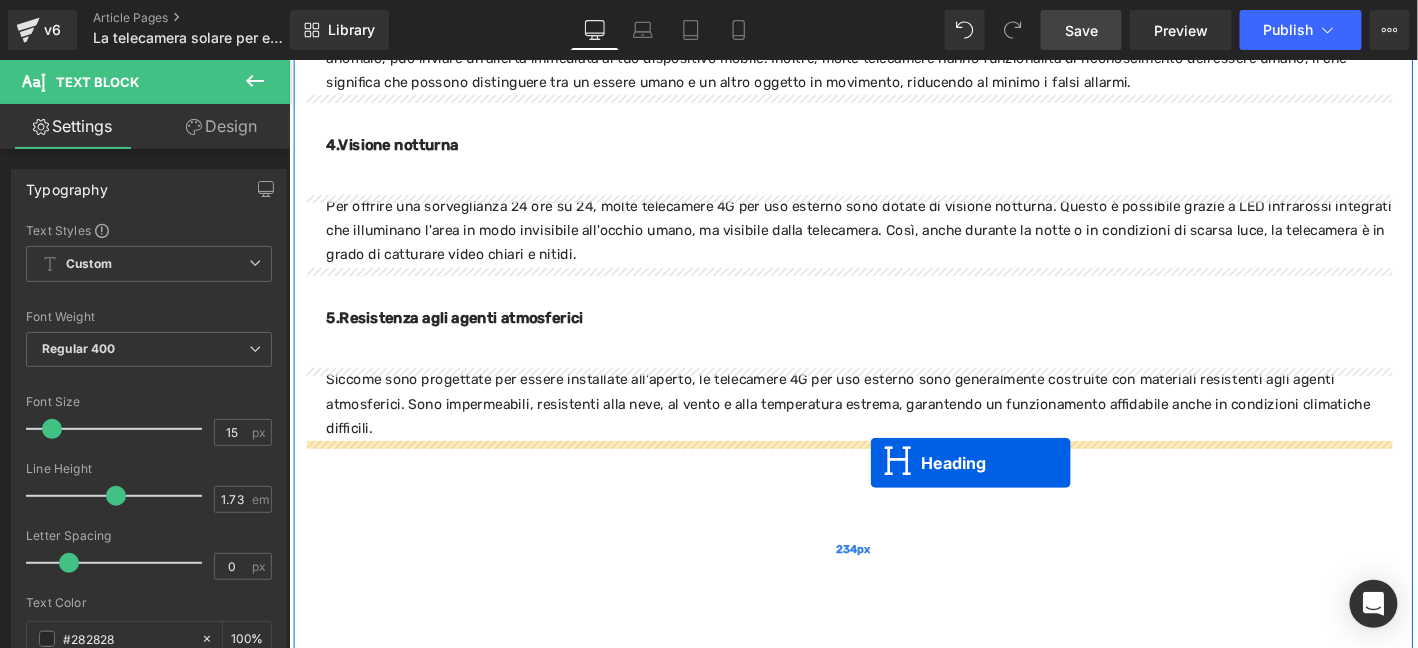 drag, startPoint x: 871, startPoint y: 400, endPoint x: 909, endPoint y: 491, distance: 98.61542 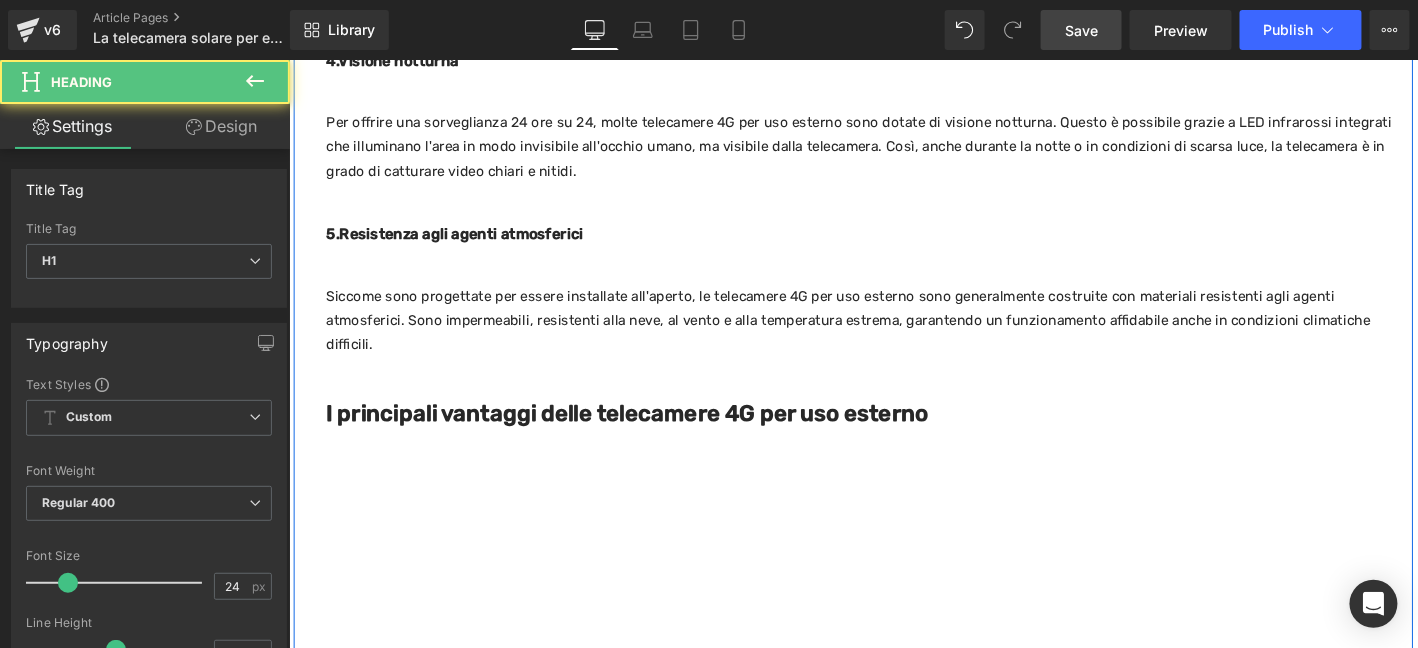 scroll, scrollTop: 1590, scrollLeft: 0, axis: vertical 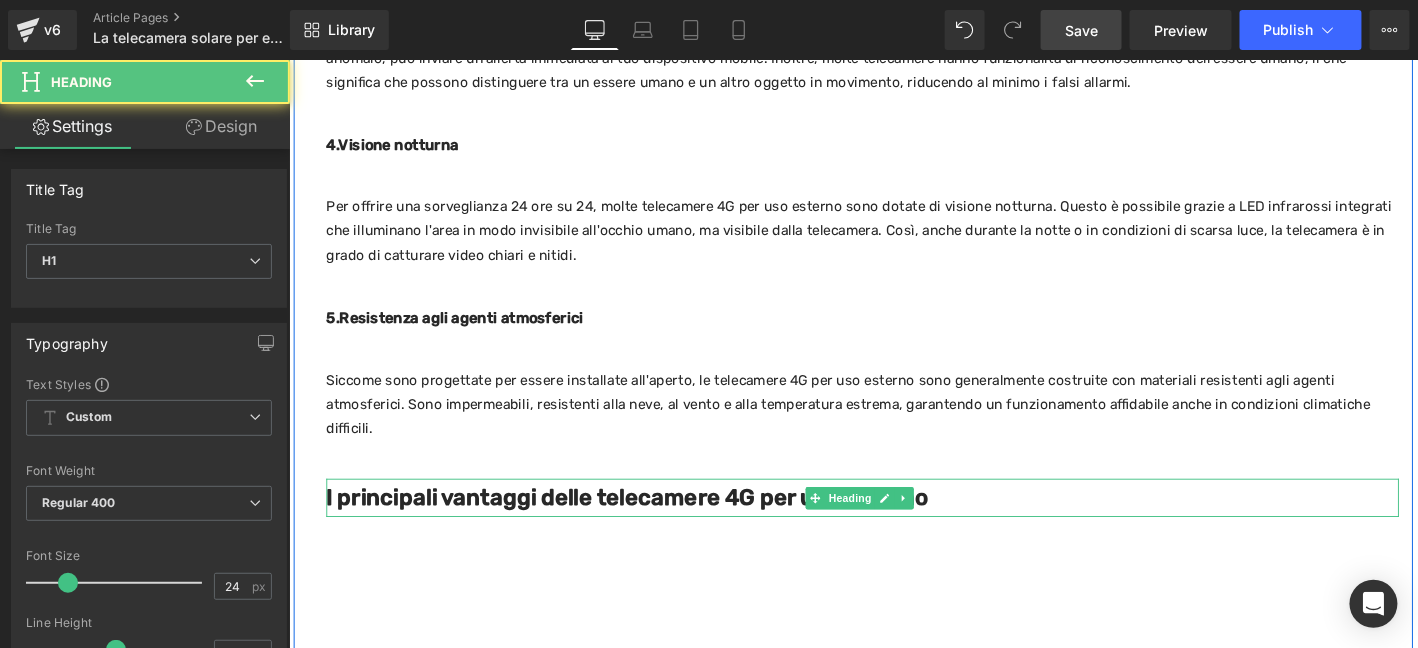 click on "I principali vantaggi delle telecamere 4G per uso esterno​" at bounding box center [650, 528] 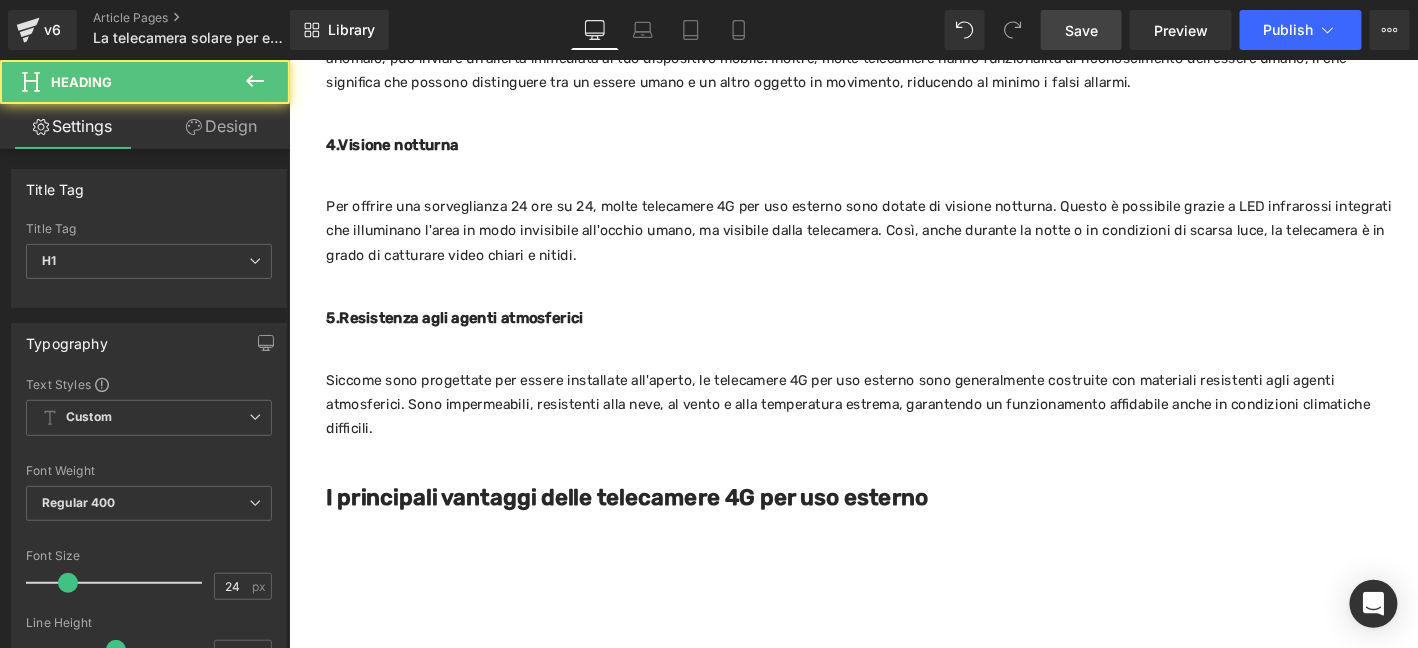 click on "Design" at bounding box center [221, 126] 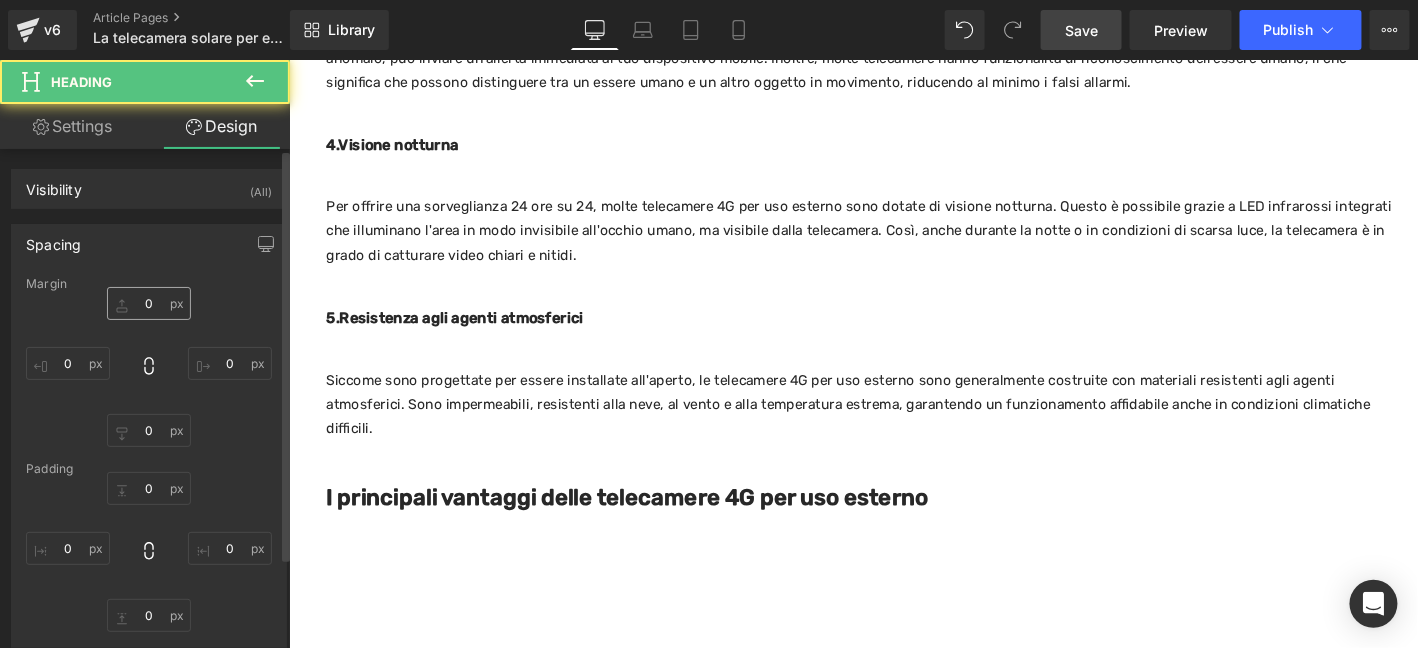 type on "40" 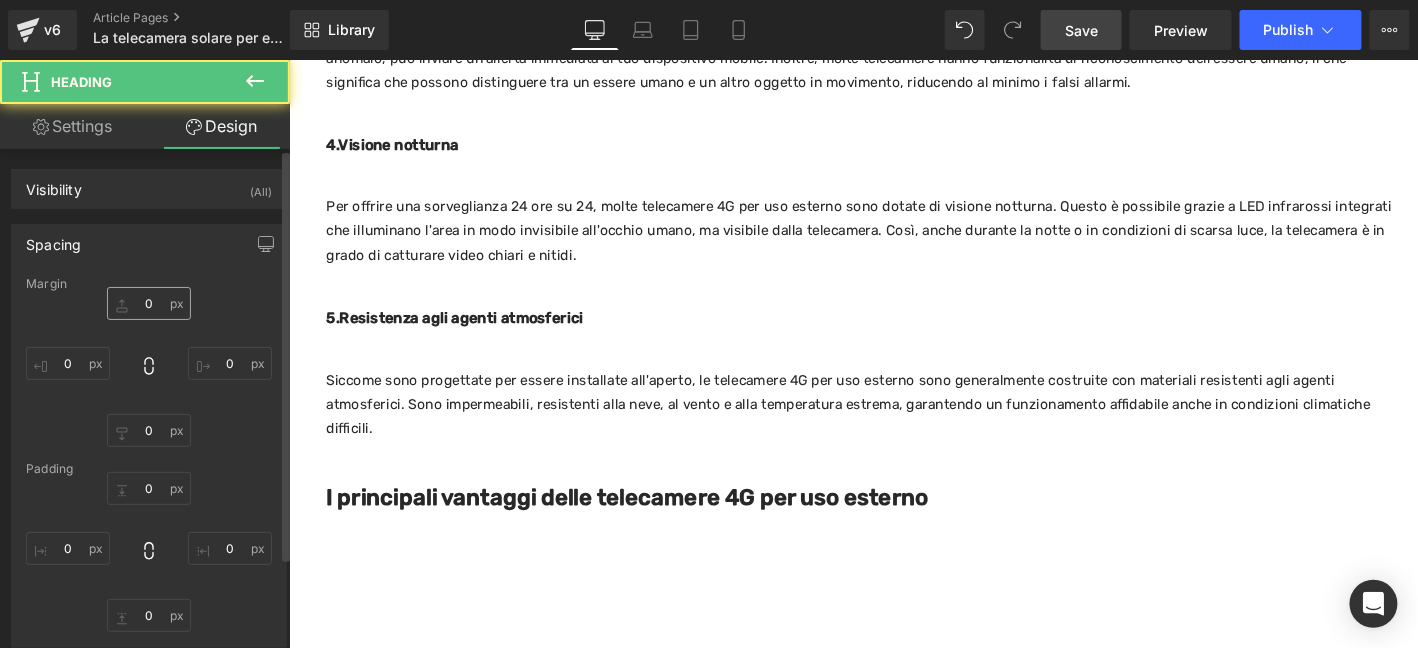 type on "0" 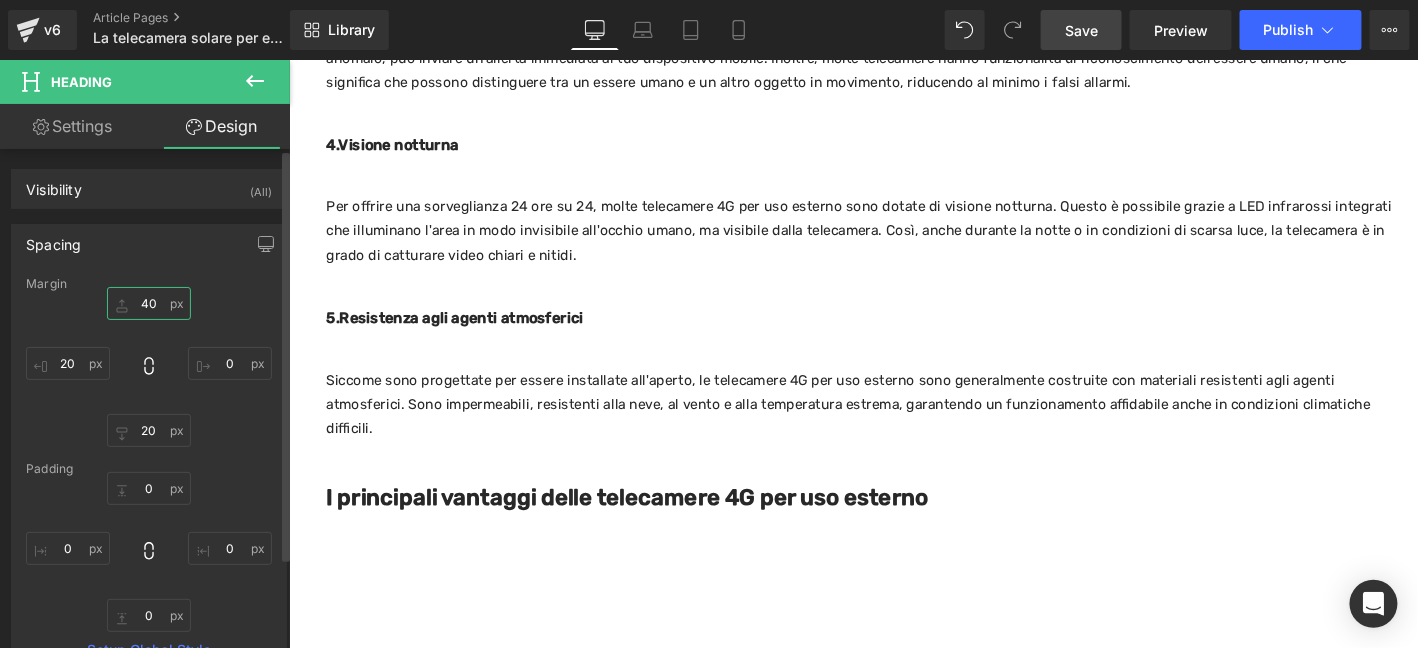 click on "40" at bounding box center [149, 303] 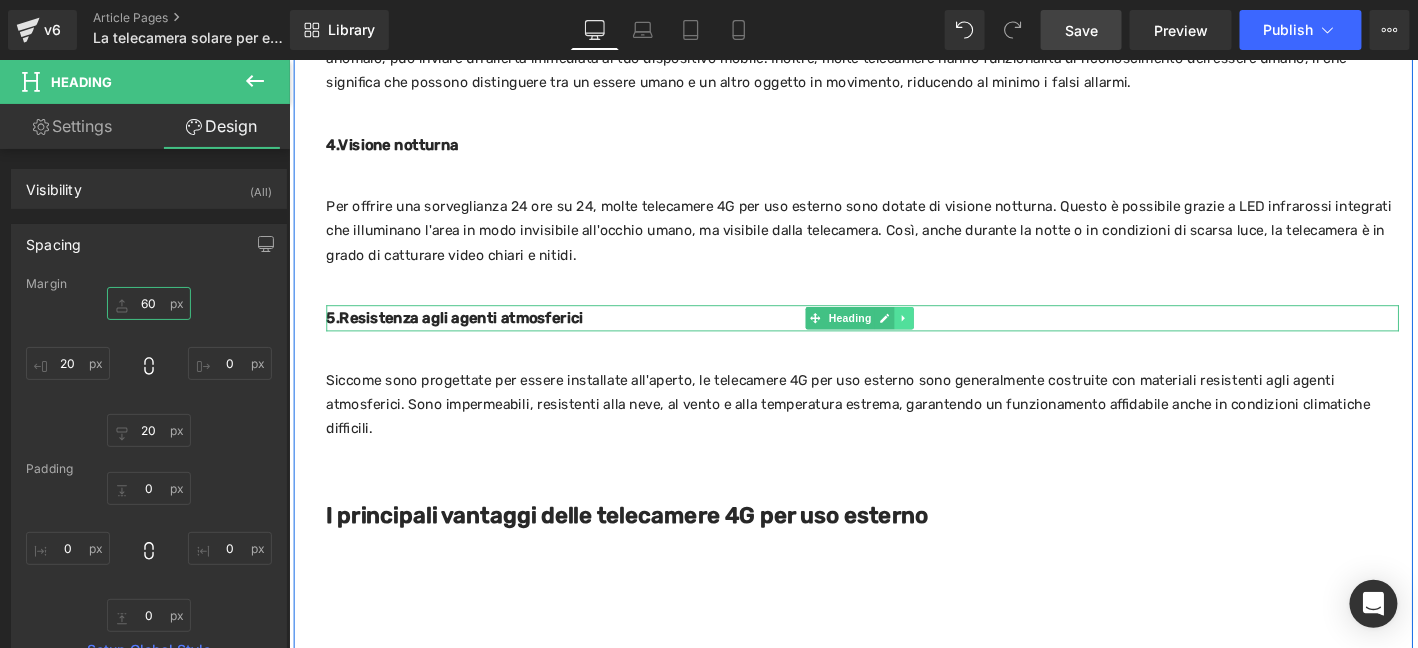 type on "60" 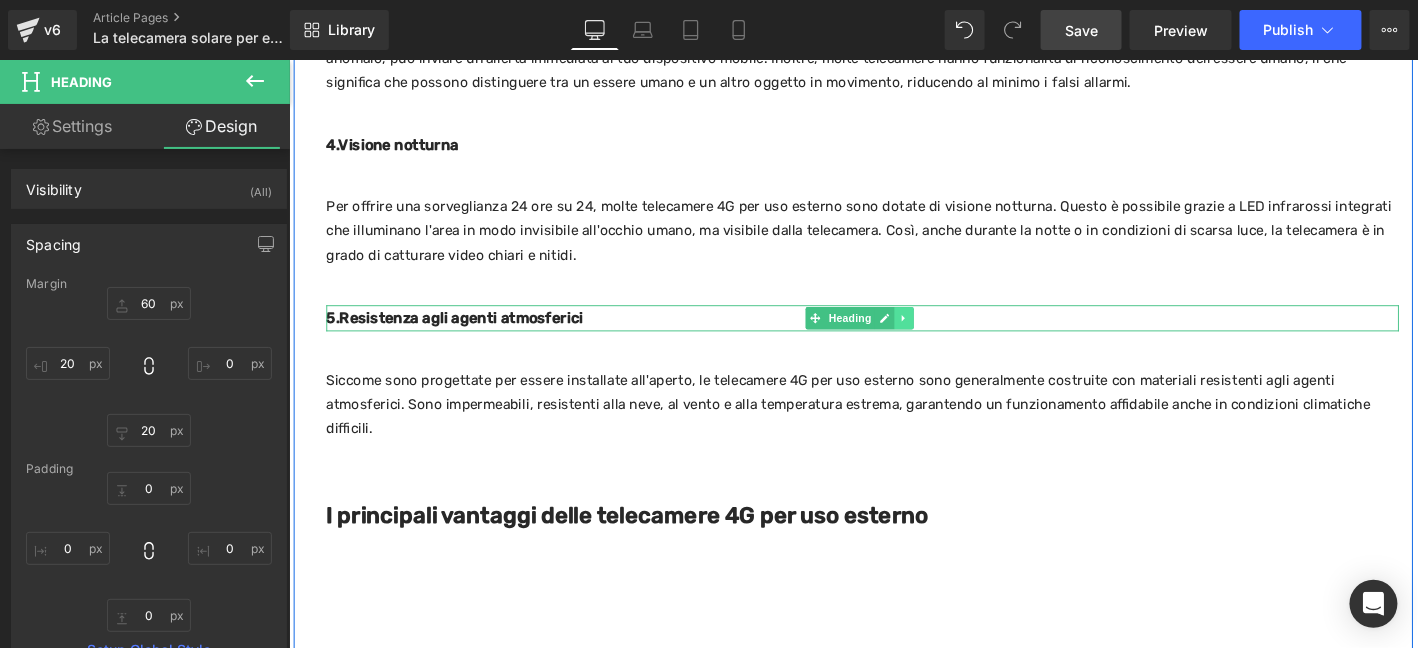 click 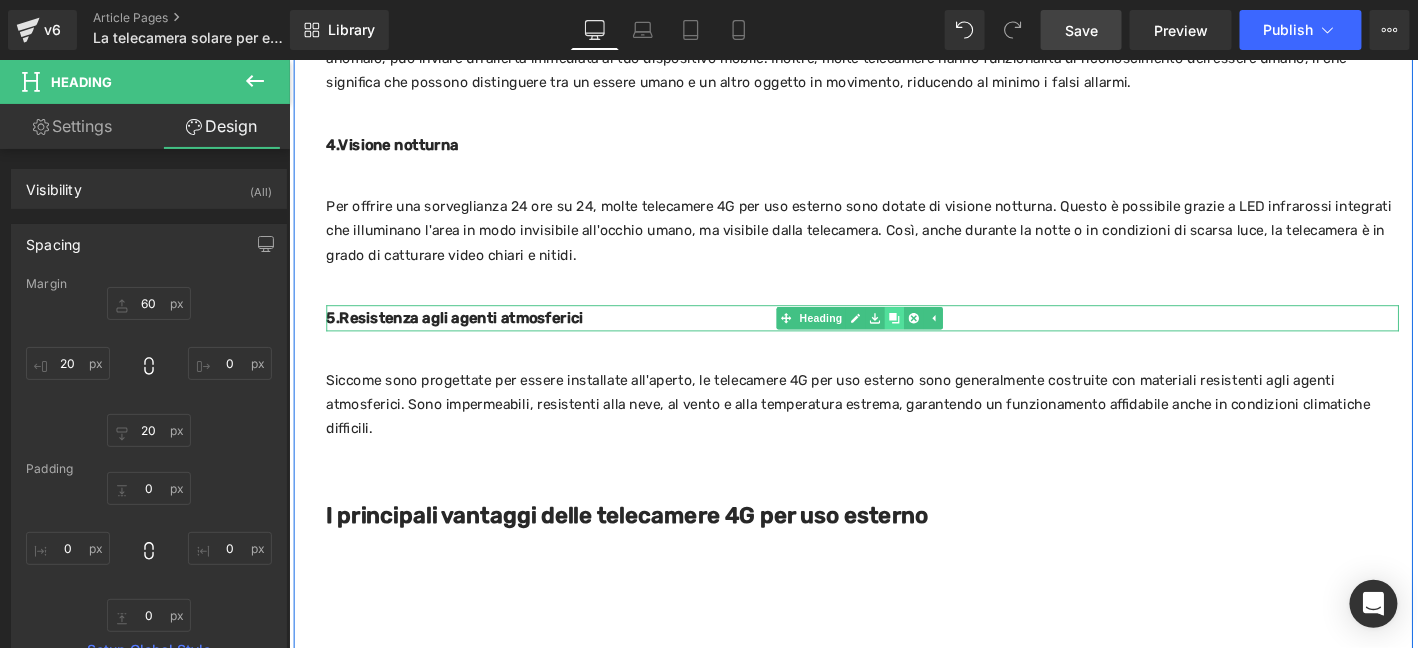 click 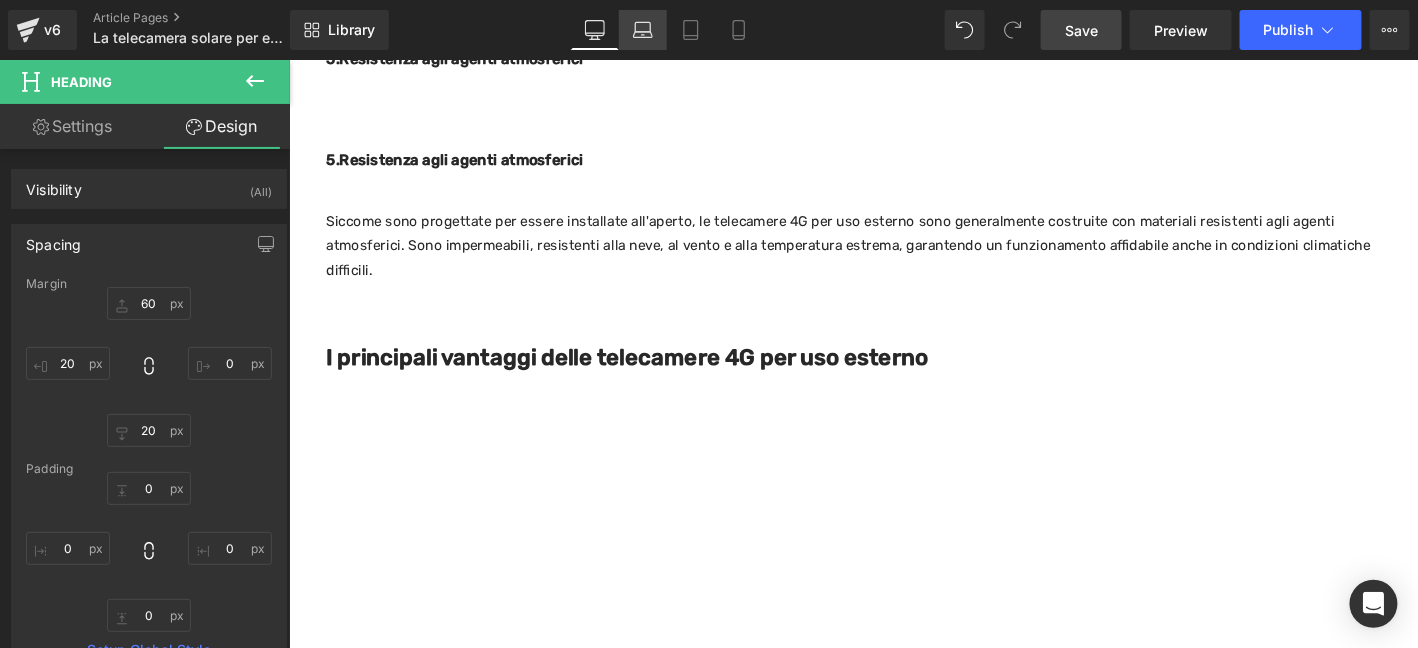 scroll, scrollTop: 1880, scrollLeft: 0, axis: vertical 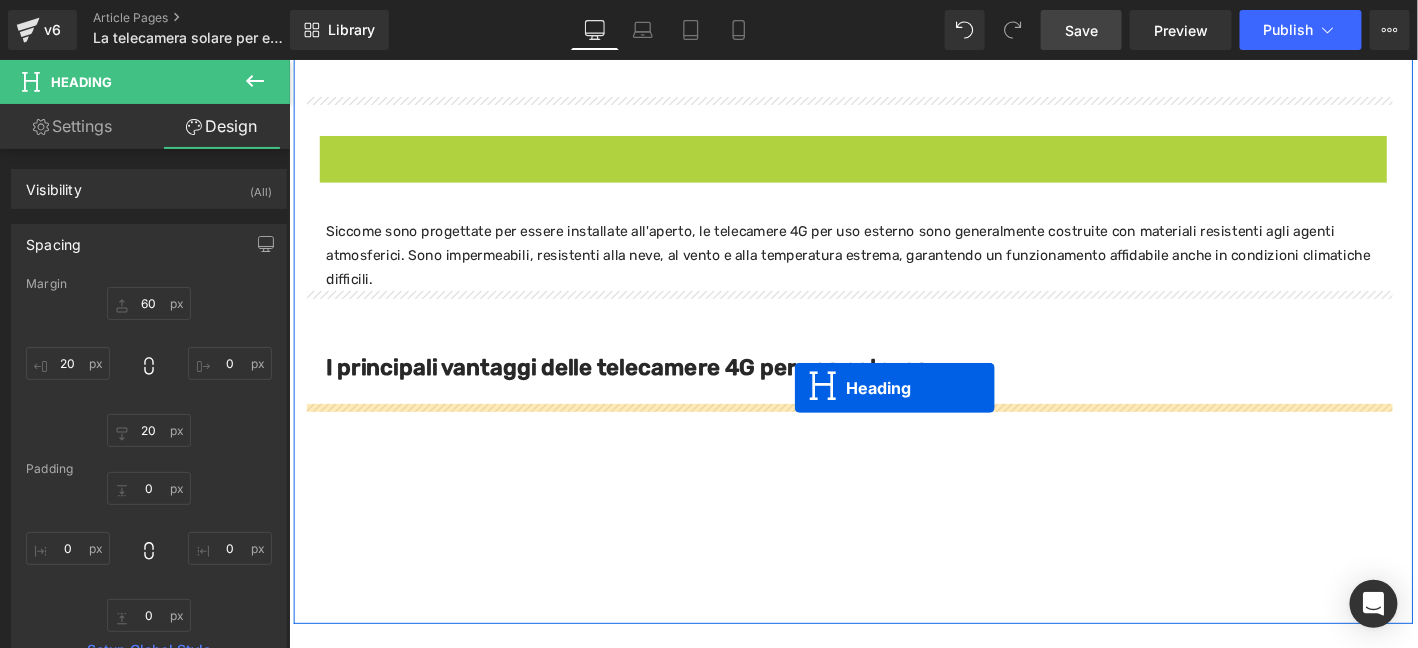drag, startPoint x: 885, startPoint y: 145, endPoint x: 829, endPoint y: 414, distance: 274.76718 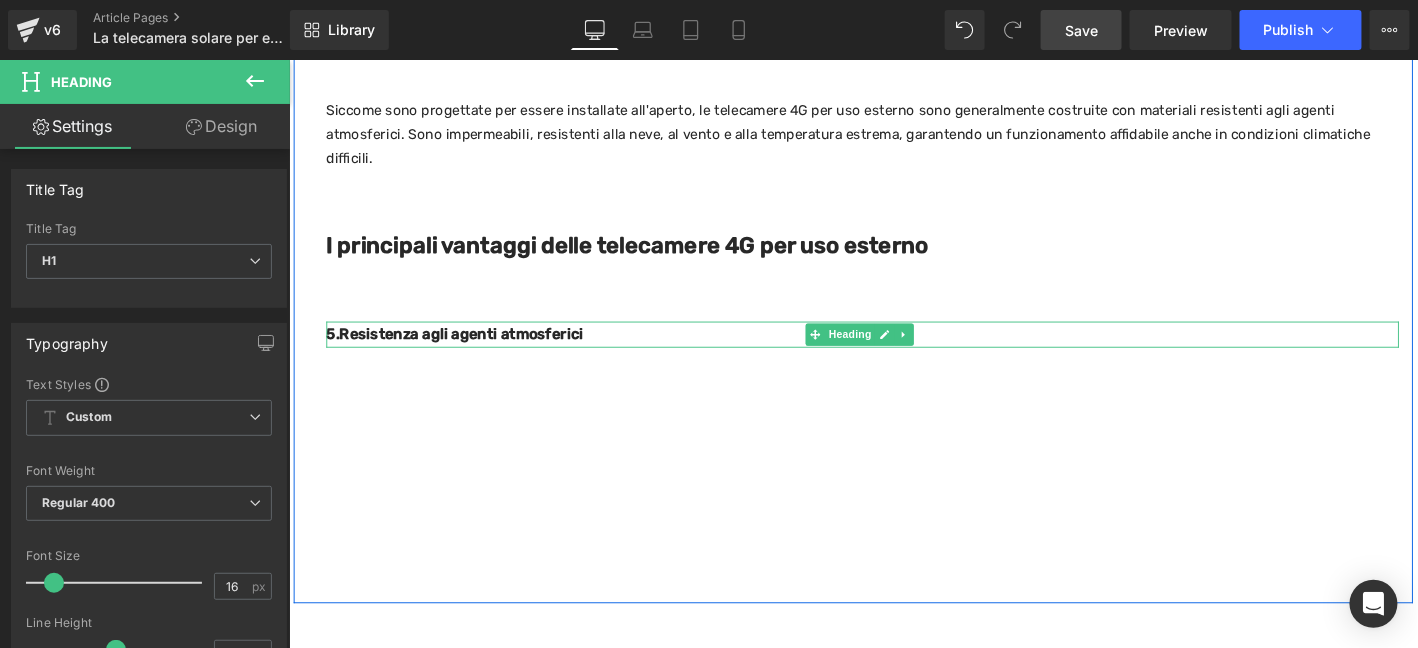 click on "5.Resistenza agli agenti atmosferici" at bounding box center (465, 352) 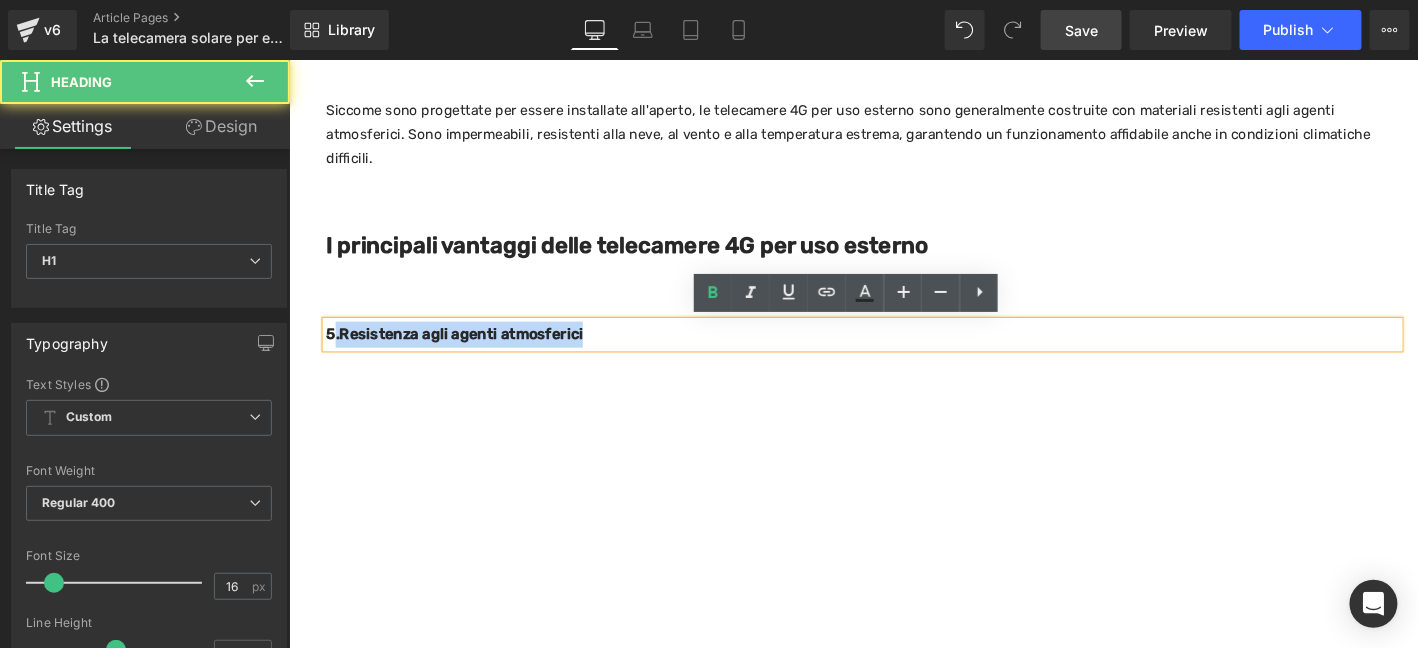 drag, startPoint x: 329, startPoint y: 354, endPoint x: 318, endPoint y: 355, distance: 11.045361 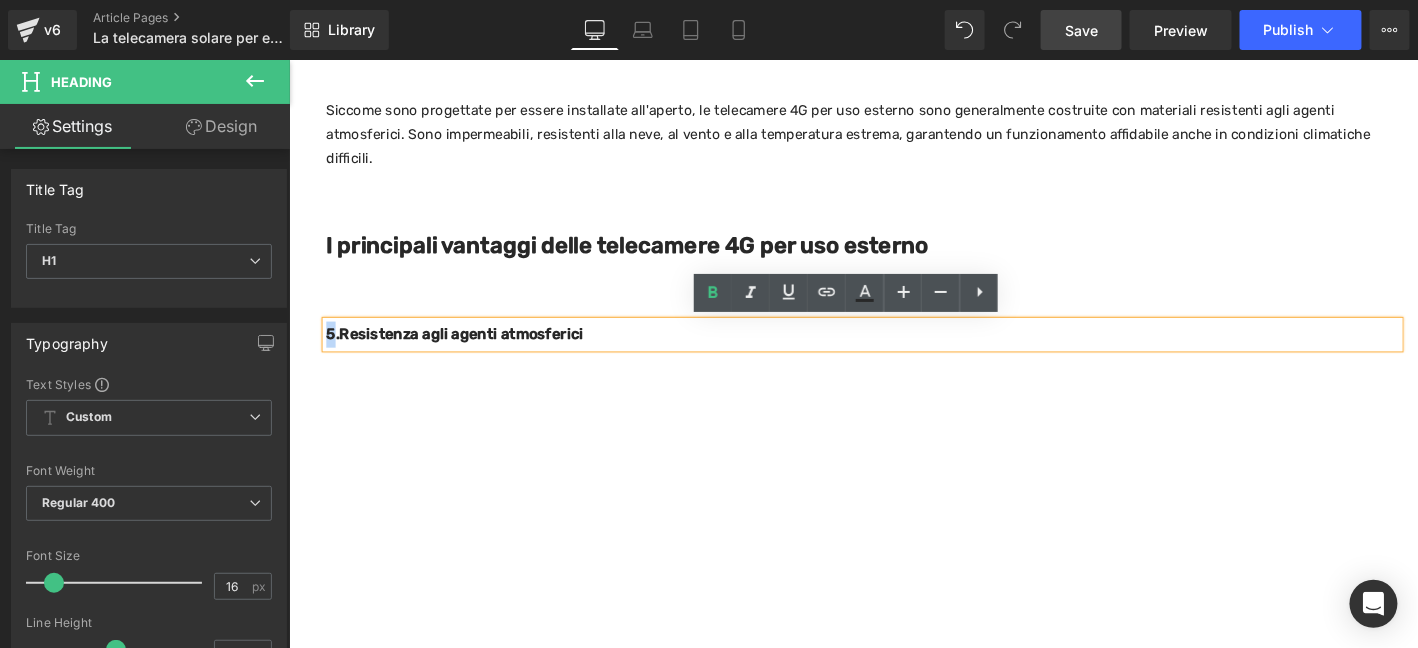 click on "5.Resistenza agli agenti atmosferici" at bounding box center (465, 352) 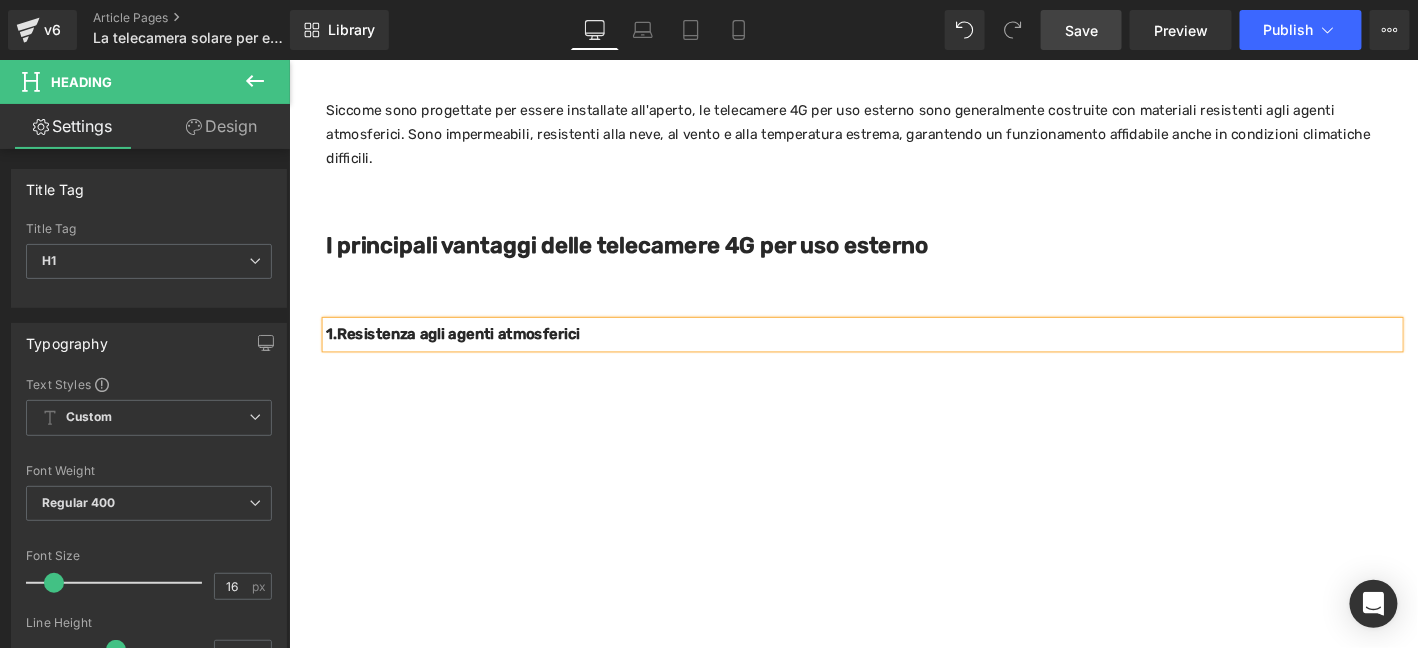 click on "I principali vantaggi delle telecamere 4G per uso esterno​" at bounding box center [650, 258] 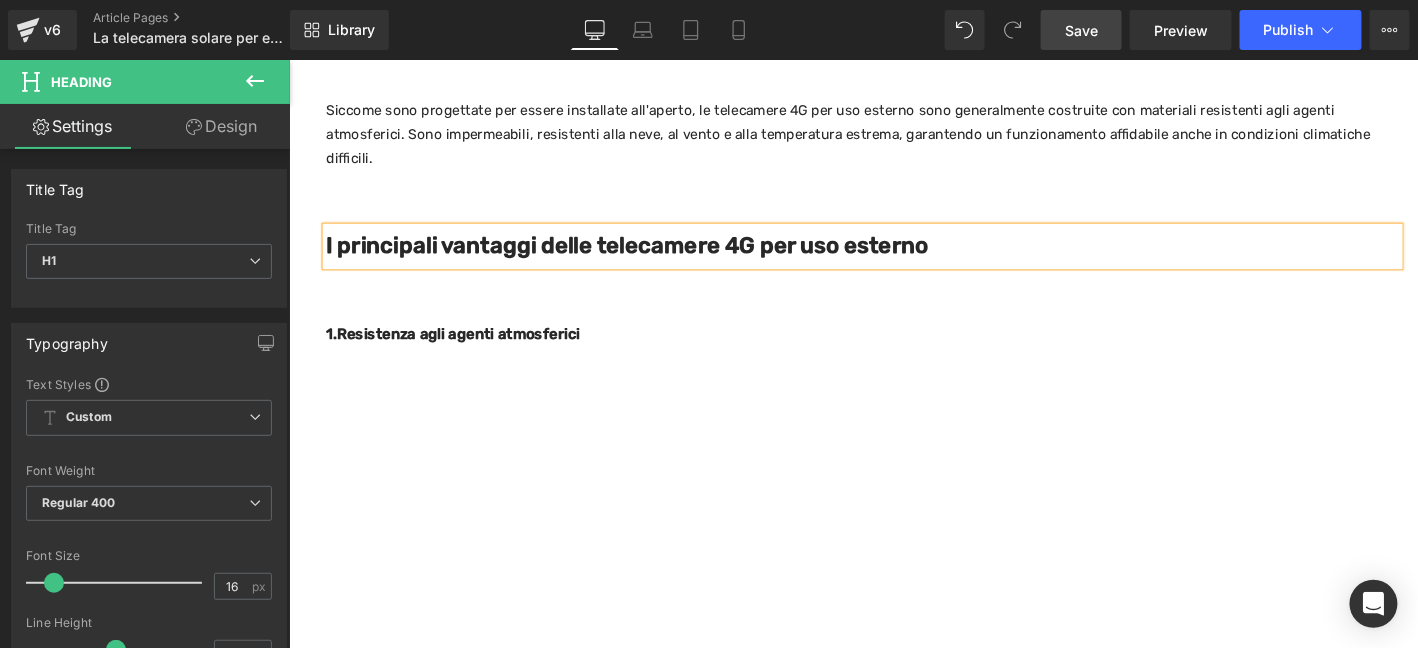 paste 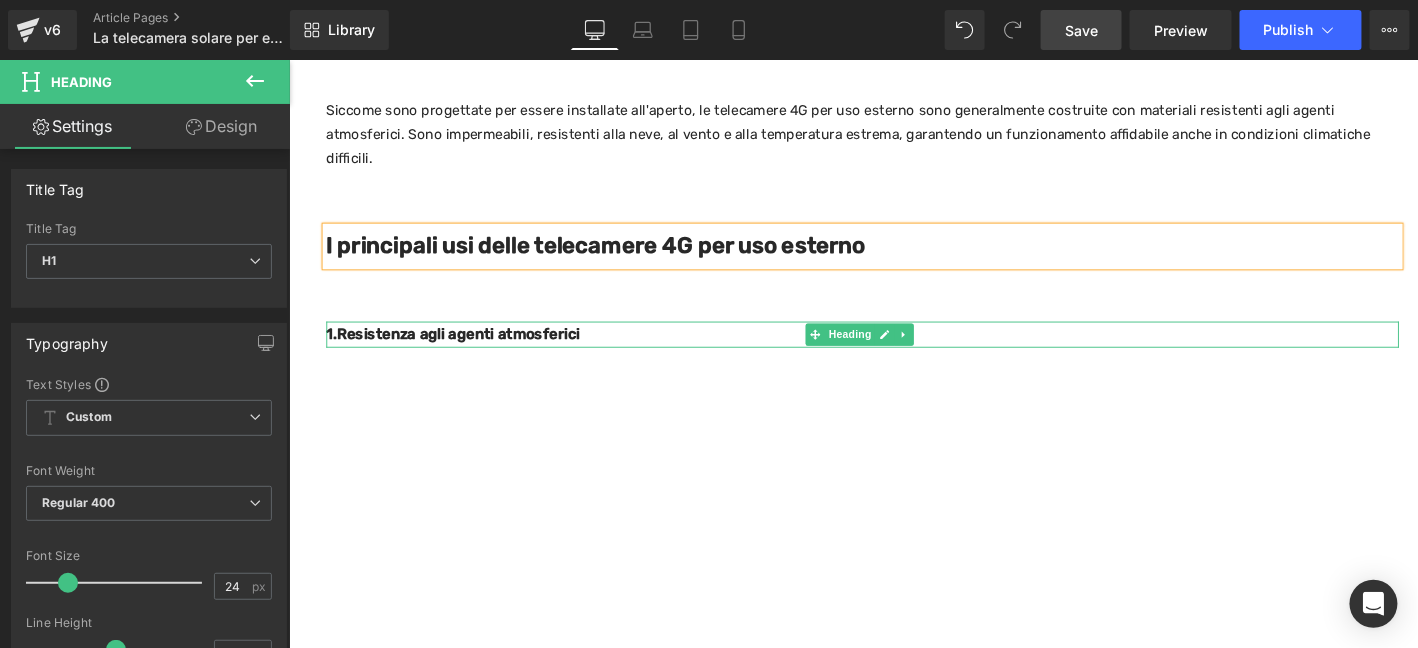 drag, startPoint x: 342, startPoint y: 350, endPoint x: 640, endPoint y: 351, distance: 298.00168 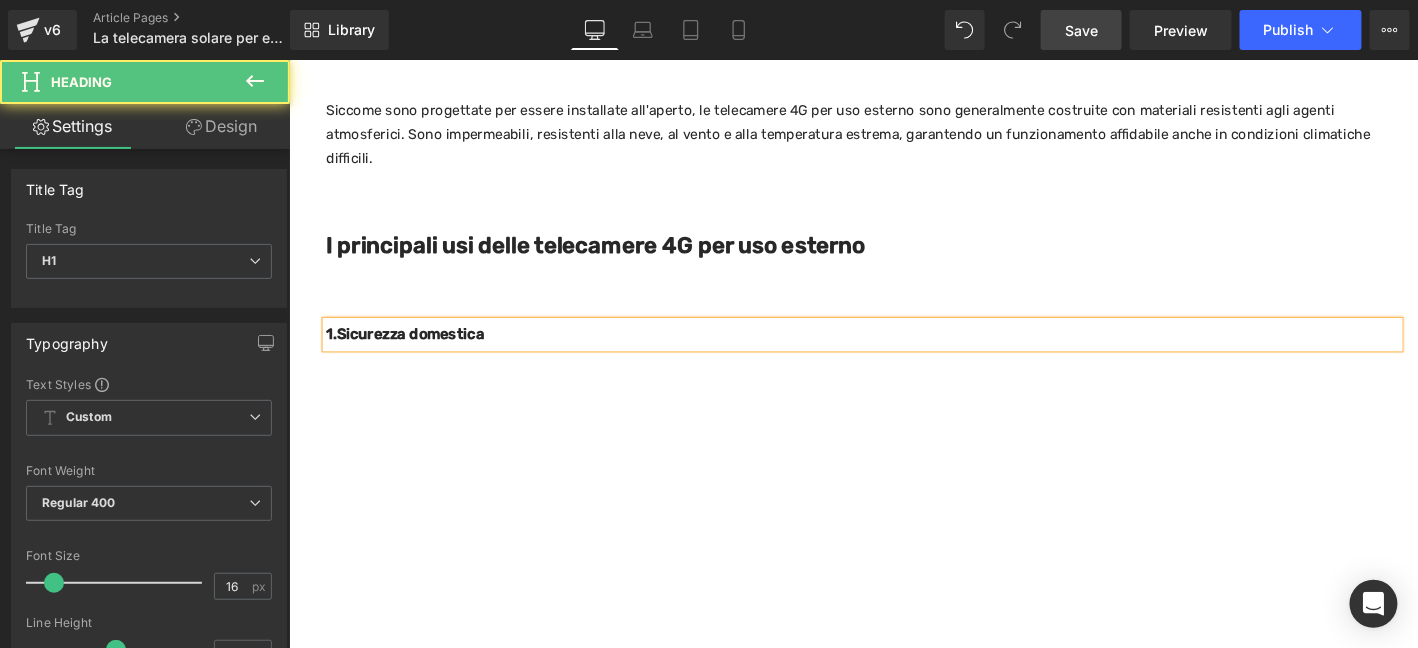 click on "Come funzionano le telecamere 4G per uso esterno?​
Heading
Le telecamere di sorveglianza 4G si basano sulla tecnologia delle reti cellulari 4G per trasmettere i dati video in tempo reale. Invece di dipendere da una connettività Wi-Fi o Ethernet, queste telecamere utilizzano una SIM card per connettersi alla rete mobile. Questo significa che possono essere installate praticamente ovunque, purché ci sia una copertura 4G sufficiente. La tecnologia 4G garantisce una connettività stabile e veloce, consentendo di visualizzare i flussi video in alta definizione senza interruzioni o ritardi significativi.
Text Block         I principali vantaggi delle telecamere 4G per uso esterno​ Heading         1.Flessibilità nell'installazione: Heading         Text Block         1.Connettività 4G: ovunque, in qualsiasi momento Heading         Text Block         2.Sorveglianza in tempo reale da qualsiasi parte Heading         Text Block         Heading         Text Block" at bounding box center (893, -421) 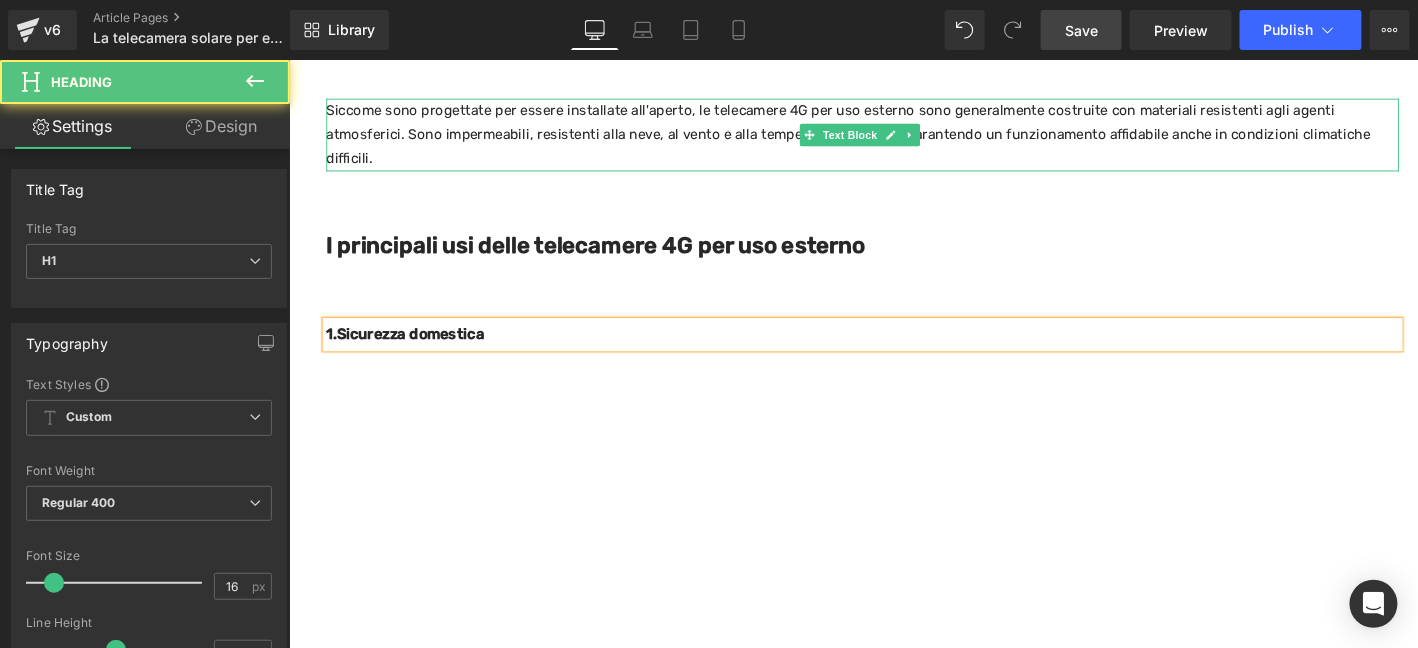 click on "Siccome sono progettate per essere installate all'aperto, le telecamere 4G per uso esterno sono generalmente costruite con materiali resistenti agli agenti atmosferici. Sono impermeabili, resistenti alla neve, al vento e alla temperatura estrema, garantendo un funzionamento affidabile anche in condizioni climatiche difficili. Text Block" at bounding box center [903, 139] 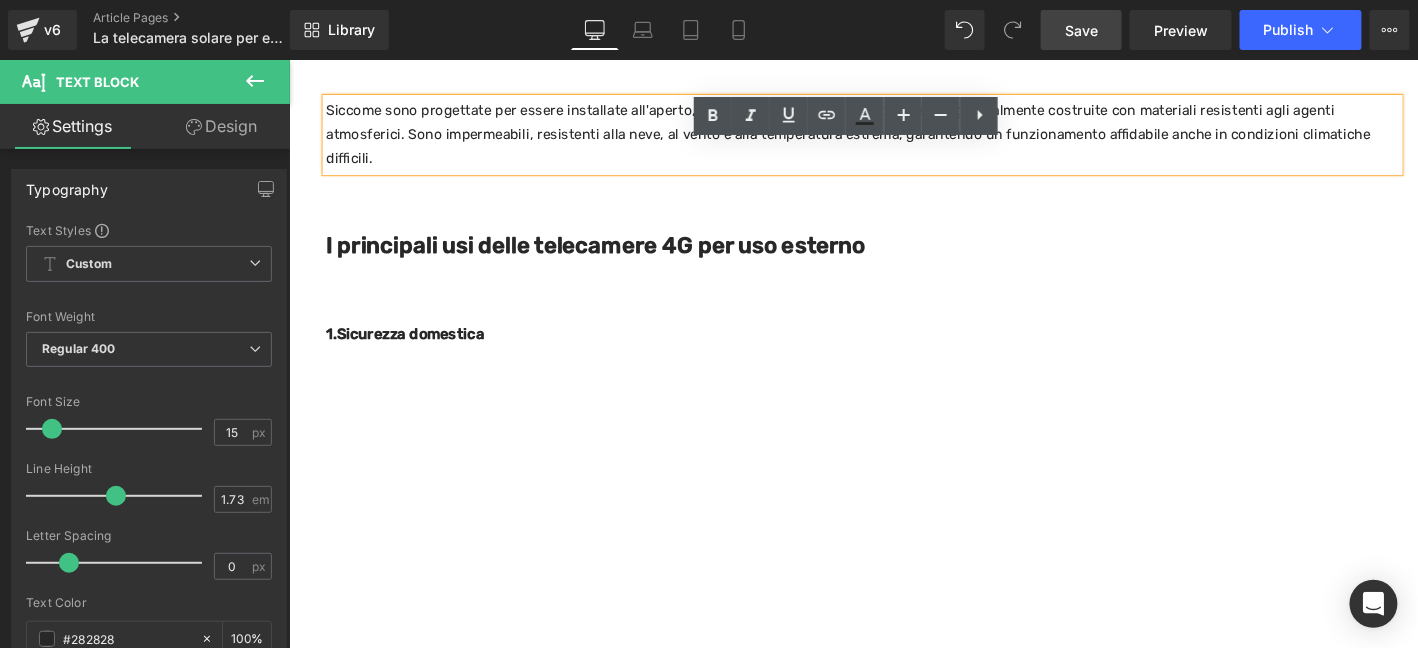 scroll, scrollTop: 1781, scrollLeft: 0, axis: vertical 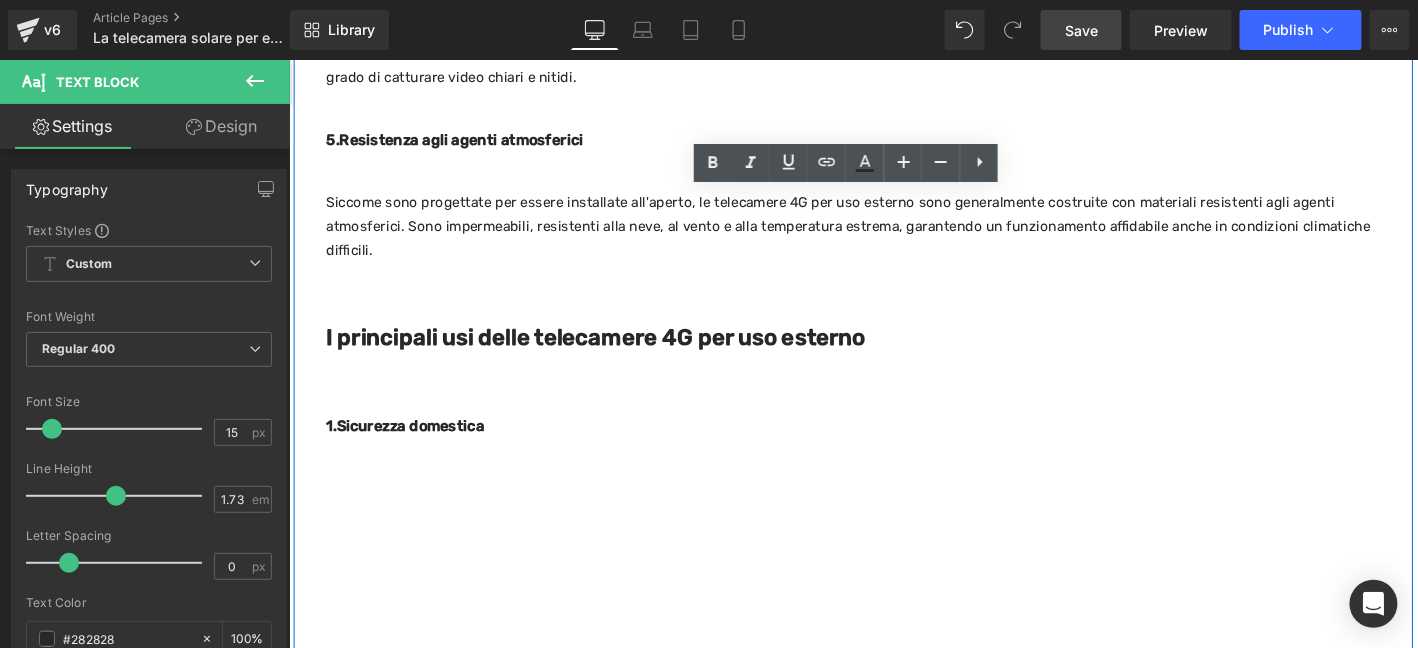 click on "Come funzionano le telecamere 4G per uso esterno?​
Heading
Le telecamere di sorveglianza 4G si basano sulla tecnologia delle reti cellulari 4G per trasmettere i dati video in tempo reale. Invece di dipendere da una connettività Wi-Fi o Ethernet, queste telecamere utilizzano una SIM card per connettersi alla rete mobile. Questo significa che possono essere installate praticamente ovunque, purché ci sia una copertura 4G sufficiente. La tecnologia 4G garantisce una connettività stabile e veloce, consentendo di visualizzare i flussi video in alta definizione senza interruzioni o ritardi significativi.
Text Block         I principali vantaggi delle telecamere 4G per uso esterno​ Heading         1.Flessibilità nell'installazione: Heading         Text Block         1.Connettività 4G: ovunque, in qualsiasi momento Heading         Text Block         2.Sorveglianza in tempo reale da qualsiasi parte Heading         Text Block         Heading         Text Block" at bounding box center (893, -322) 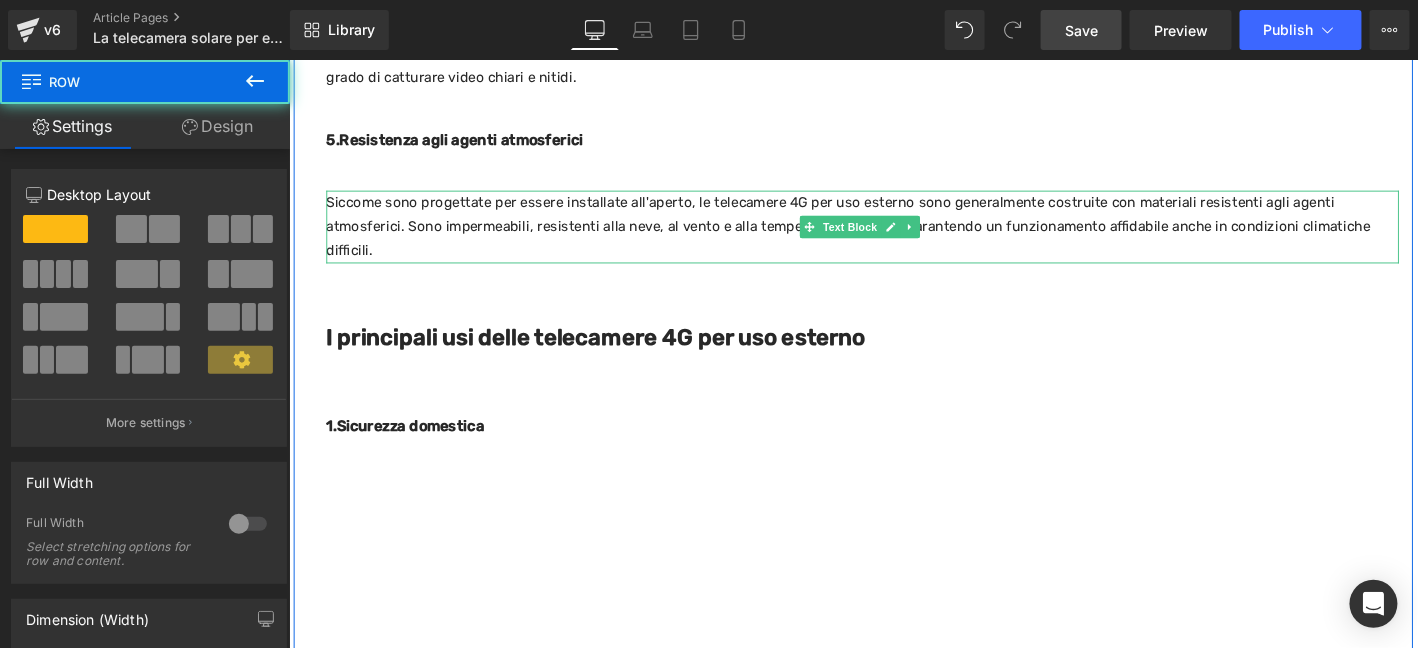 click at bounding box center (953, 238) 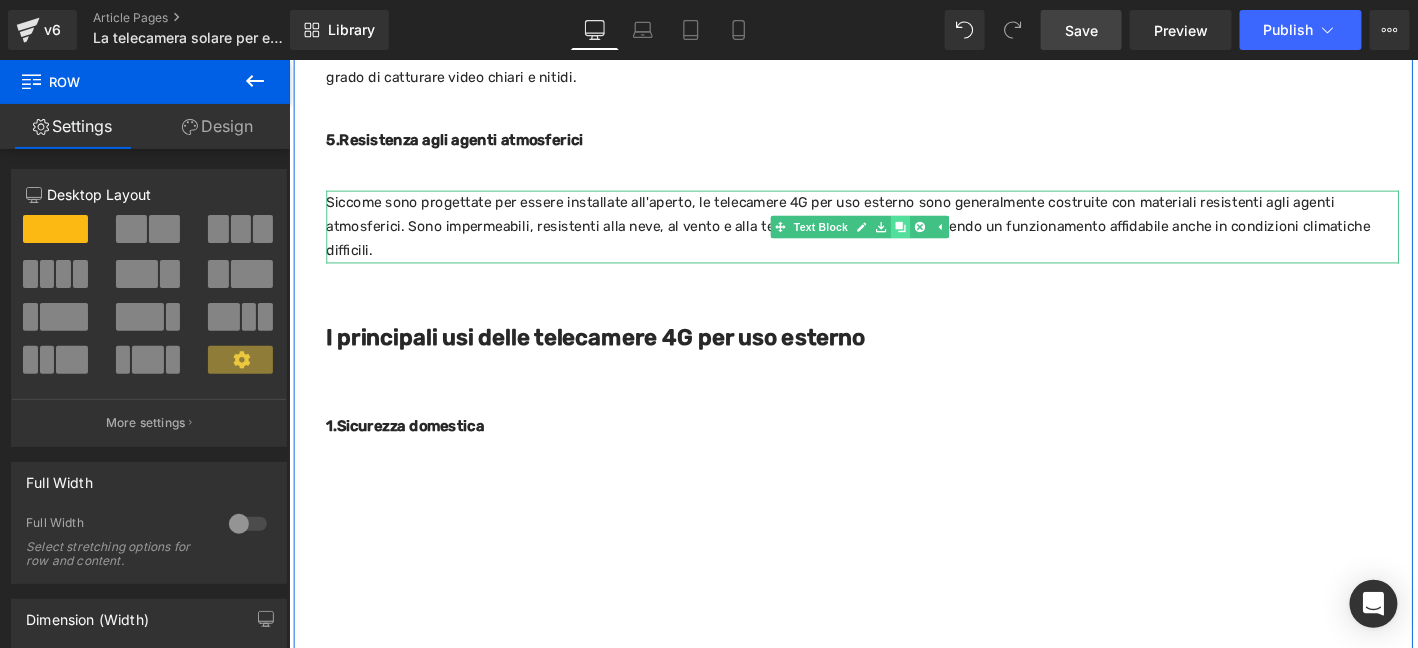 click at bounding box center (943, 238) 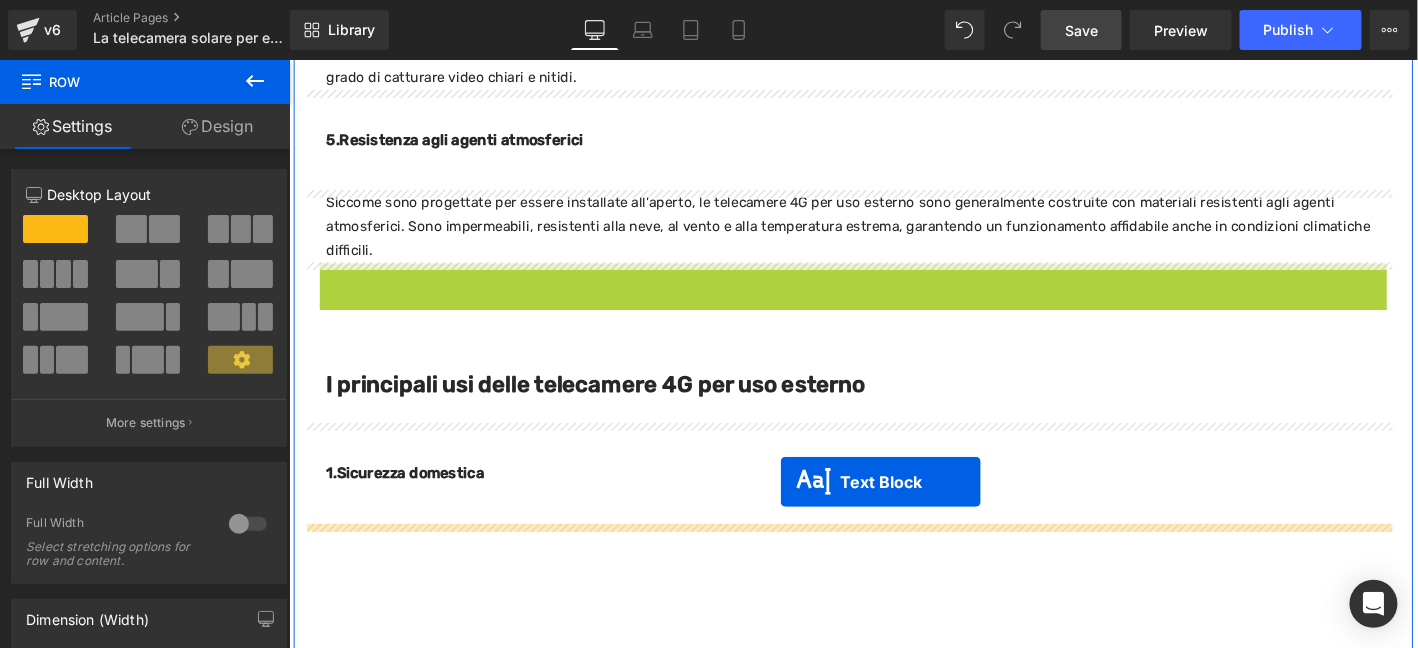 drag, startPoint x: 887, startPoint y: 324, endPoint x: 720, endPoint y: 411, distance: 188.30295 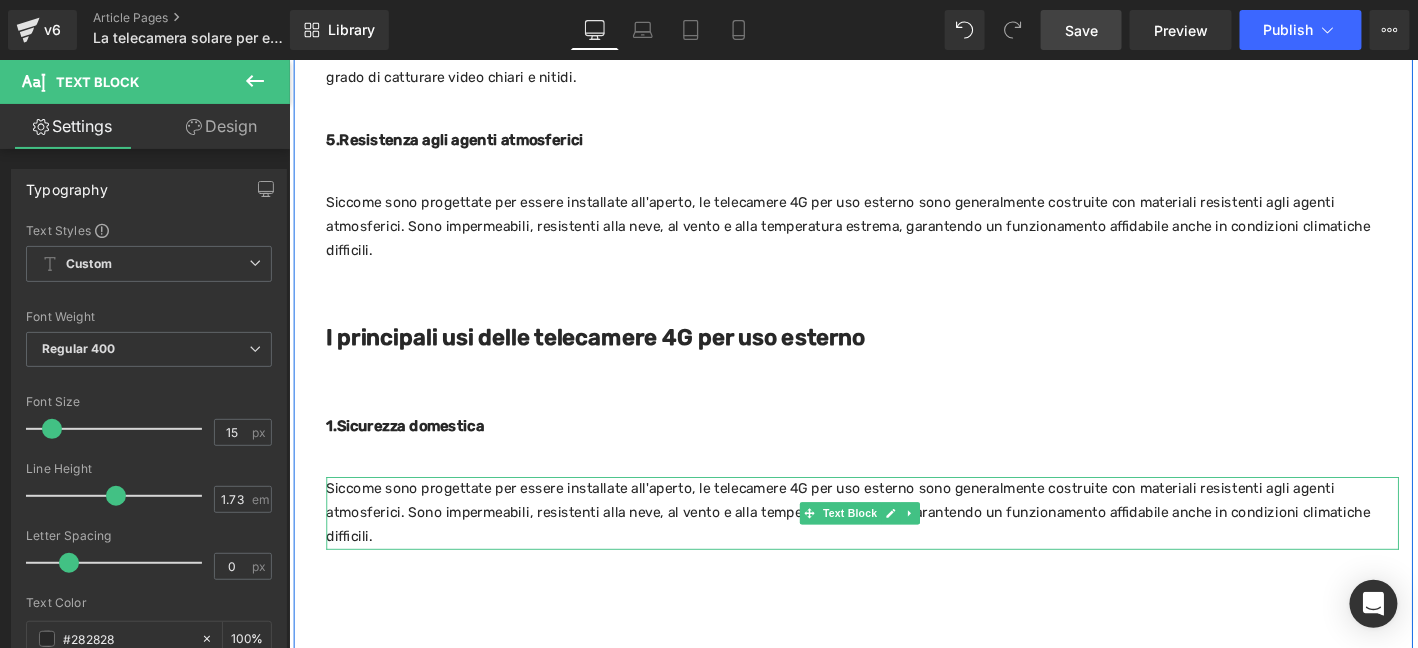 click on "Siccome sono progettate per essere installate all'aperto, le telecamere 4G per uso esterno sono generalmente costruite con materiali resistenti agli agenti atmosferici. Sono impermeabili, resistenti alla neve, al vento e alla temperatura estrema, garantendo un funzionamento affidabile anche in condizioni climatiche difficili." at bounding box center [903, 545] 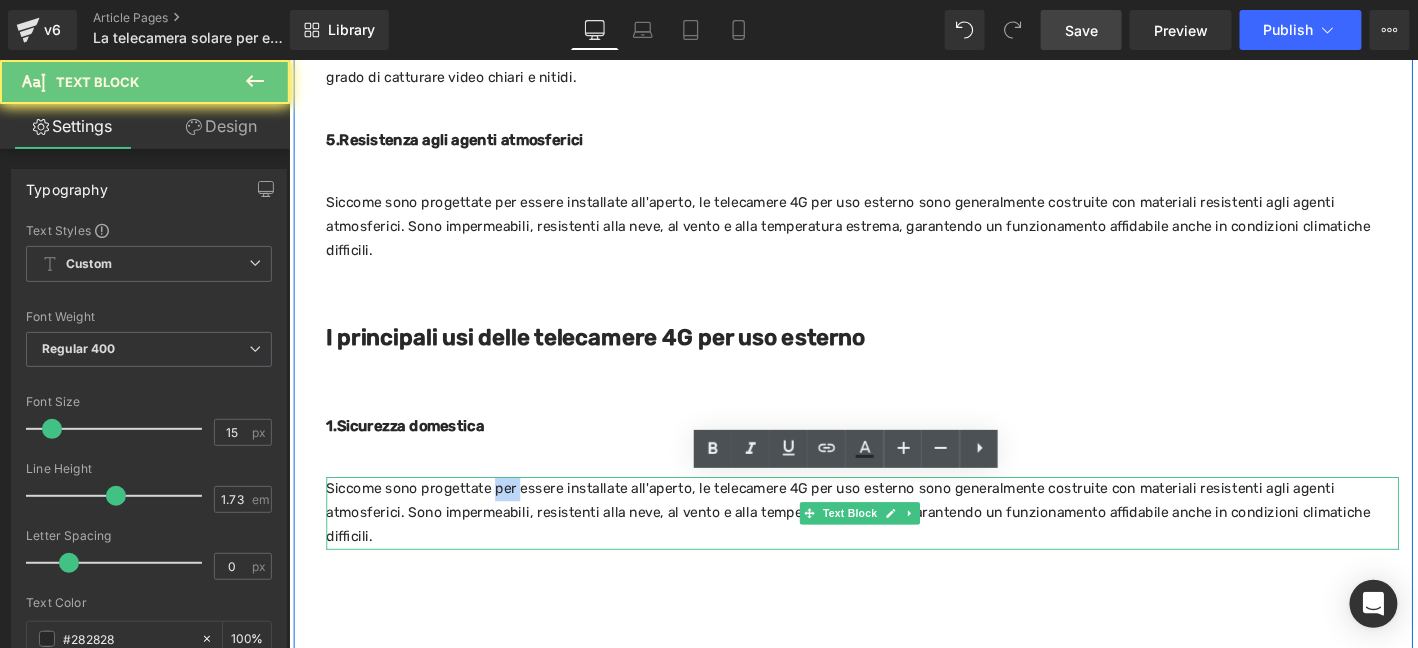 click on "Siccome sono progettate per essere installate all'aperto, le telecamere 4G per uso esterno sono generalmente costruite con materiali resistenti agli agenti atmosferici. Sono impermeabili, resistenti alla neve, al vento e alla temperatura estrema, garantendo un funzionamento affidabile anche in condizioni climatiche difficili." at bounding box center (903, 545) 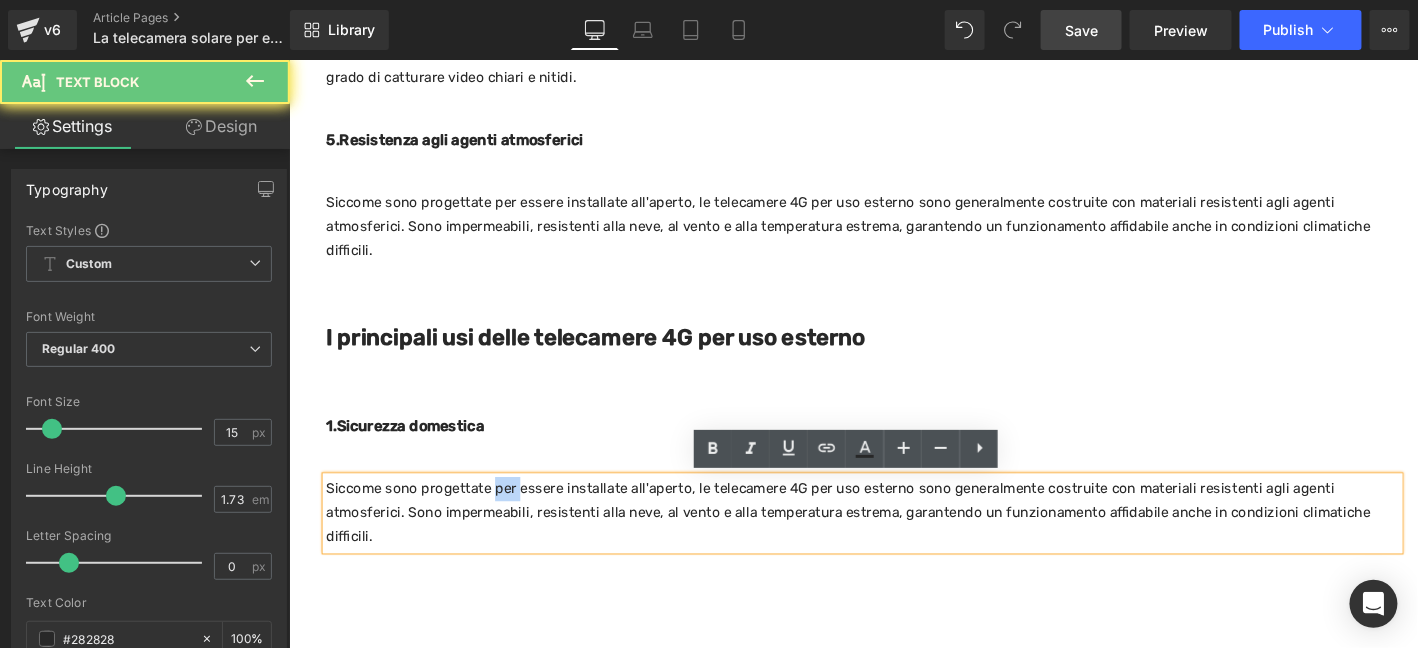 click on "Siccome sono progettate per essere installate all'aperto, le telecamere 4G per uso esterno sono generalmente costruite con materiali resistenti agli agenti atmosferici. Sono impermeabili, resistenti alla neve, al vento e alla temperatura estrema, garantendo un funzionamento affidabile anche in condizioni climatiche difficili." at bounding box center [903, 545] 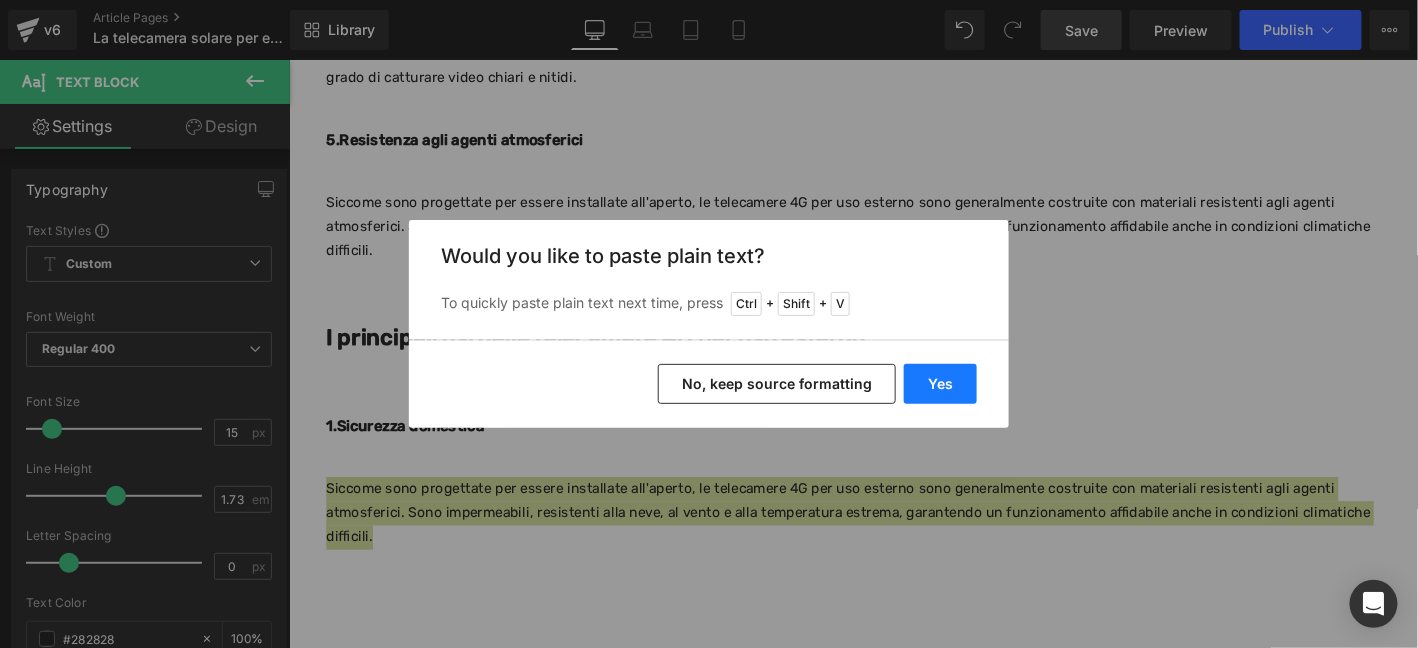 click on "Yes" at bounding box center (940, 384) 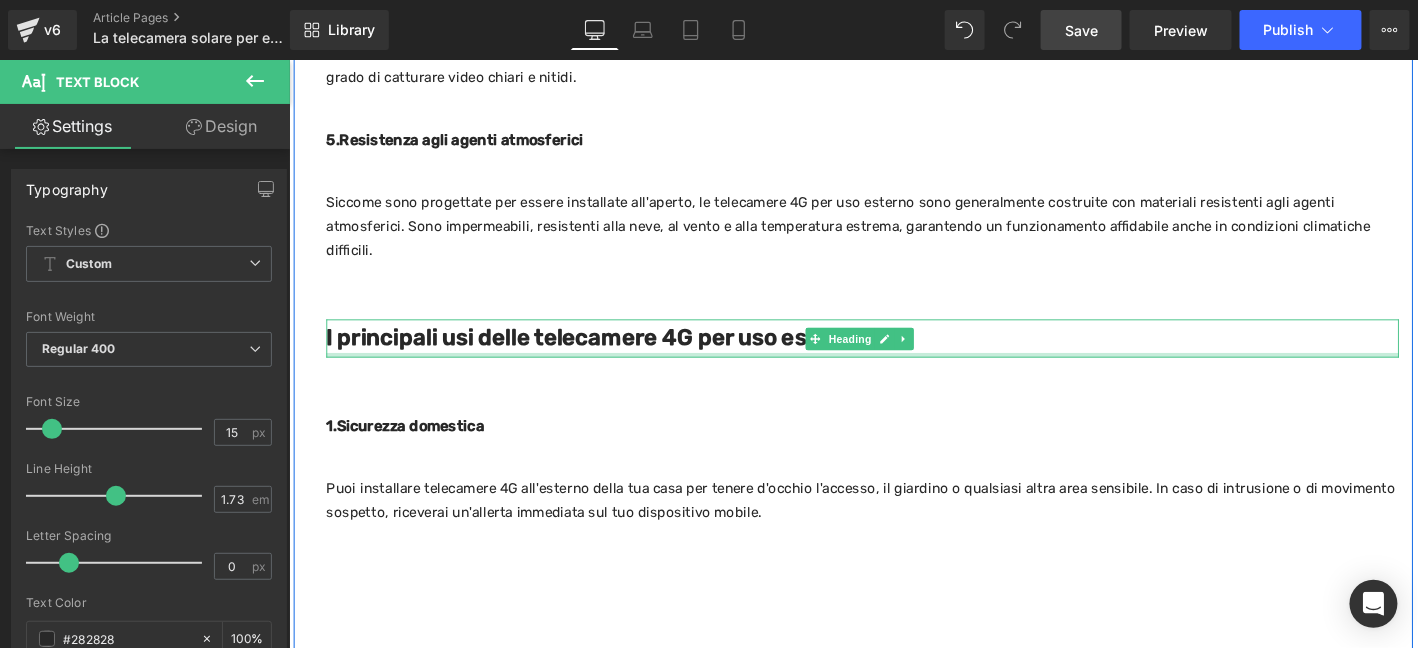 drag, startPoint x: 1340, startPoint y: 377, endPoint x: 426, endPoint y: 452, distance: 917.07196 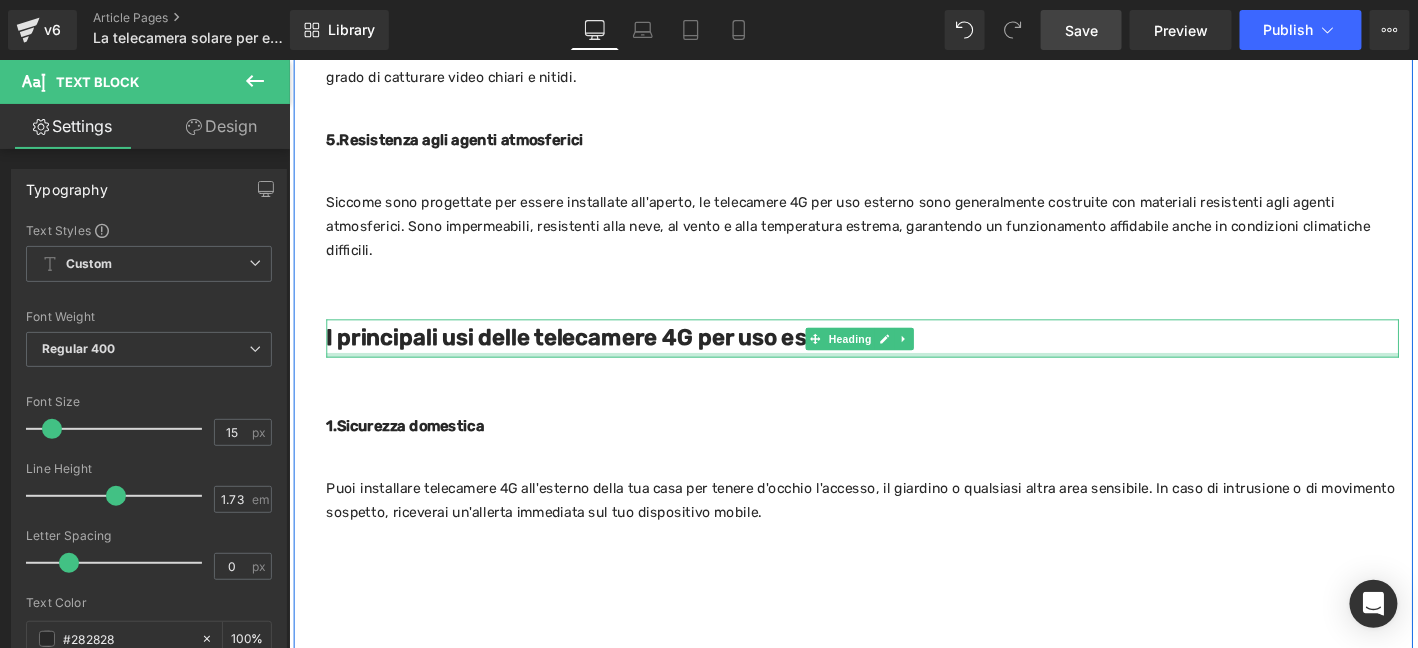 click at bounding box center (903, 375) 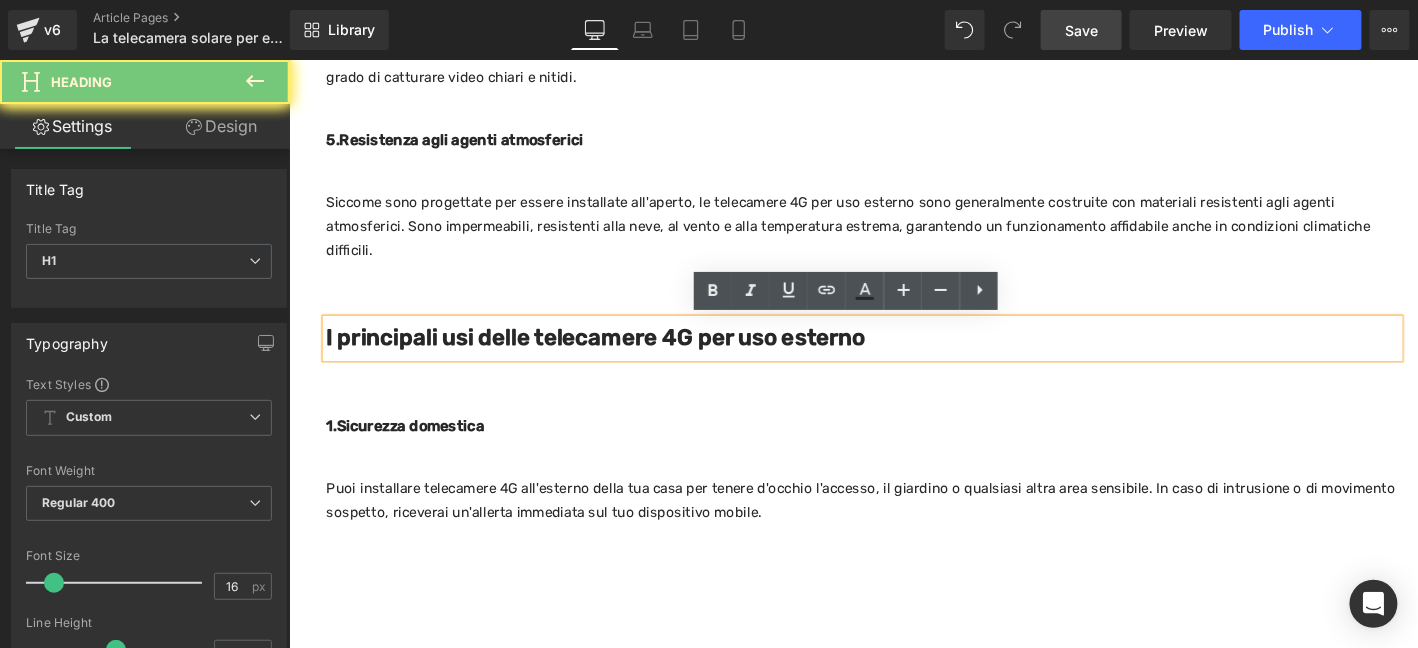 click on "1.Sicurezza domestica" at bounding box center [903, 452] 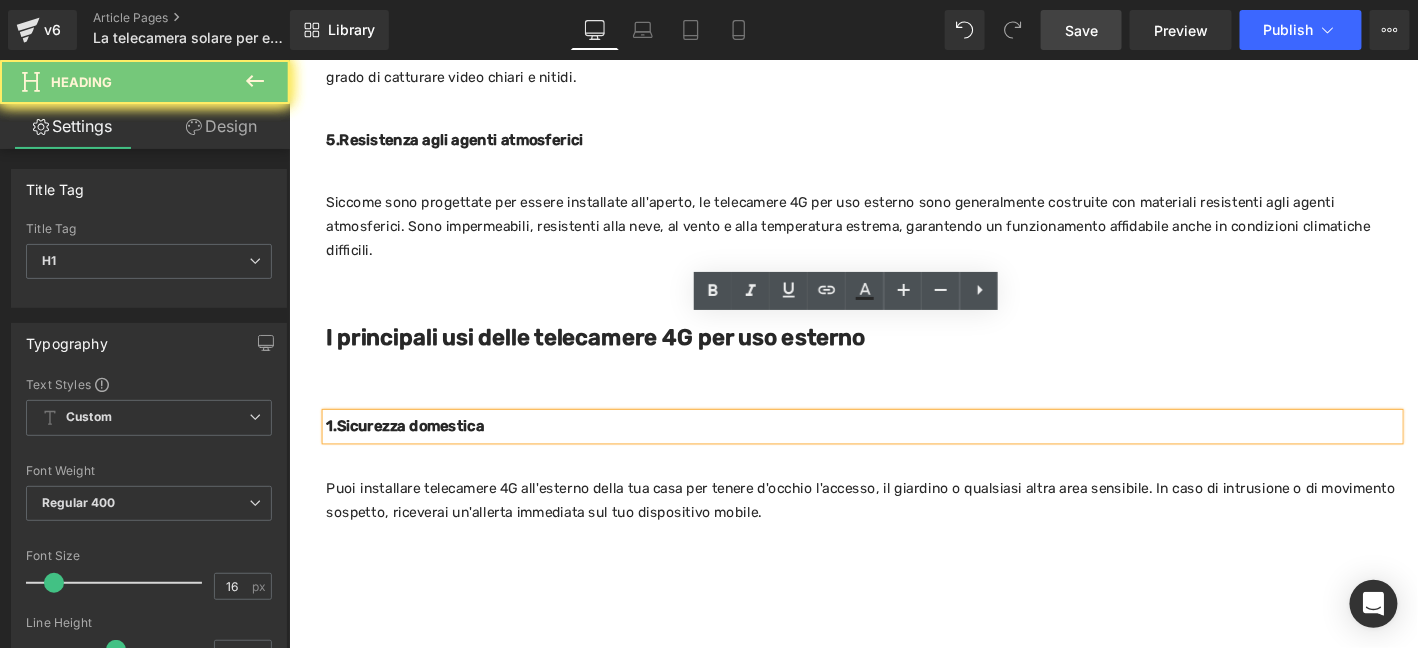 click on "Come funzionano le telecamere 4G per uso esterno?​
Heading
Le telecamere di sorveglianza 4G si basano sulla tecnologia delle reti cellulari 4G per trasmettere i dati video in tempo reale. Invece di dipendere da una connettività Wi-Fi o Ethernet, queste telecamere utilizzano una SIM card per connettersi alla rete mobile. Questo significa che possono essere installate praticamente ovunque, purché ci sia una copertura 4G sufficiente. La tecnologia 4G garantisce una connettività stabile e veloce, consentendo di visualizzare i flussi video in alta definizione senza interruzioni o ritardi significativi.
Text Block         I principali vantaggi delle telecamere 4G per uso esterno​ Heading         1.Flessibilità nell'installazione: Heading         Text Block         1.Connettività 4G: ovunque, in qualsiasi momento Heading         Text Block         2.Sorveglianza in tempo reale da qualsiasi parte Heading         Text Block         Heading         Text Block" at bounding box center [893, -296] 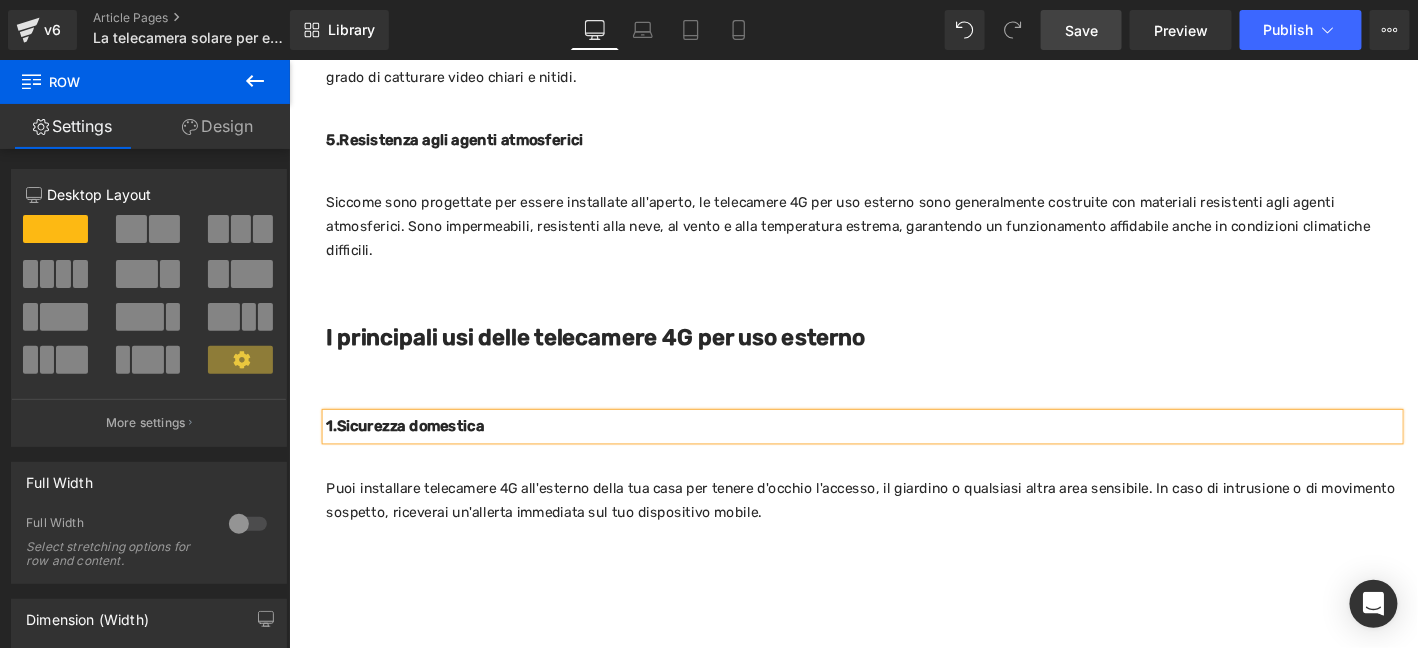 click on "Save" at bounding box center [1081, 30] 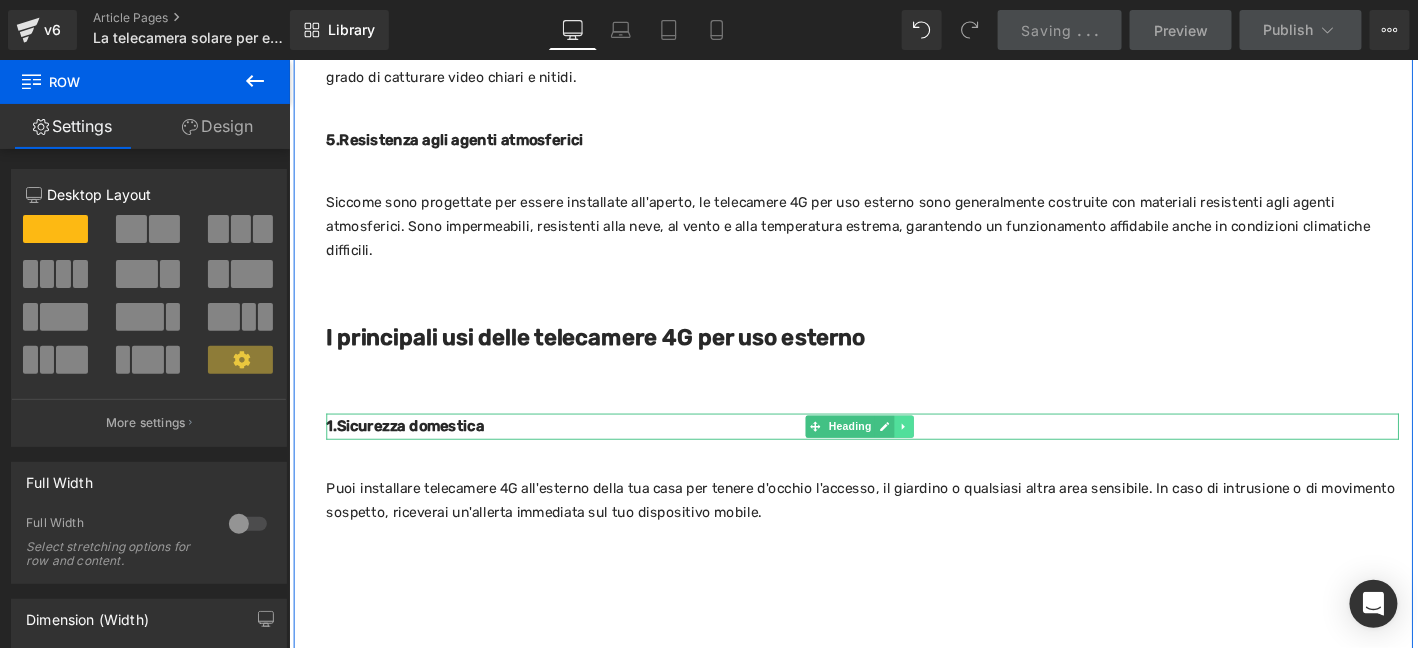 click 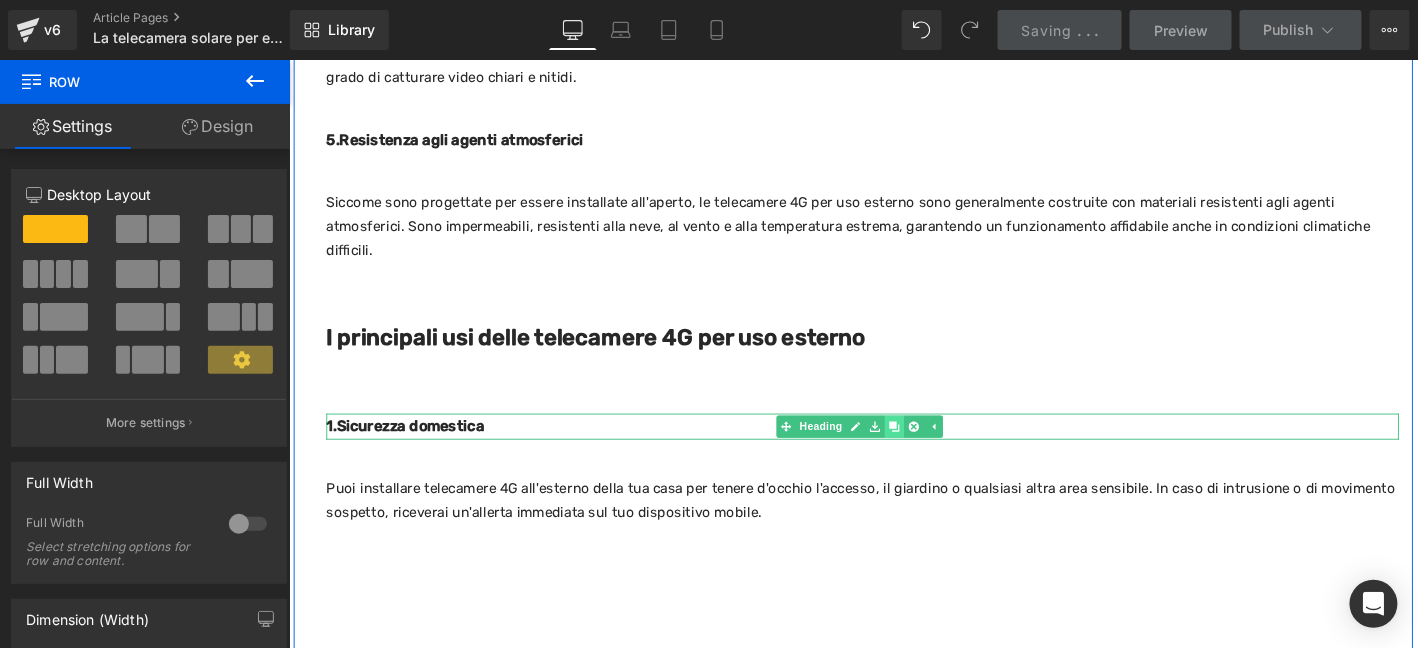click 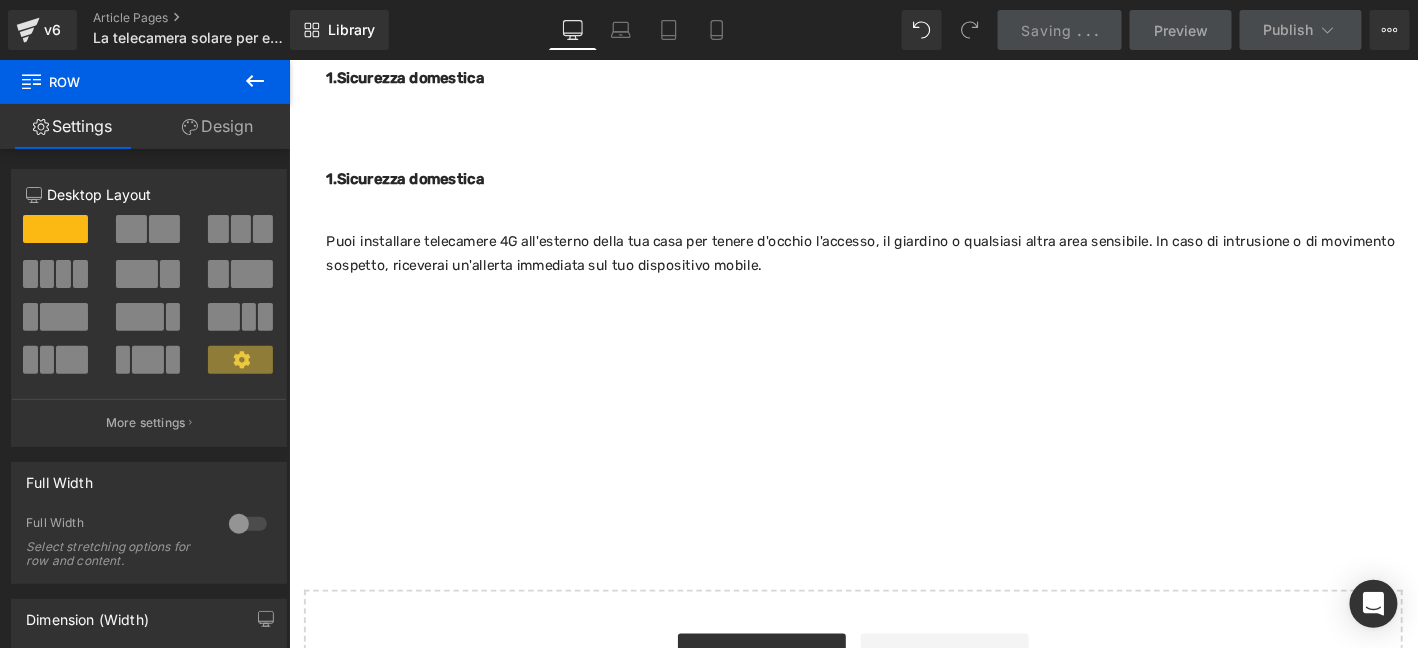 scroll, scrollTop: 2188, scrollLeft: 0, axis: vertical 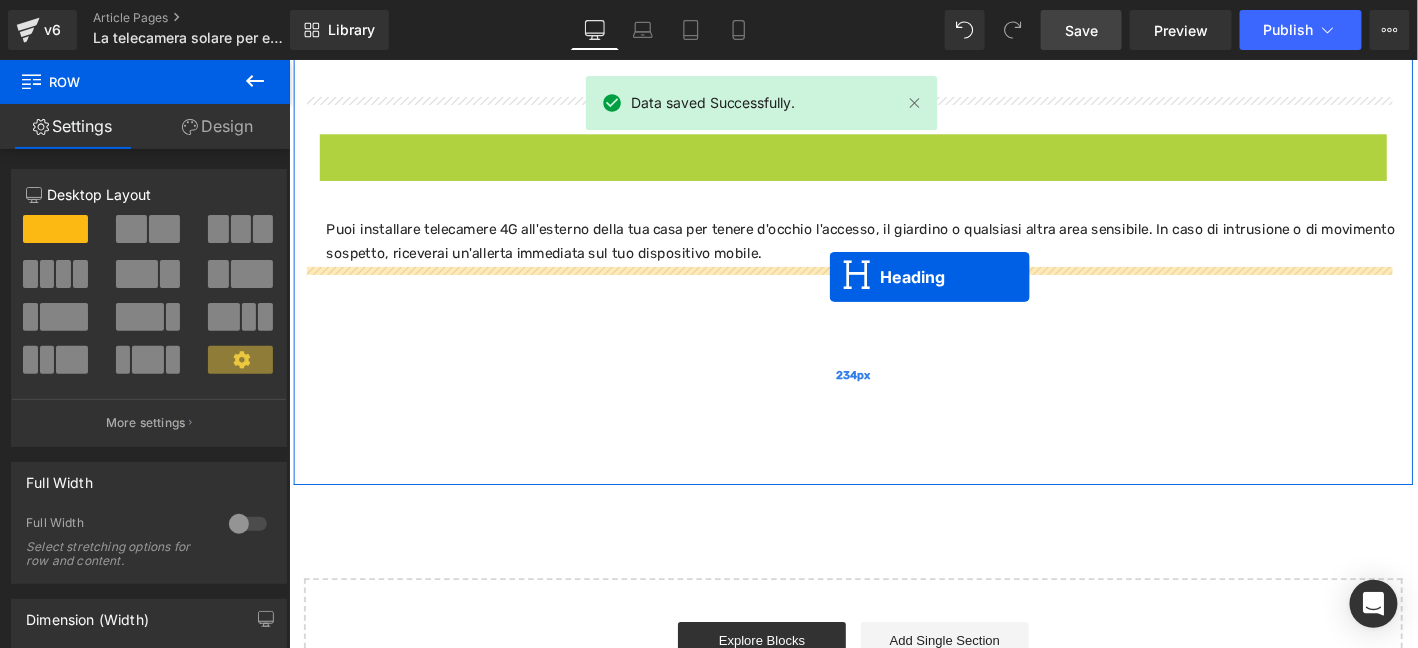 drag, startPoint x: 879, startPoint y: 254, endPoint x: 867, endPoint y: 292, distance: 39.849716 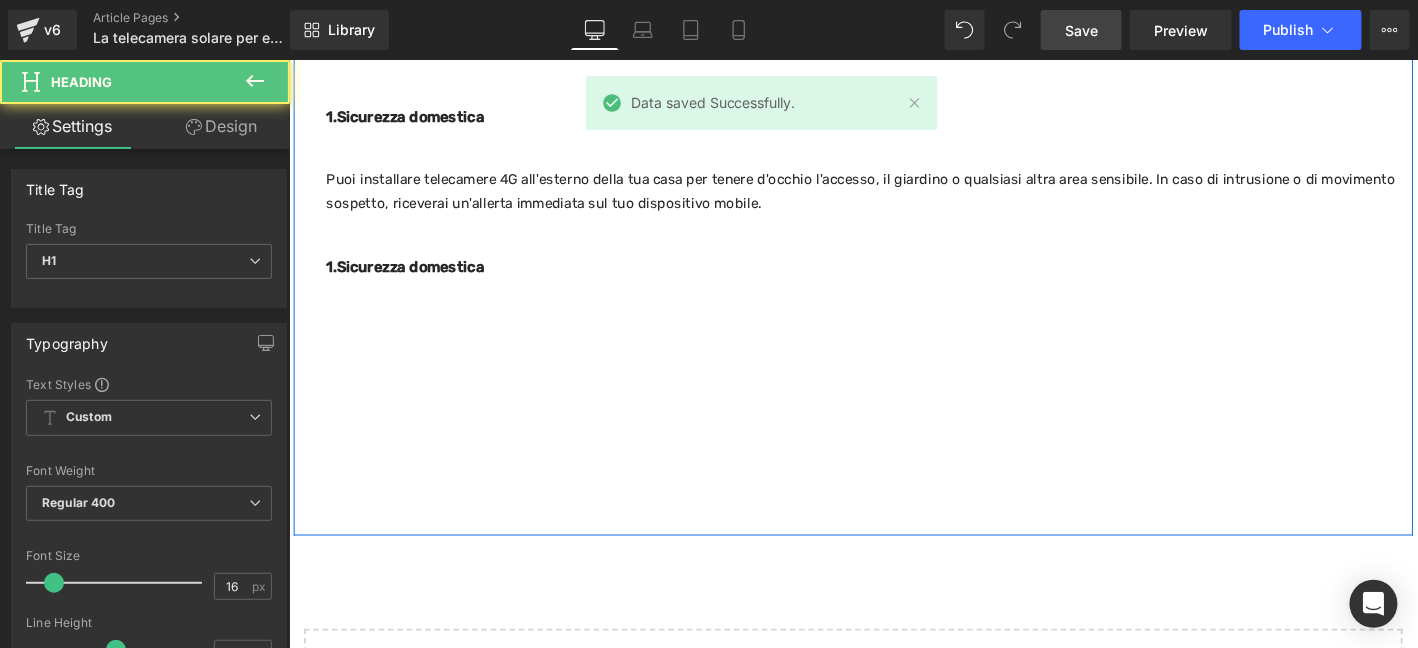 scroll, scrollTop: 1954, scrollLeft: 0, axis: vertical 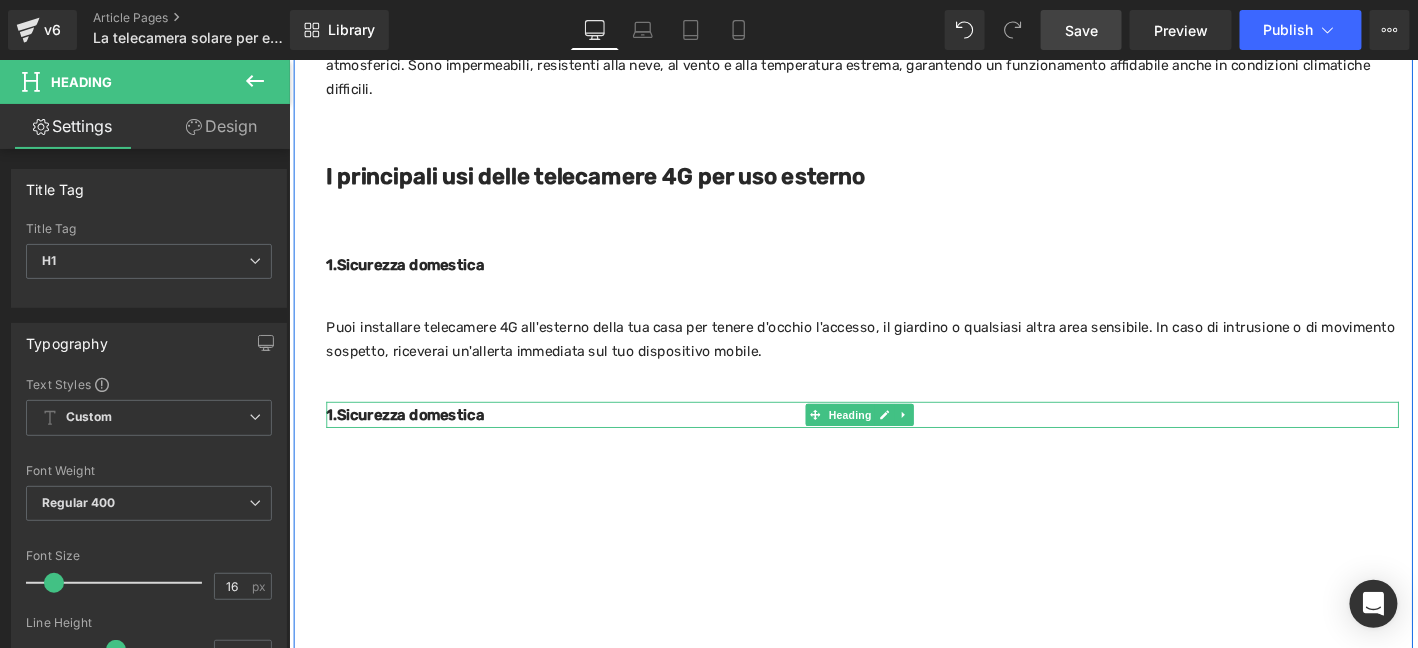 click on "1.Sicurezza domestica" at bounding box center (412, 438) 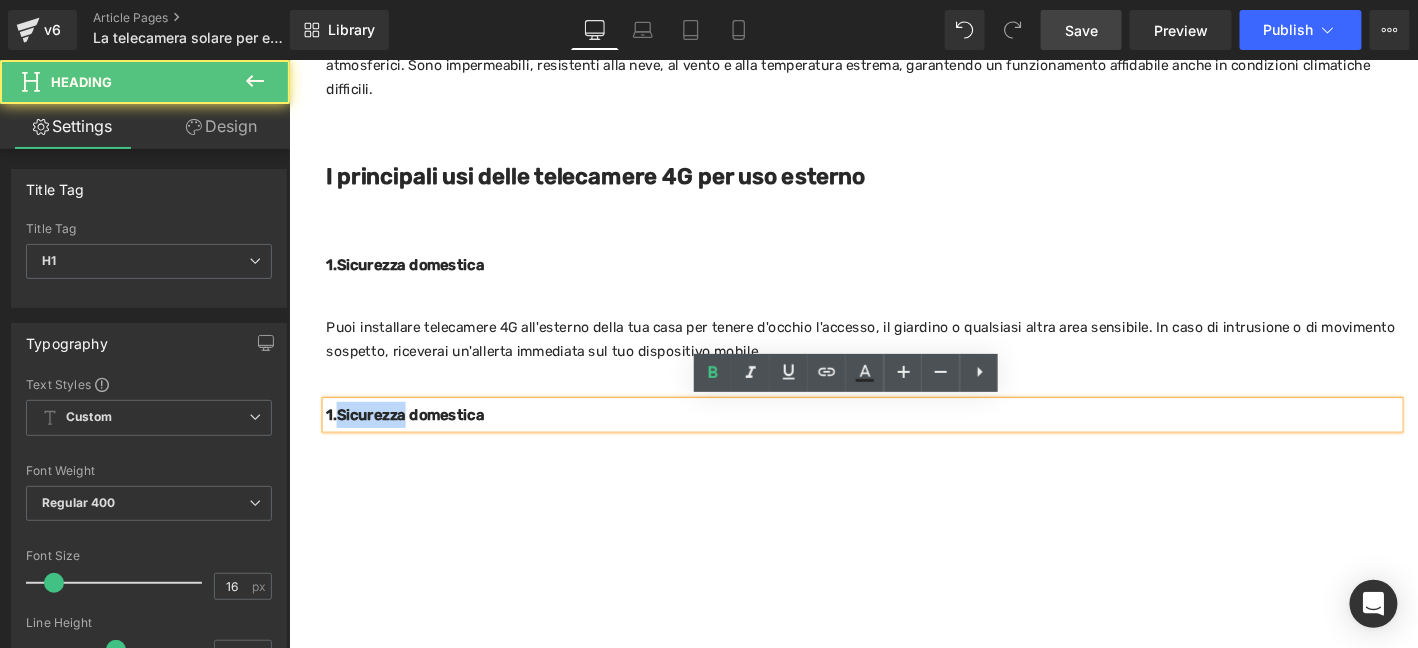 click on "1.Sicurezza domestica" at bounding box center [412, 438] 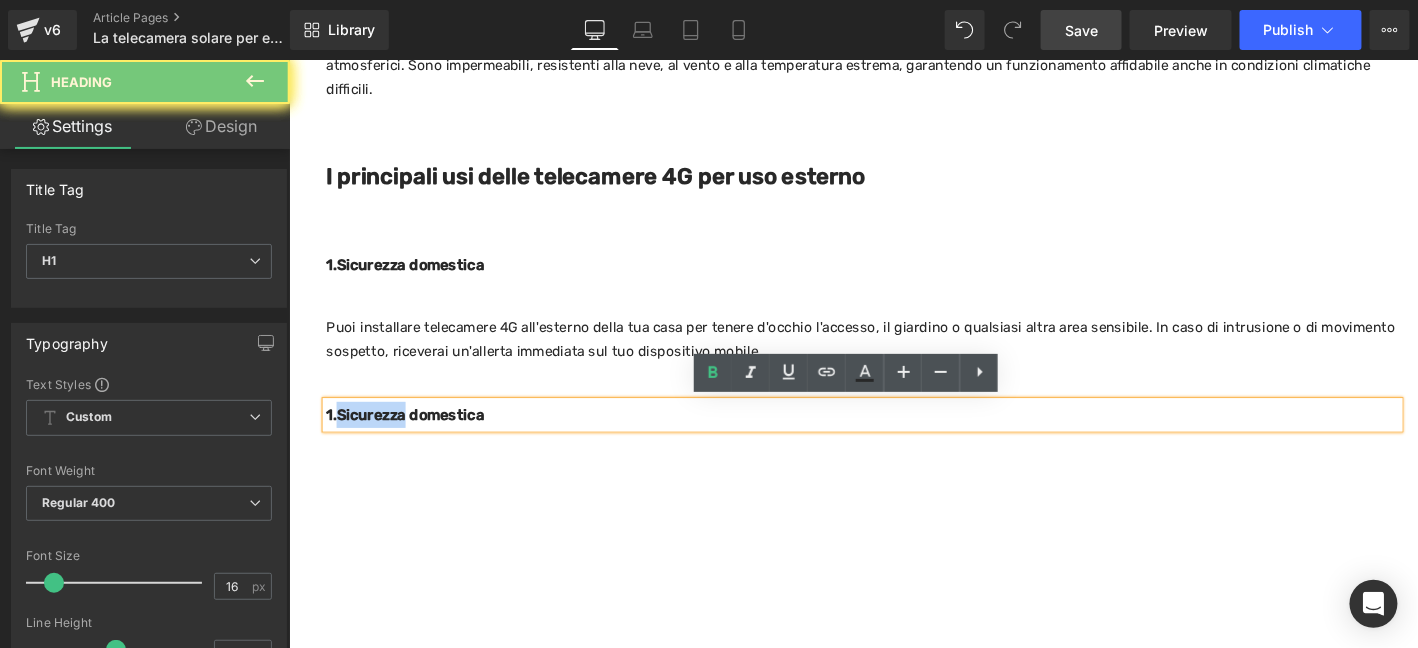 click on "1.Sicurezza domestica" at bounding box center [412, 438] 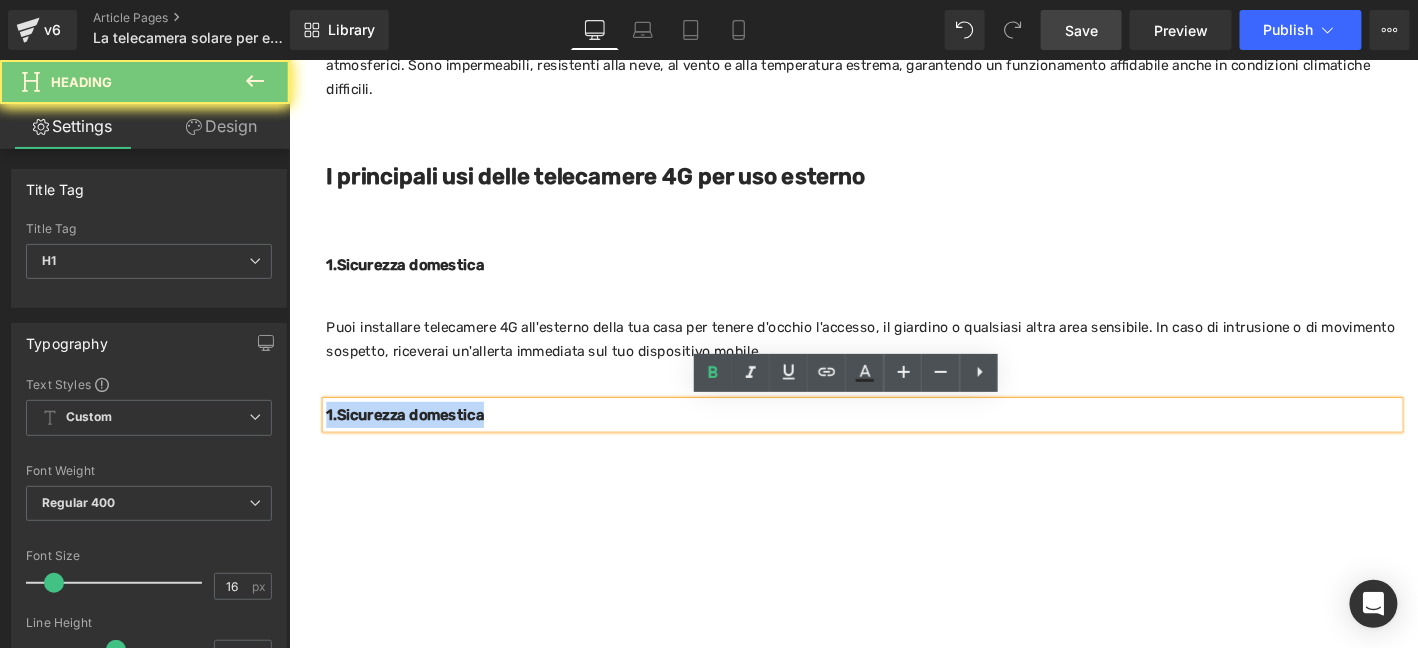 type 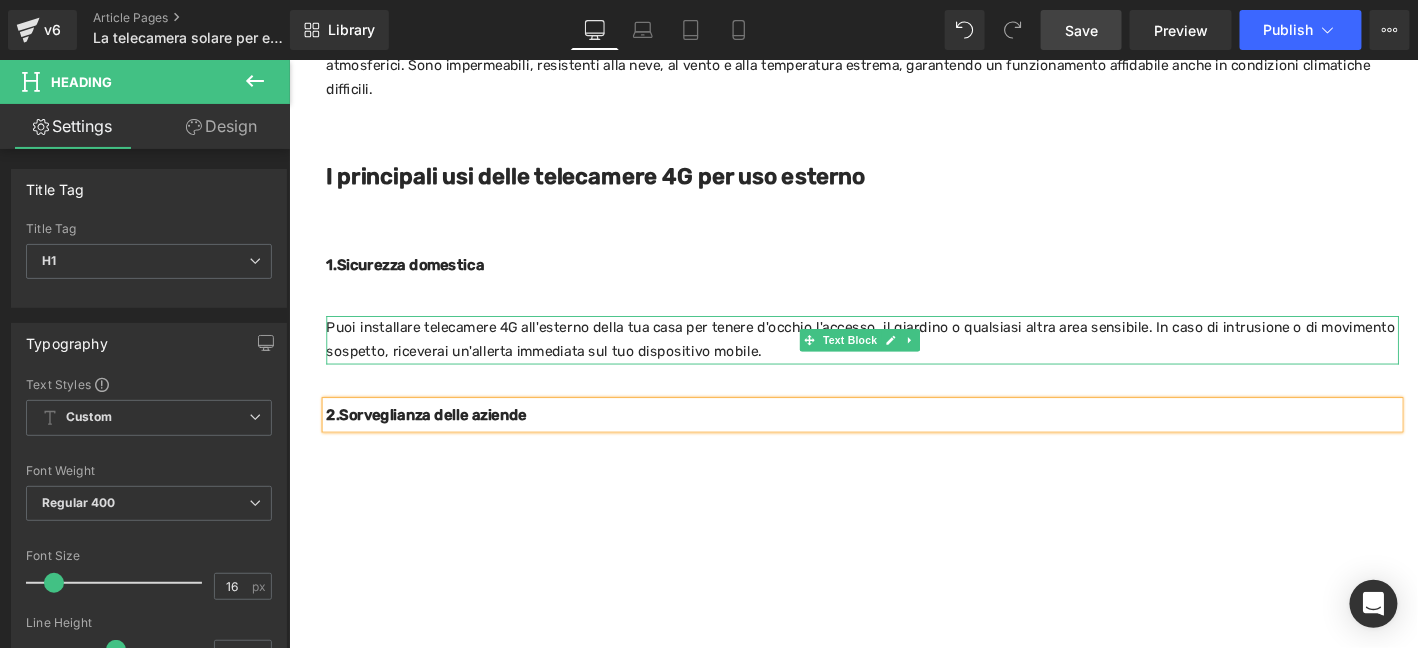 click 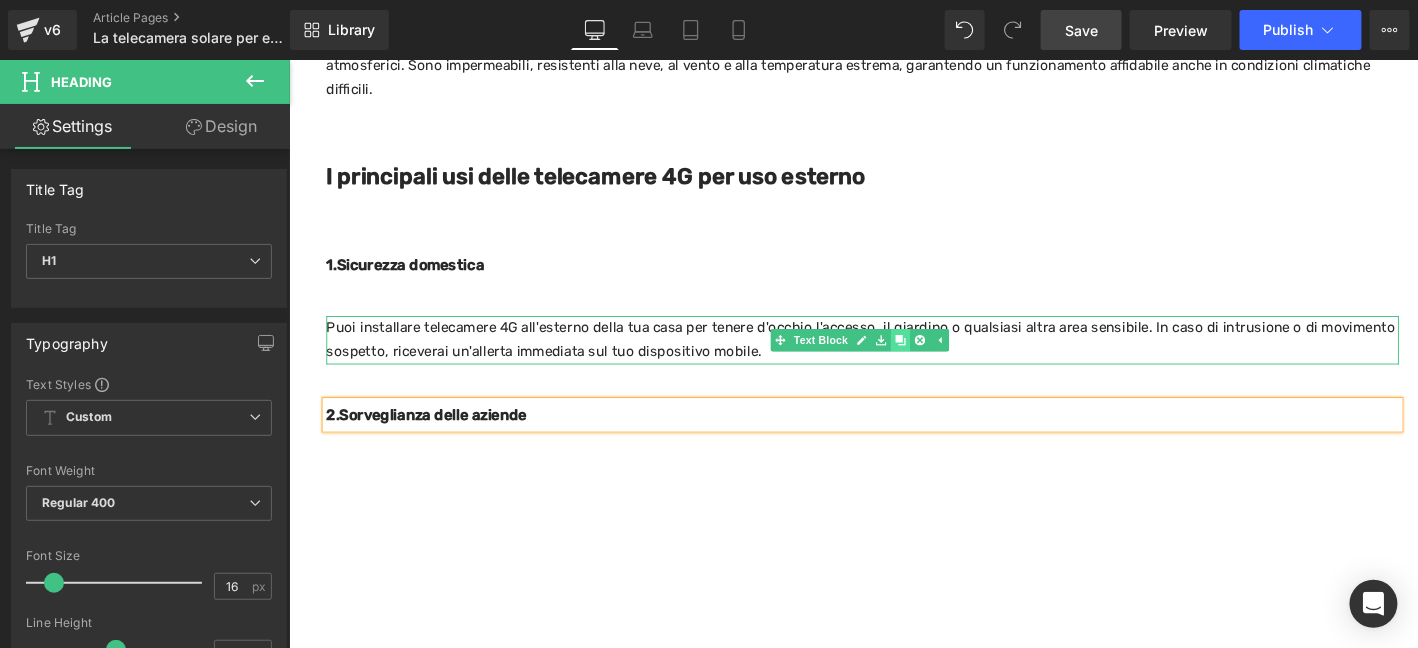 click 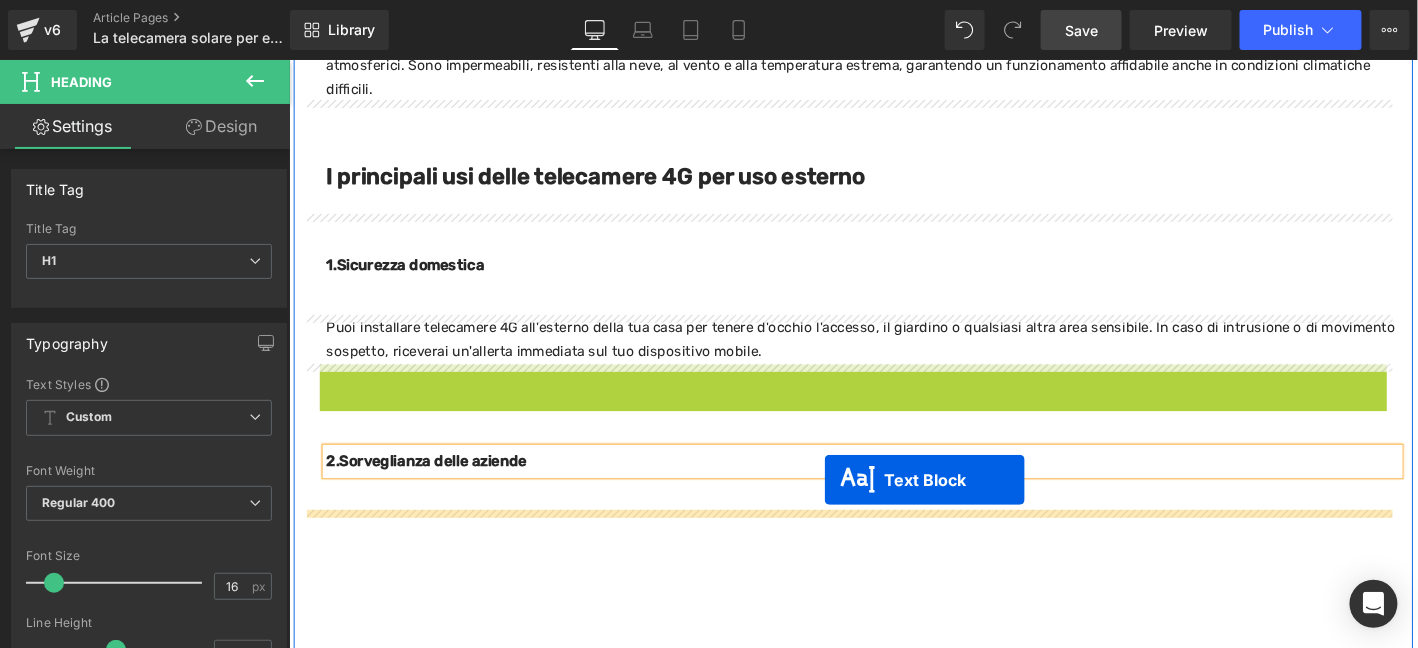 drag, startPoint x: 870, startPoint y: 475, endPoint x: 862, endPoint y: 510, distance: 35.902645 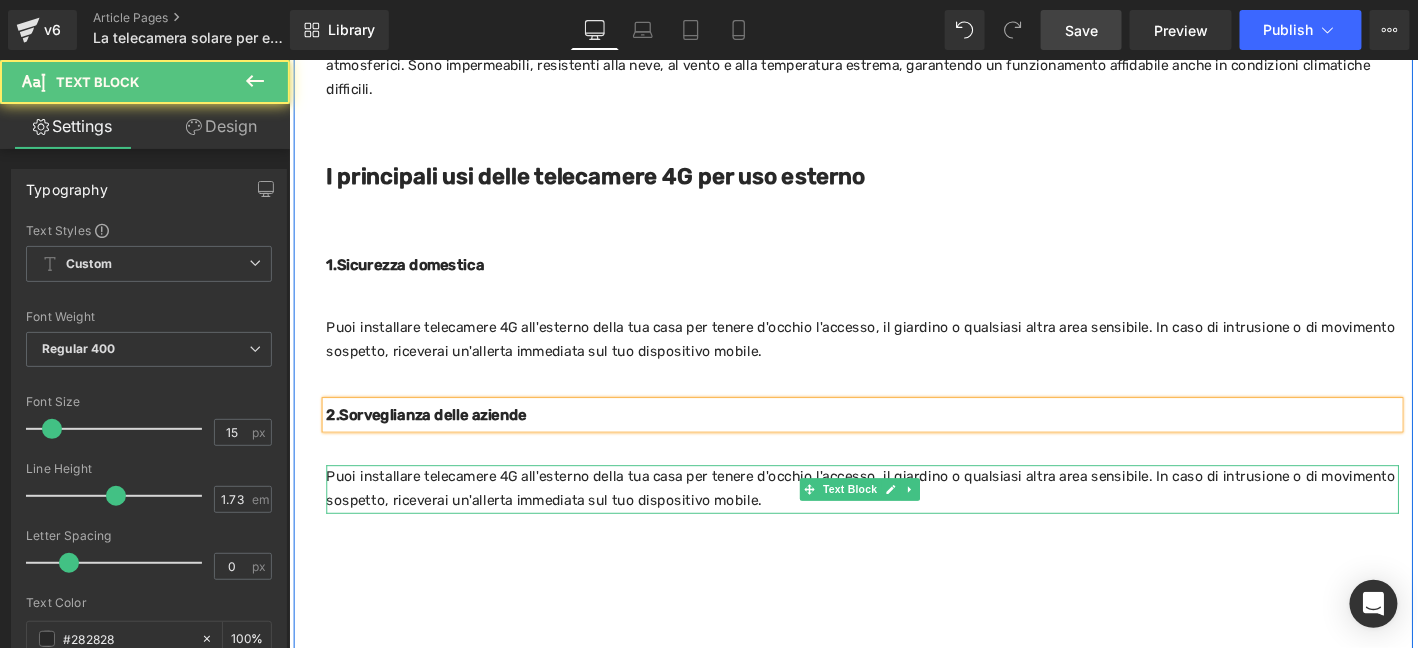 click on "Puoi installare telecamere 4G all'esterno della tua casa per tenere d'occhio l'accesso, il giardino o qualsiasi altra area sensibile. In caso di intrusione o di movimento sospetto, riceverai un'allerta immediata sul tuo dispositivo mobile." at bounding box center (903, 519) 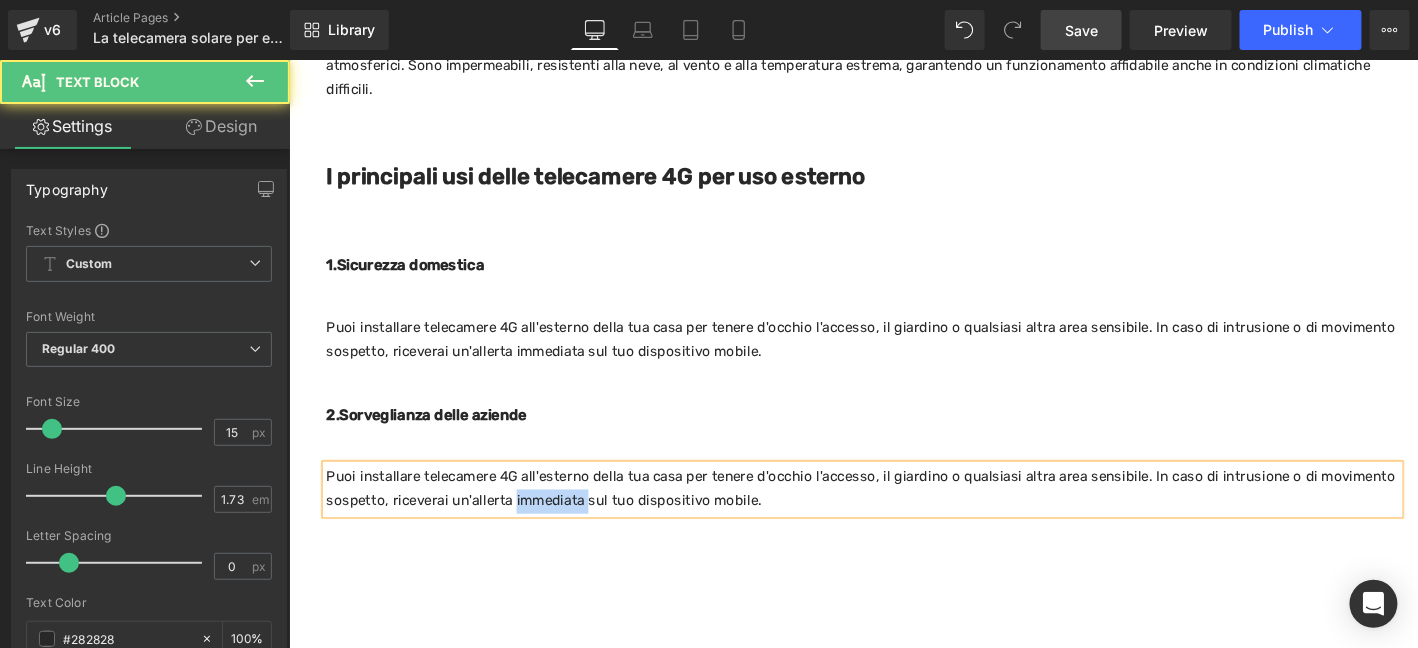 click on "Puoi installare telecamere 4G all'esterno della tua casa per tenere d'occhio l'accesso, il giardino o qualsiasi altra area sensibile. In caso di intrusione o di movimento sospetto, riceverai un'allerta immediata sul tuo dispositivo mobile." at bounding box center (903, 519) 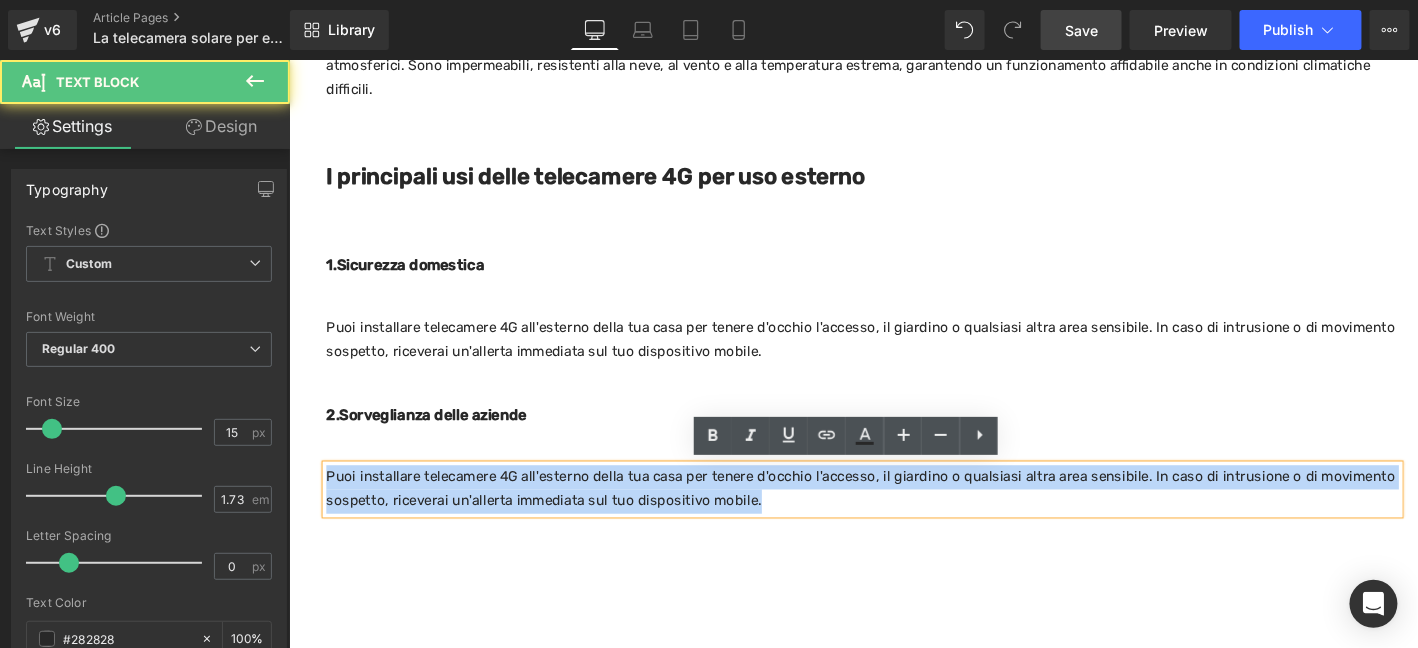 click on "Puoi installare telecamere 4G all'esterno della tua casa per tenere d'occhio l'accesso, il giardino o qualsiasi altra area sensibile. In caso di intrusione o di movimento sospetto, riceverai un'allerta immediata sul tuo dispositivo mobile." at bounding box center (903, 519) 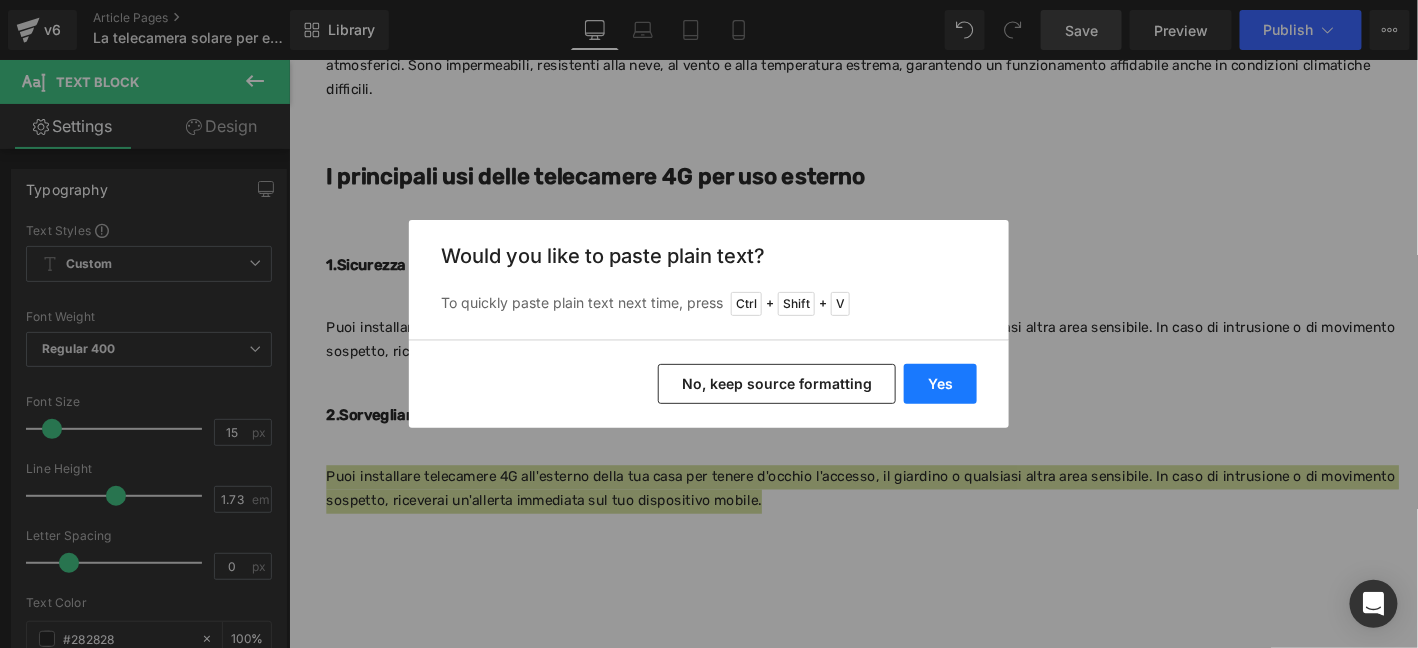 click on "Yes" at bounding box center (940, 384) 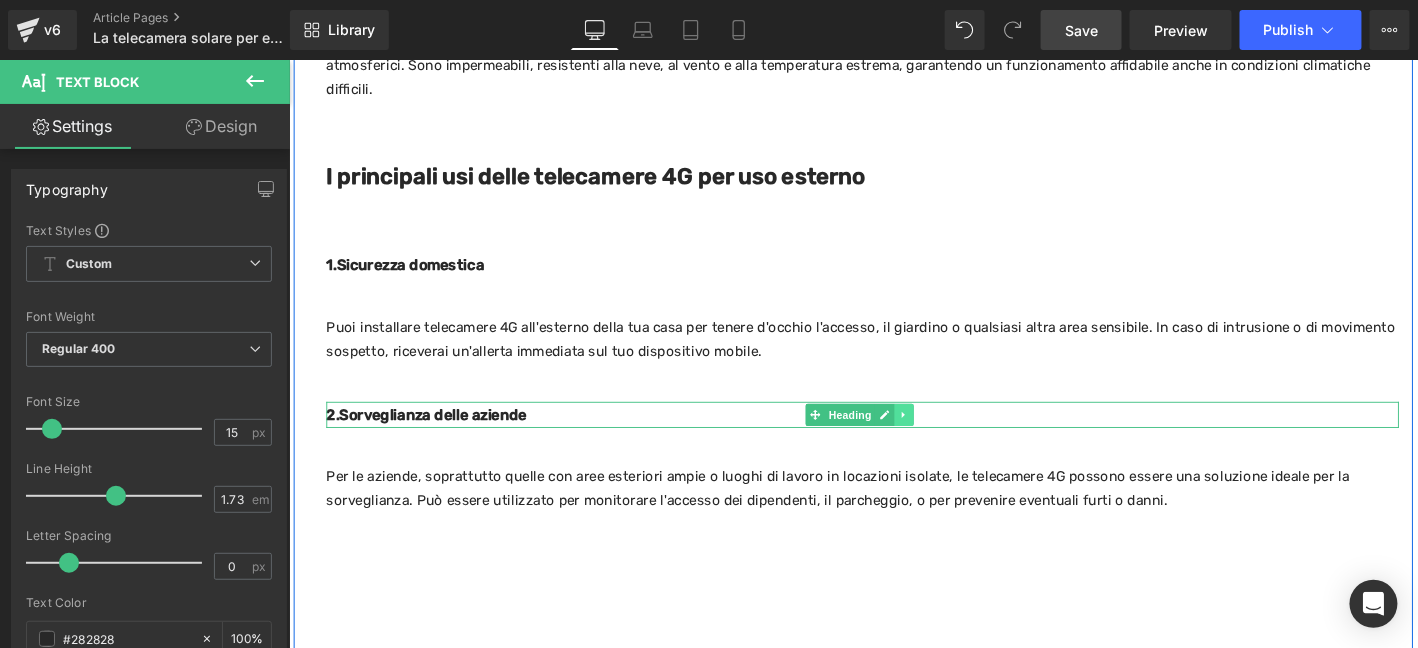 click 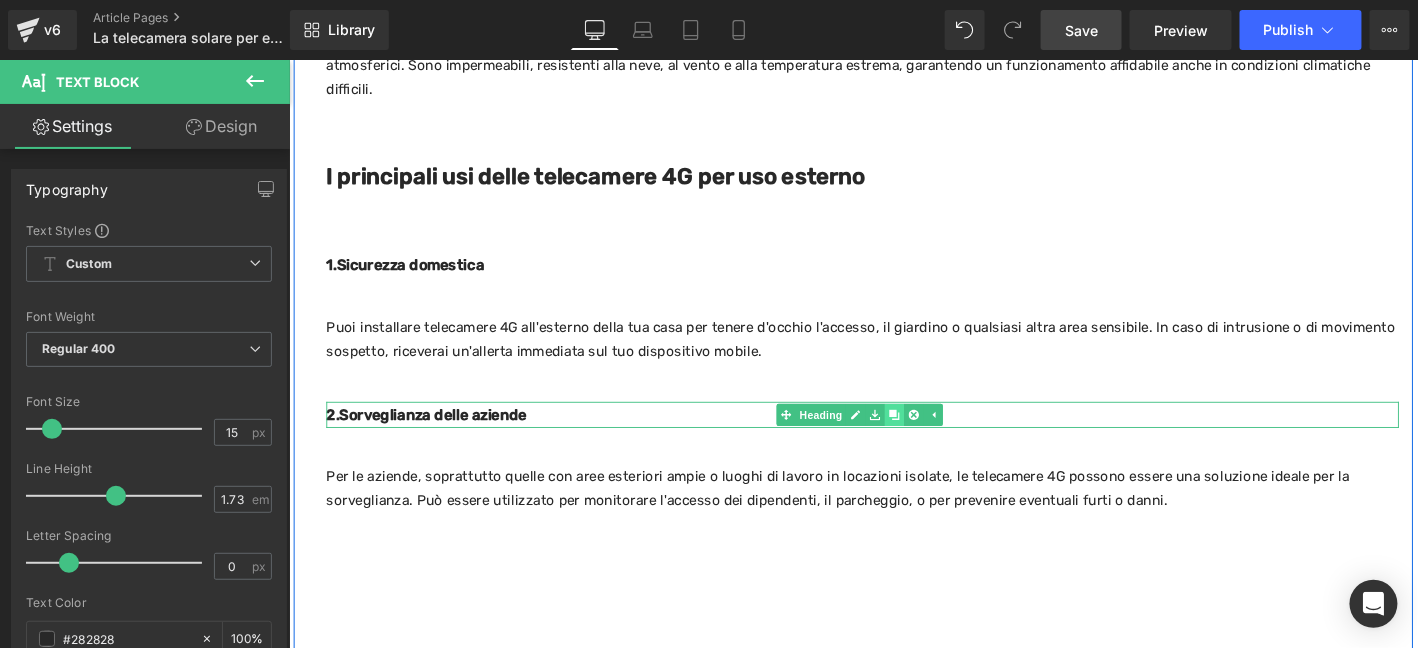click 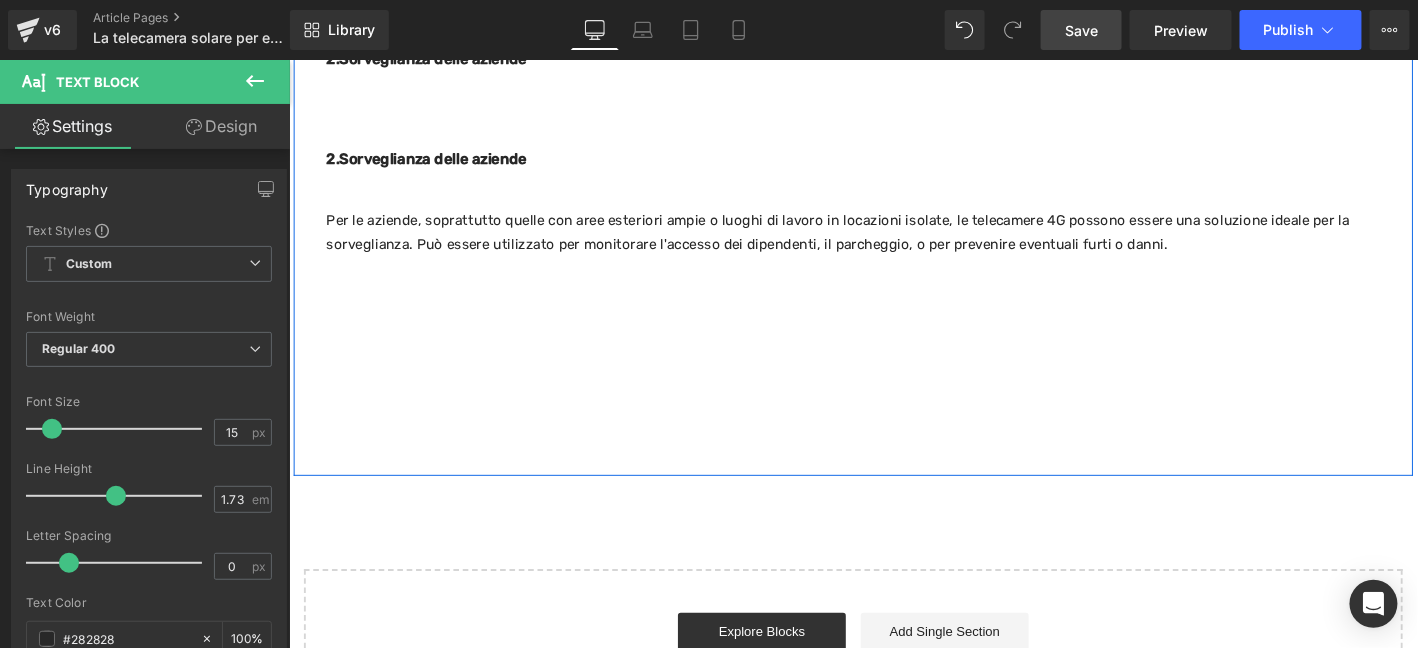 scroll, scrollTop: 2347, scrollLeft: 0, axis: vertical 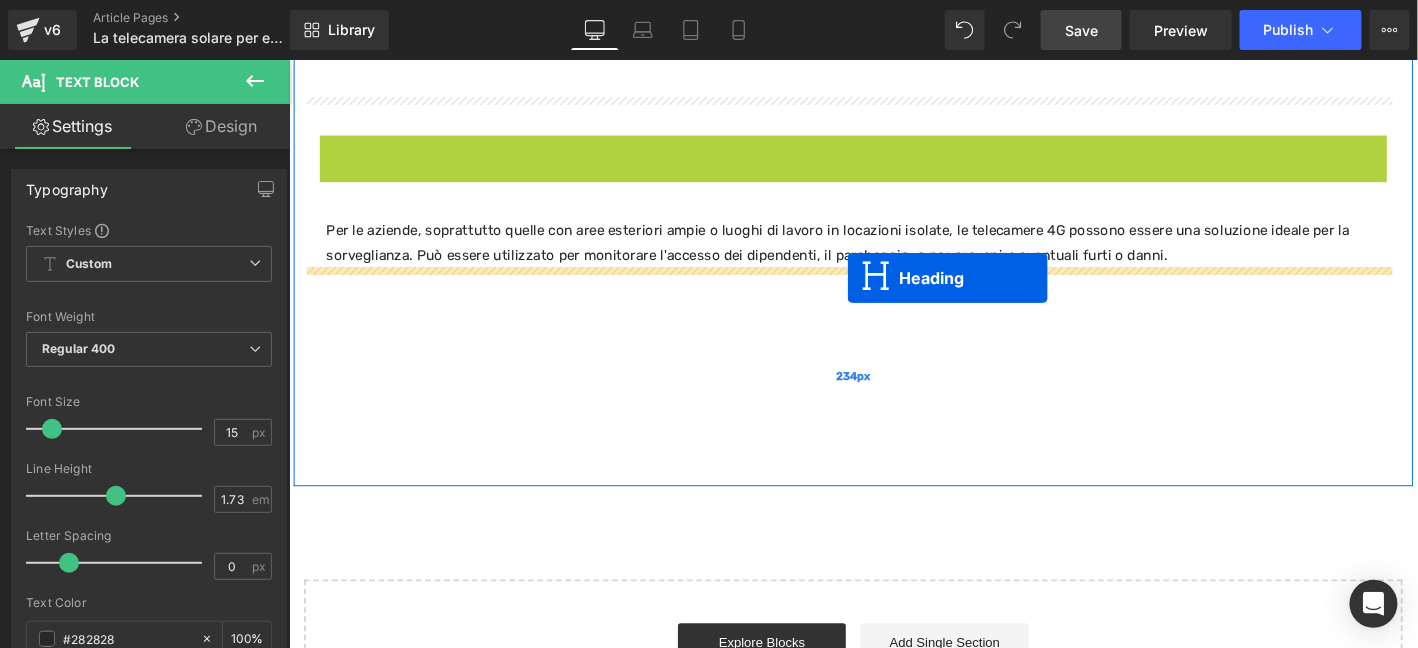 drag, startPoint x: 883, startPoint y: 156, endPoint x: 866, endPoint y: 64, distance: 93.55747 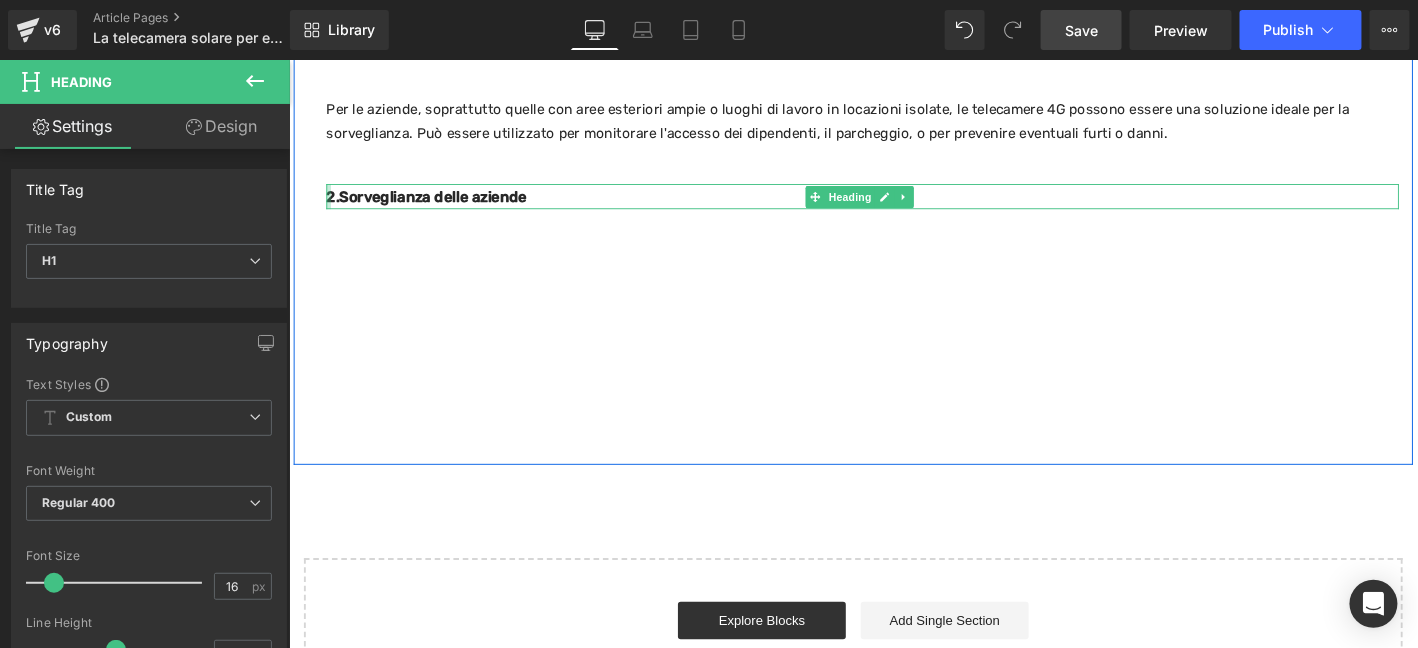 click on "2.Sorveglianza delle aziende" at bounding box center (435, 205) 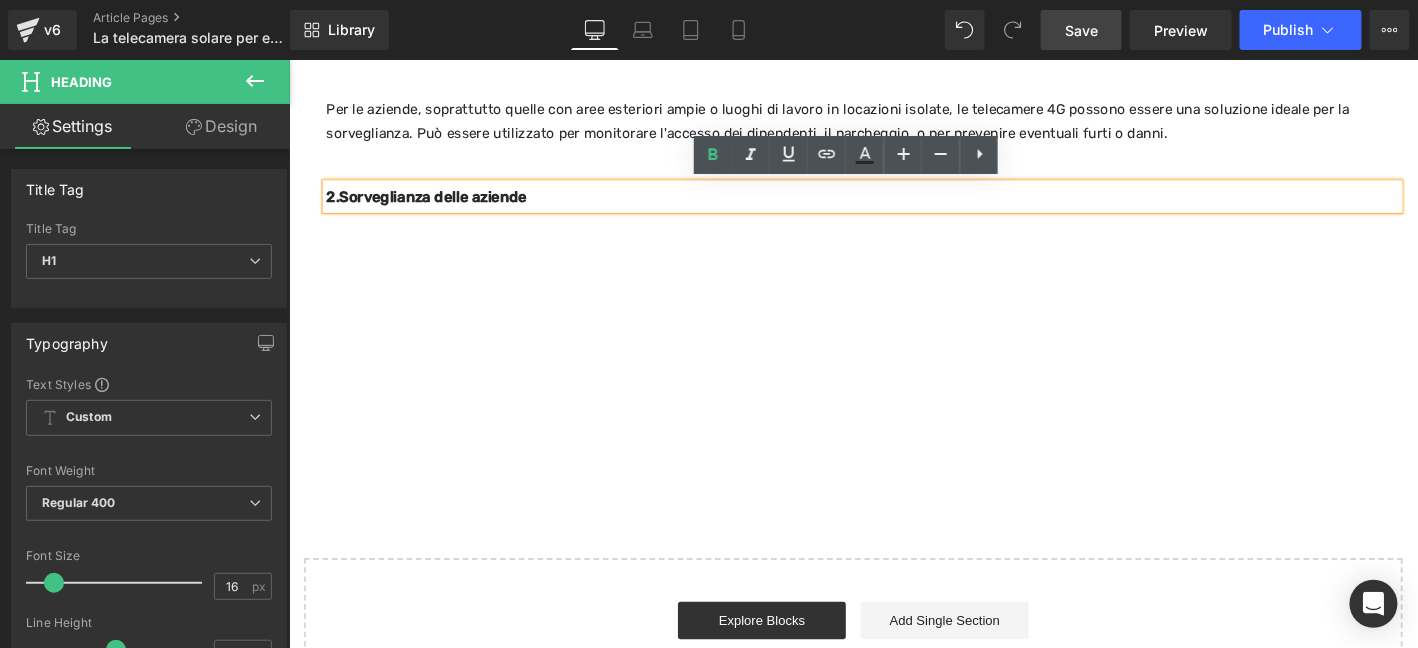 drag, startPoint x: 328, startPoint y: 201, endPoint x: 314, endPoint y: 201, distance: 14 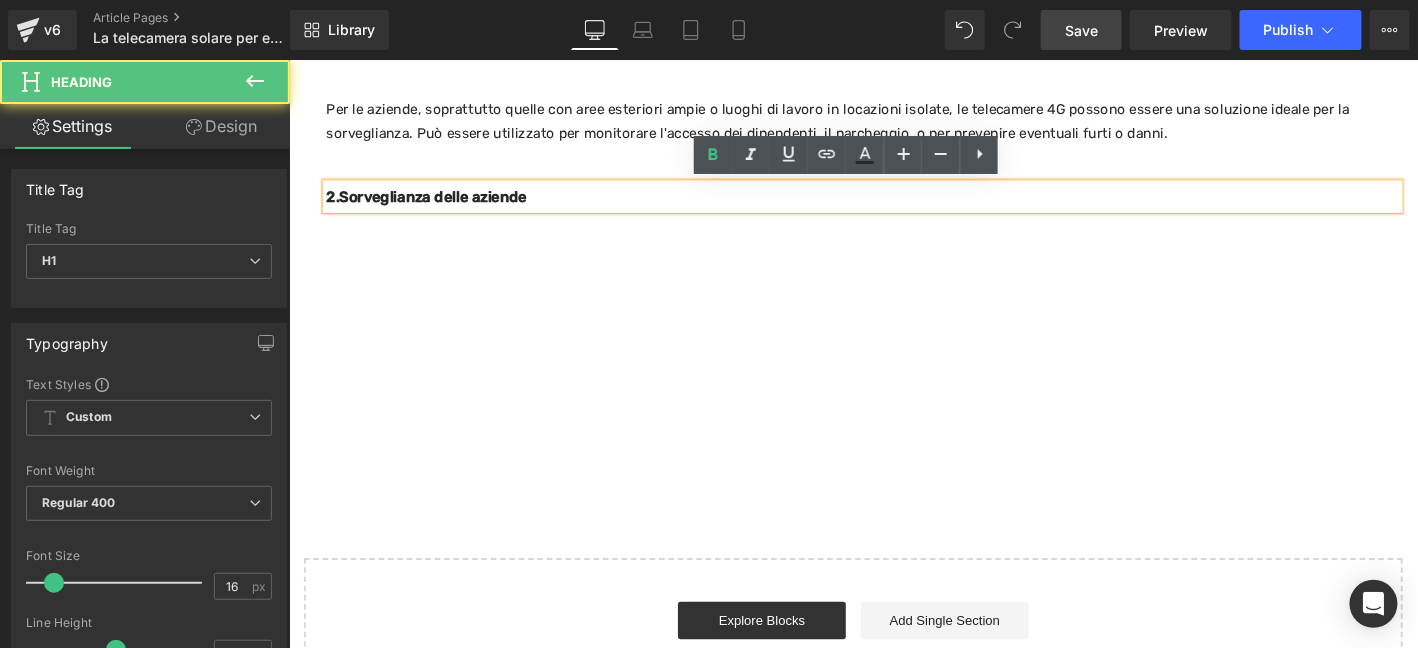 click on "2.Sorveglianza delle aziende" at bounding box center [435, 205] 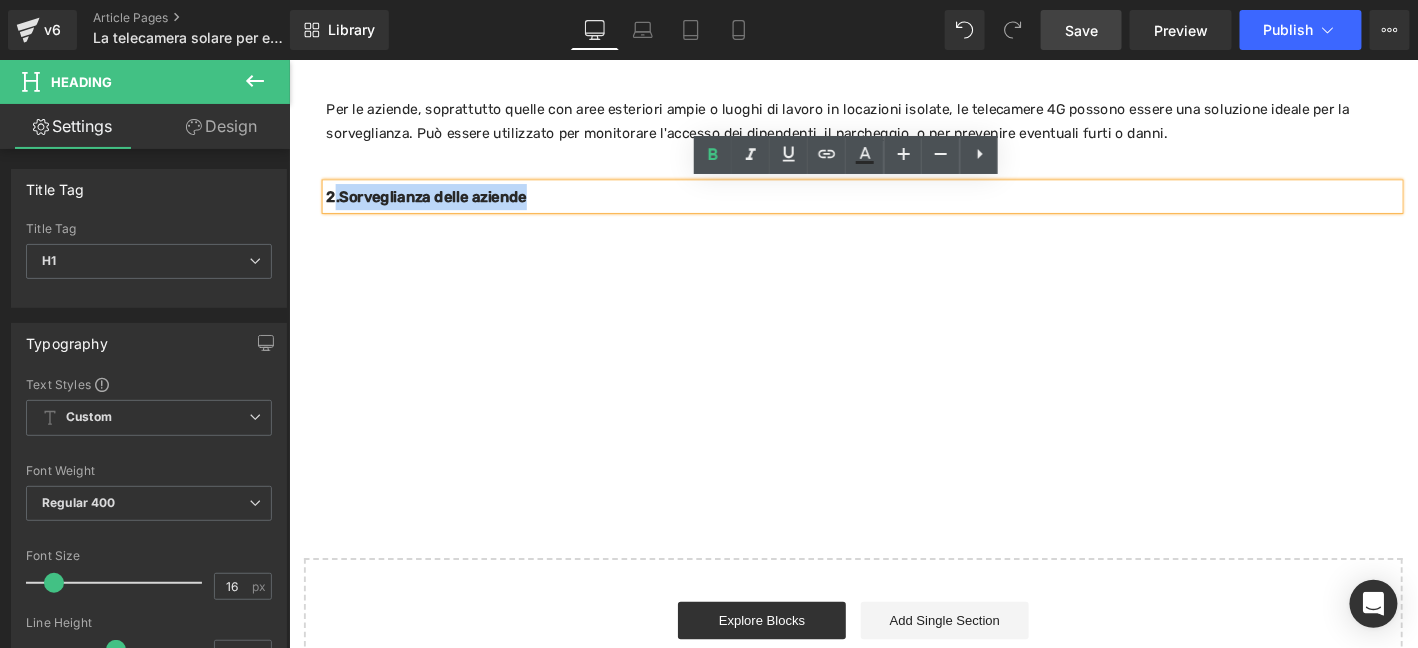 drag, startPoint x: 332, startPoint y: 202, endPoint x: 321, endPoint y: 202, distance: 11 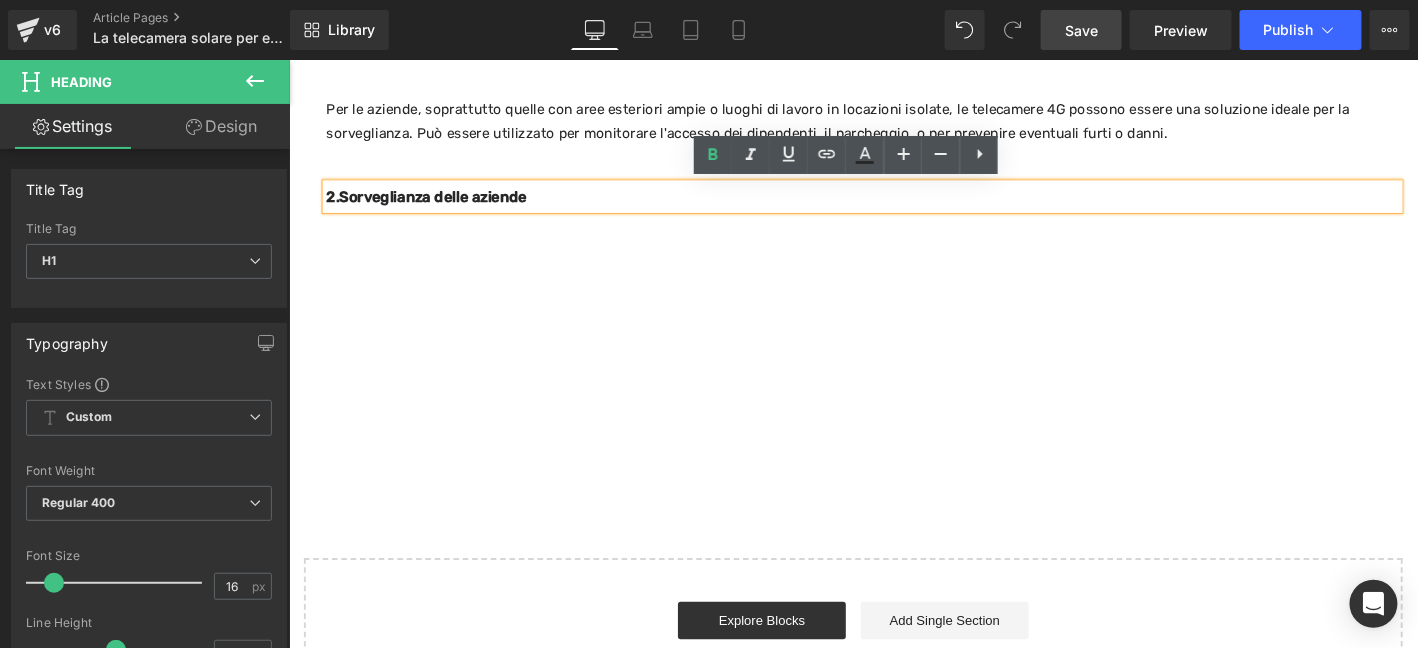 click on "2.Sorveglianza delle aziende" at bounding box center [435, 205] 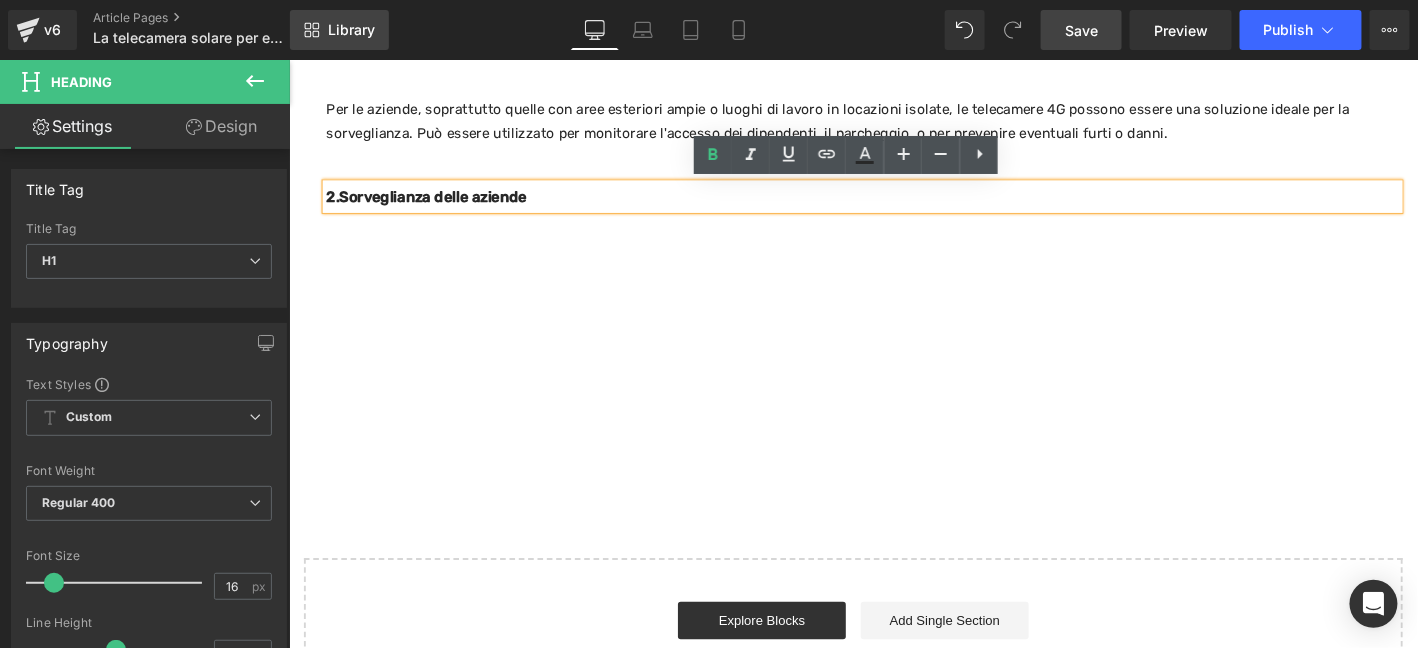 type 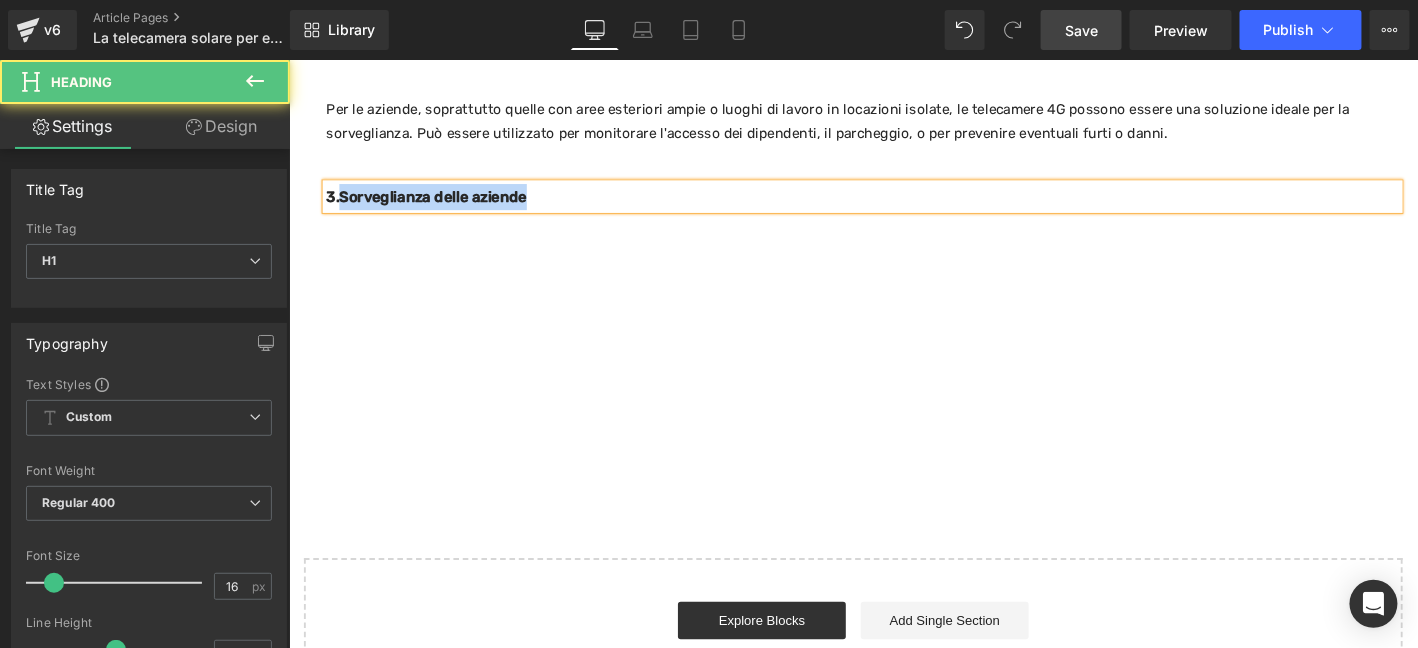 drag, startPoint x: 340, startPoint y: 207, endPoint x: 623, endPoint y: 206, distance: 283.00177 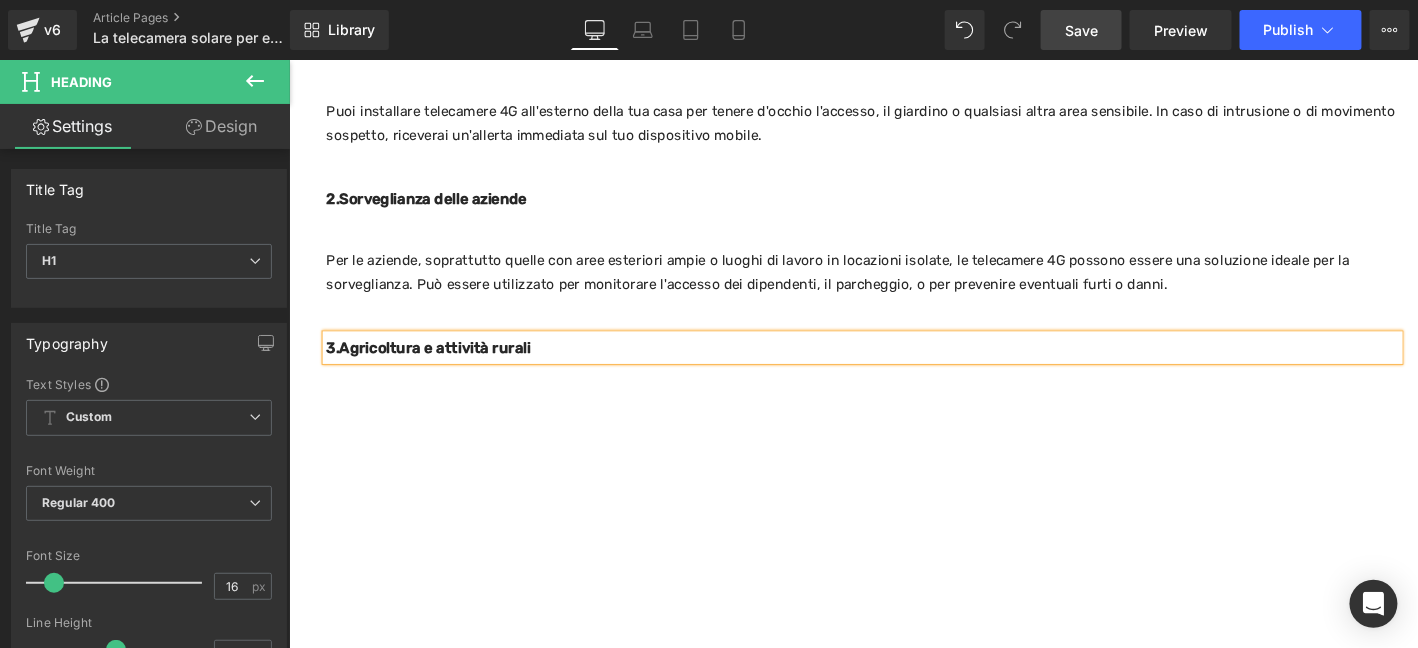 scroll, scrollTop: 2180, scrollLeft: 0, axis: vertical 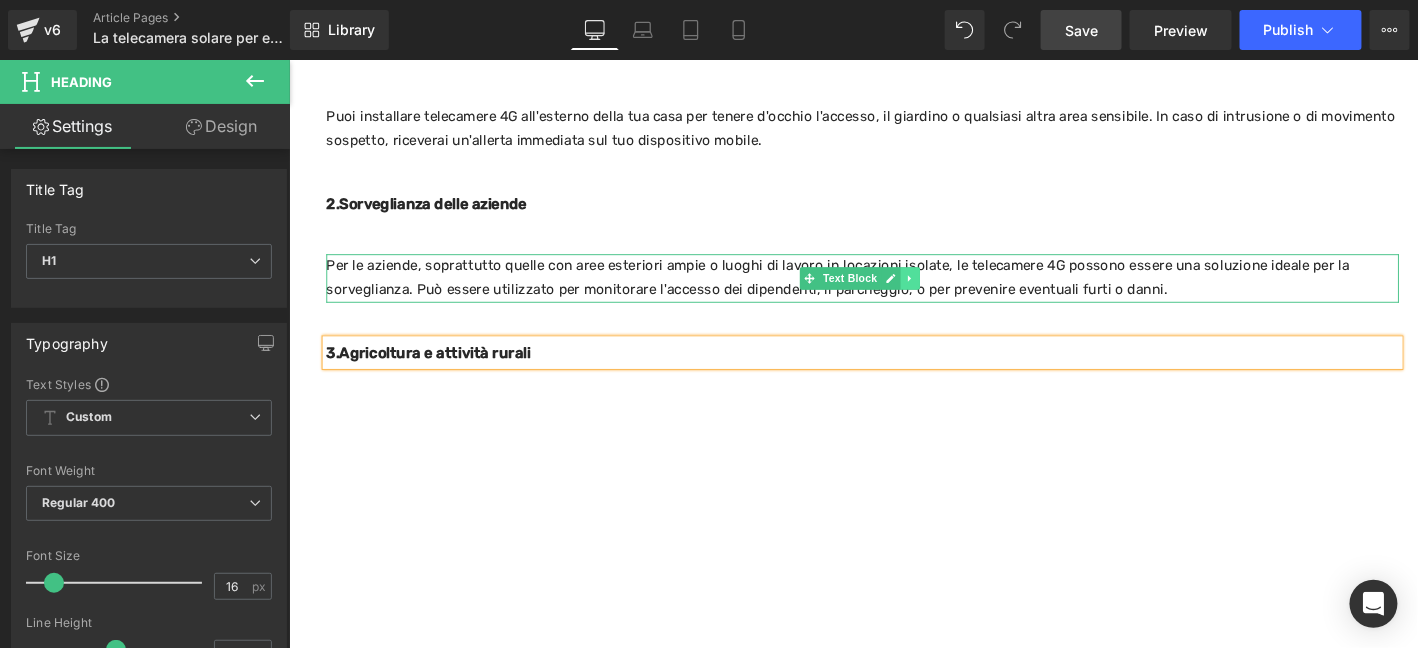 click 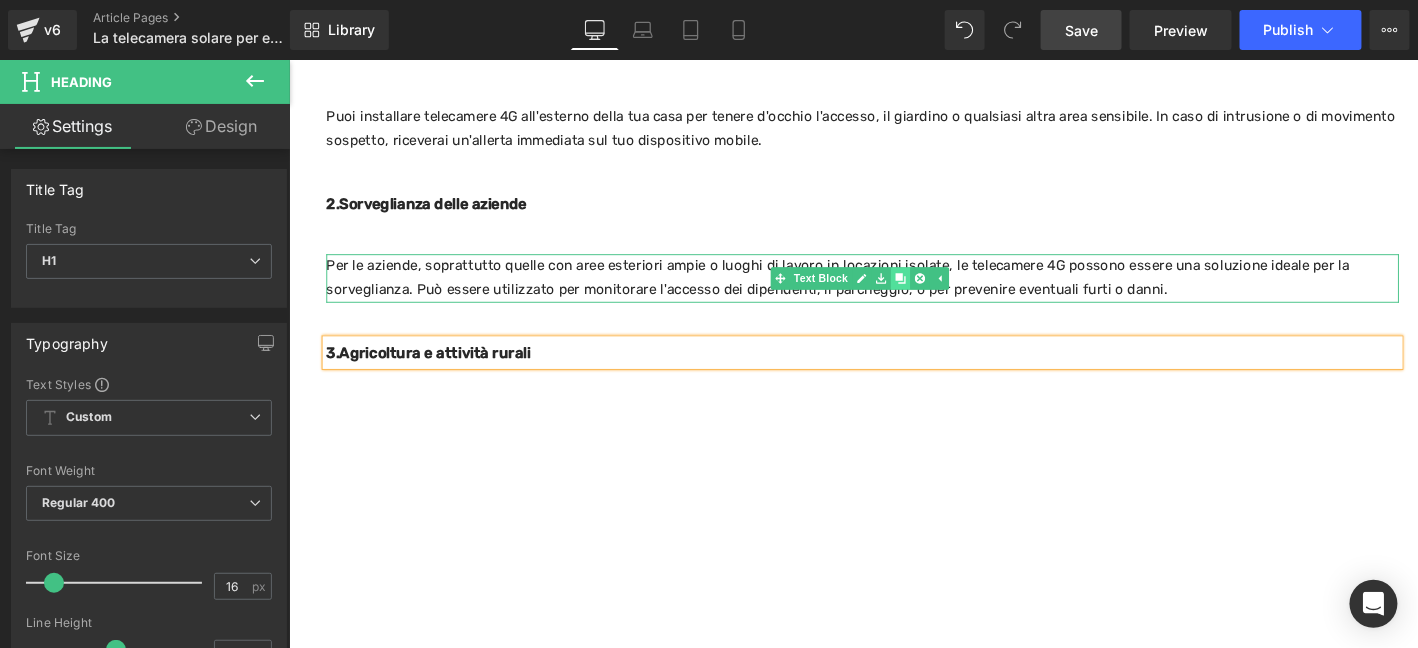 click 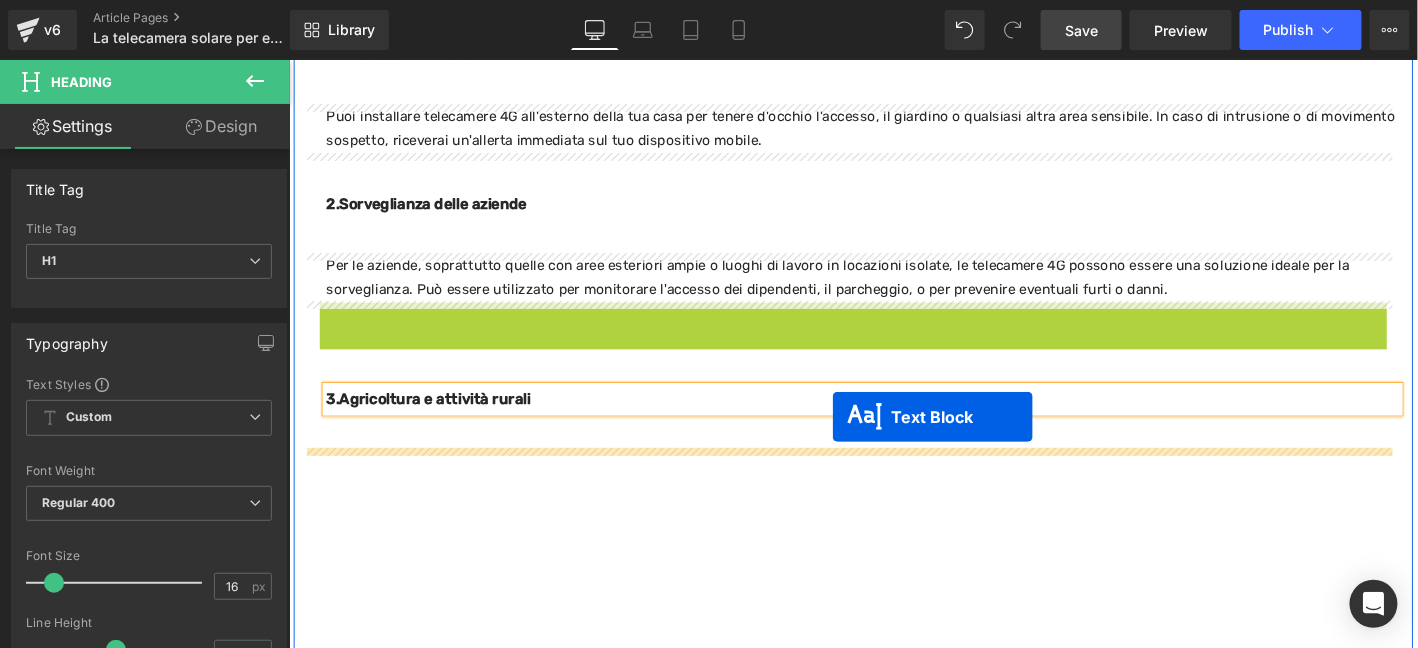 drag, startPoint x: 902, startPoint y: 344, endPoint x: 870, endPoint y: 441, distance: 102.14206 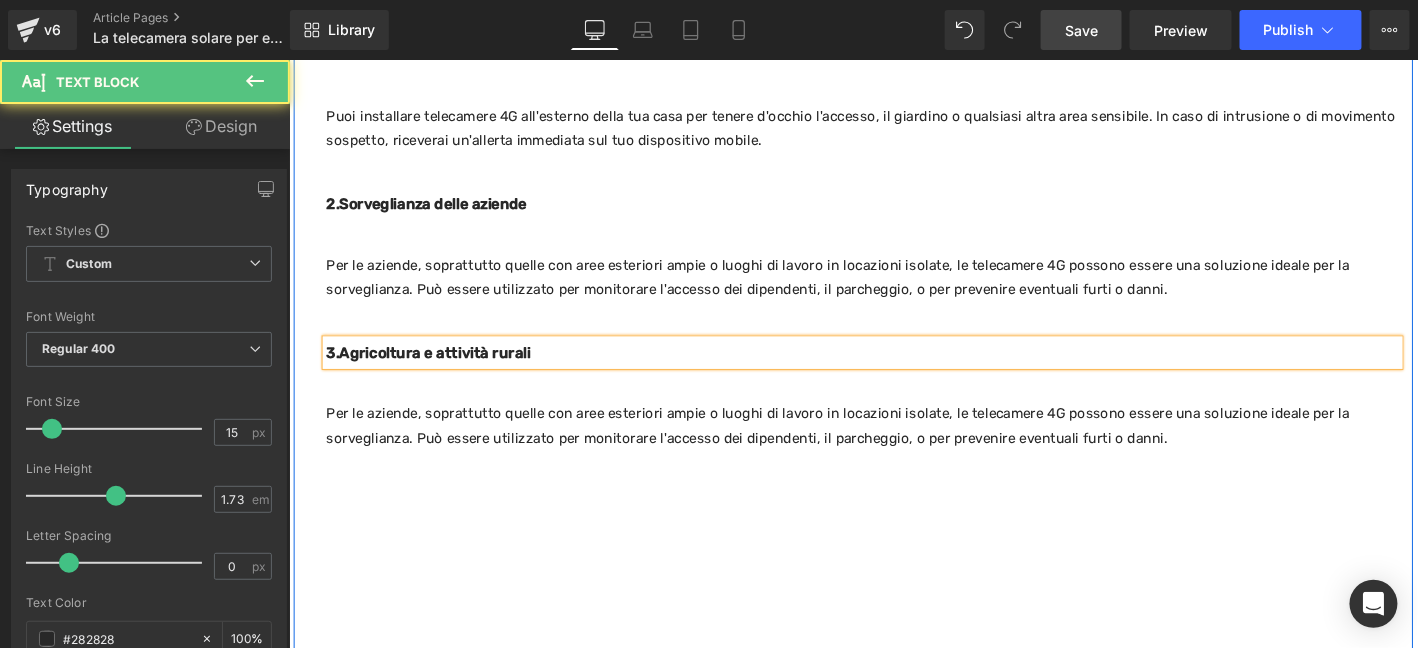click on "Per le aziende, soprattutto quelle con aree esteriori ampie o luoghi di lavoro in locazioni isolate, le telecamere 4G possono essere una soluzione ideale per la sorveglianza. Può essere utilizzato per monitorare l'accesso dei dipendenti, il parcheggio, o per prevenire eventuali furti o danni." at bounding box center [903, 452] 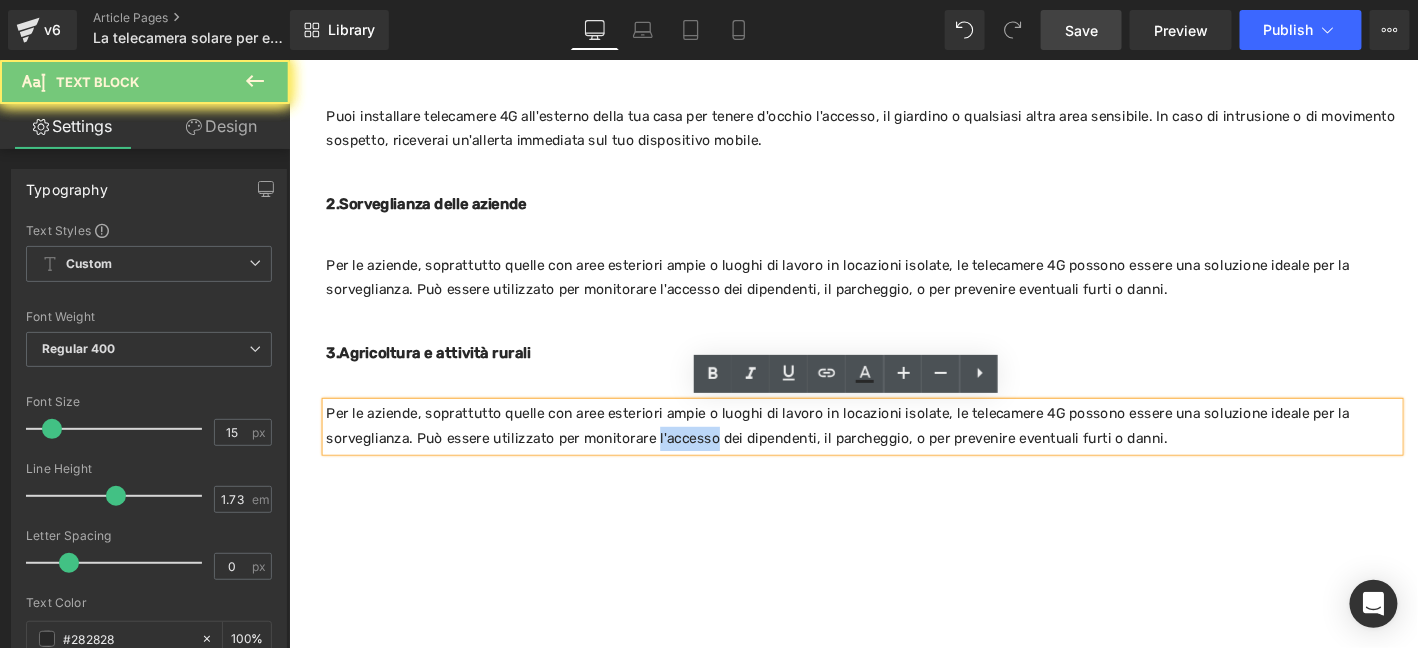 click on "Per le aziende, soprattutto quelle con aree esteriori ampie o luoghi di lavoro in locazioni isolate, le telecamere 4G possono essere una soluzione ideale per la sorveglianza. Può essere utilizzato per monitorare l'accesso dei dipendenti, il parcheggio, o per prevenire eventuali furti o danni." at bounding box center [903, 452] 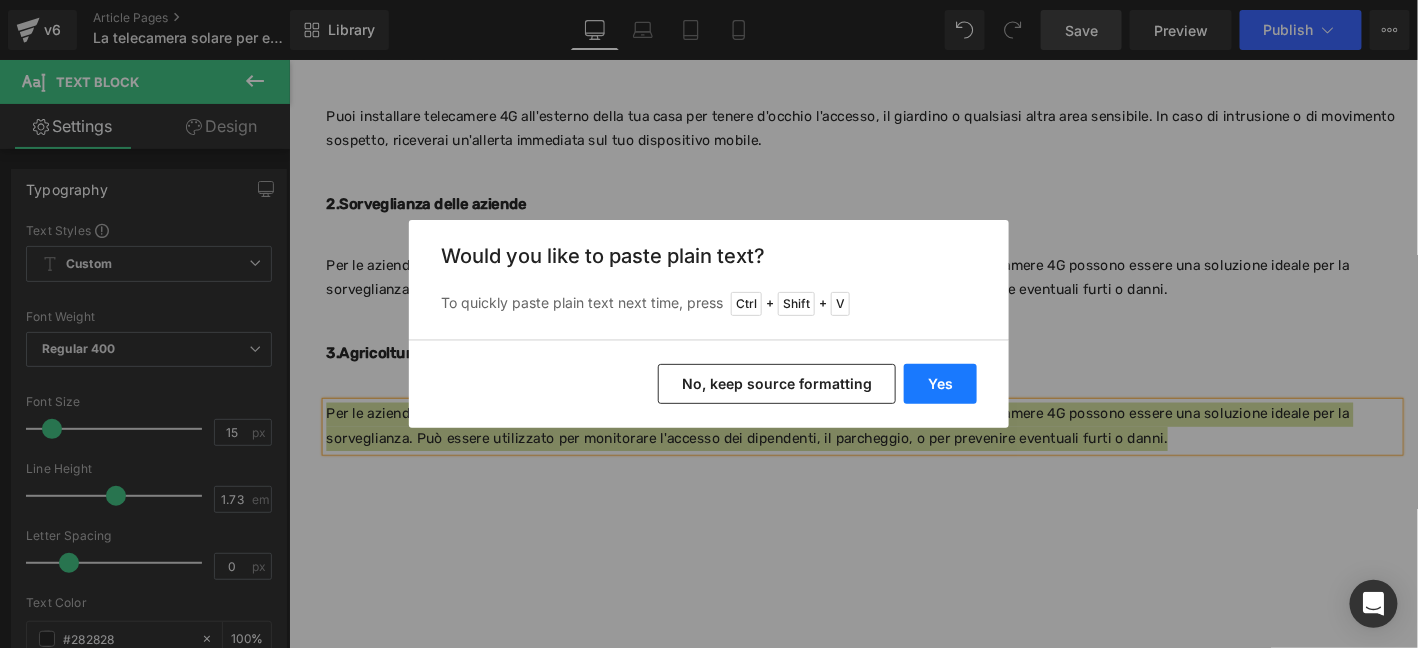click on "Yes" at bounding box center (940, 384) 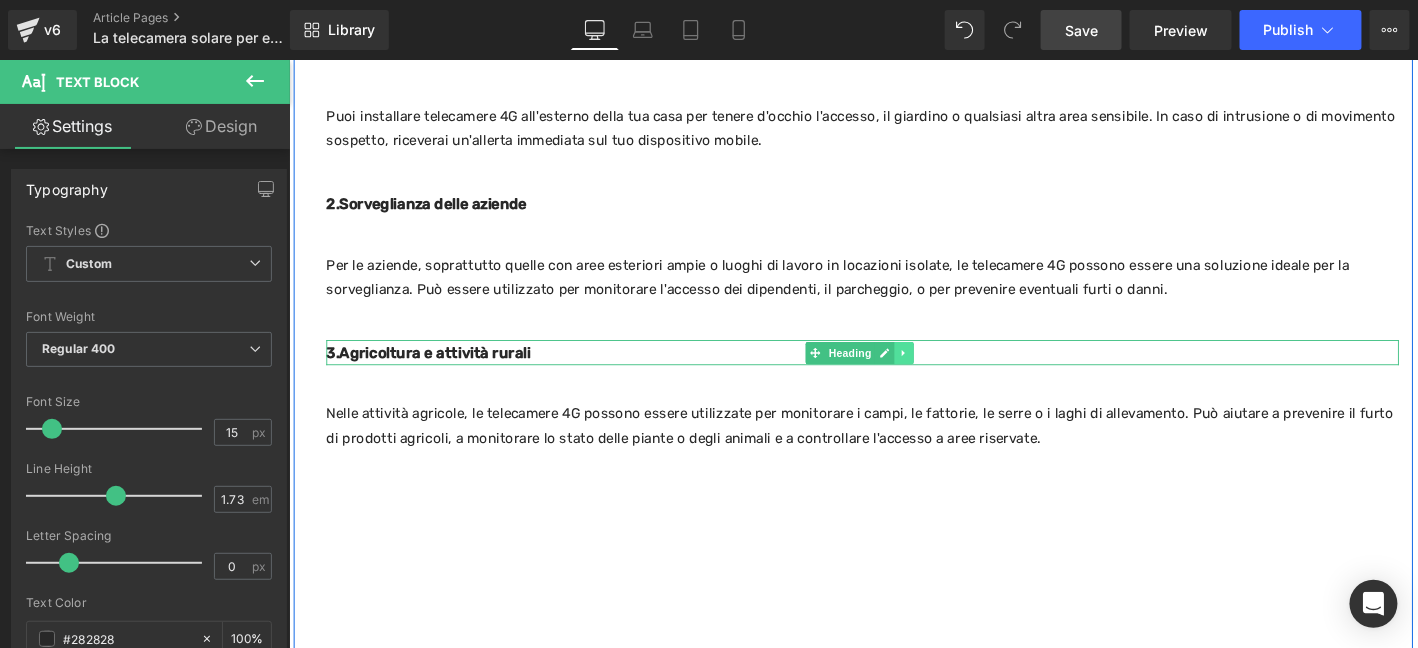 click 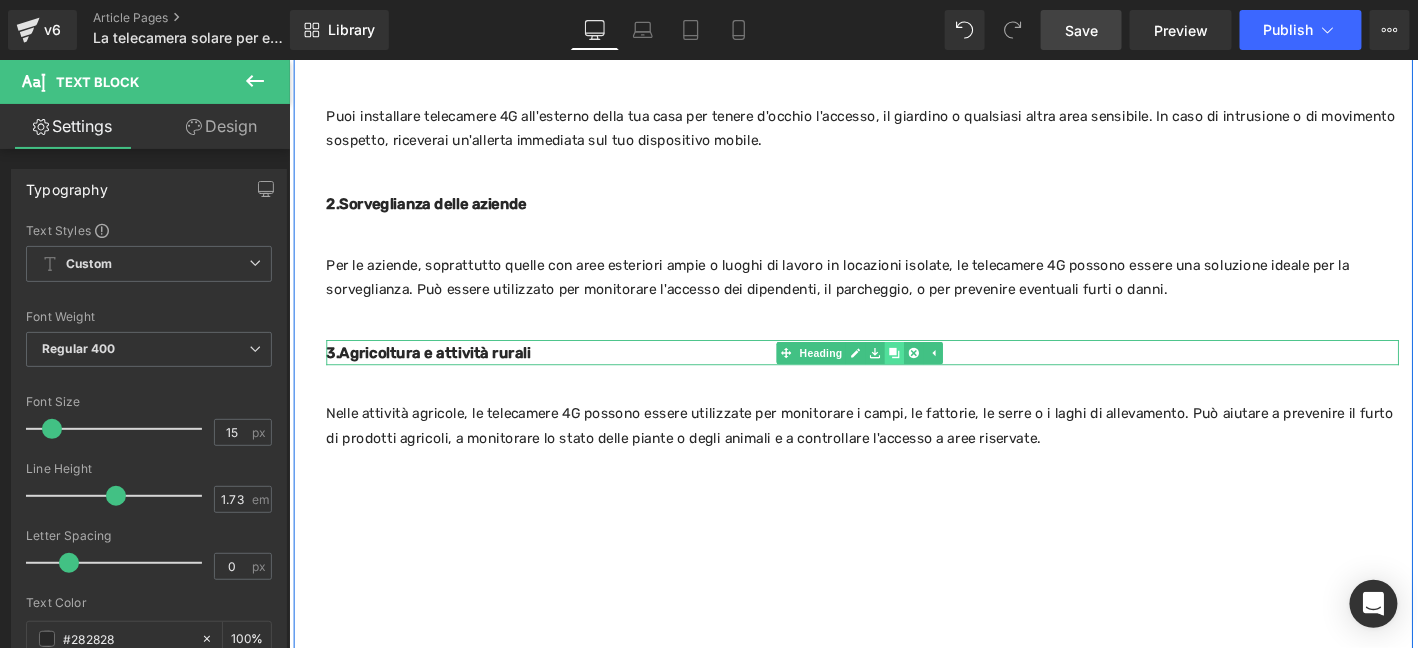 click 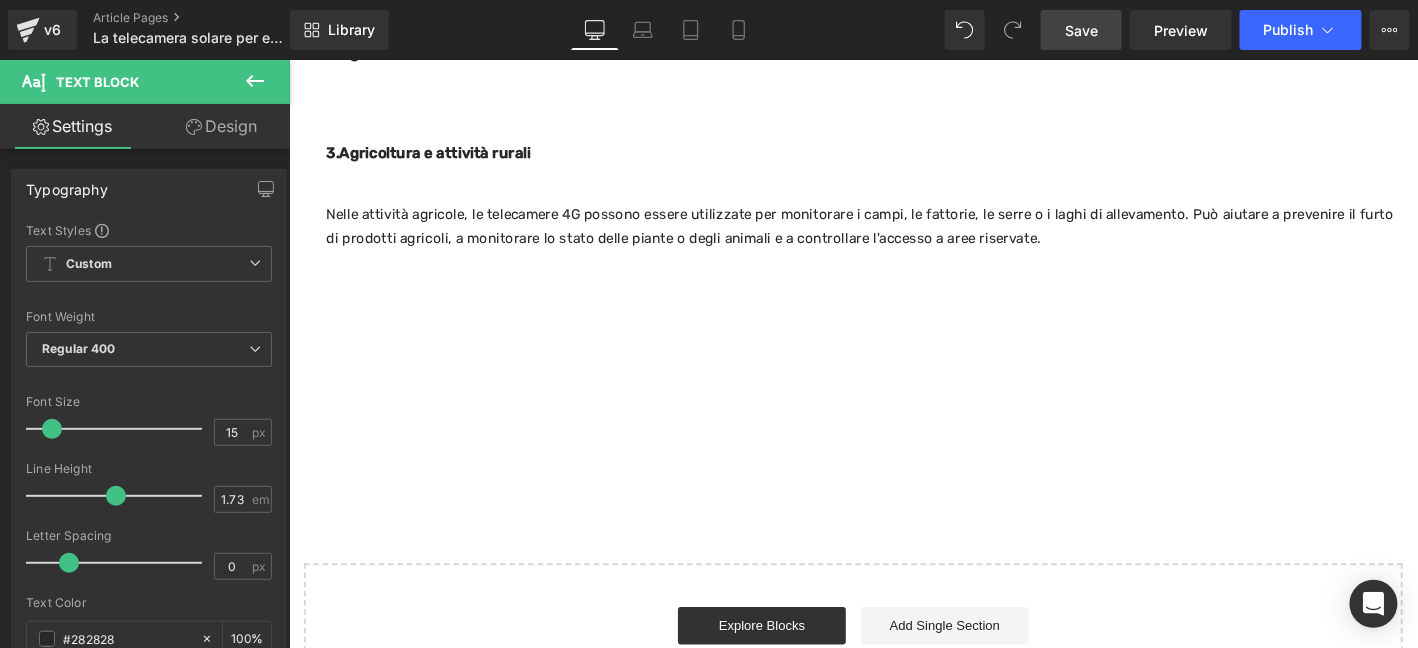 scroll, scrollTop: 2507, scrollLeft: 0, axis: vertical 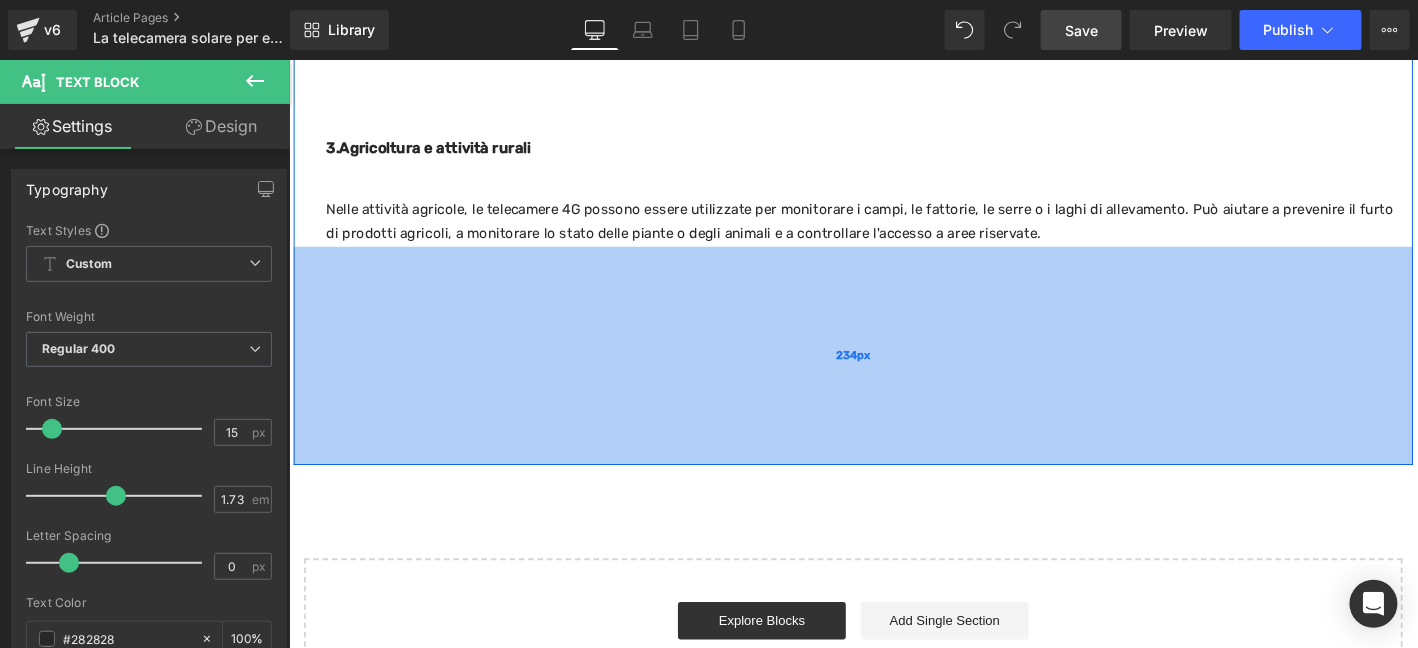 click on "234px" at bounding box center [893, 376] 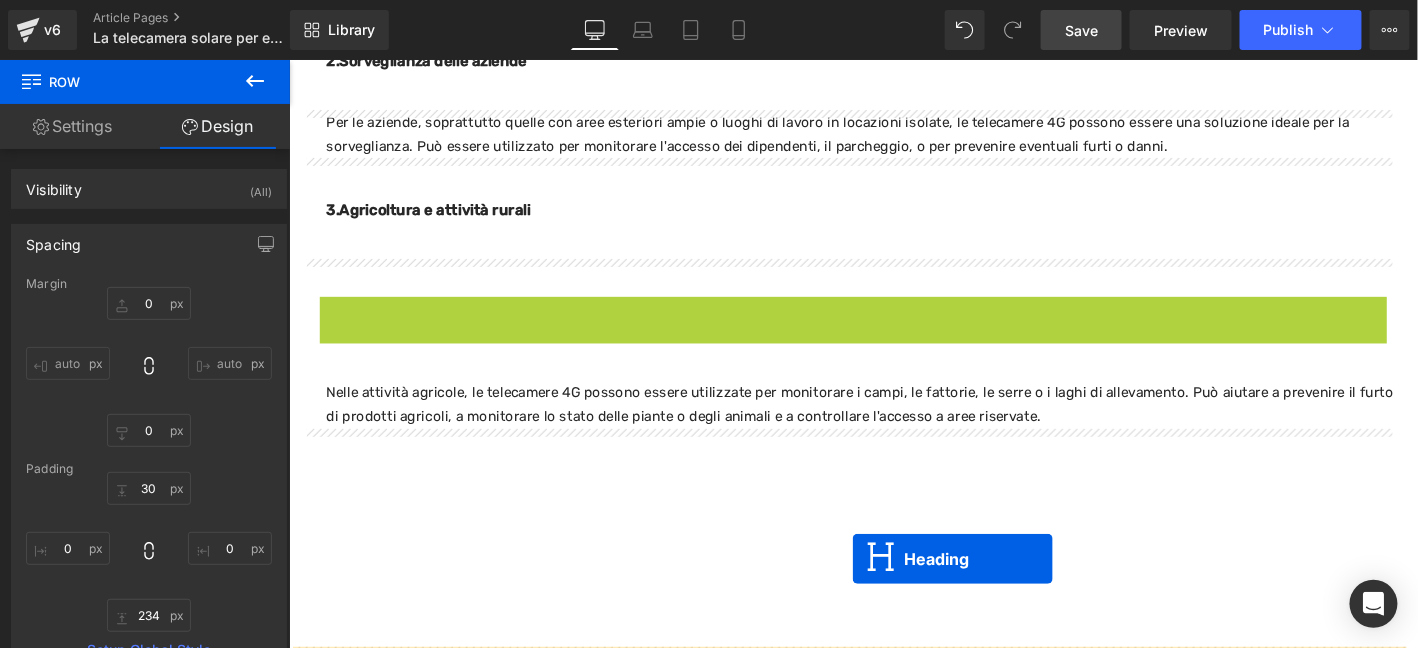 scroll, scrollTop: 2353, scrollLeft: 0, axis: vertical 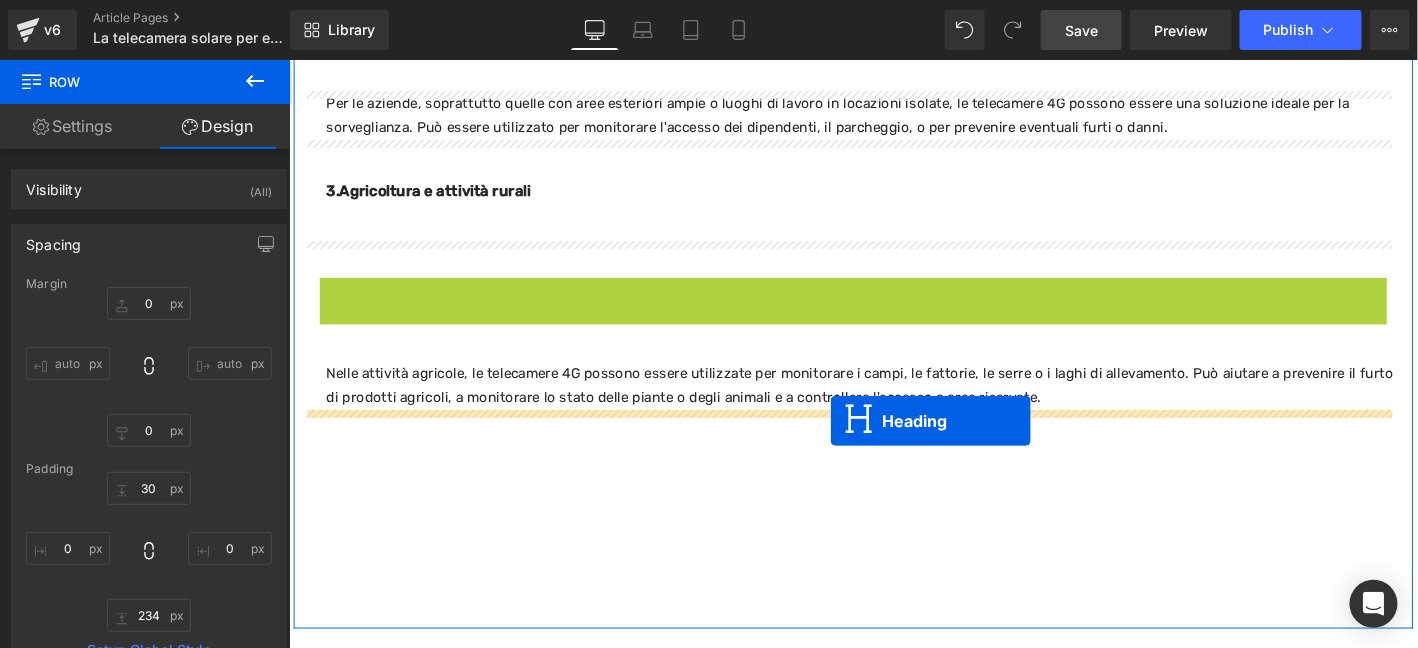 drag, startPoint x: 900, startPoint y: 532, endPoint x: 708, endPoint y: 342, distance: 270.1185 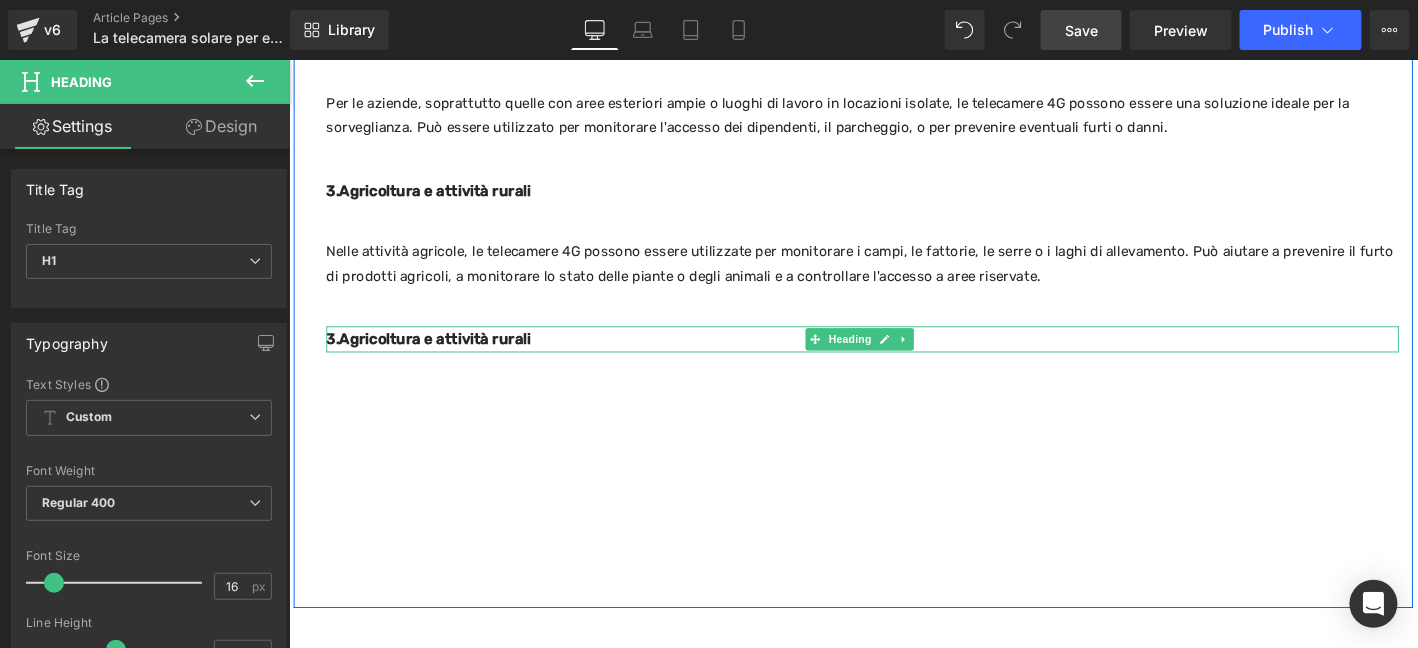 click on "3.Agricoltura e attività rurali" at bounding box center (437, 358) 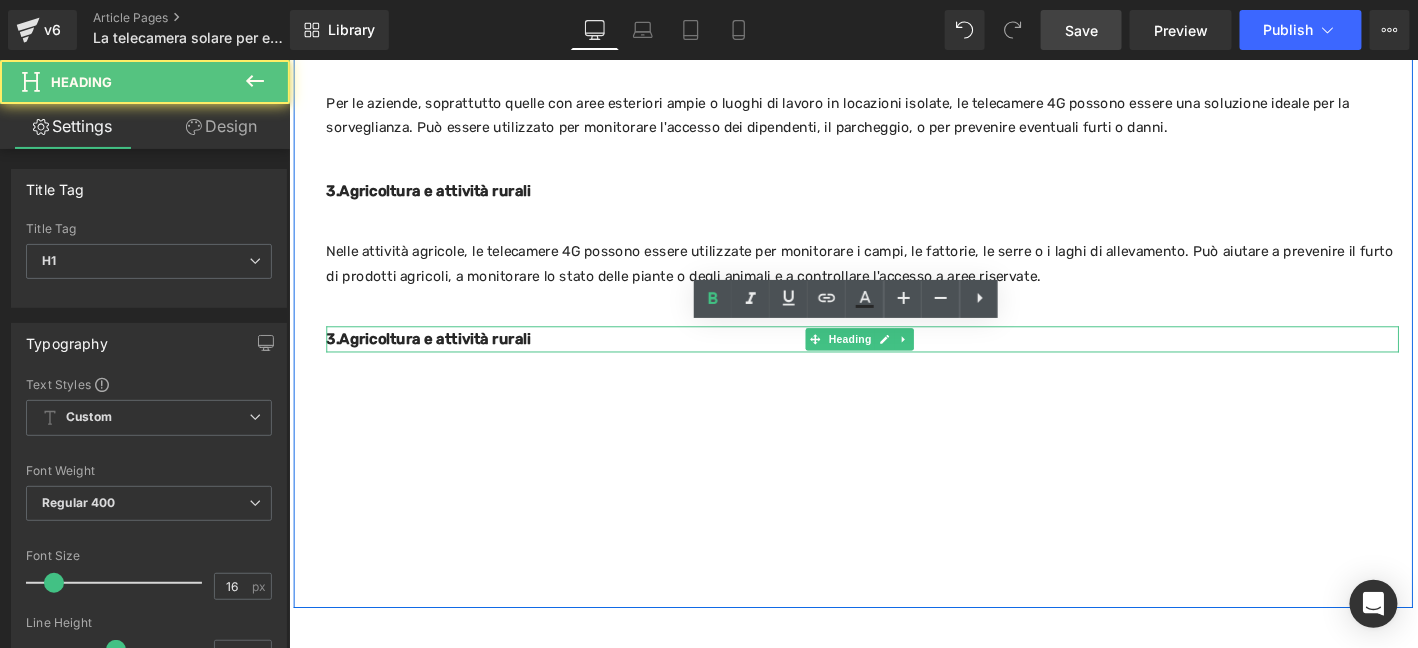 click on "3.Agricoltura e attività rurali" at bounding box center [437, 358] 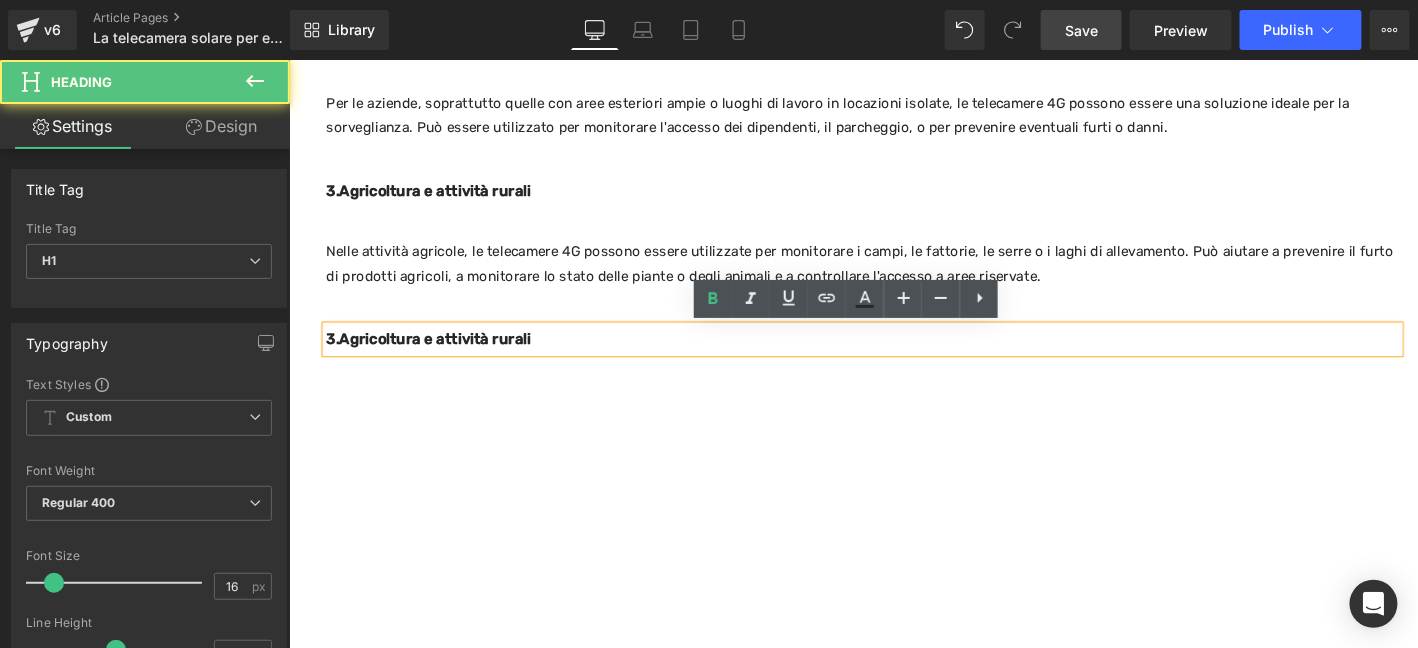 click on "3.Agricoltura e attività rurali" at bounding box center [437, 358] 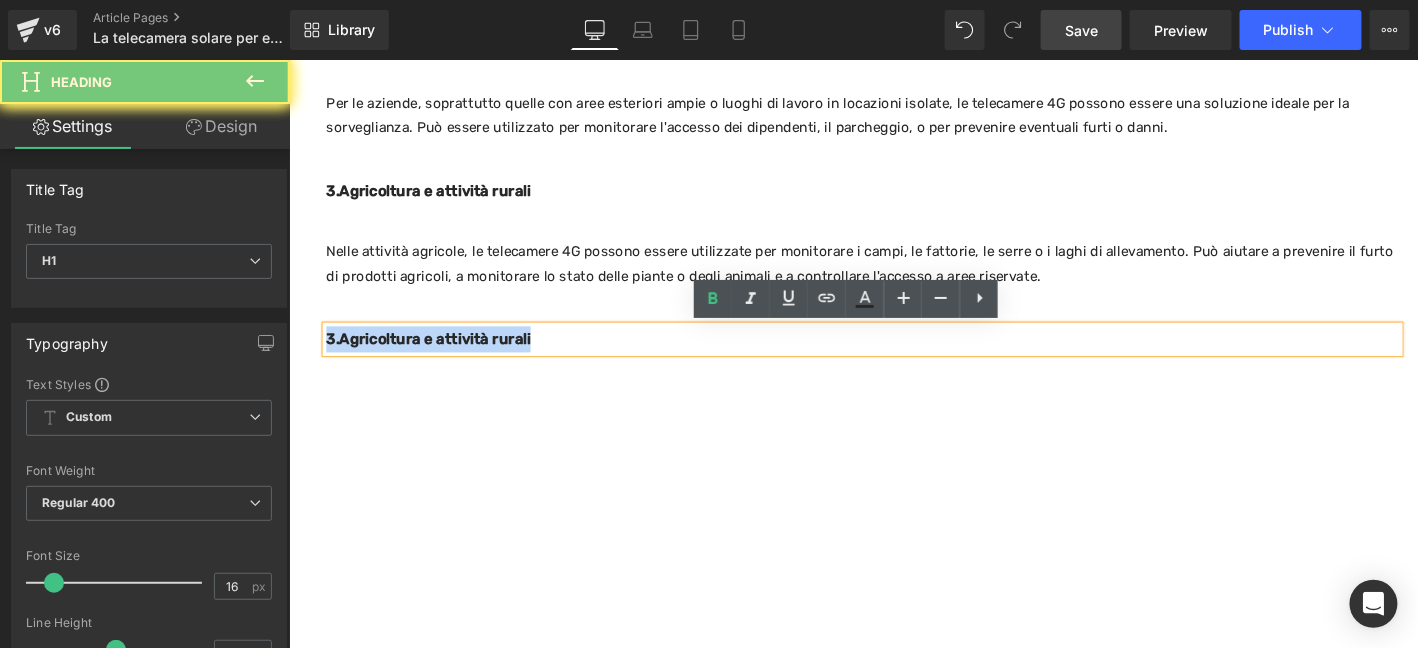 type 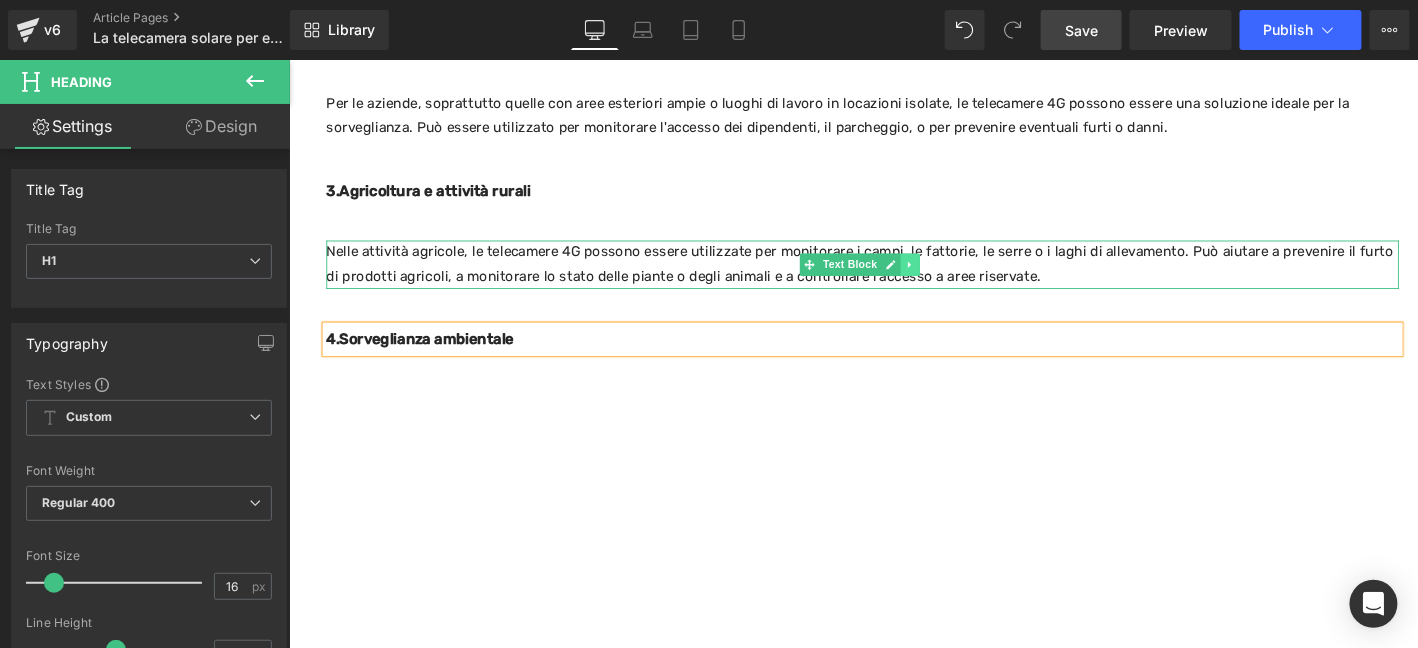 click 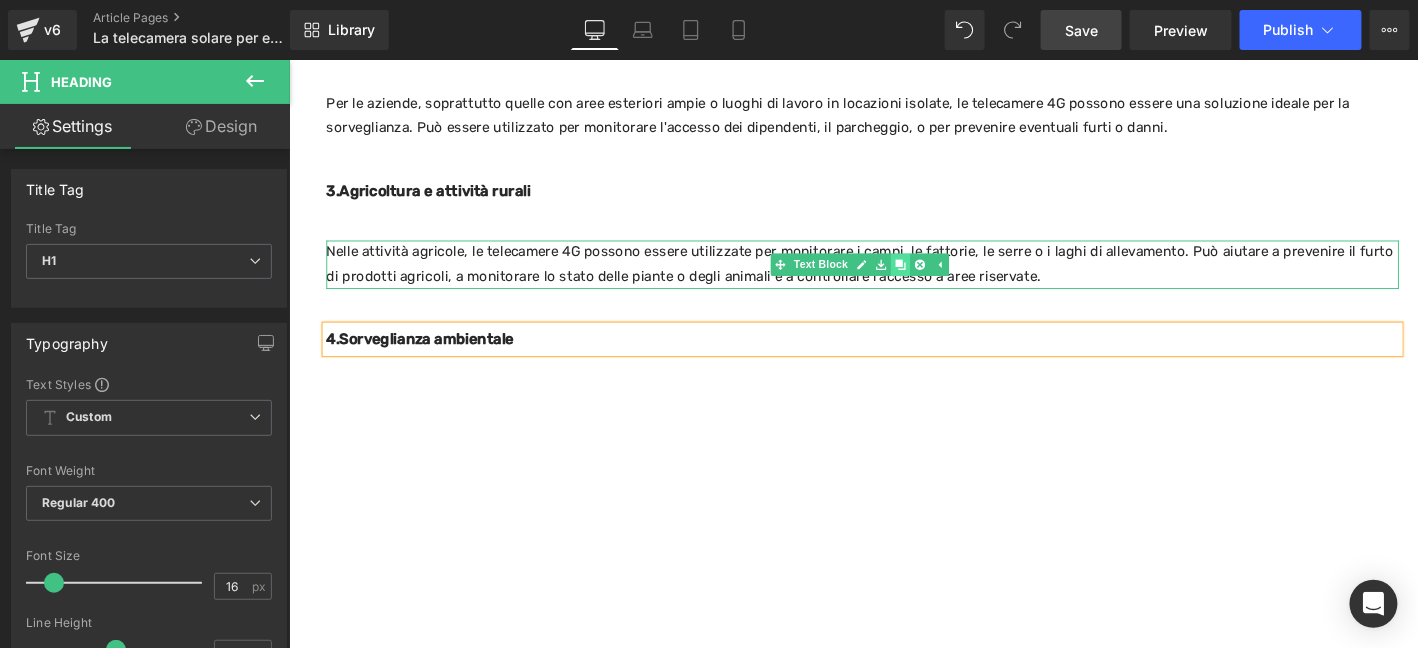 click 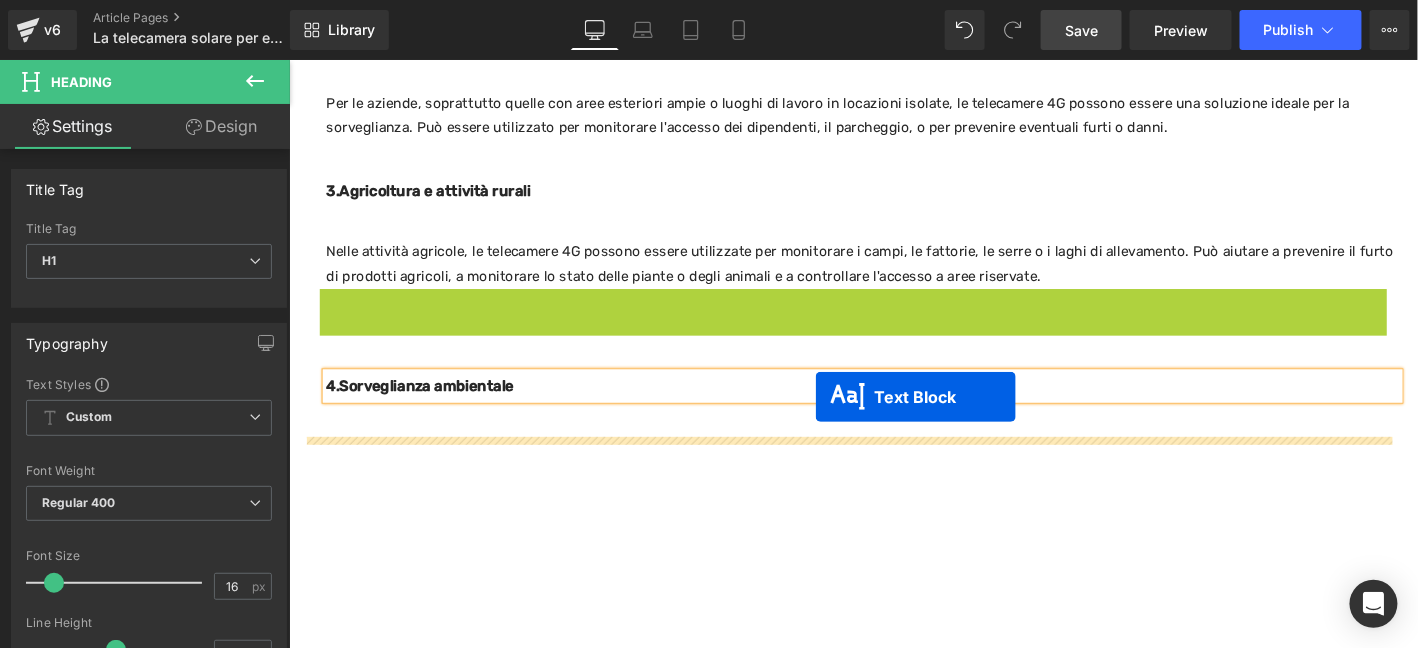 drag, startPoint x: 862, startPoint y: 397, endPoint x: 852, endPoint y: 420, distance: 25.079872 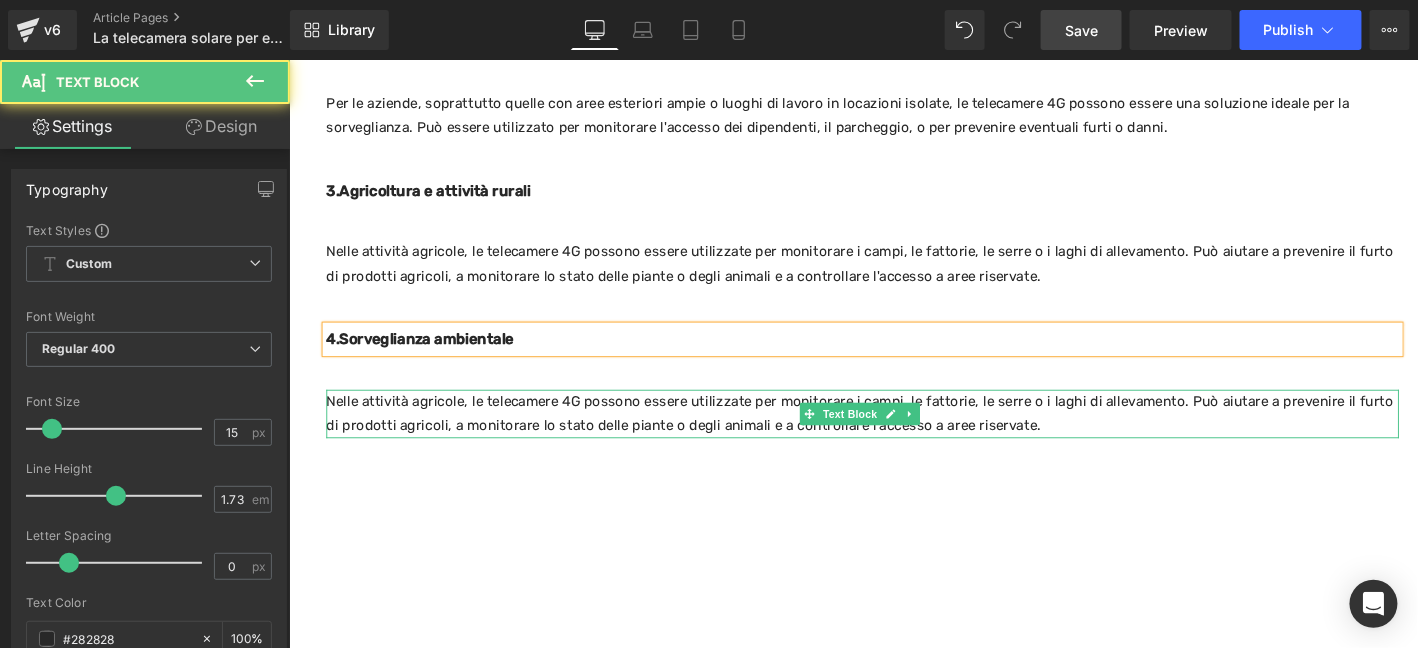 click on "Nelle attività agricole, le telecamere 4G possono essere utilizzate per monitorare i campi, le fattorie, le serre o i laghi di allevamento. Può aiutare a prevenire il furto di prodotti agricoli, a monitorare lo stato delle piante o degli animali e a controllare l'accesso a aree riservate." at bounding box center (903, 439) 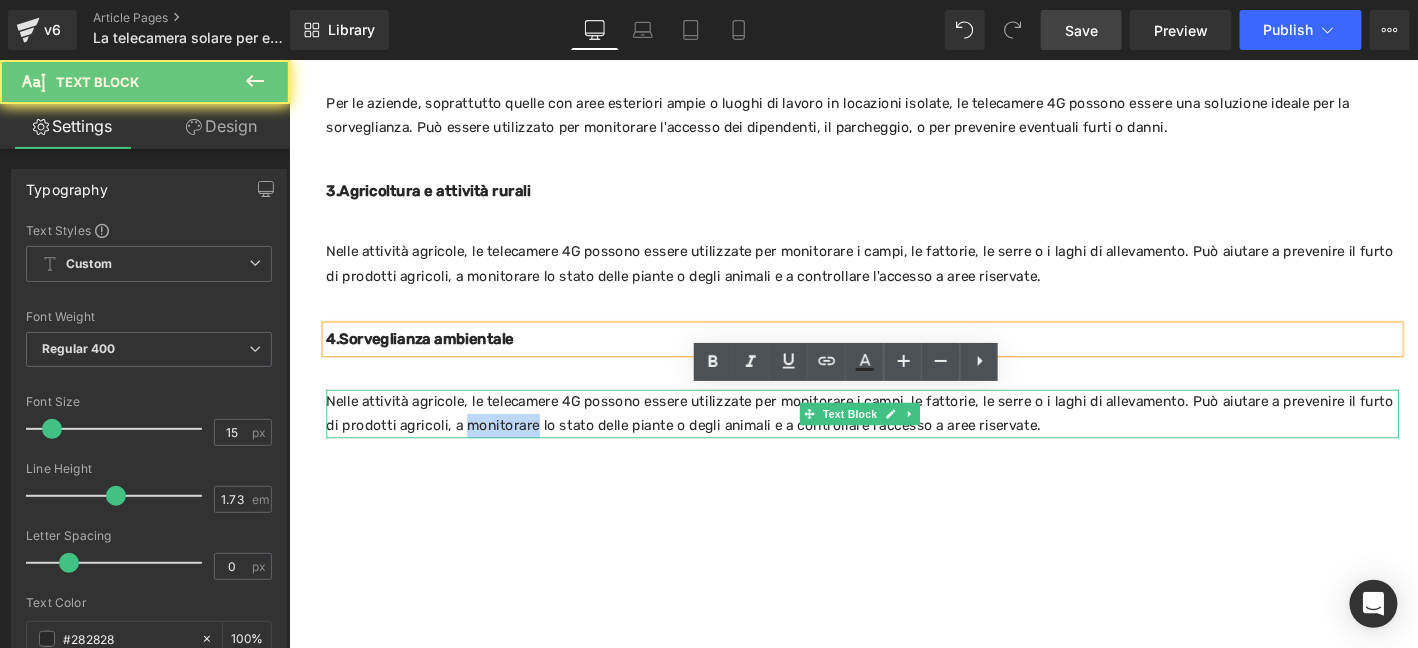 click on "Nelle attività agricole, le telecamere 4G possono essere utilizzate per monitorare i campi, le fattorie, le serre o i laghi di allevamento. Può aiutare a prevenire il furto di prodotti agricoli, a monitorare lo stato delle piante o degli animali e a controllare l'accesso a aree riservate." at bounding box center (903, 439) 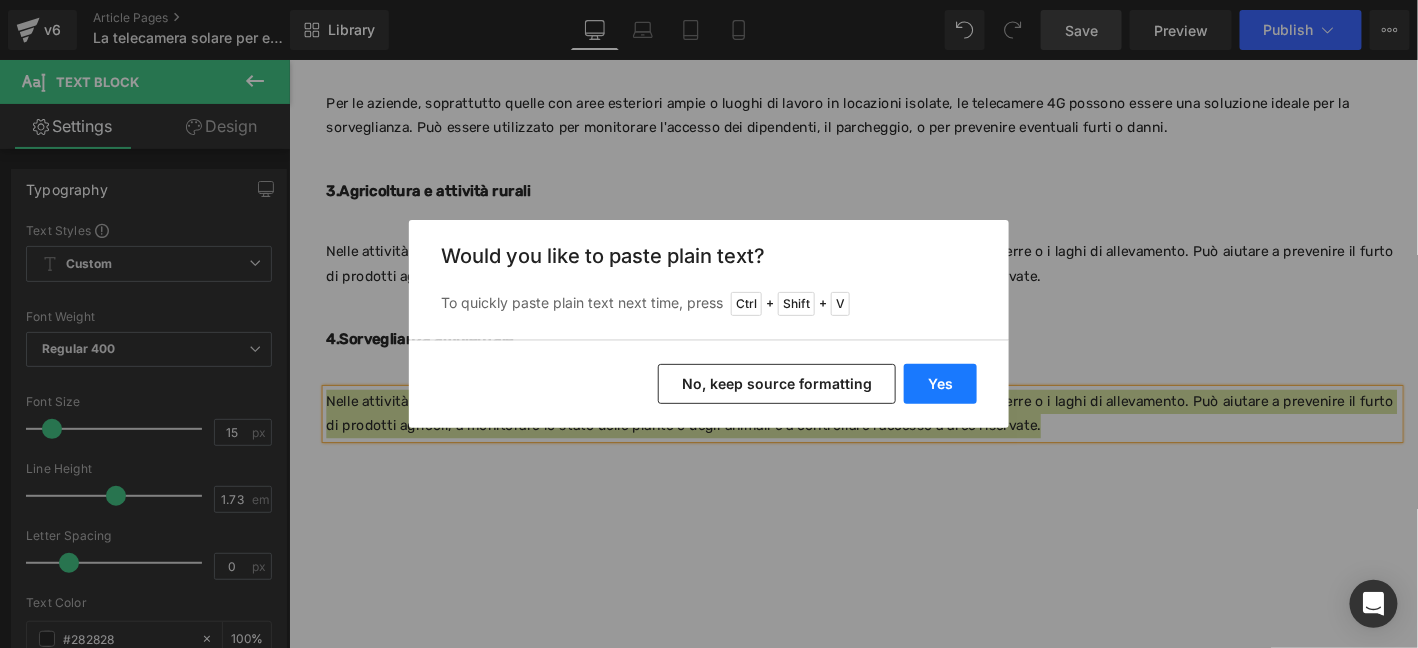 click on "Yes" at bounding box center (940, 384) 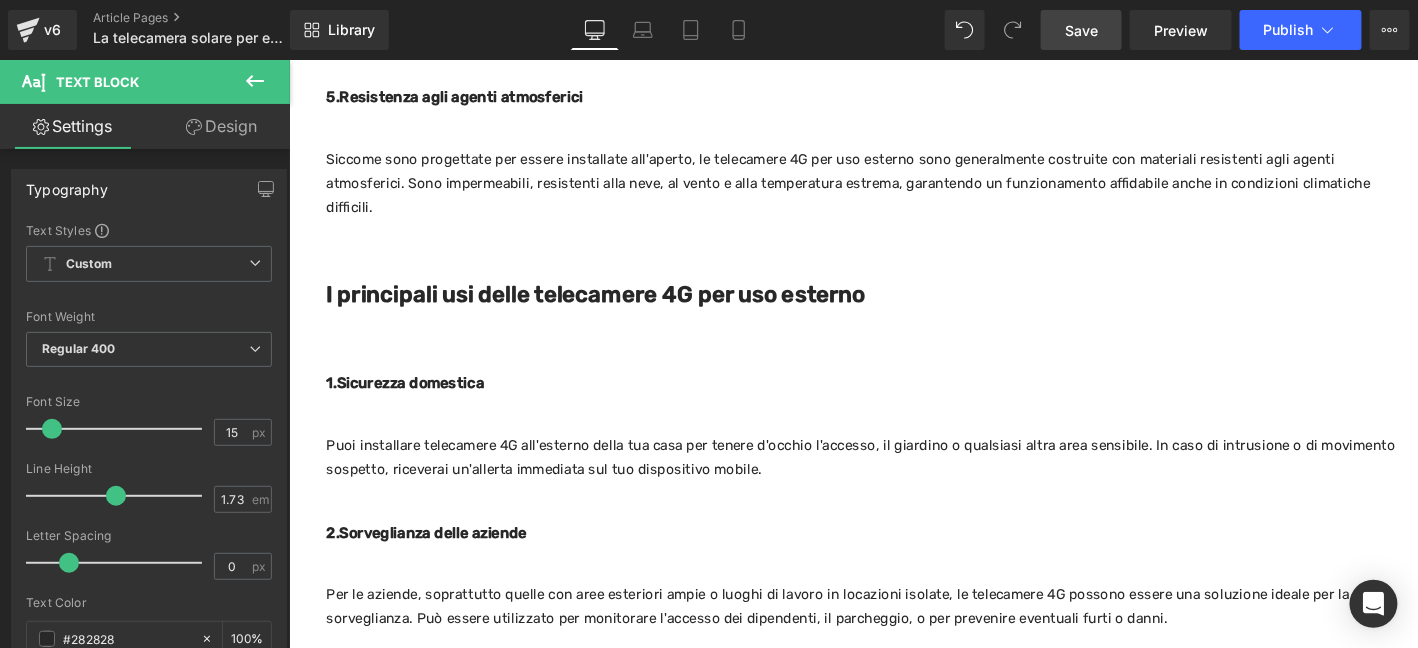 scroll, scrollTop: 1820, scrollLeft: 0, axis: vertical 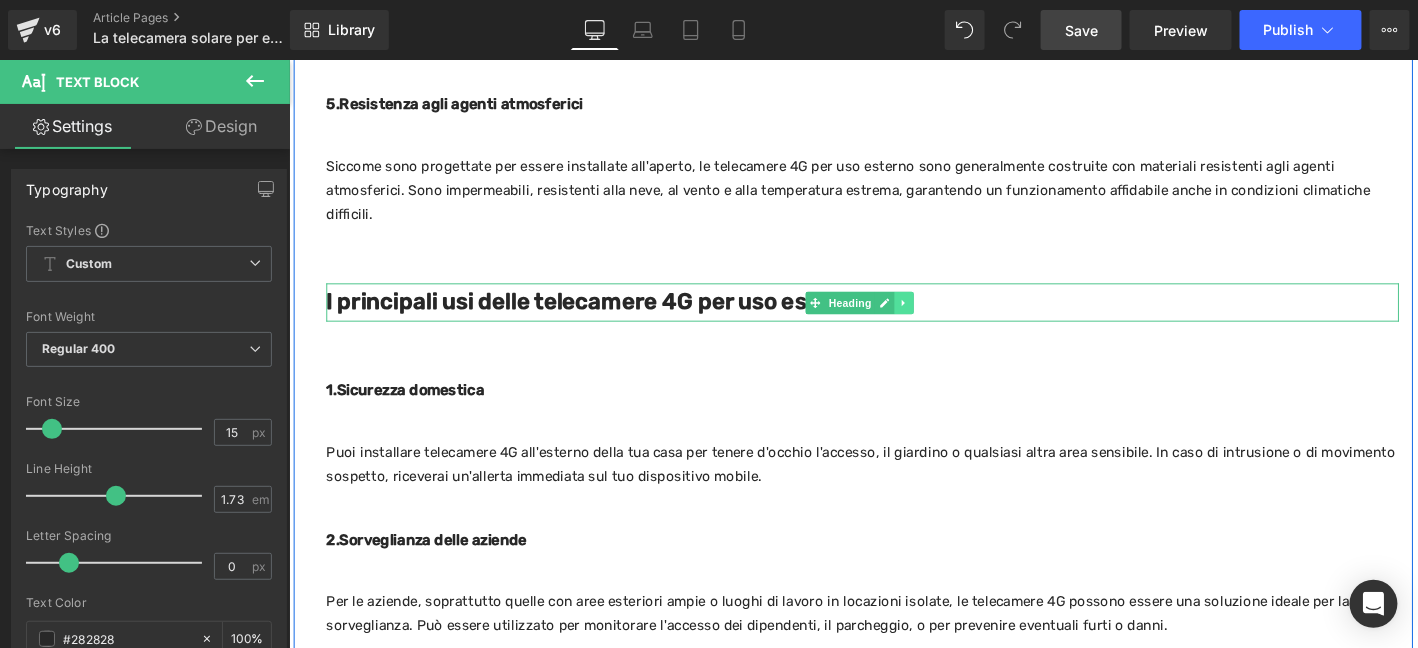 click 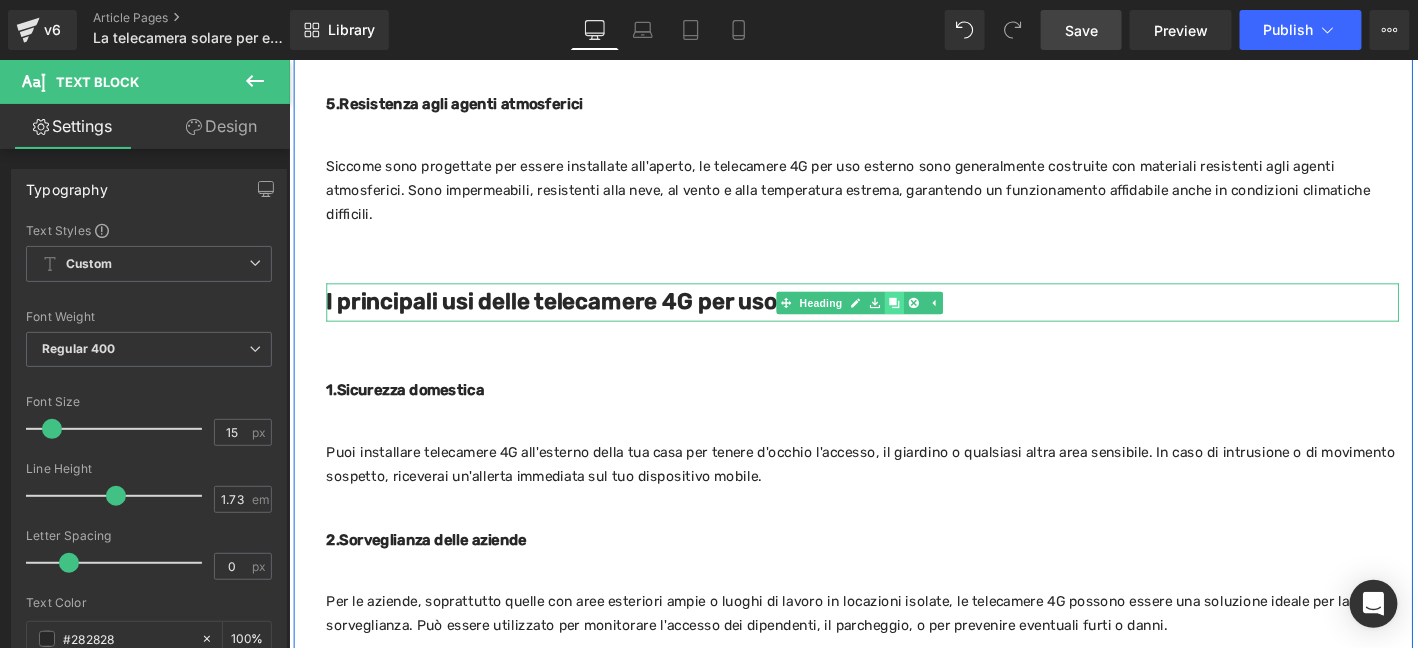 click at bounding box center (937, 319) 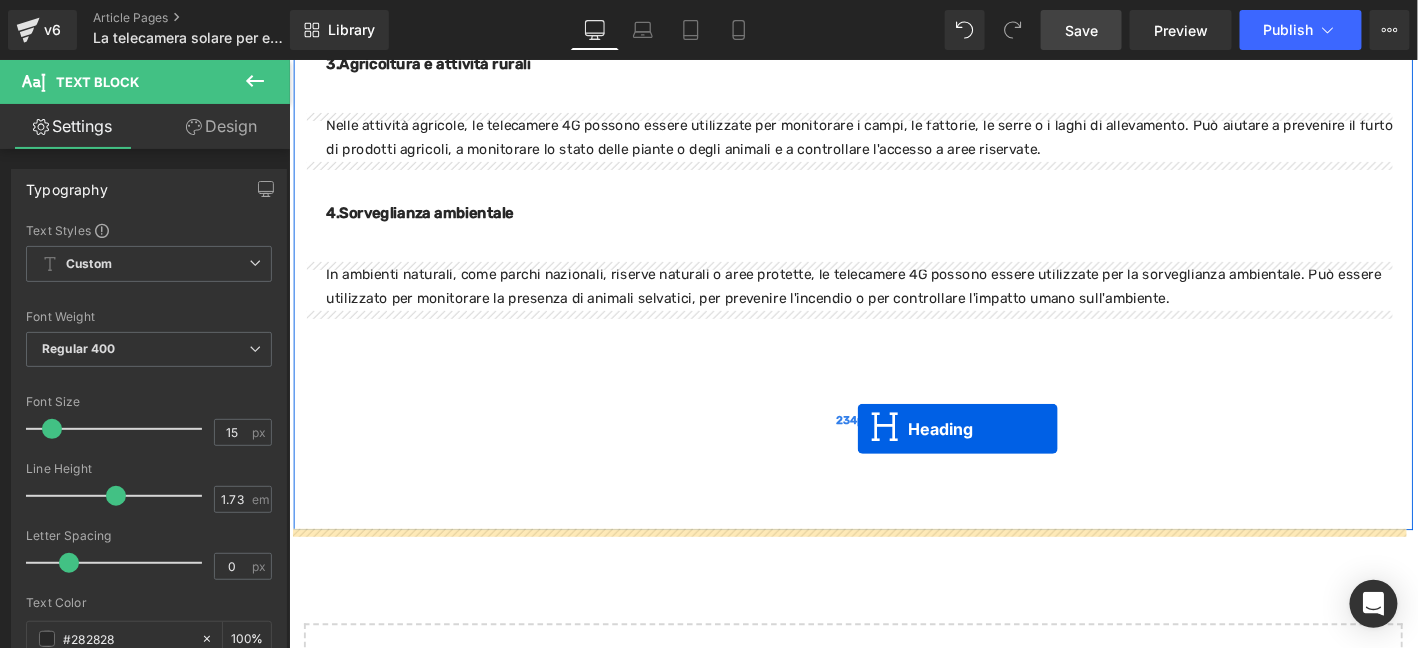 scroll, scrollTop: 2600, scrollLeft: 0, axis: vertical 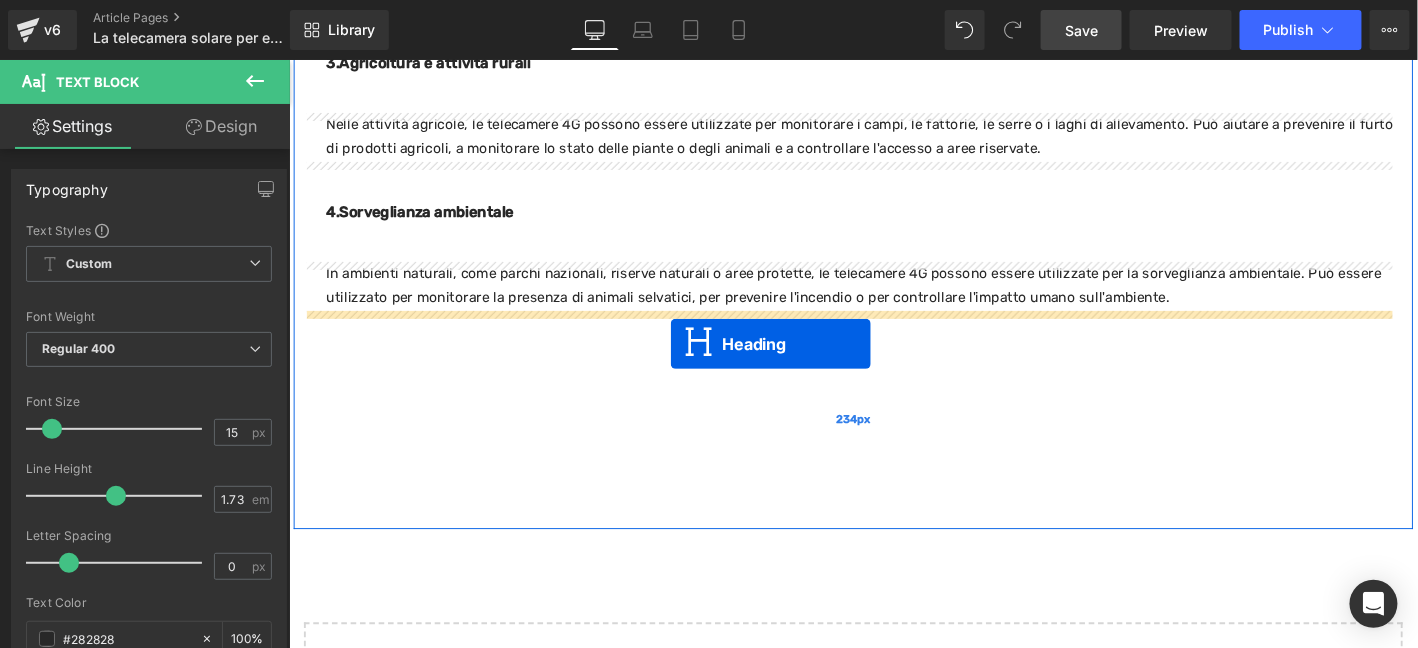 drag, startPoint x: 867, startPoint y: 158, endPoint x: 697, endPoint y: 364, distance: 267.088 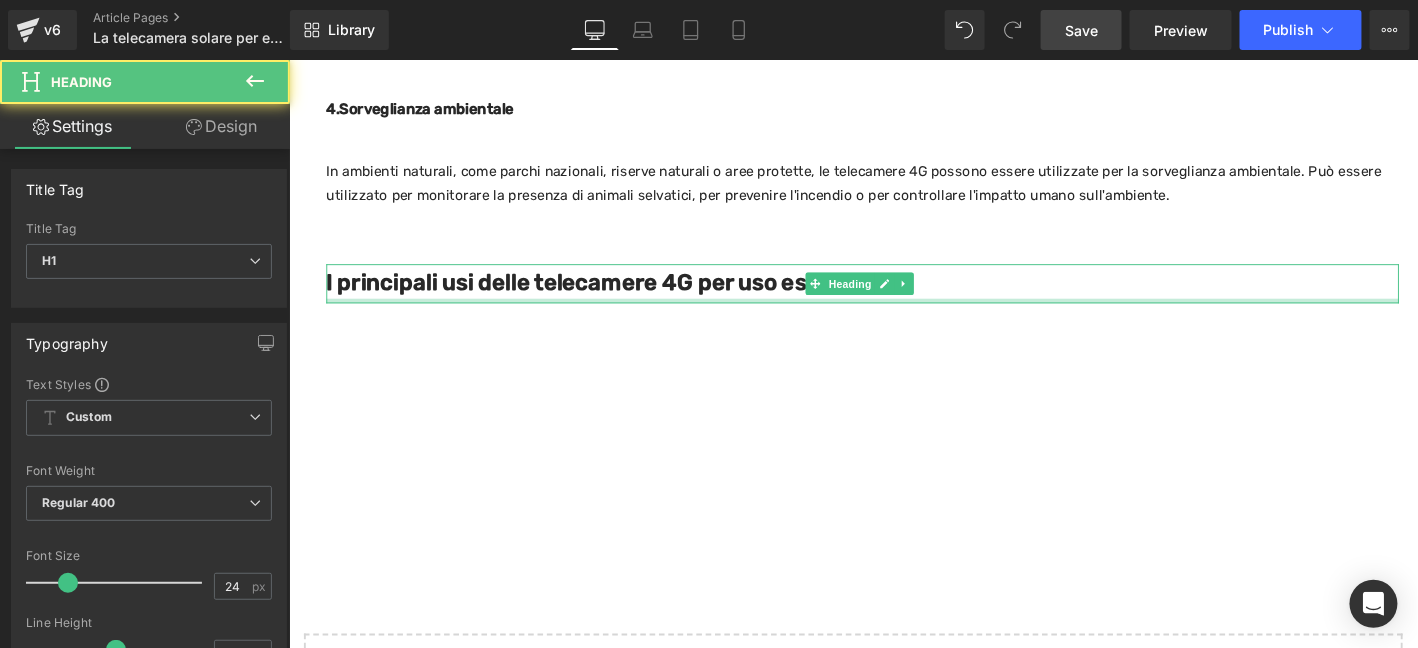 scroll, scrollTop: 2490, scrollLeft: 0, axis: vertical 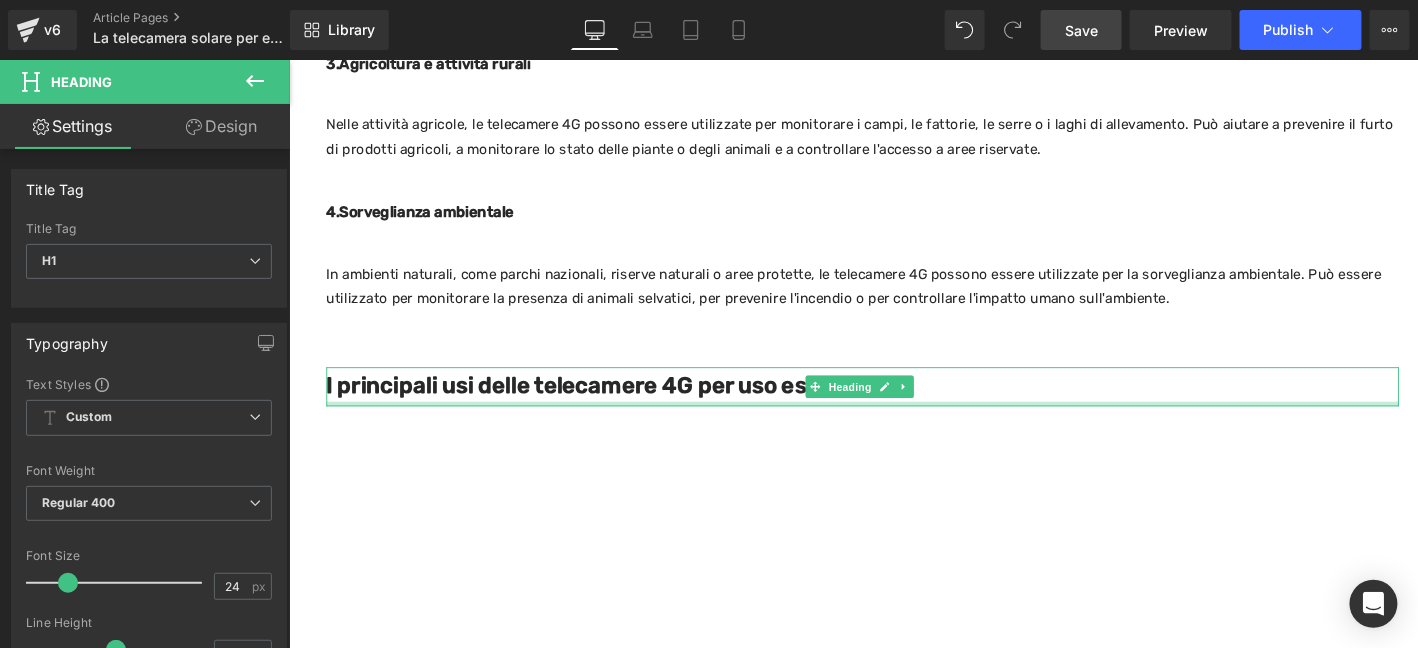 click on "I principali usi delle telecamere 4G per uso esterno​" at bounding box center (617, 408) 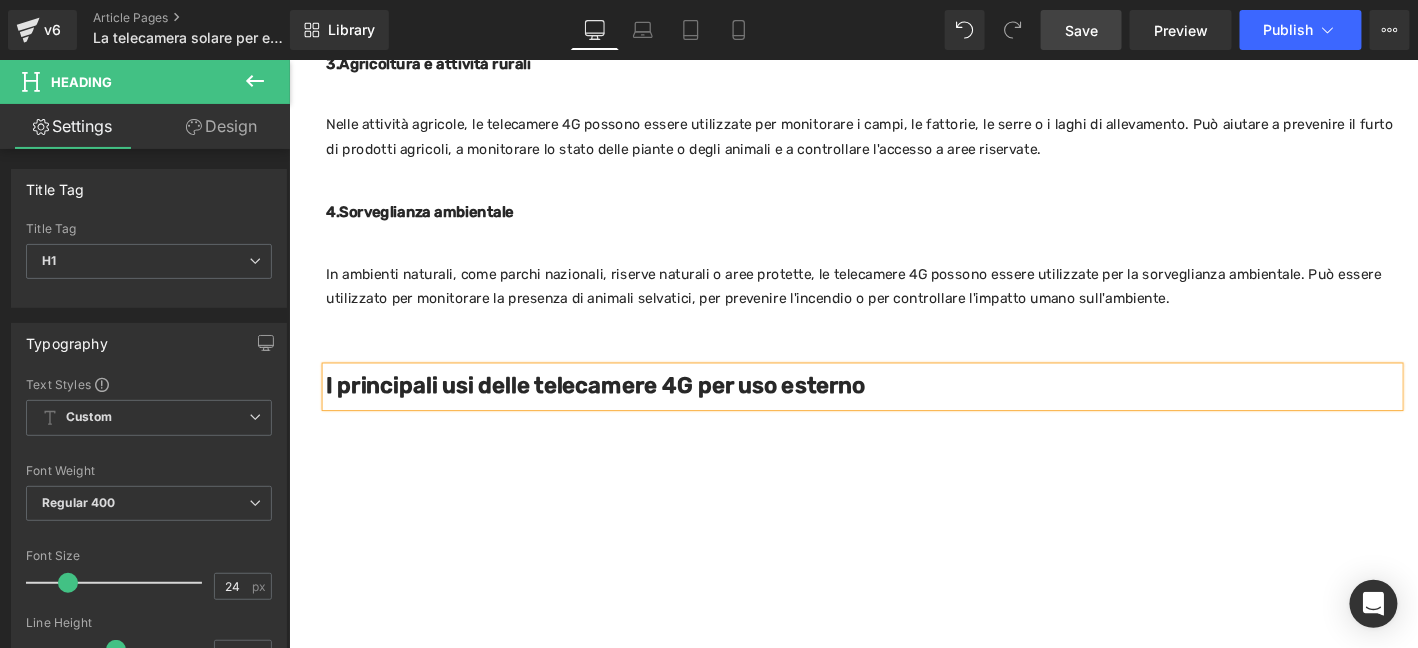 paste 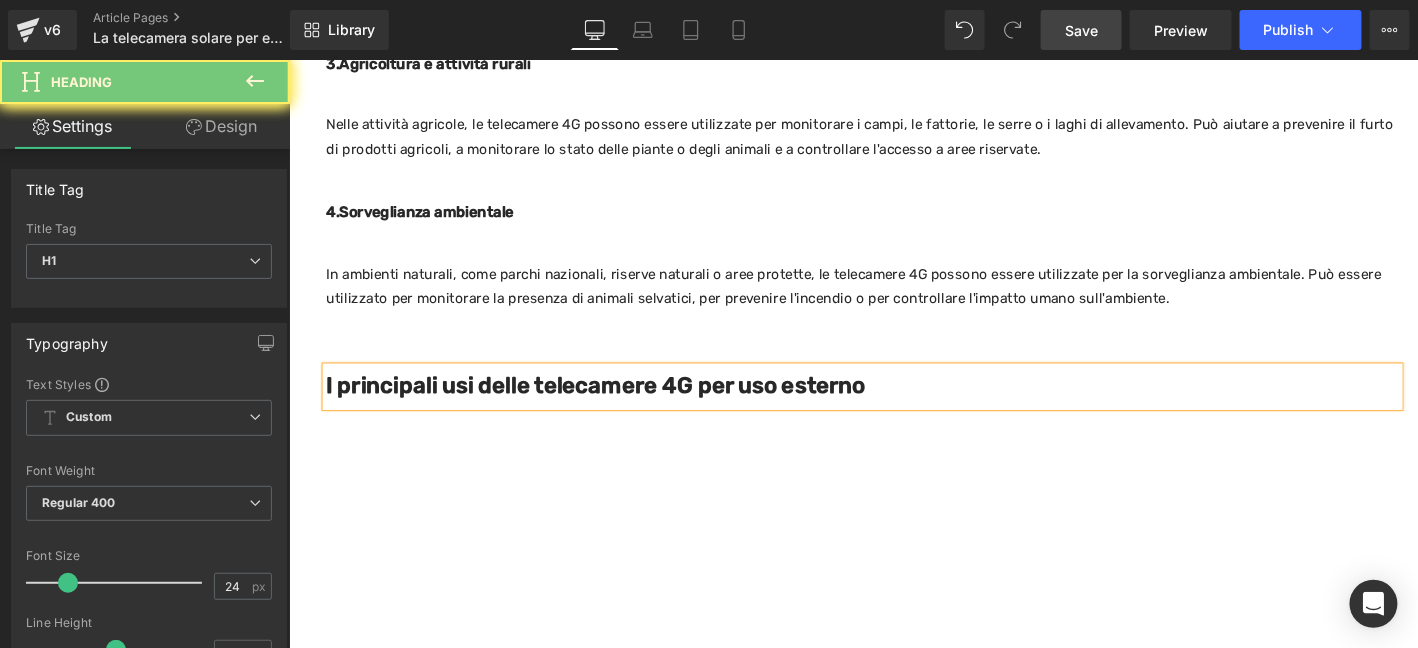 type 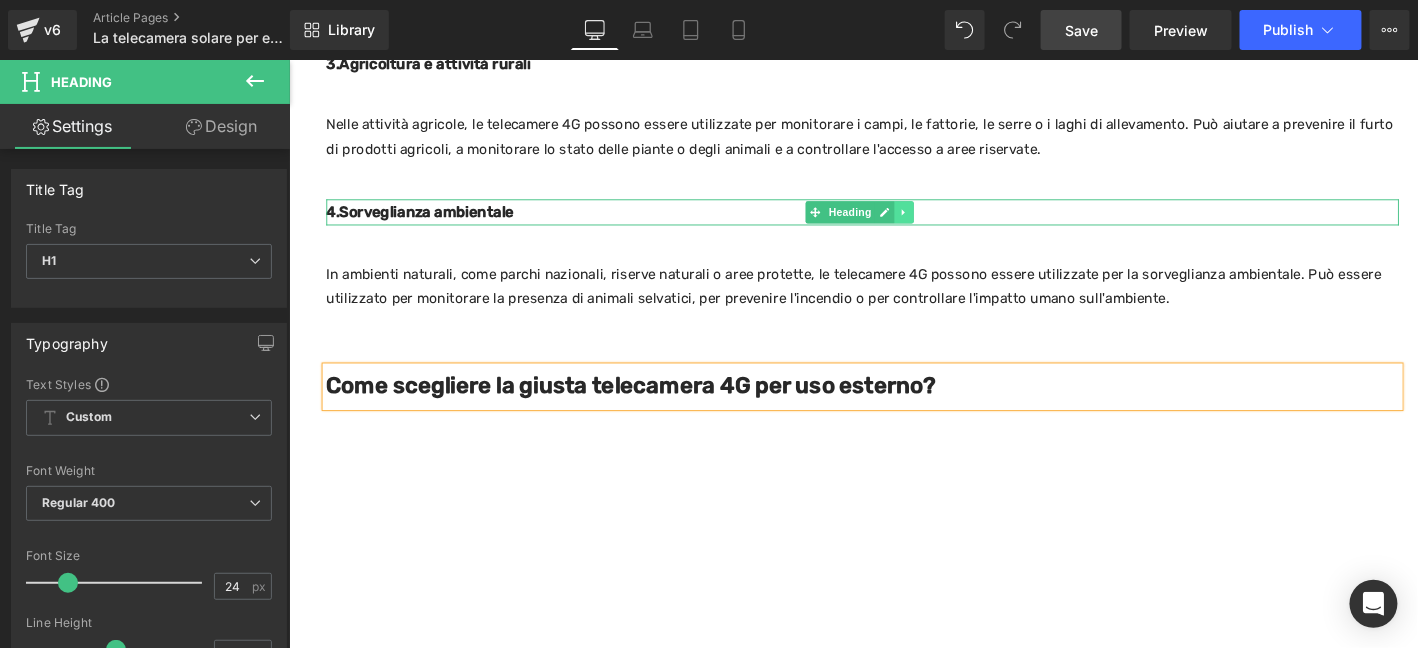 click 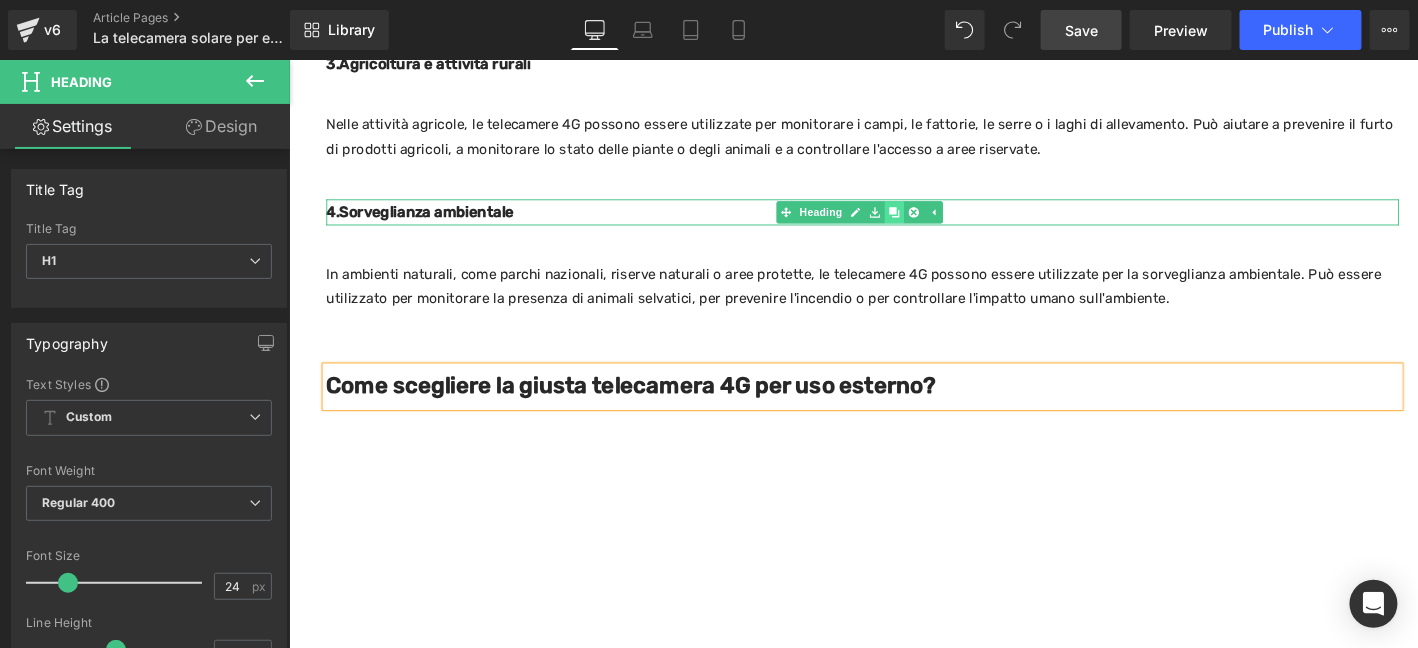 click 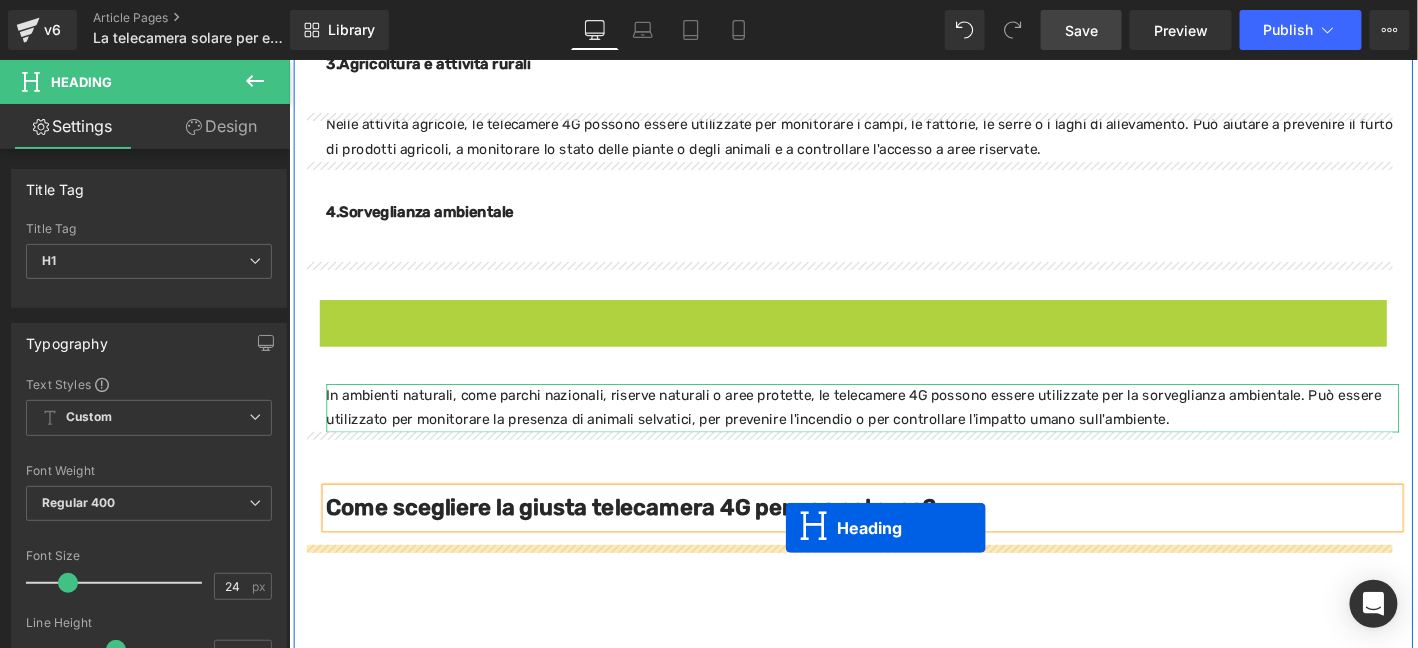 drag, startPoint x: 843, startPoint y: 496, endPoint x: 820, endPoint y: 561, distance: 68.94926 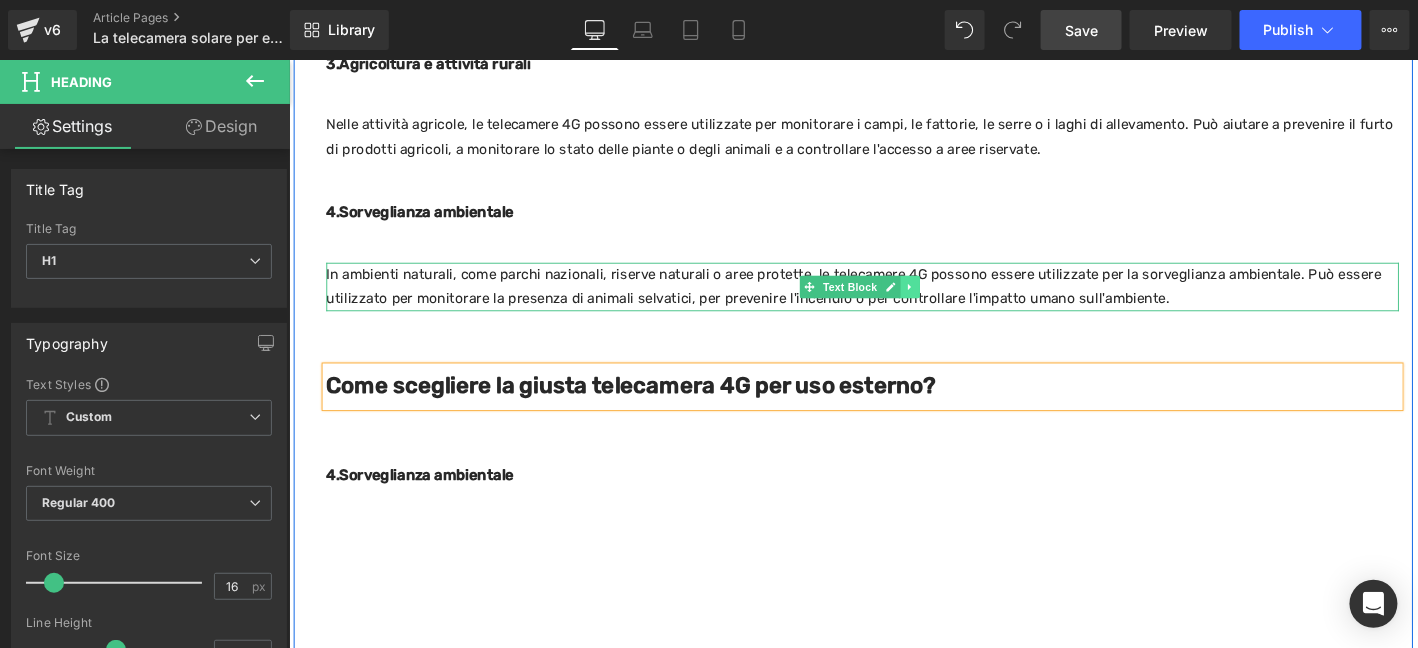 click 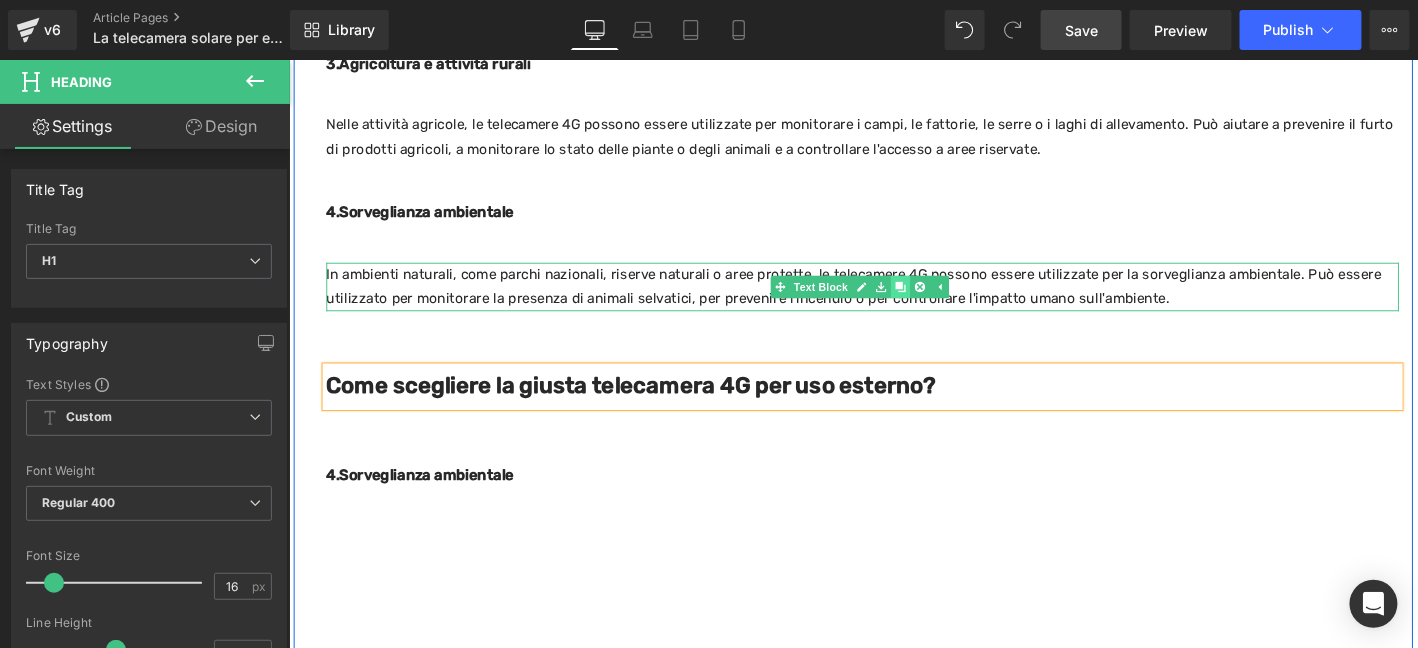 click 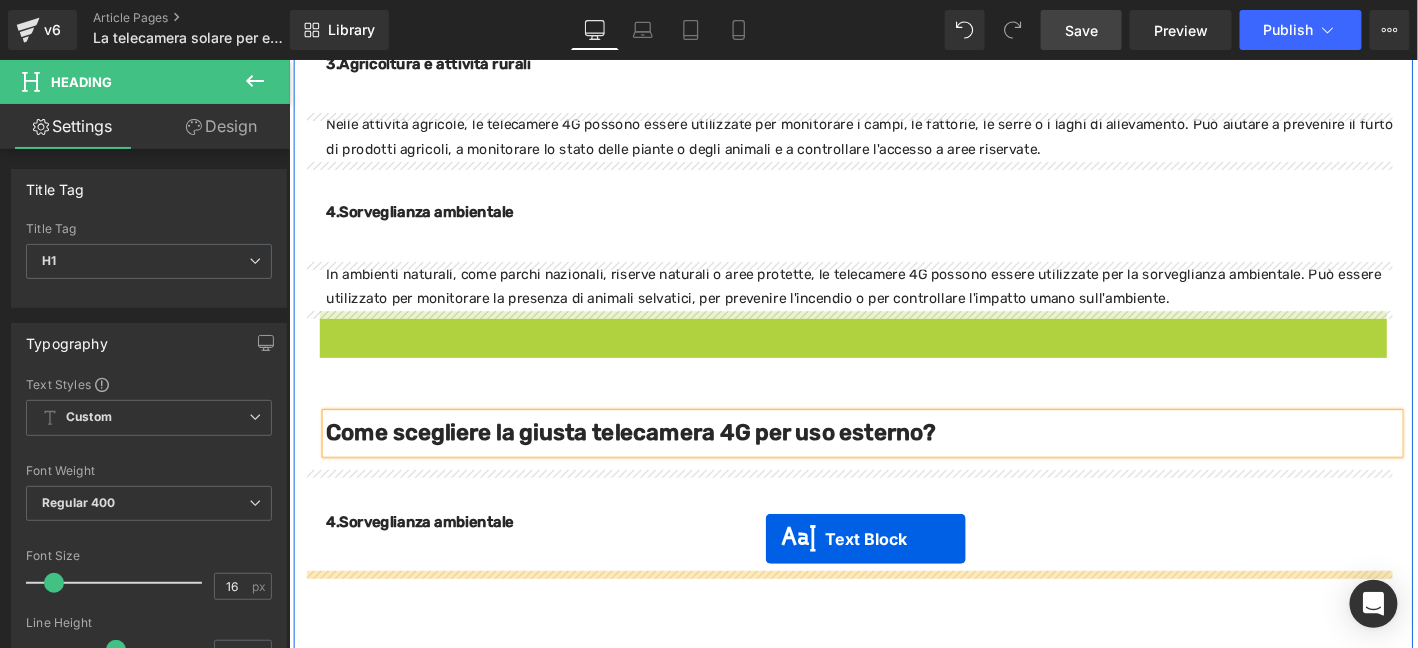 drag, startPoint x: 814, startPoint y: 532, endPoint x: 796, endPoint y: 573, distance: 44.777225 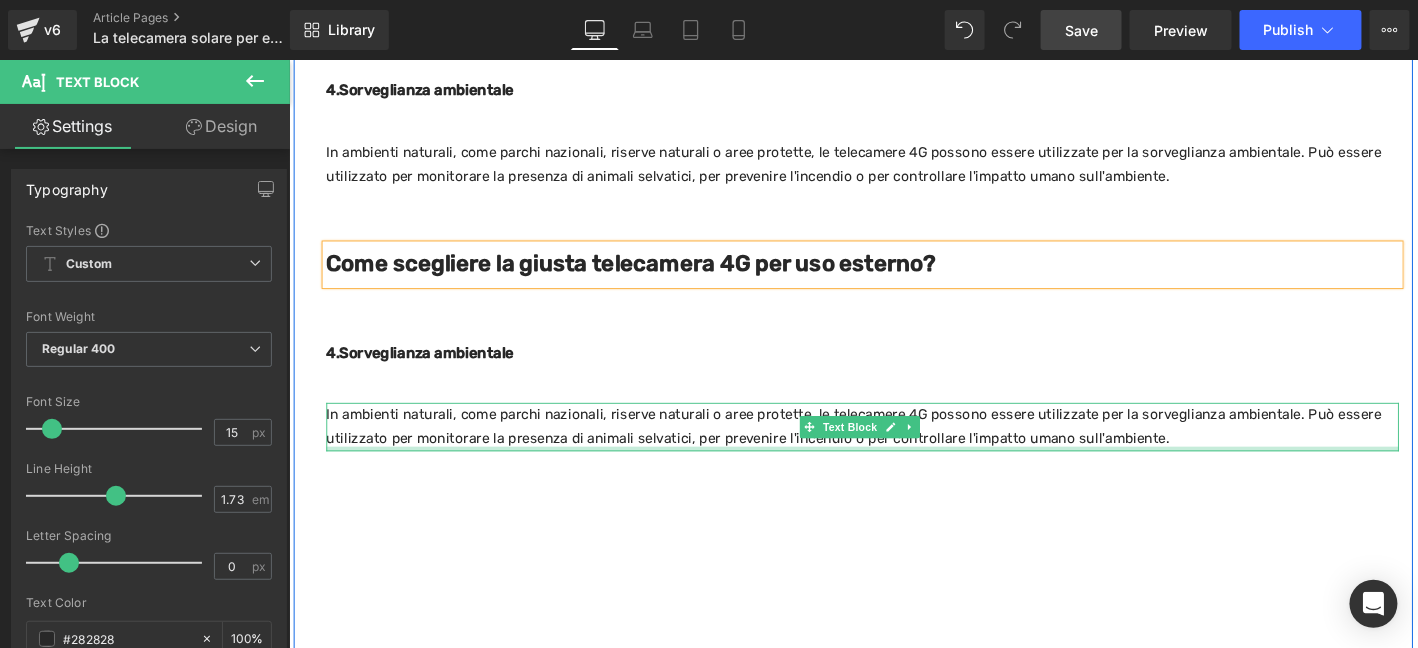 scroll, scrollTop: 2623, scrollLeft: 0, axis: vertical 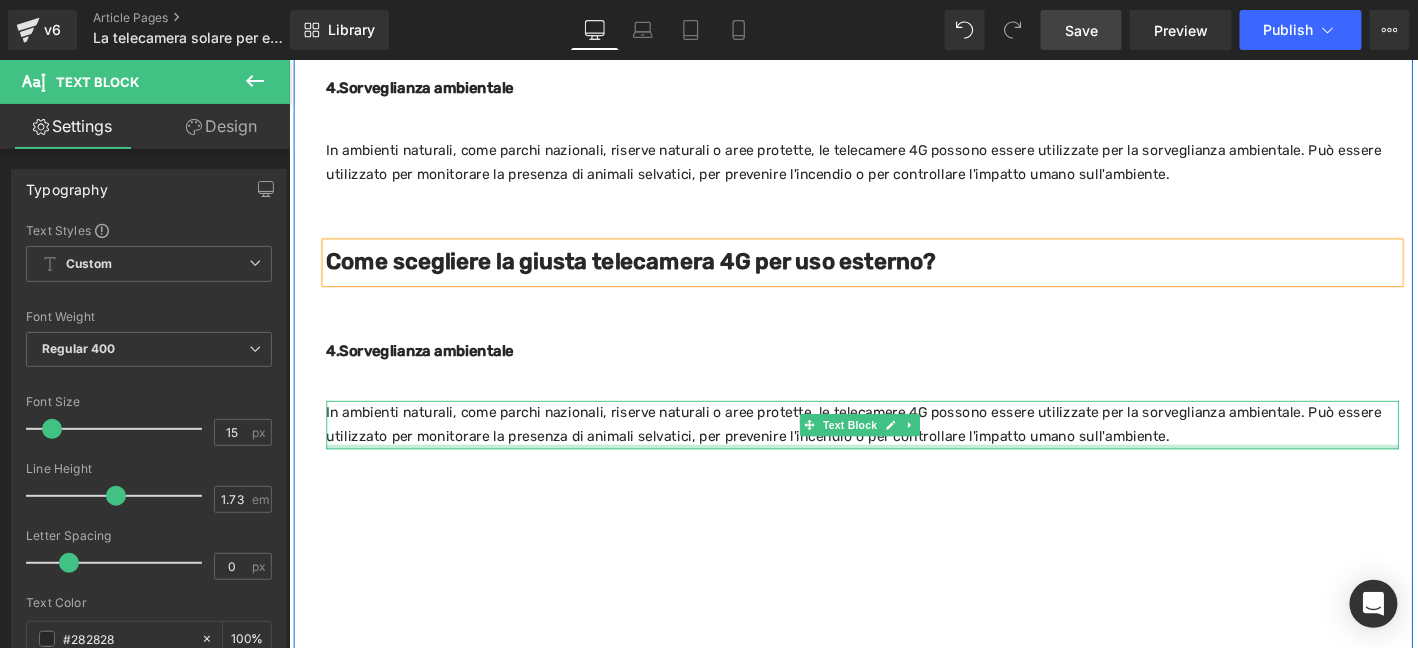 click on "Come funzionano le telecamere 4G per uso esterno?​
Heading
Le telecamere di sorveglianza 4G si basano sulla tecnologia delle reti cellulari 4G per trasmettere i dati video in tempo reale. Invece di dipendere da una connettività Wi-Fi o Ethernet, queste telecamere utilizzano una SIM card per connettersi alla rete mobile. Questo significa che possono essere installate praticamente ovunque, purché ci sia una copertura 4G sufficiente. La tecnologia 4G garantisce una connettività stabile e veloce, consentendo di visualizzare i flussi video in alta definizione senza interruzioni o ritardi significativi.
Text Block         I principali vantaggi delle telecamere 4G per uso esterno​ Heading         1.Flessibilità nell'installazione: Heading         Text Block         1.Connettività 4G: ovunque, in qualsiasi momento Heading         Text Block         2.Sorveglianza in tempo reale da qualsiasi parte Heading         Text Block         Heading         Text Block" at bounding box center [893, -758] 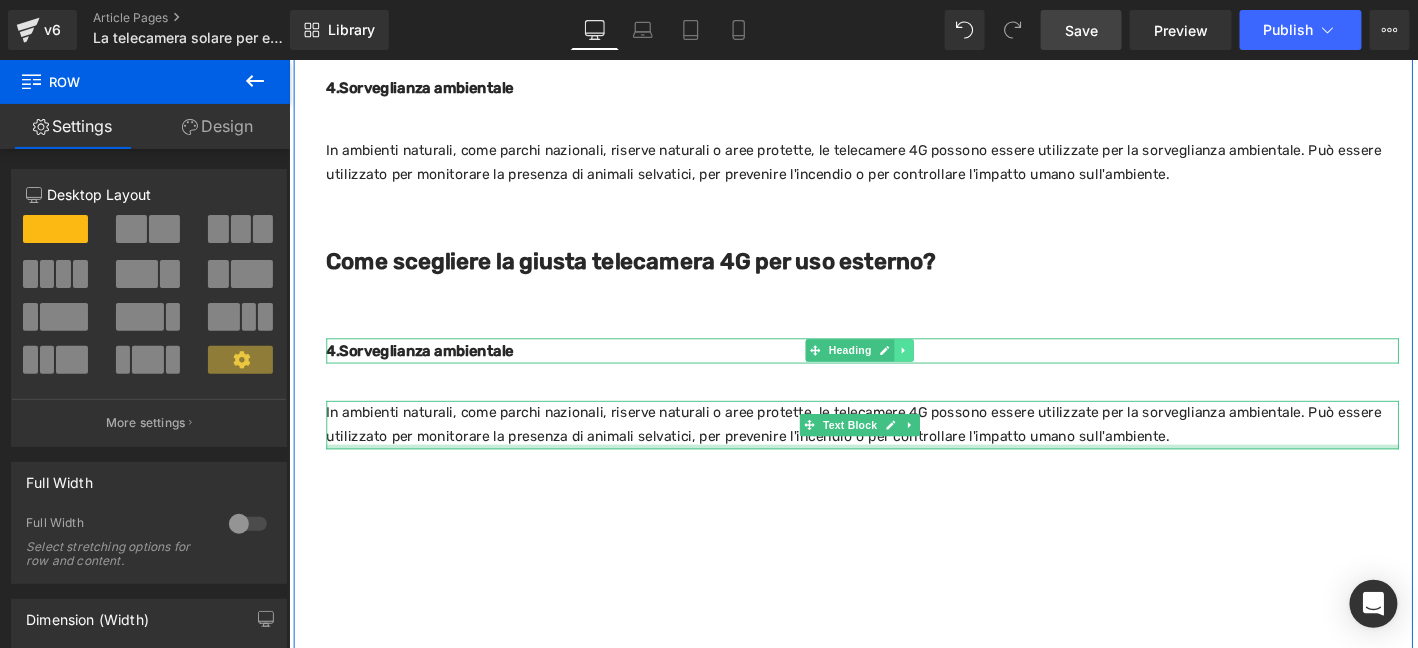 click 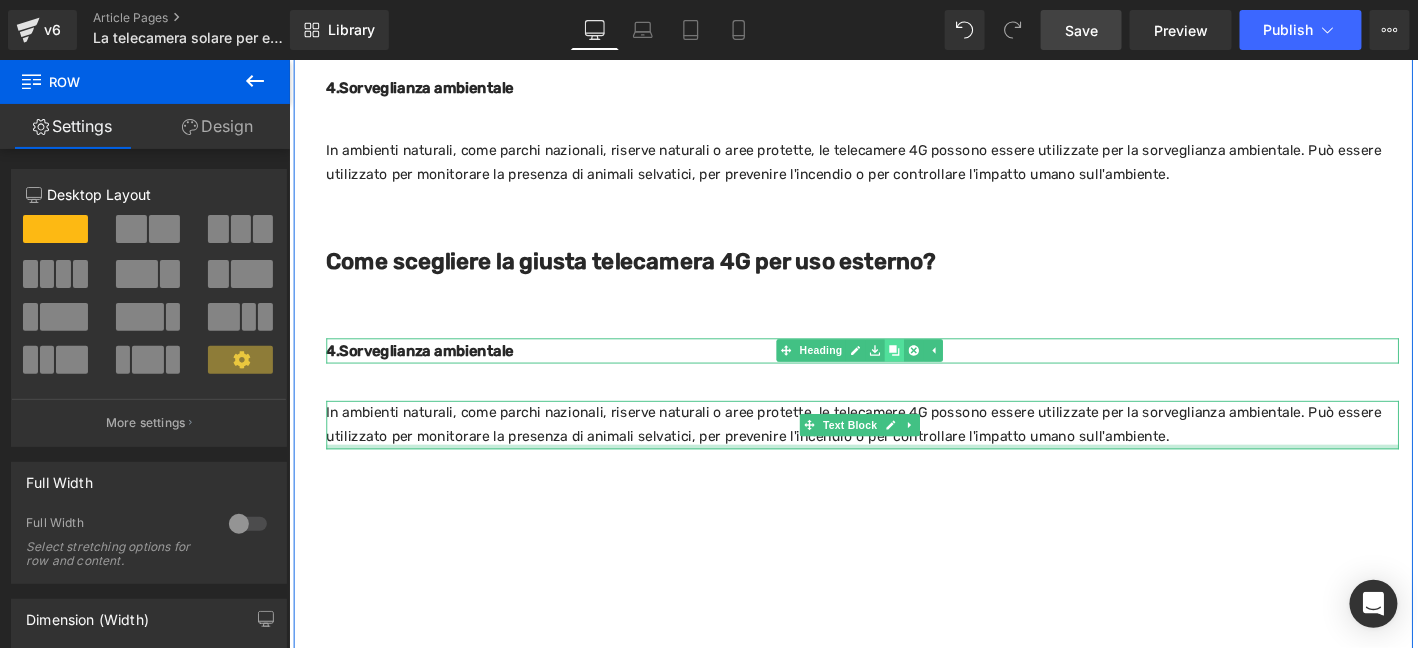 click 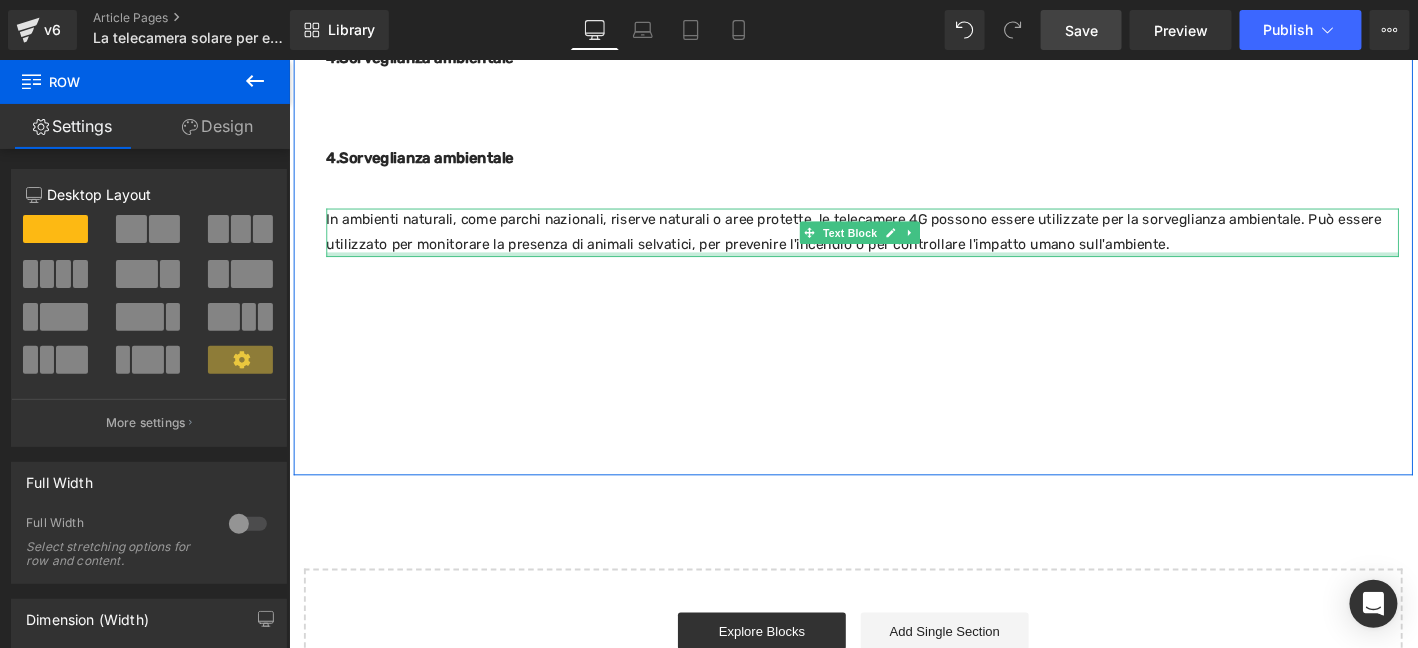 scroll, scrollTop: 2947, scrollLeft: 0, axis: vertical 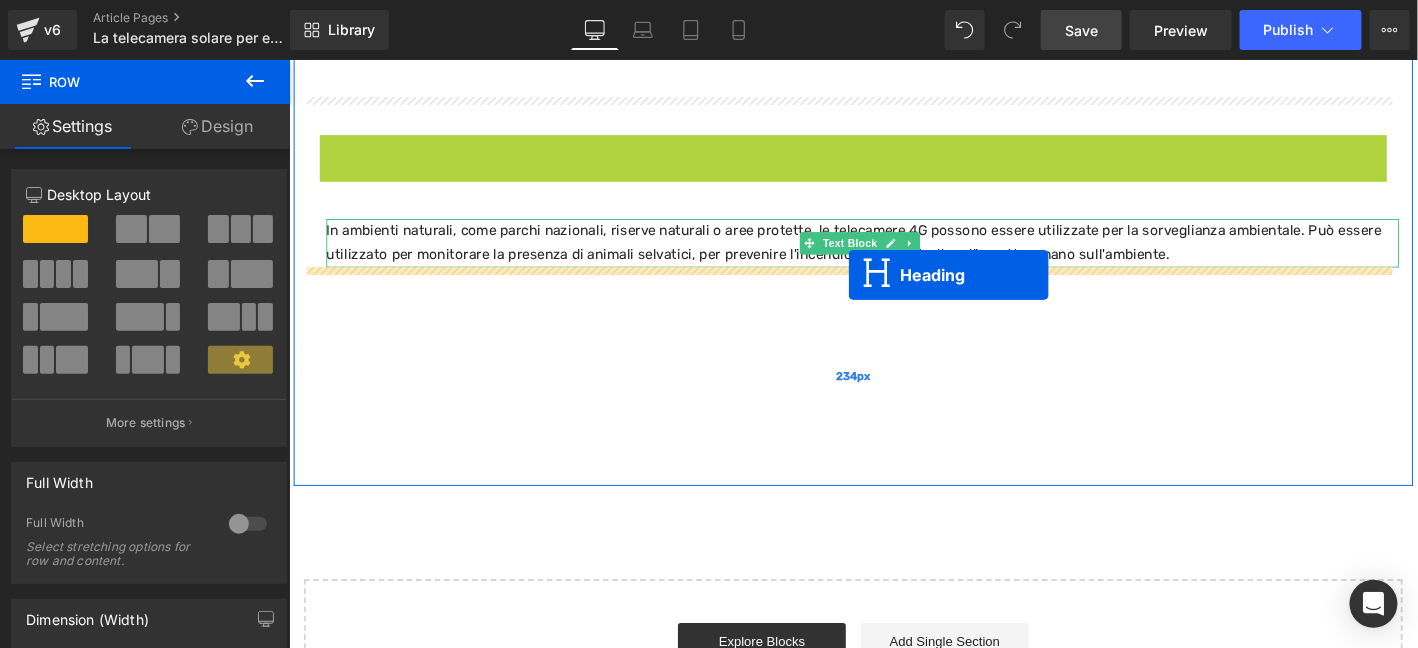 drag, startPoint x: 883, startPoint y: 154, endPoint x: 888, endPoint y: 290, distance: 136.09187 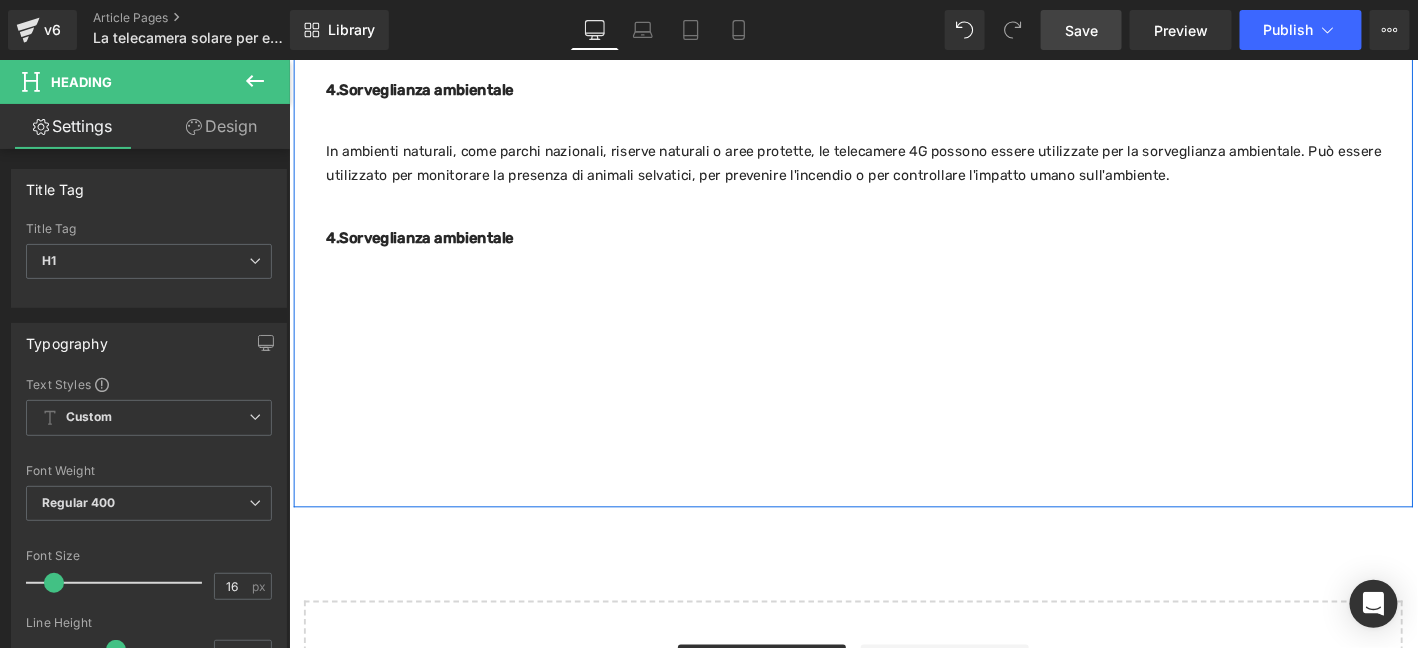 scroll, scrollTop: 2815, scrollLeft: 0, axis: vertical 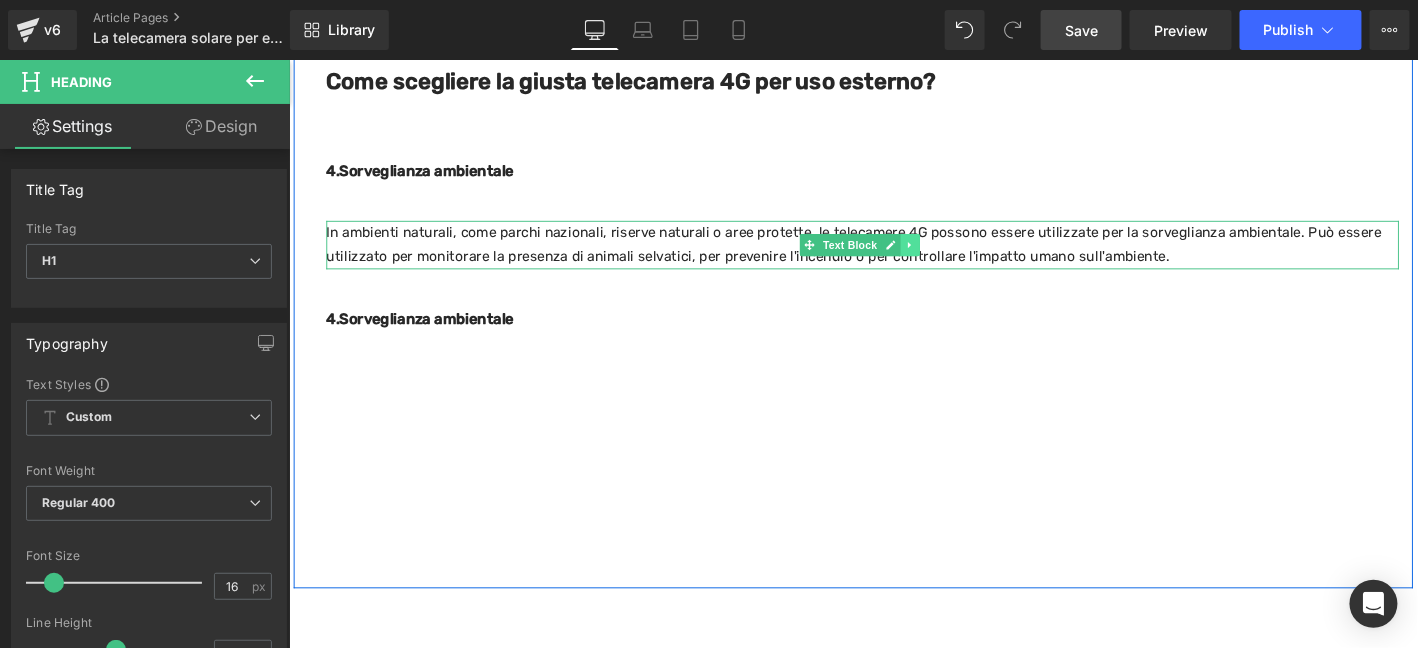 click 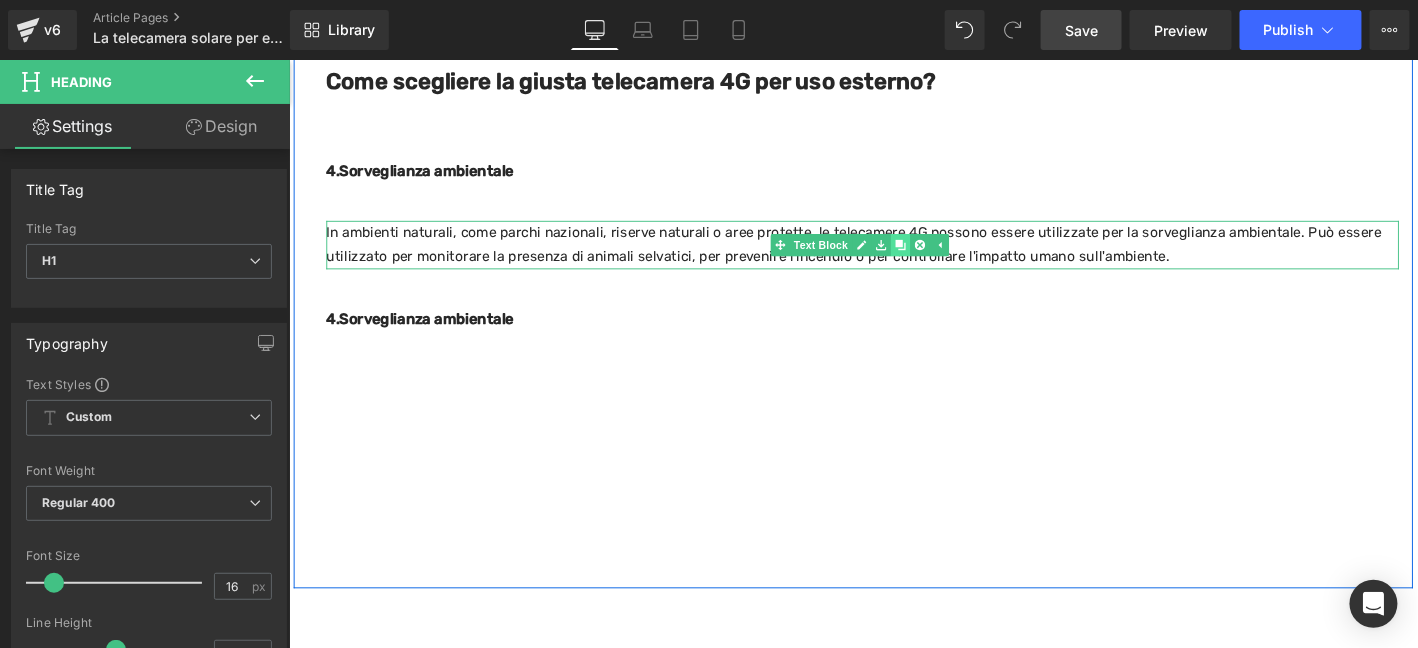 click at bounding box center (943, 258) 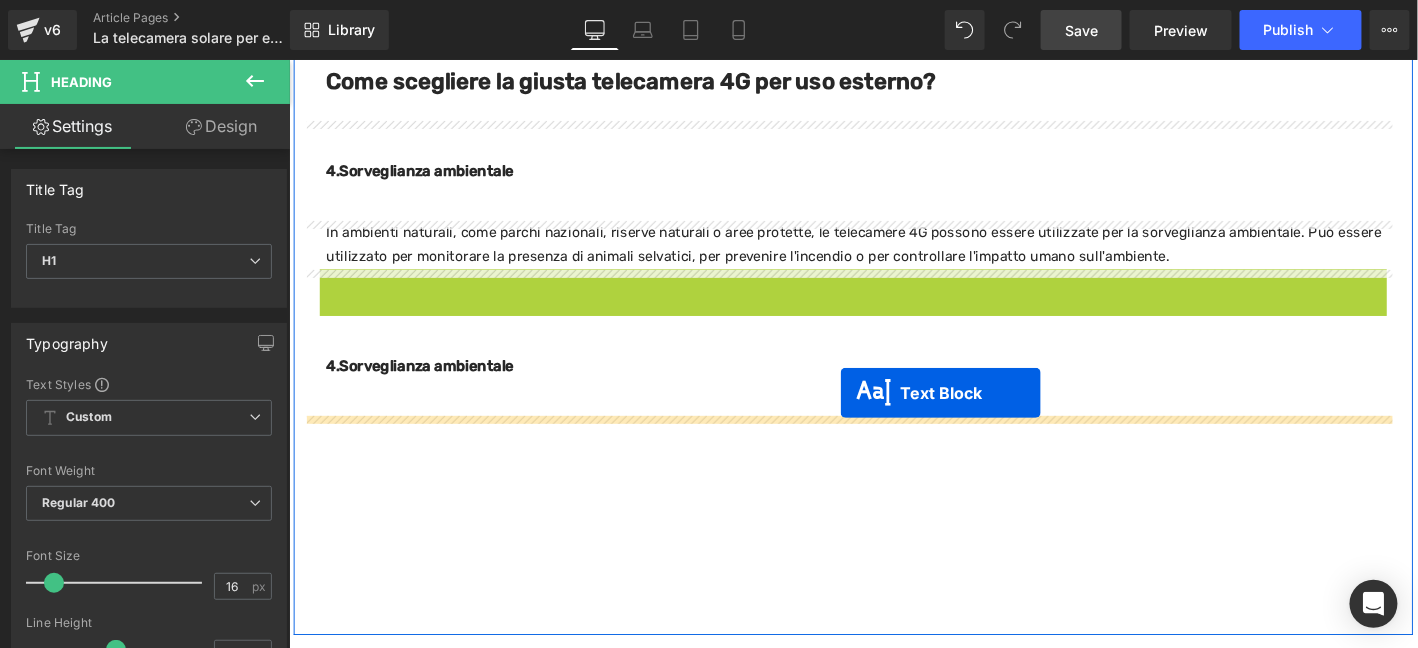 drag, startPoint x: 879, startPoint y: 374, endPoint x: 879, endPoint y: 416, distance: 42 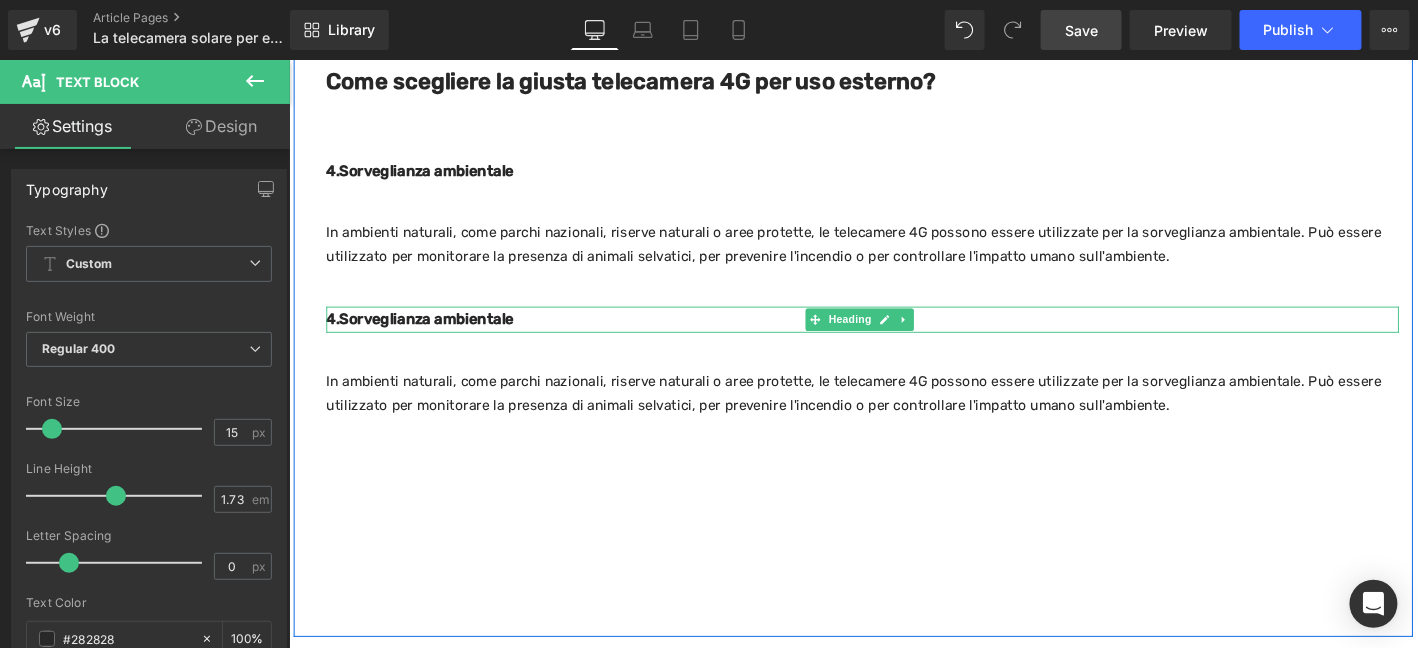 click 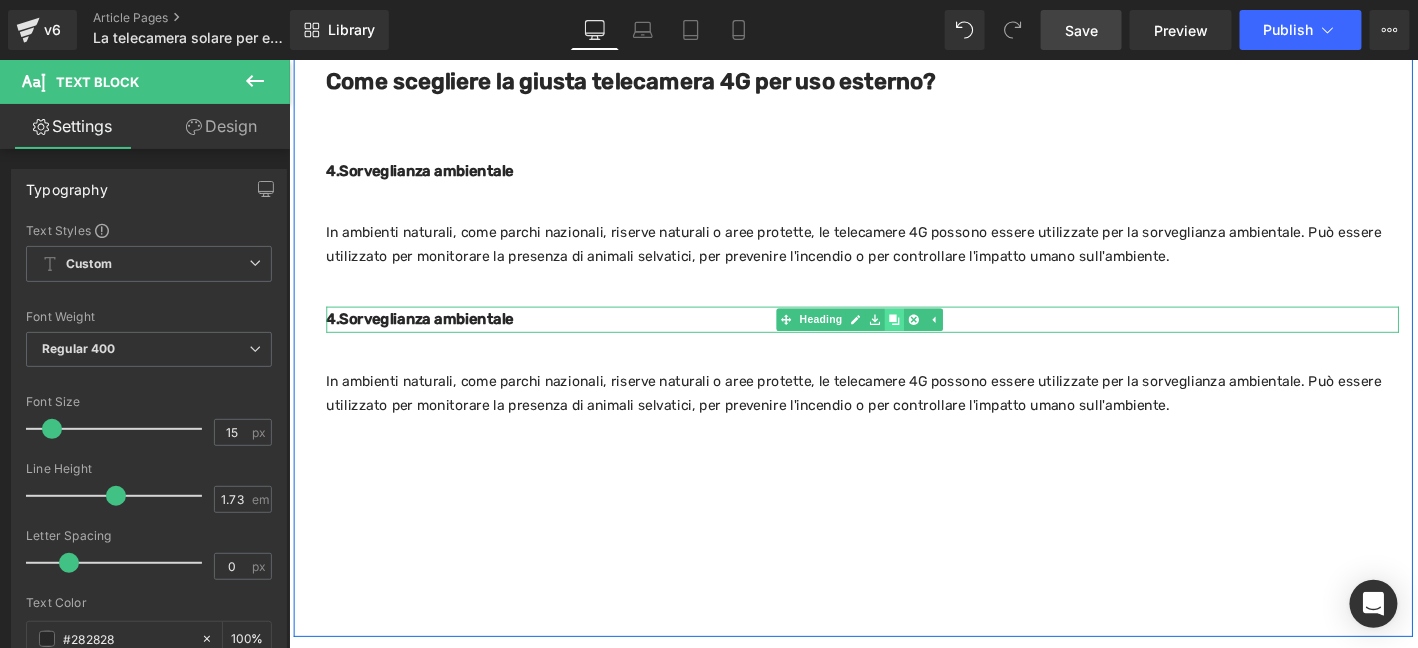 click 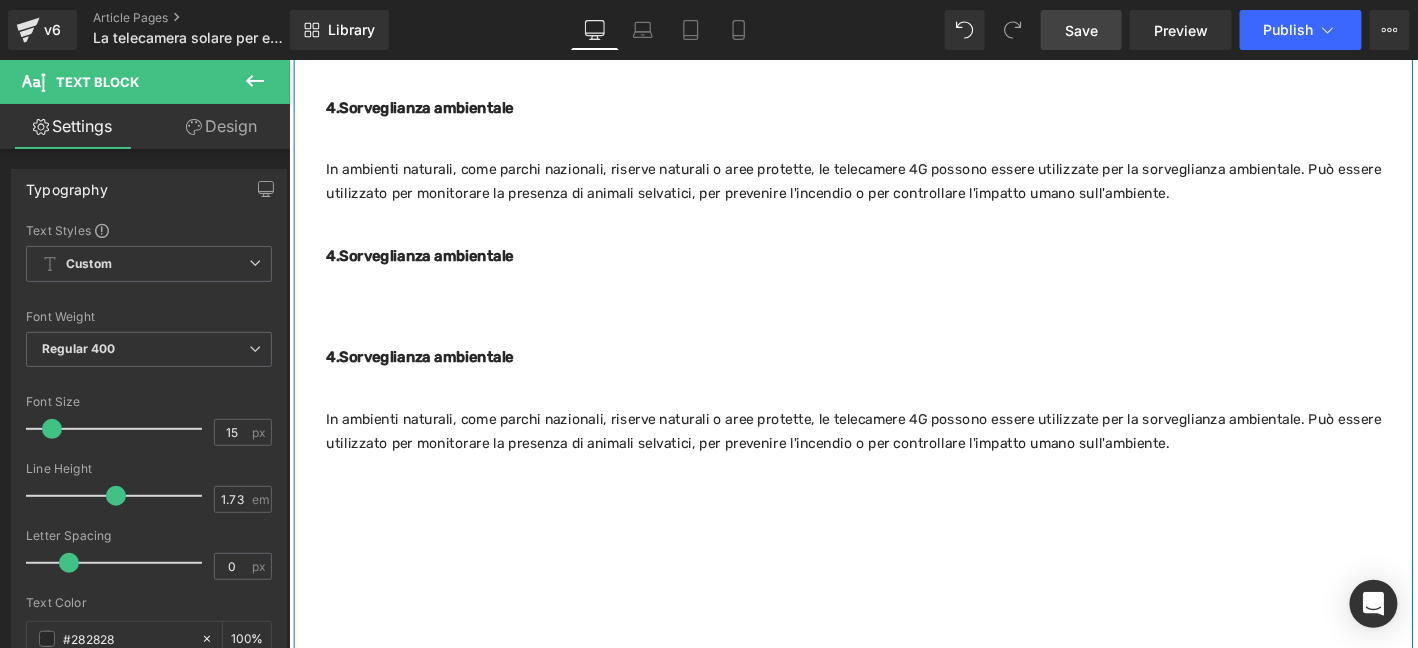 scroll, scrollTop: 2874, scrollLeft: 0, axis: vertical 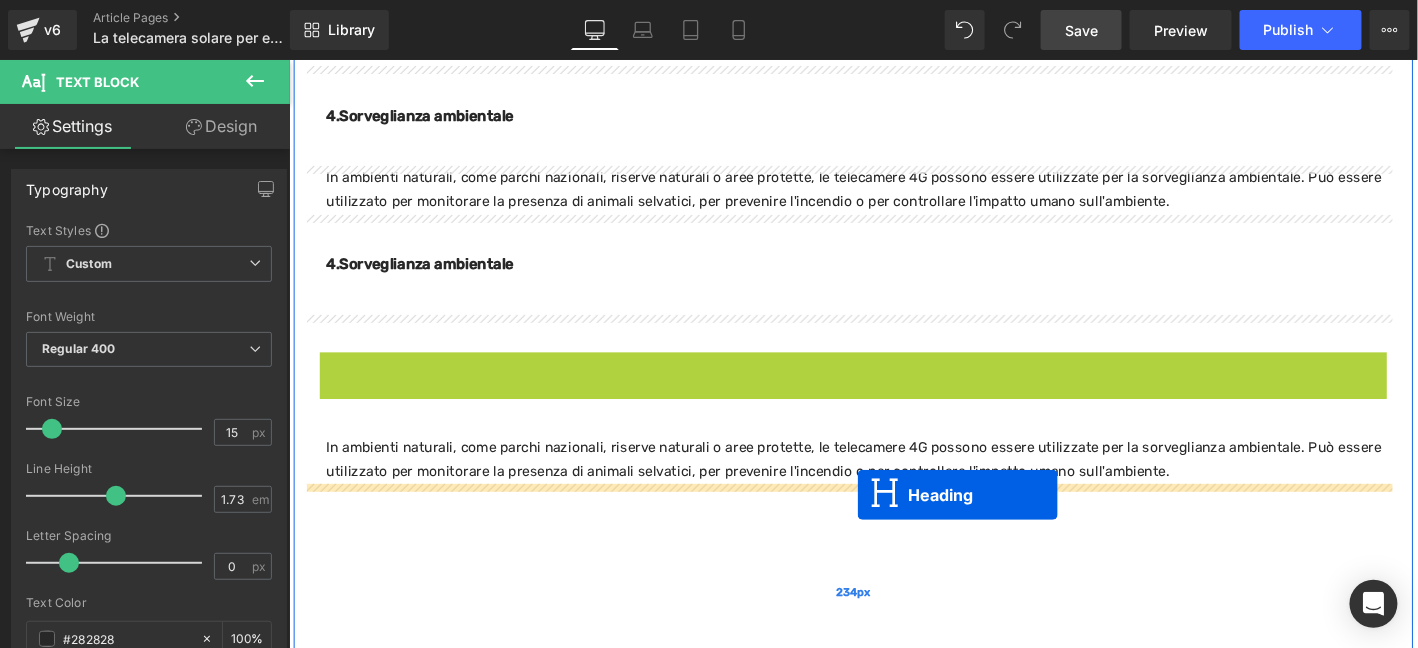 drag, startPoint x: 897, startPoint y: 503, endPoint x: 897, endPoint y: 525, distance: 22 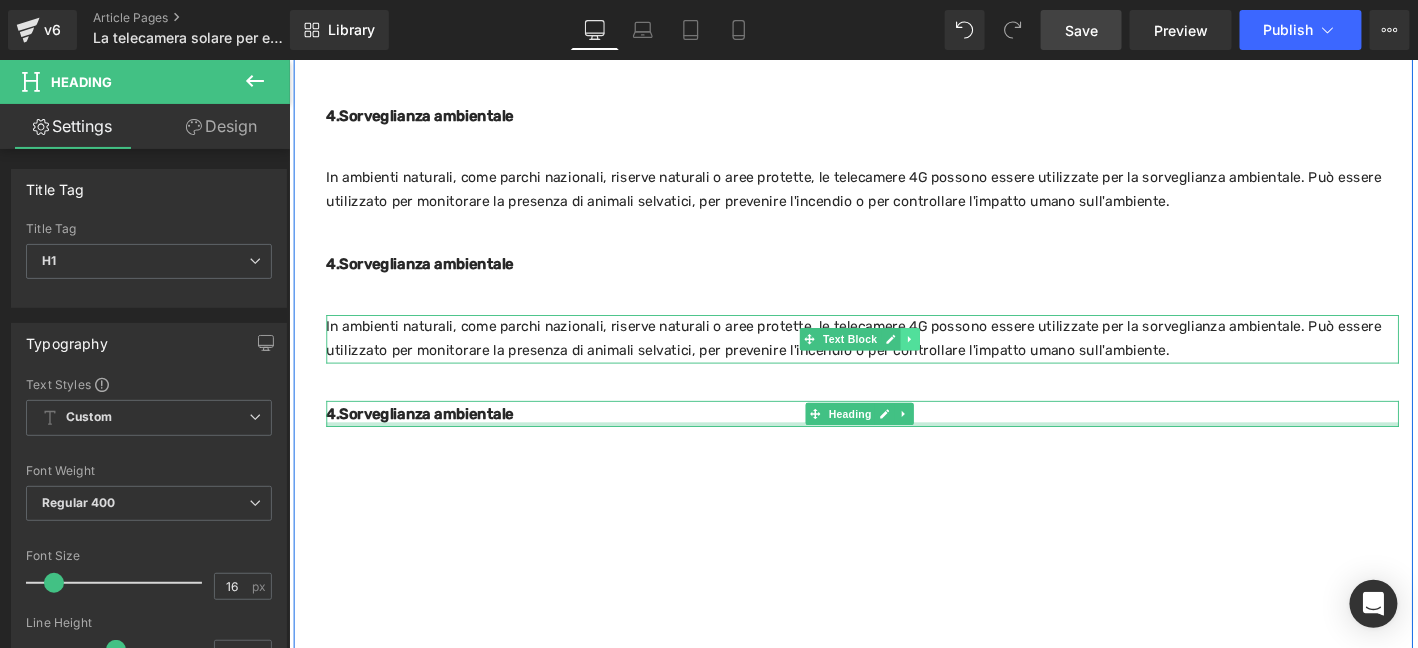 click 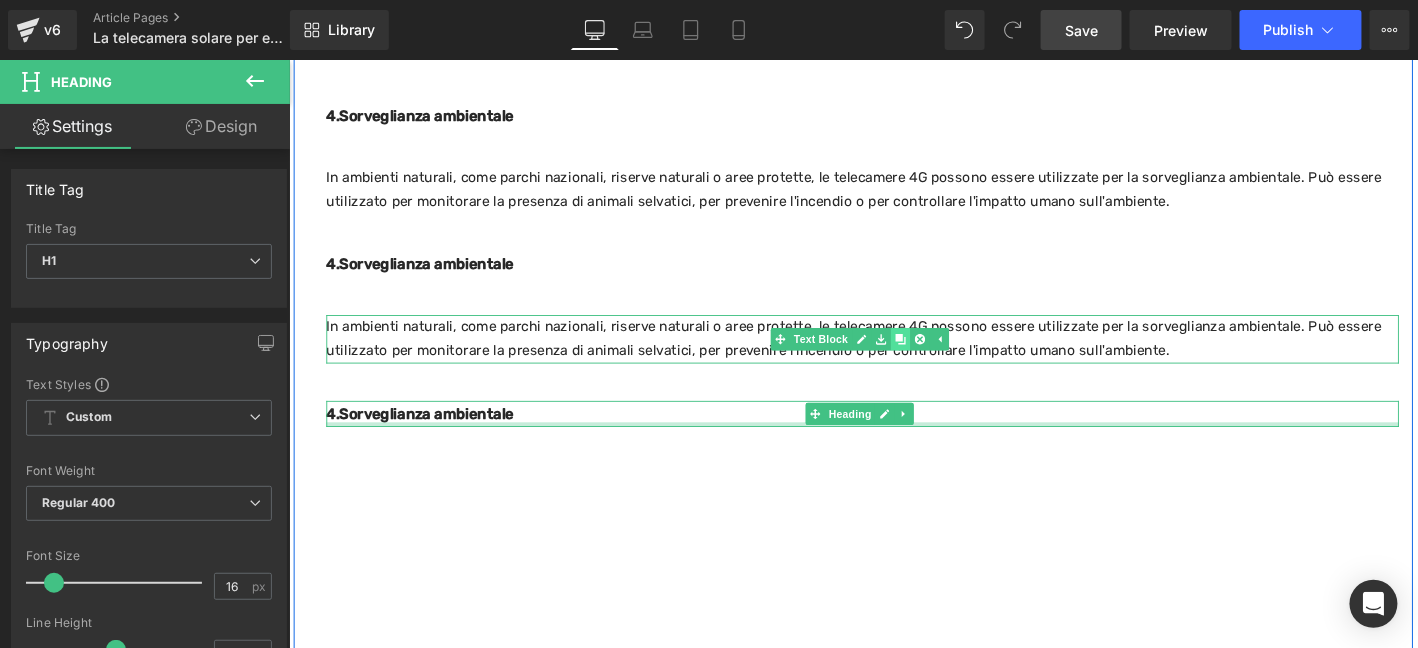 click at bounding box center (943, 359) 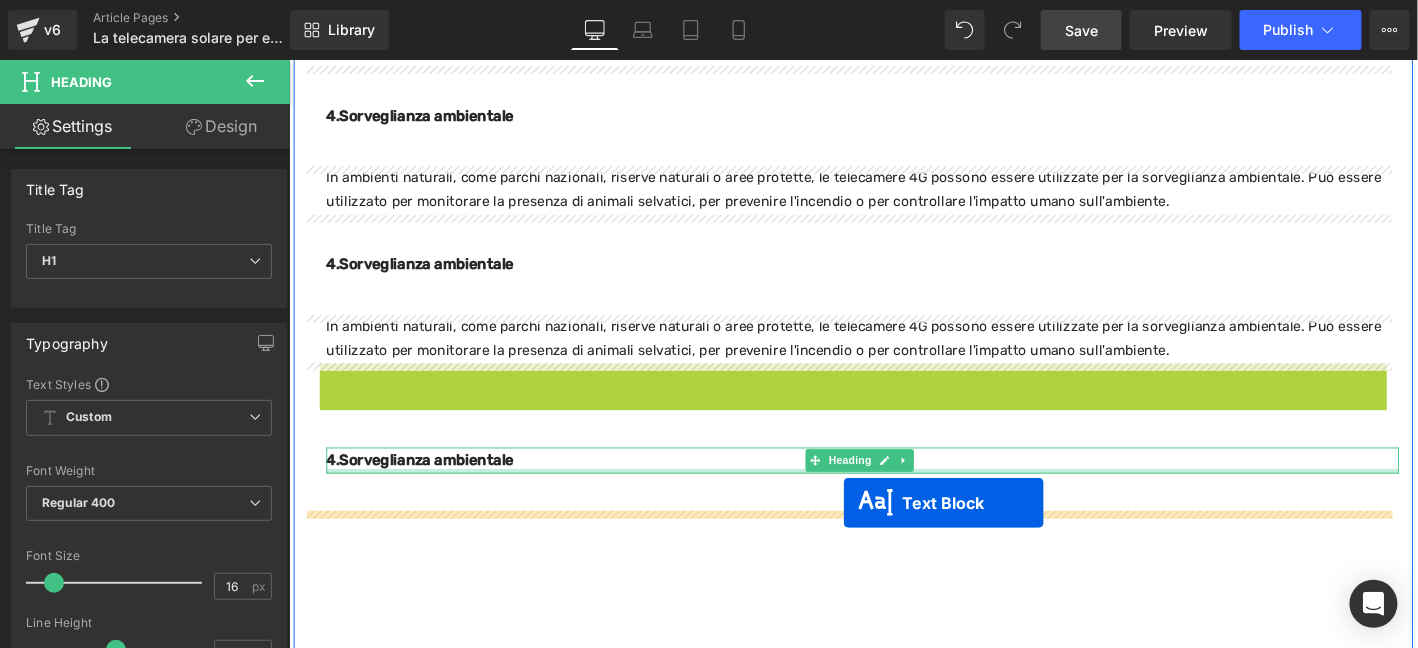 drag, startPoint x: 894, startPoint y: 409, endPoint x: 882, endPoint y: 534, distance: 125.57468 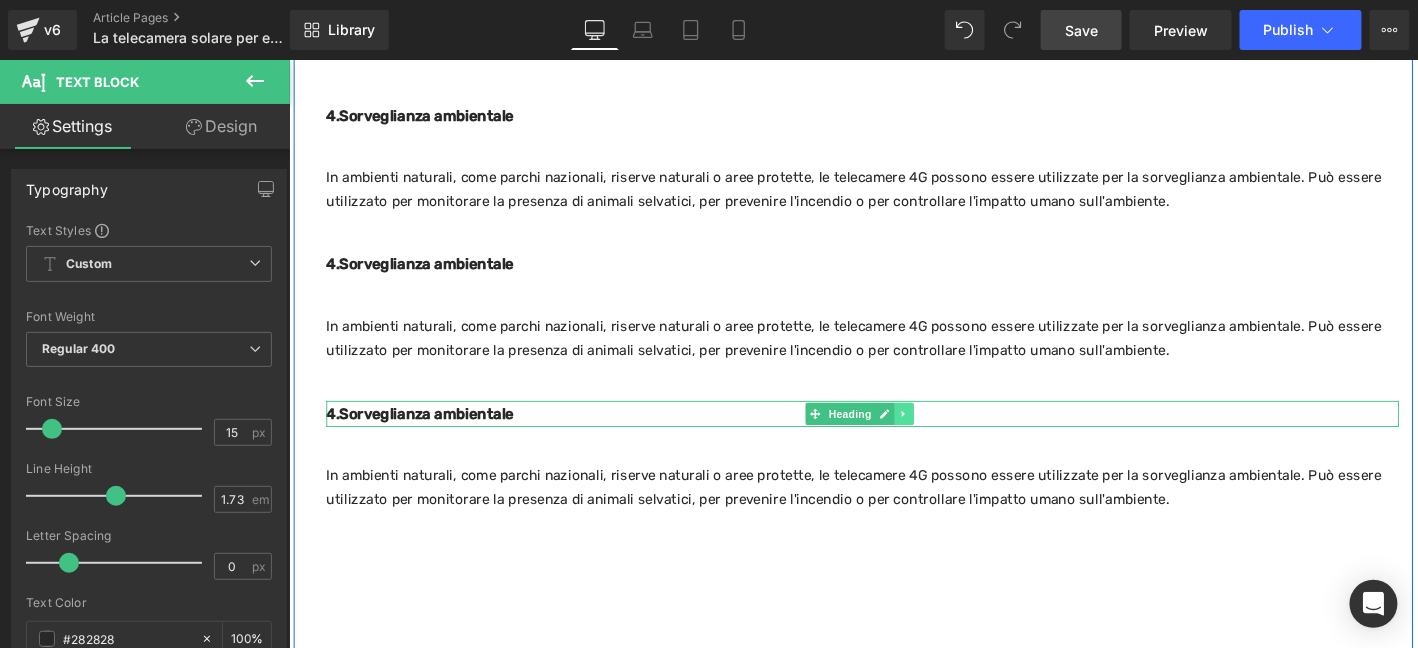 click at bounding box center [947, 439] 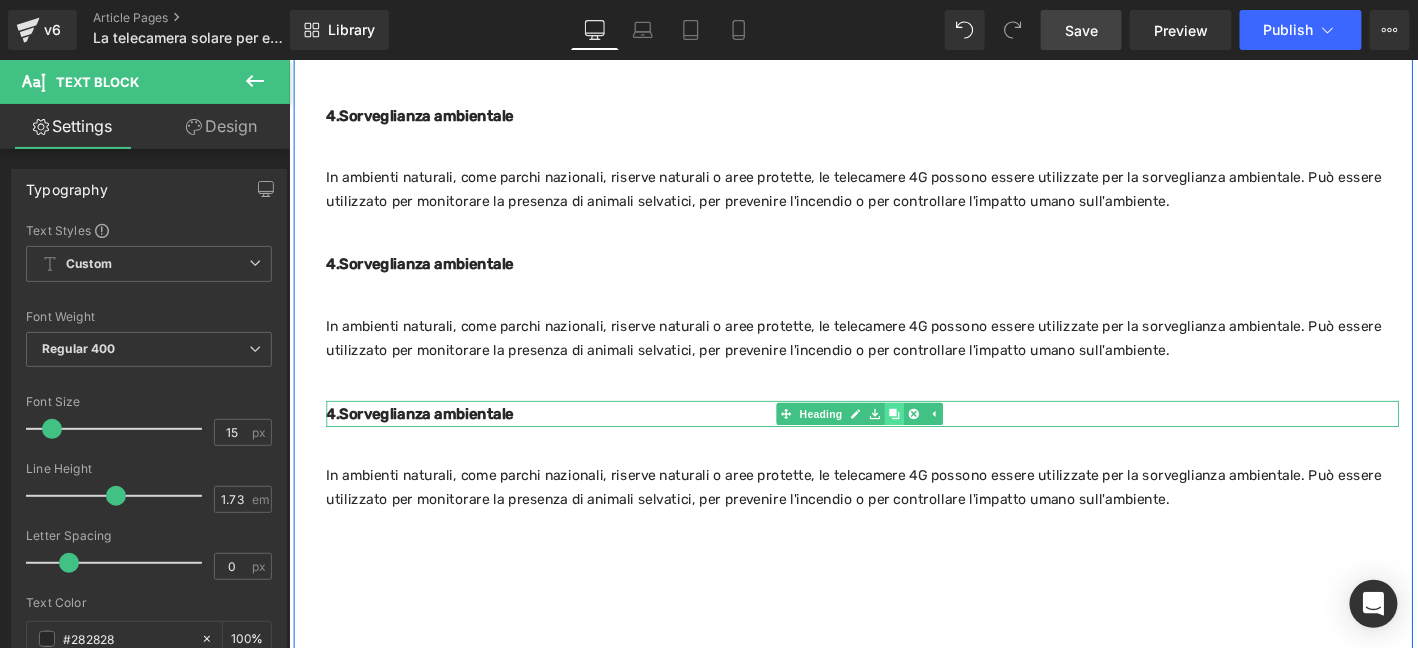 click 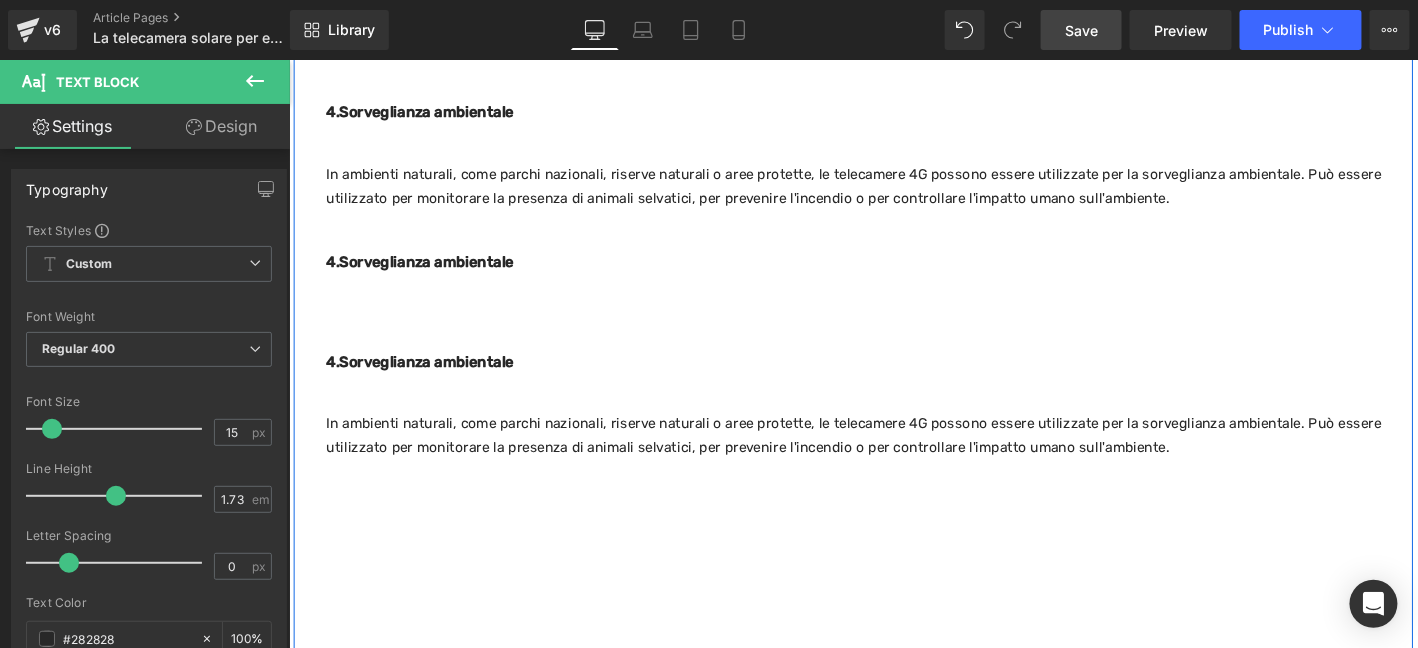 scroll, scrollTop: 3033, scrollLeft: 0, axis: vertical 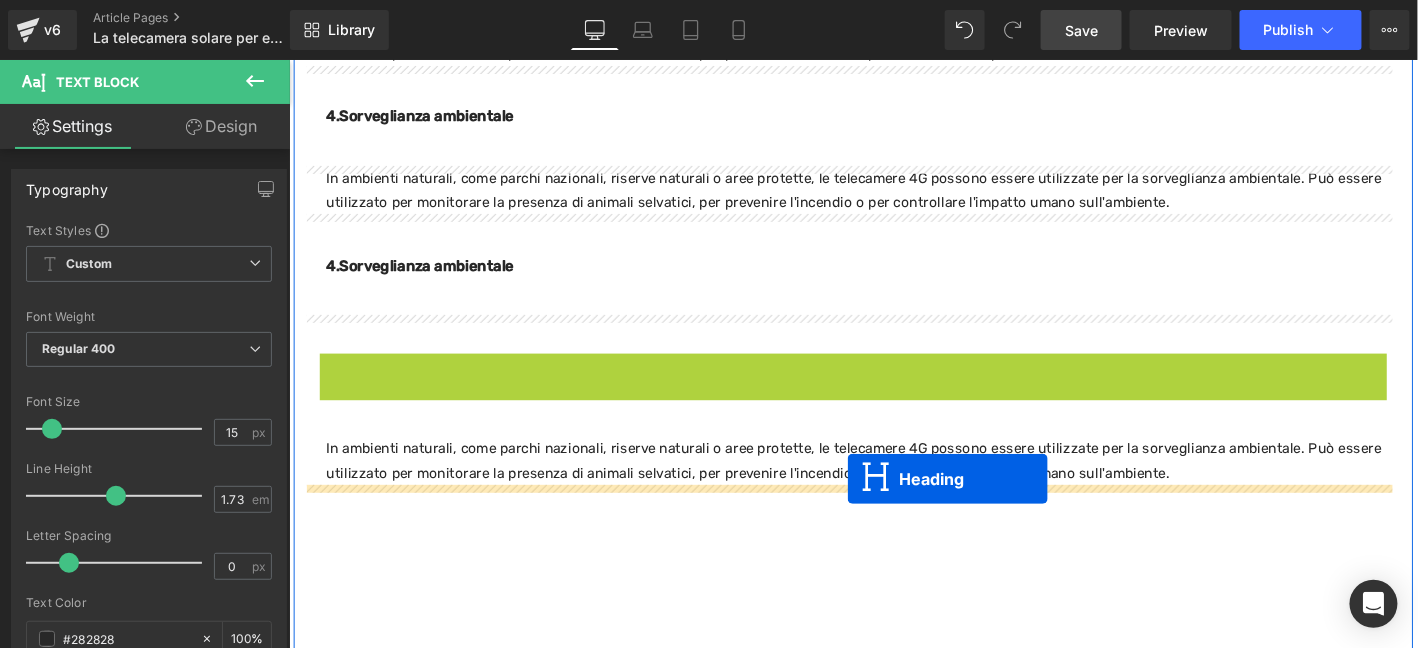 drag, startPoint x: 894, startPoint y: 424, endPoint x: 887, endPoint y: 509, distance: 85.28775 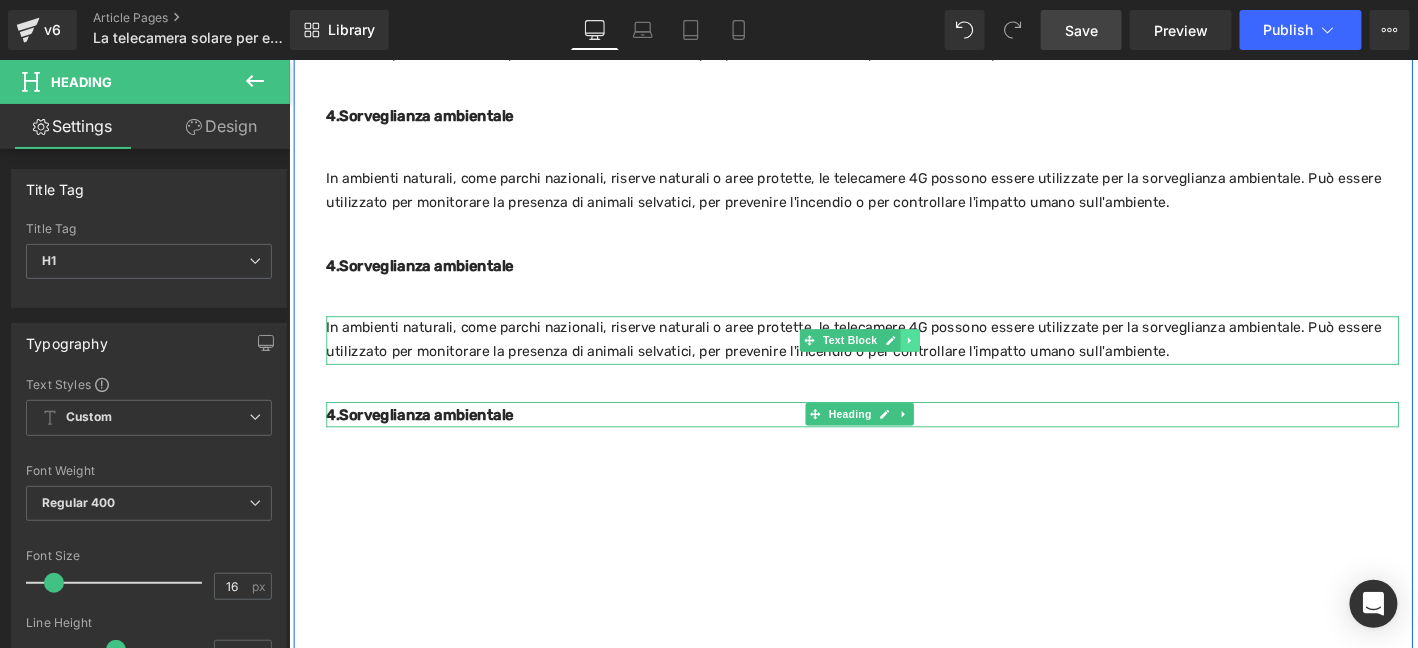 click at bounding box center (953, 360) 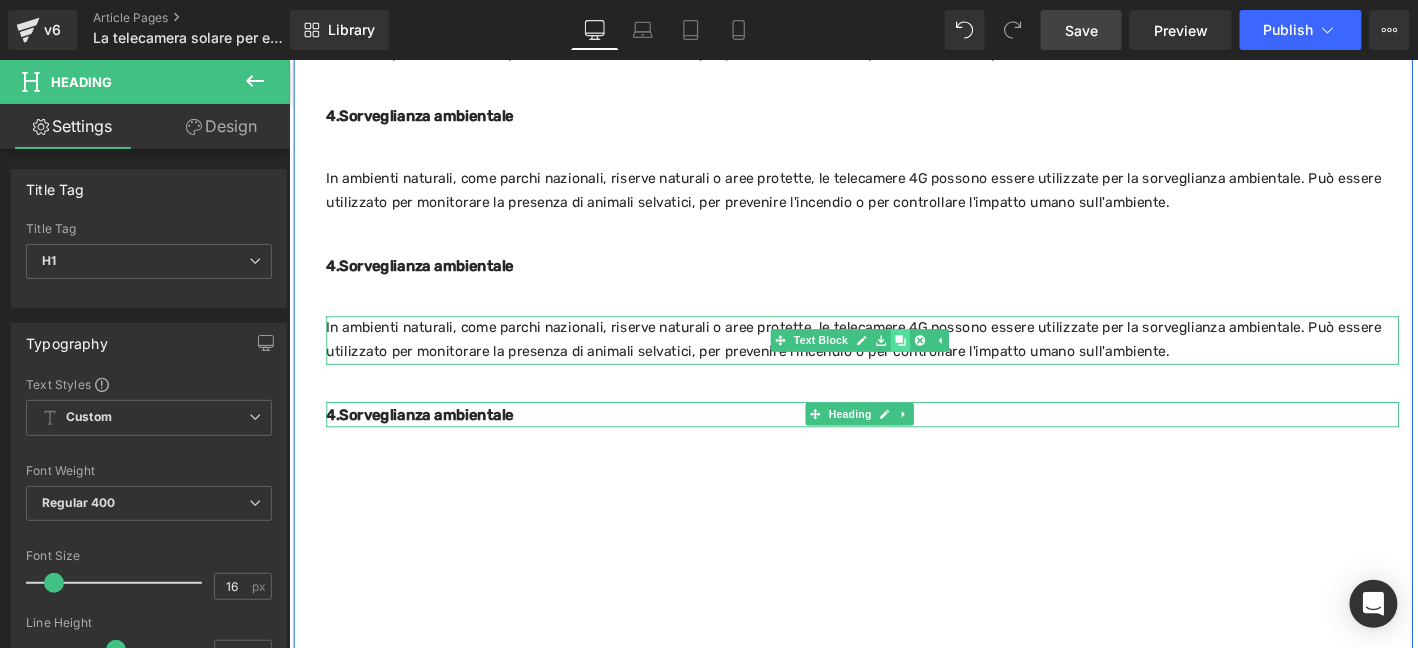 click at bounding box center (943, 360) 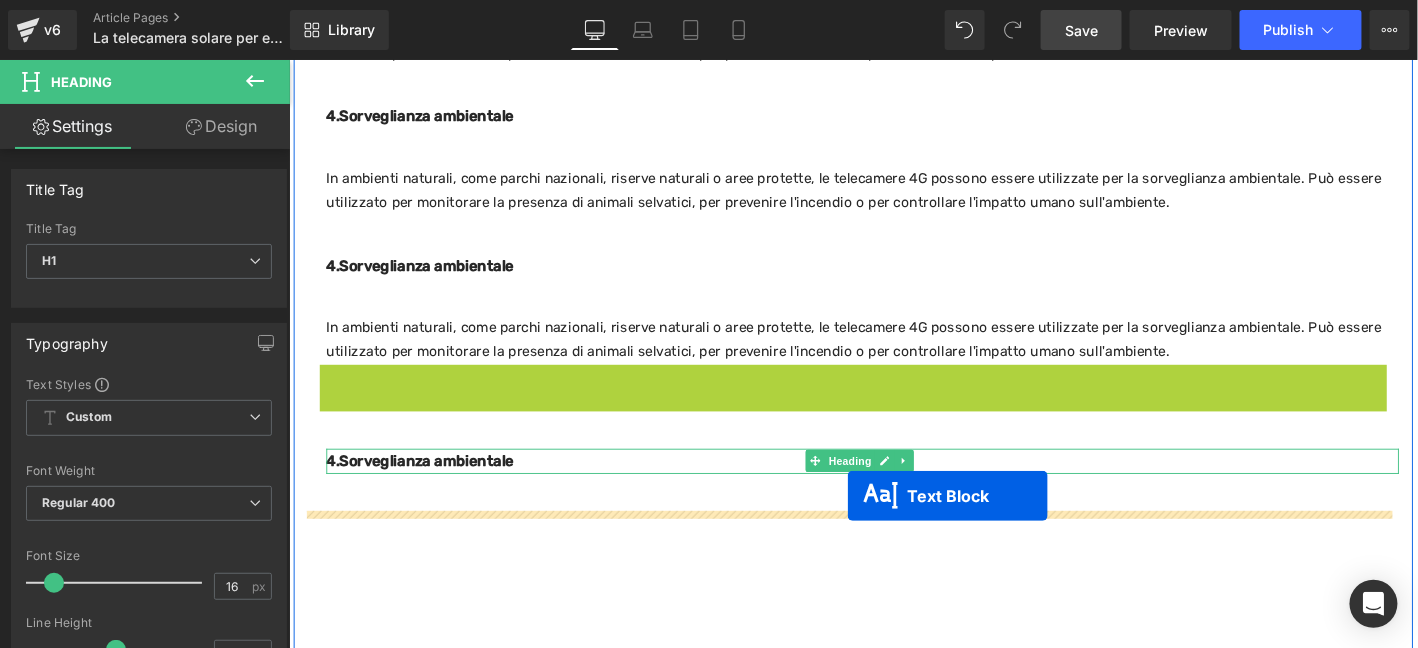 drag, startPoint x: 890, startPoint y: 414, endPoint x: 887, endPoint y: 526, distance: 112.04017 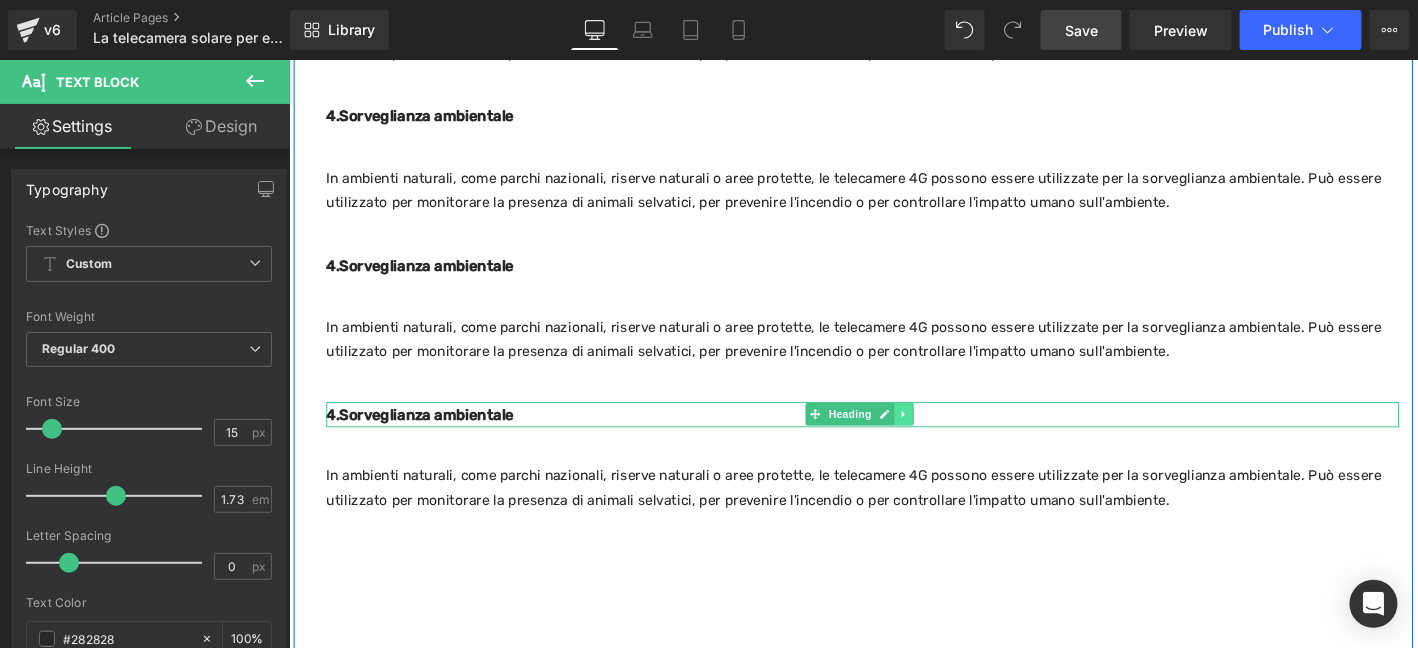 click at bounding box center (947, 439) 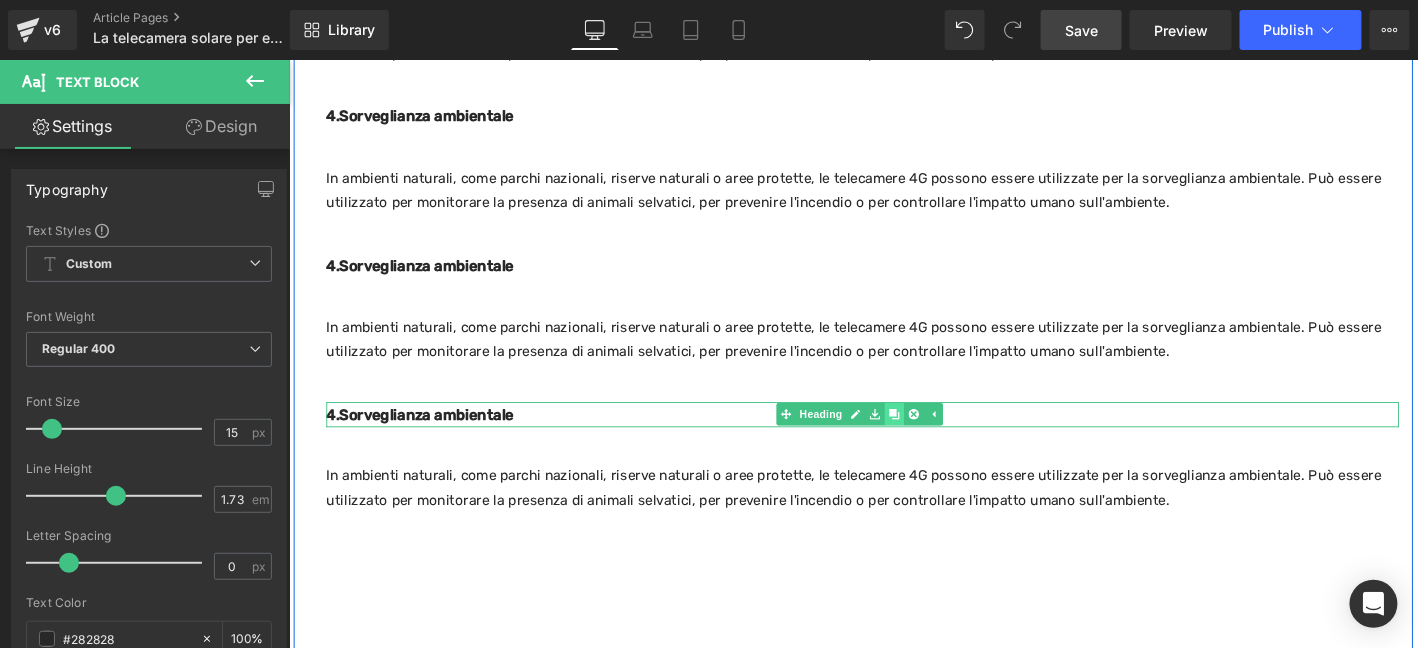 click 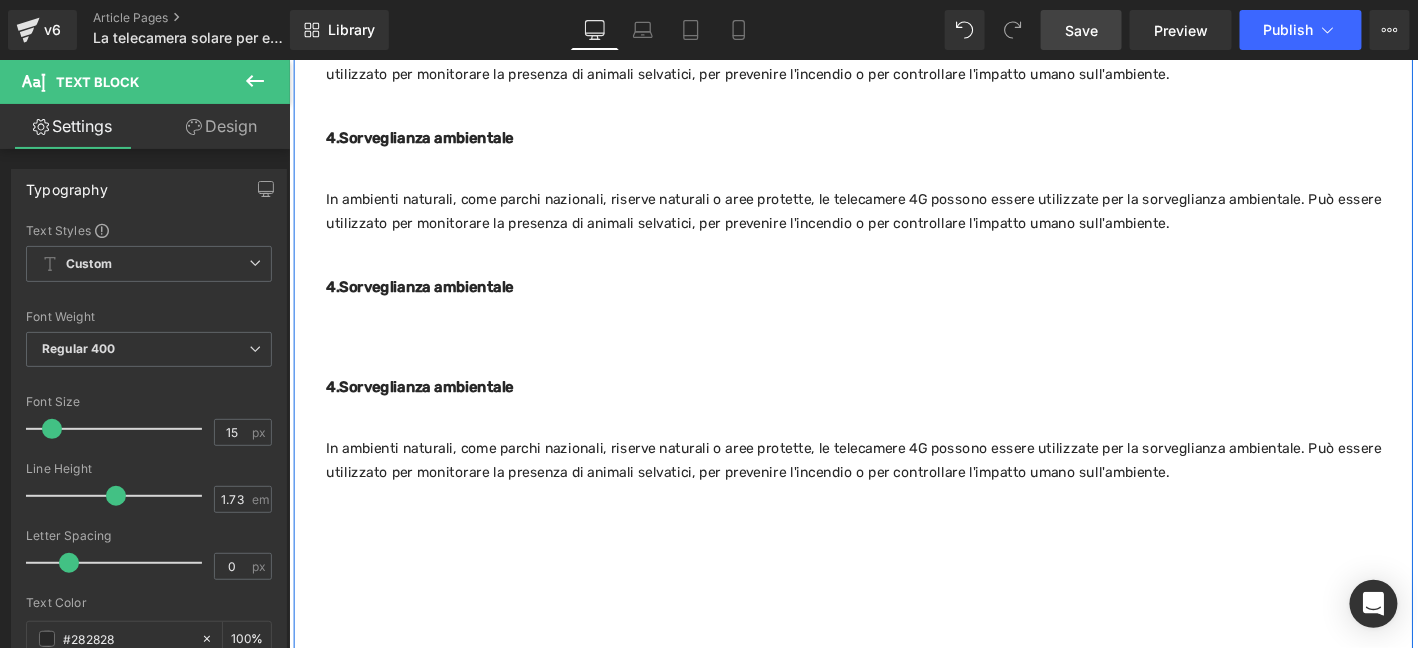 scroll, scrollTop: 3160, scrollLeft: 0, axis: vertical 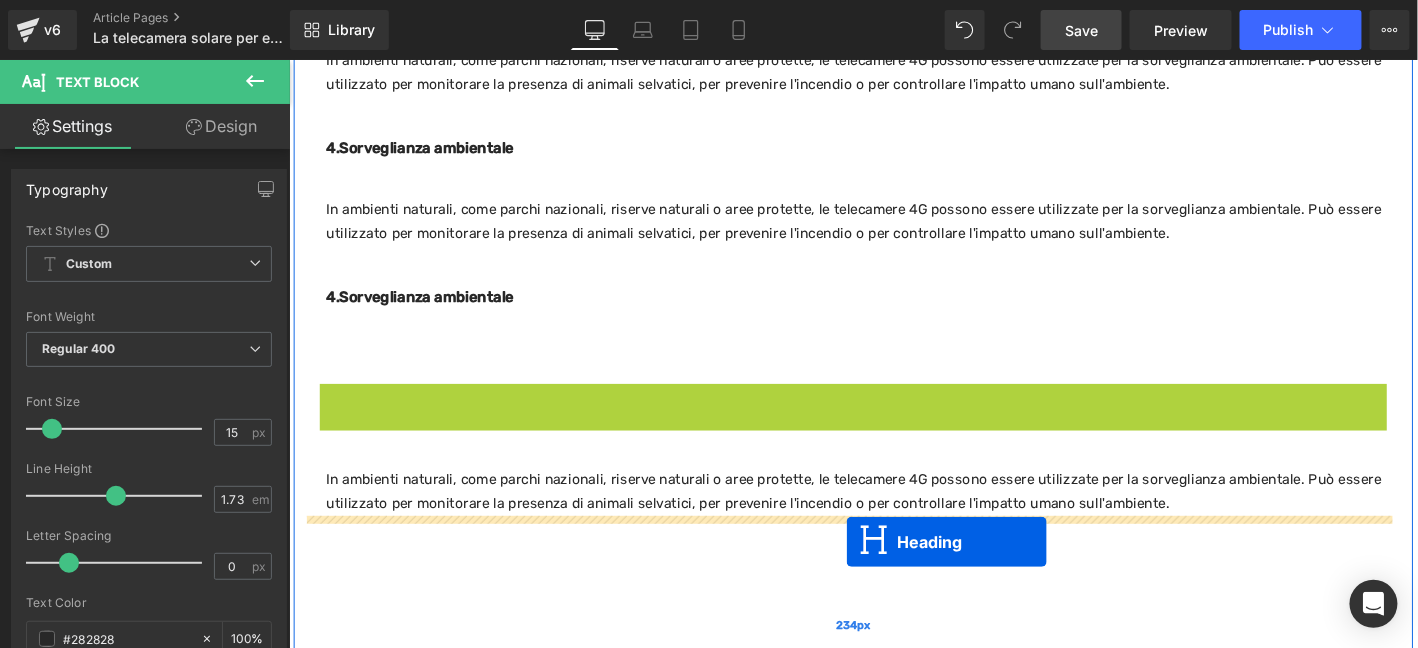 drag, startPoint x: 885, startPoint y: 428, endPoint x: 885, endPoint y: 575, distance: 147 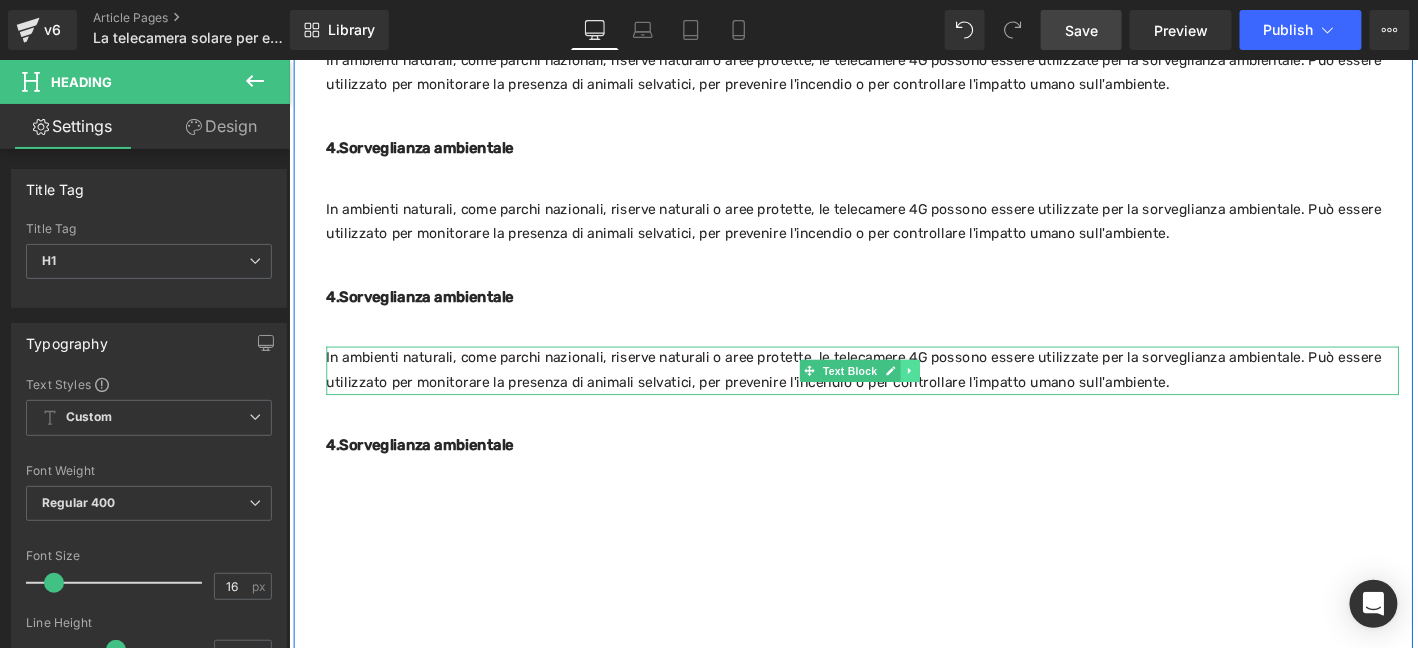 click at bounding box center (953, 392) 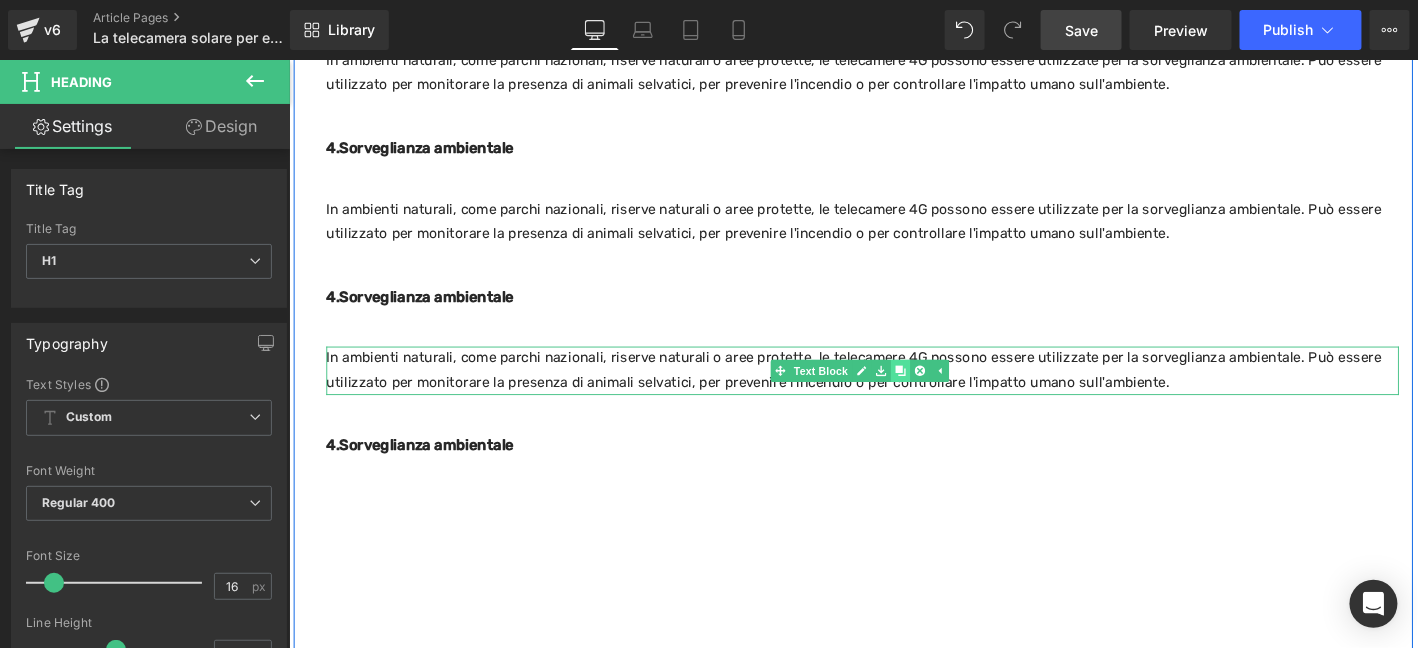 click 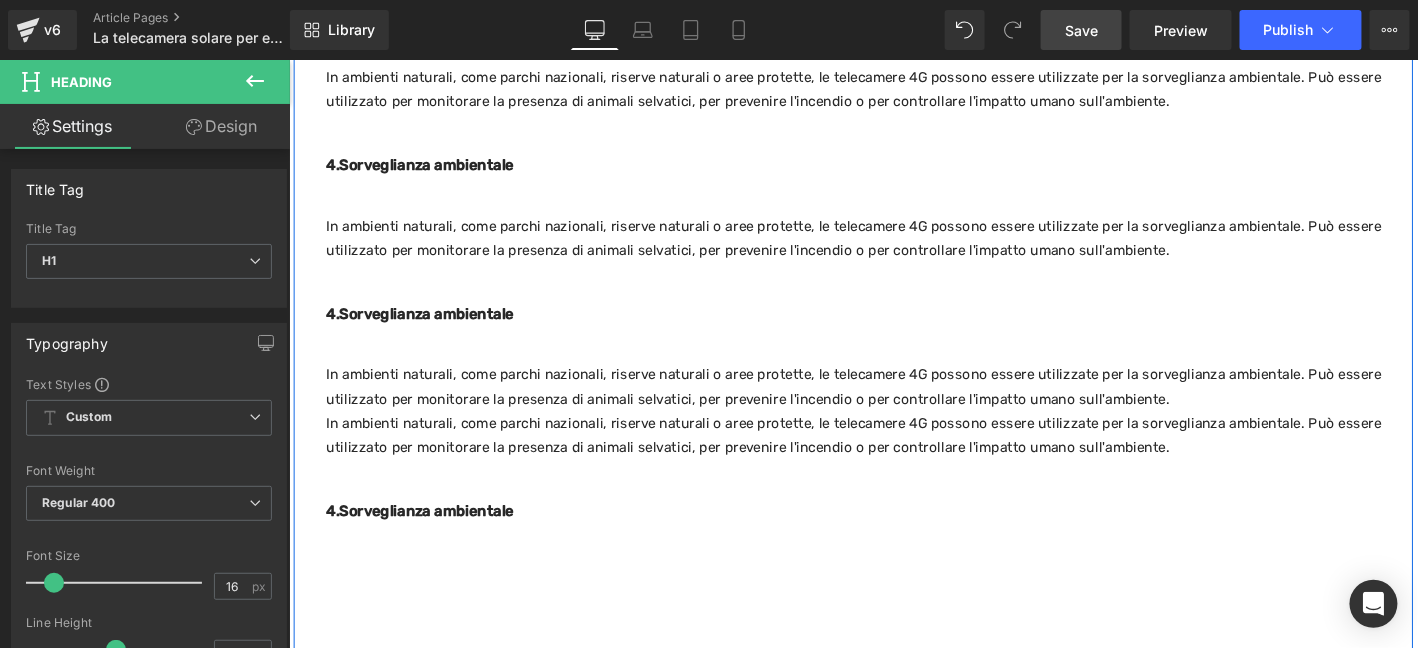scroll, scrollTop: 3138, scrollLeft: 0, axis: vertical 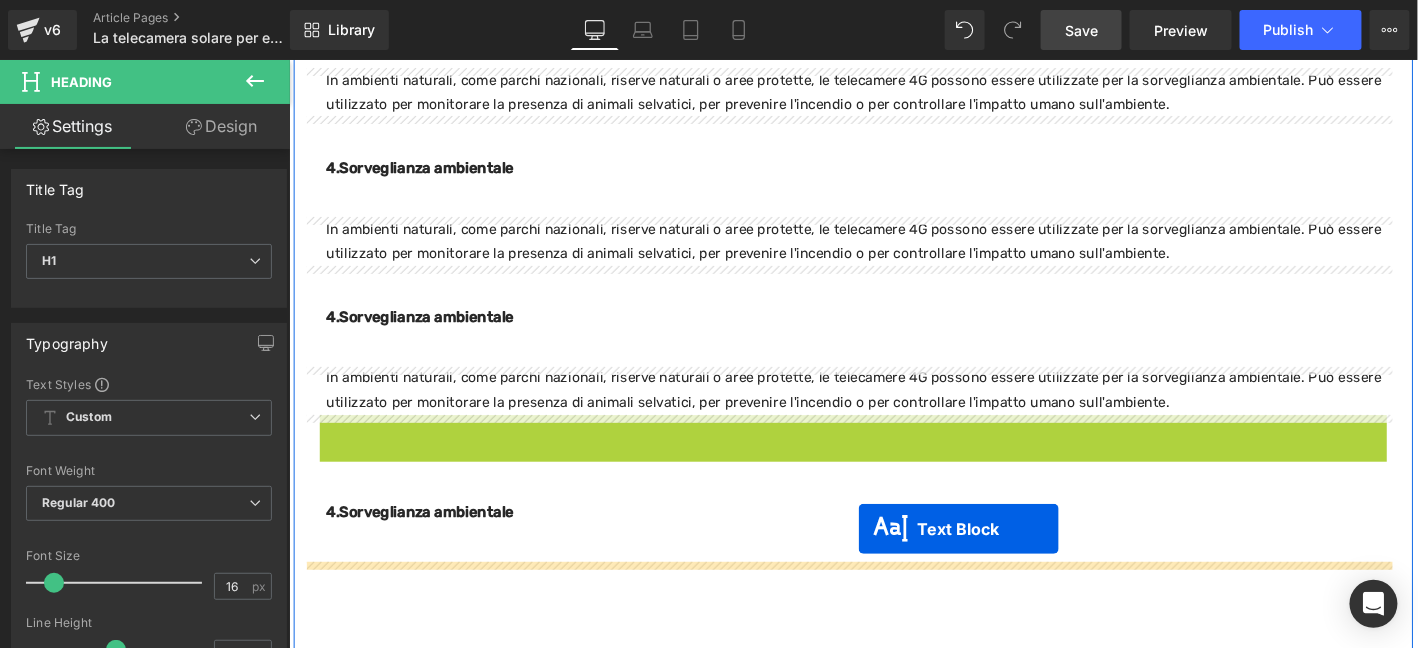 drag, startPoint x: 890, startPoint y: 482, endPoint x: 900, endPoint y: 491, distance: 13.453624 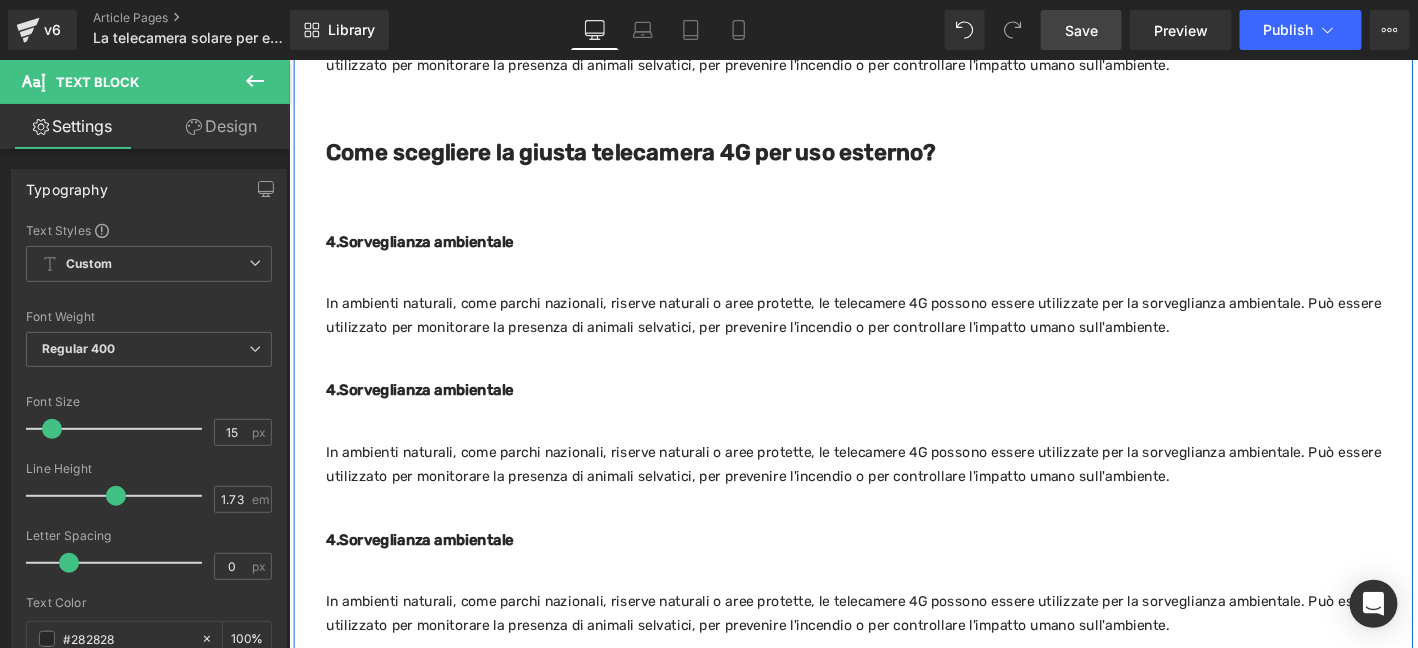 scroll, scrollTop: 2738, scrollLeft: 0, axis: vertical 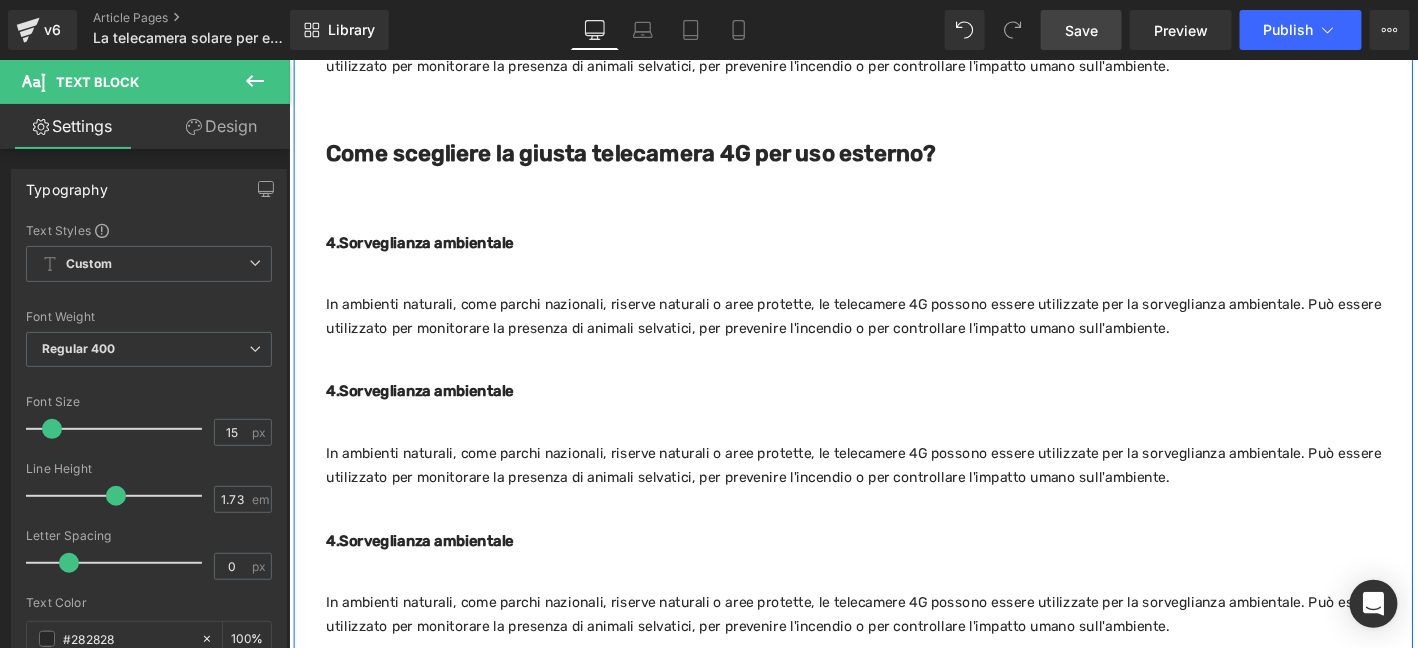 click on "4.Sorveglianza ambientale" at bounding box center [428, 255] 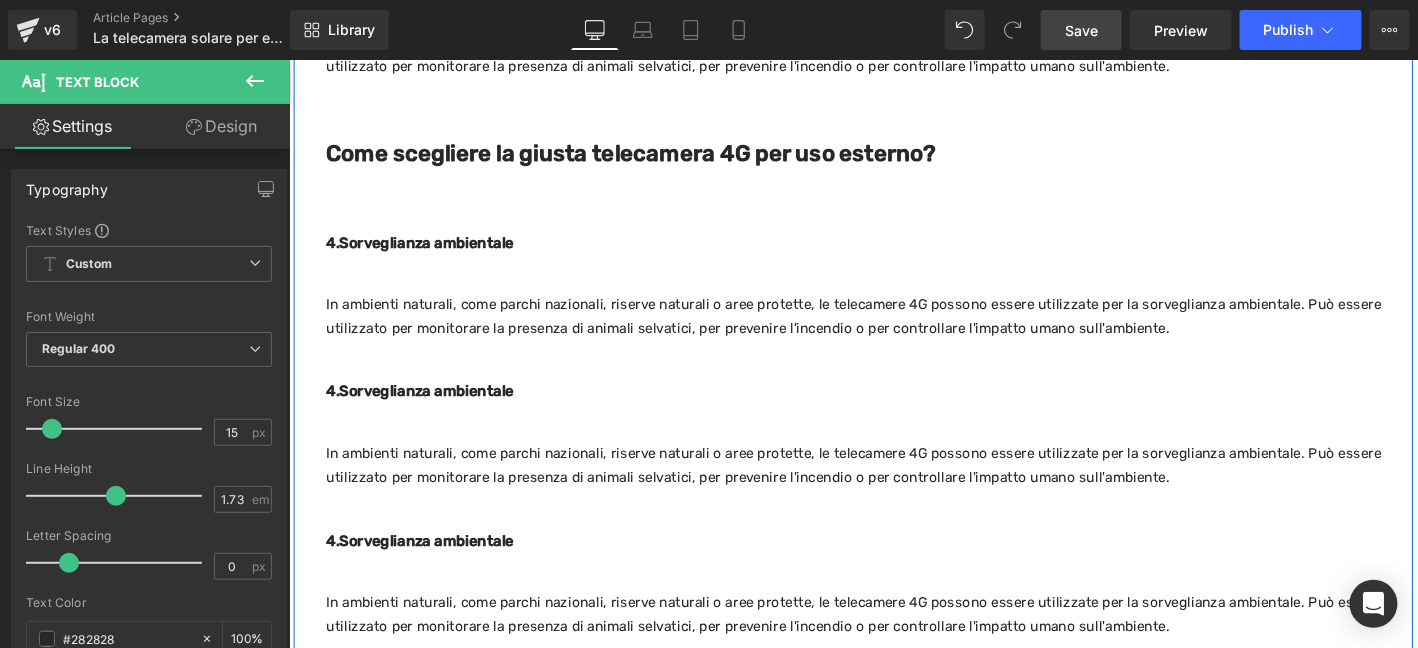 click on "4.Sorveglianza ambientale" at bounding box center (428, 255) 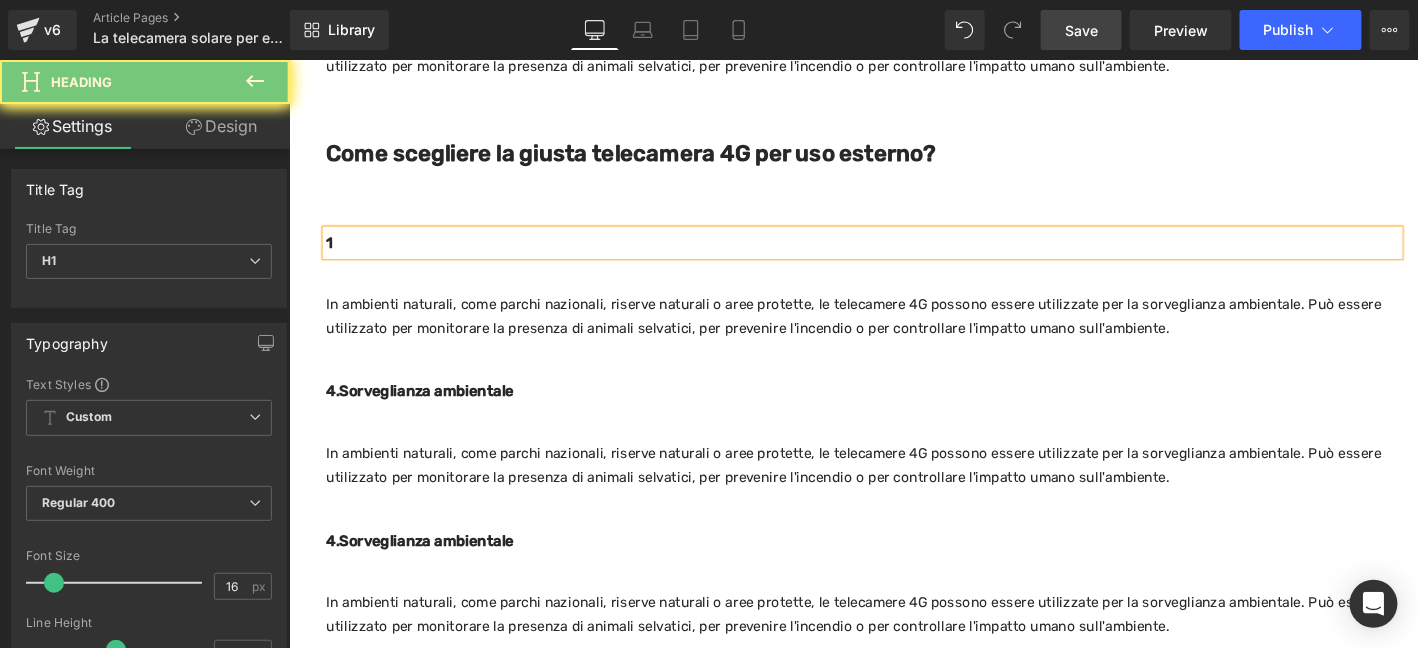 type 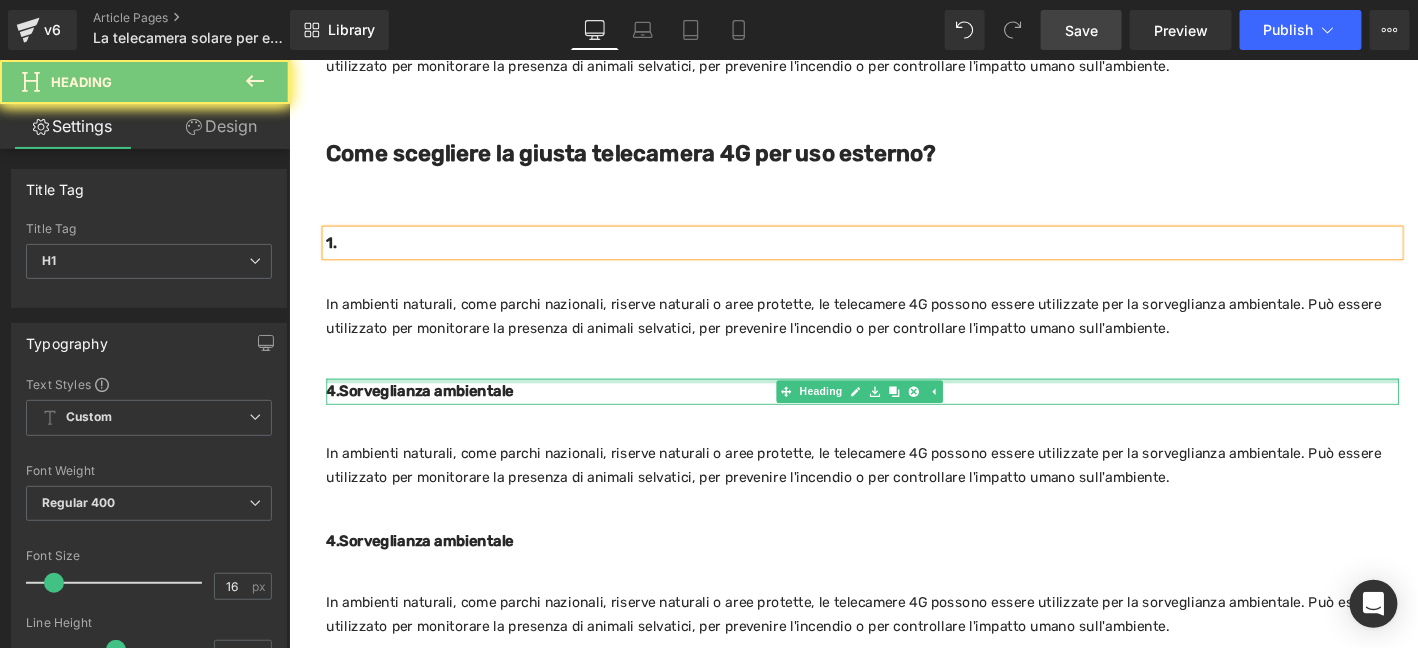 click on "4.Sorveglianza ambientale Heading" at bounding box center (903, 415) 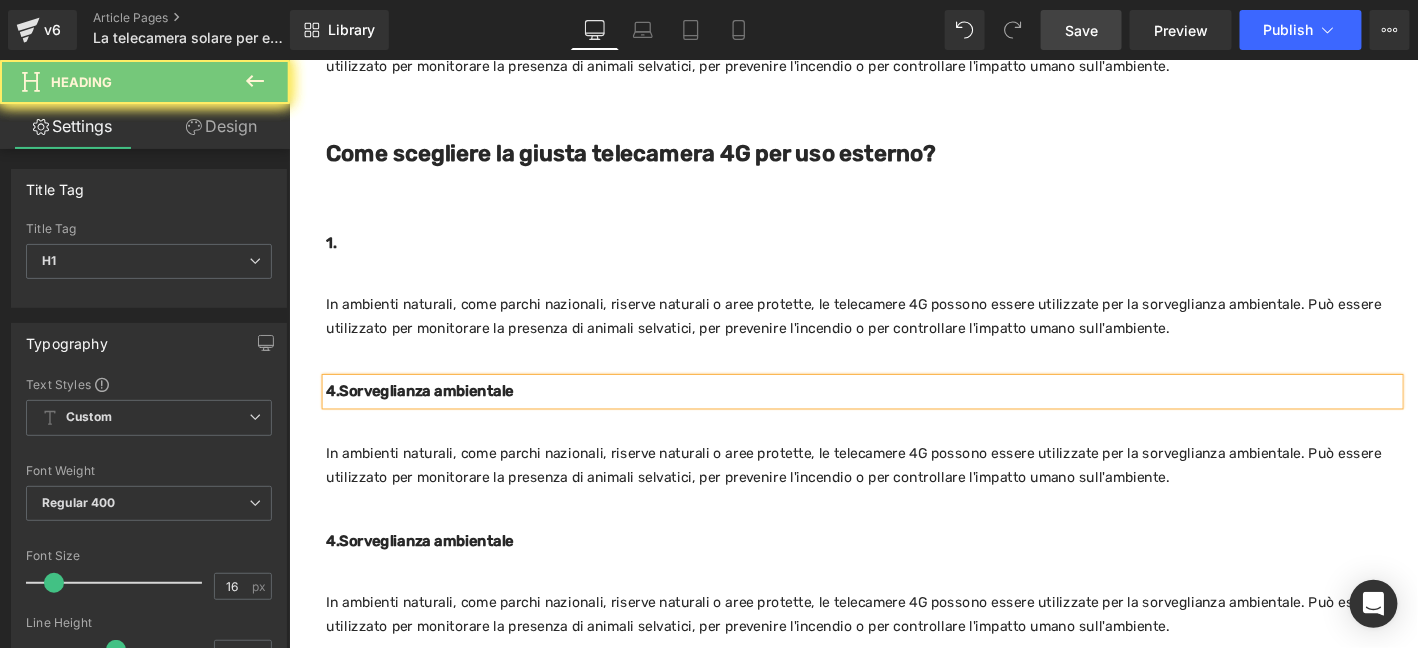 click on "4.Sorveglianza ambientale" at bounding box center [428, 414] 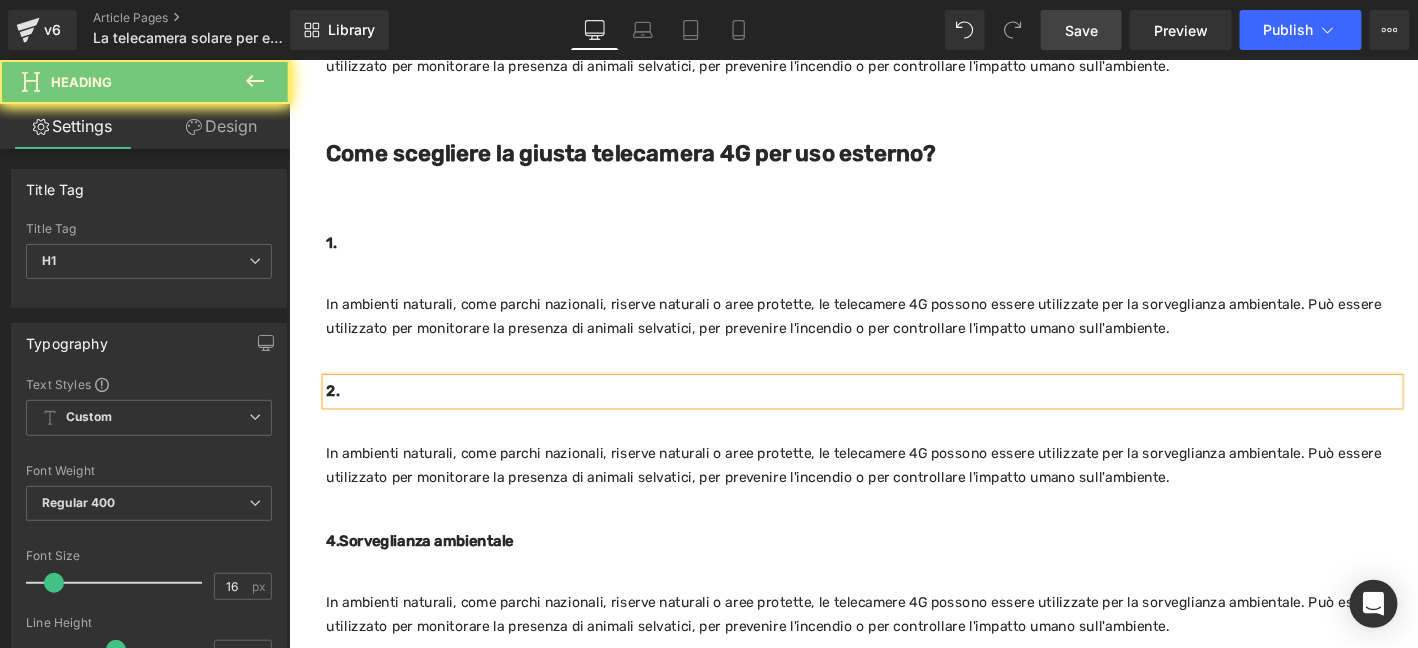 click on "4.Sorveglianza ambientale Heading" at bounding box center (903, 575) 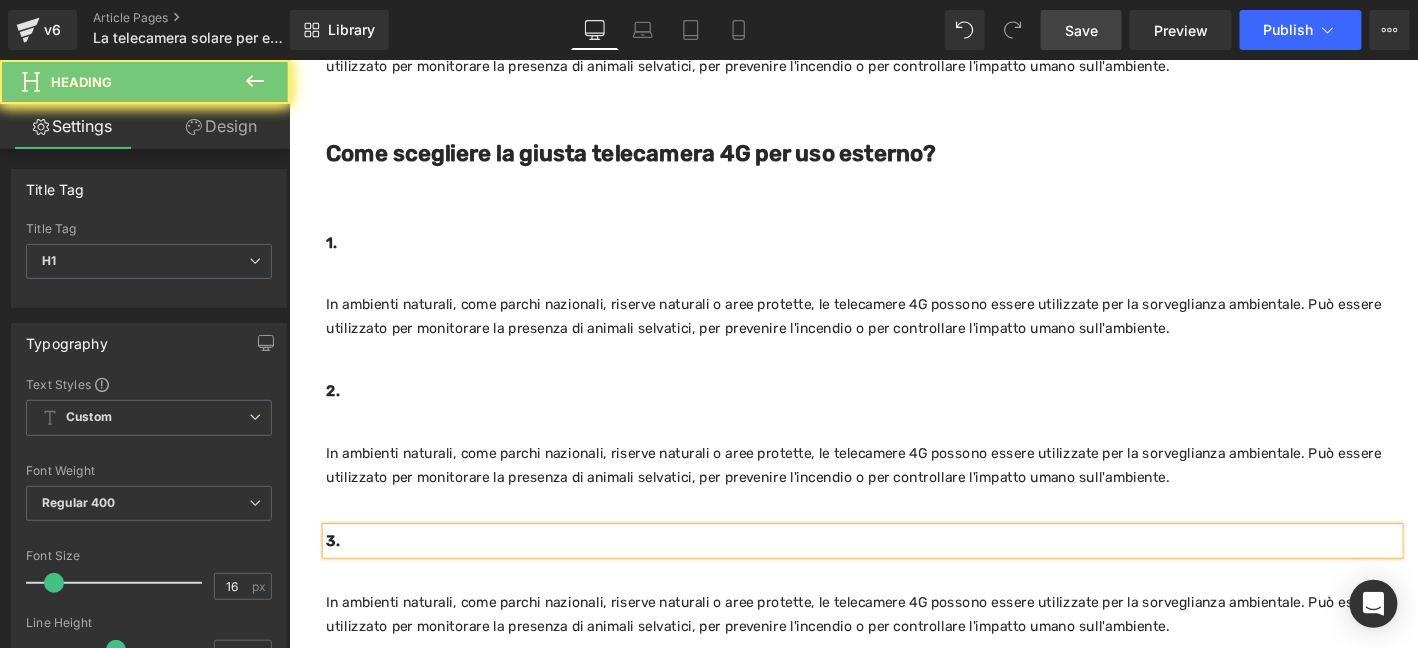 type 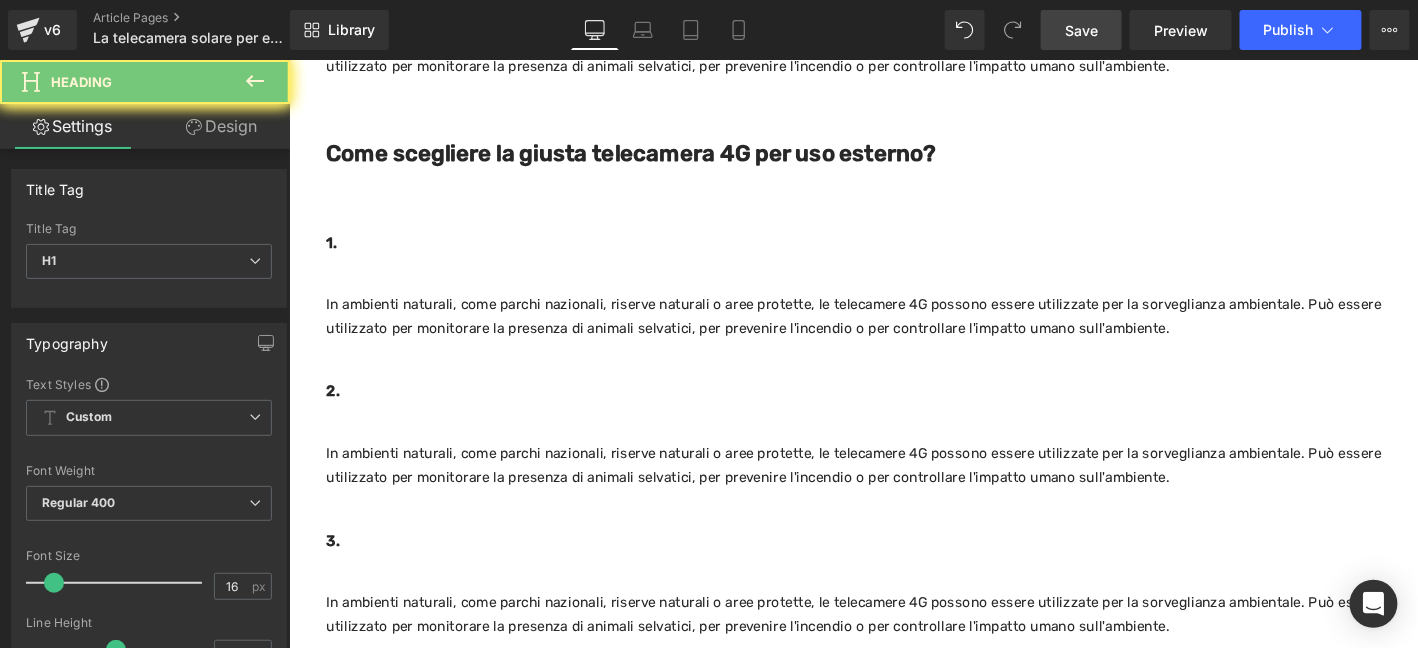 type 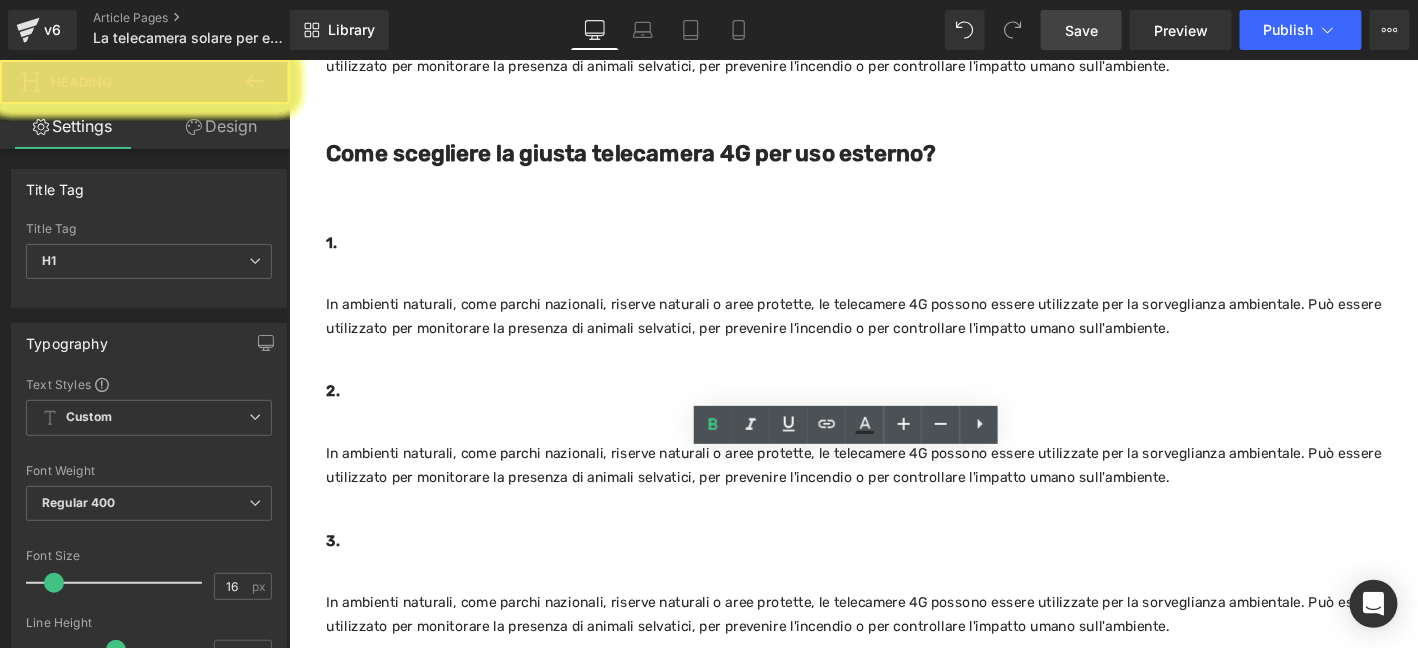 click on "Come funzionano le telecamere 4G per uso esterno?​
Heading
Le telecamere di sorveglianza 4G si basano sulla tecnologia delle reti cellulari 4G per trasmettere i dati video in tempo reale. Invece di dipendere da una connettività Wi-Fi o Ethernet, queste telecamere utilizzano una SIM card per connettersi alla rete mobile. Questo significa che possono essere installate praticamente ovunque, purché ci sia una copertura 4G sufficiente. La tecnologia 4G garantisce una connettività stabile e veloce, consentendo di visualizzare i flussi video in alta definizione senza interruzioni o ritardi significativi.
Text Block         I principali vantaggi delle telecamere 4G per uso esterno​ Heading         1.Flessibilità nell'installazione: Heading         Text Block         1.Connettività 4G: ovunque, in qualsiasi momento Heading         Text Block         2.Sorveglianza in tempo reale da qualsiasi parte Heading         Text Block         Heading         Text Block" at bounding box center (893, -452) 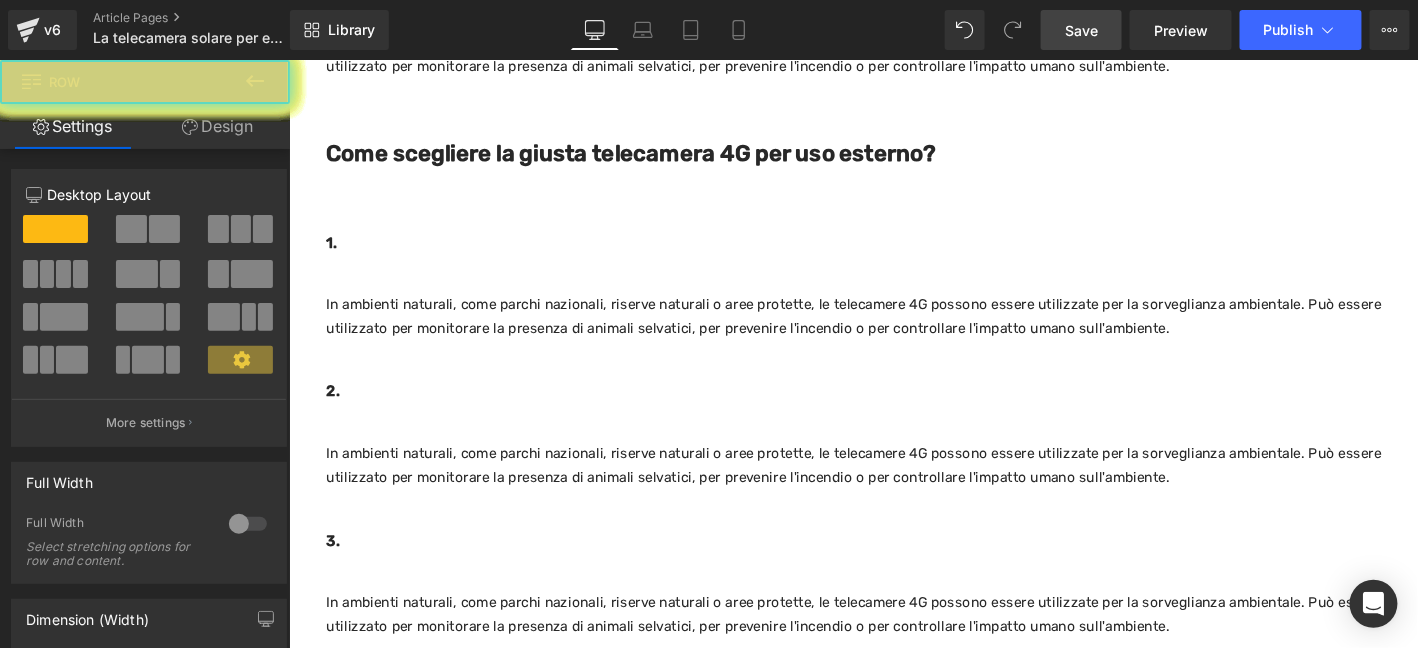 click on "Save" at bounding box center [1081, 30] 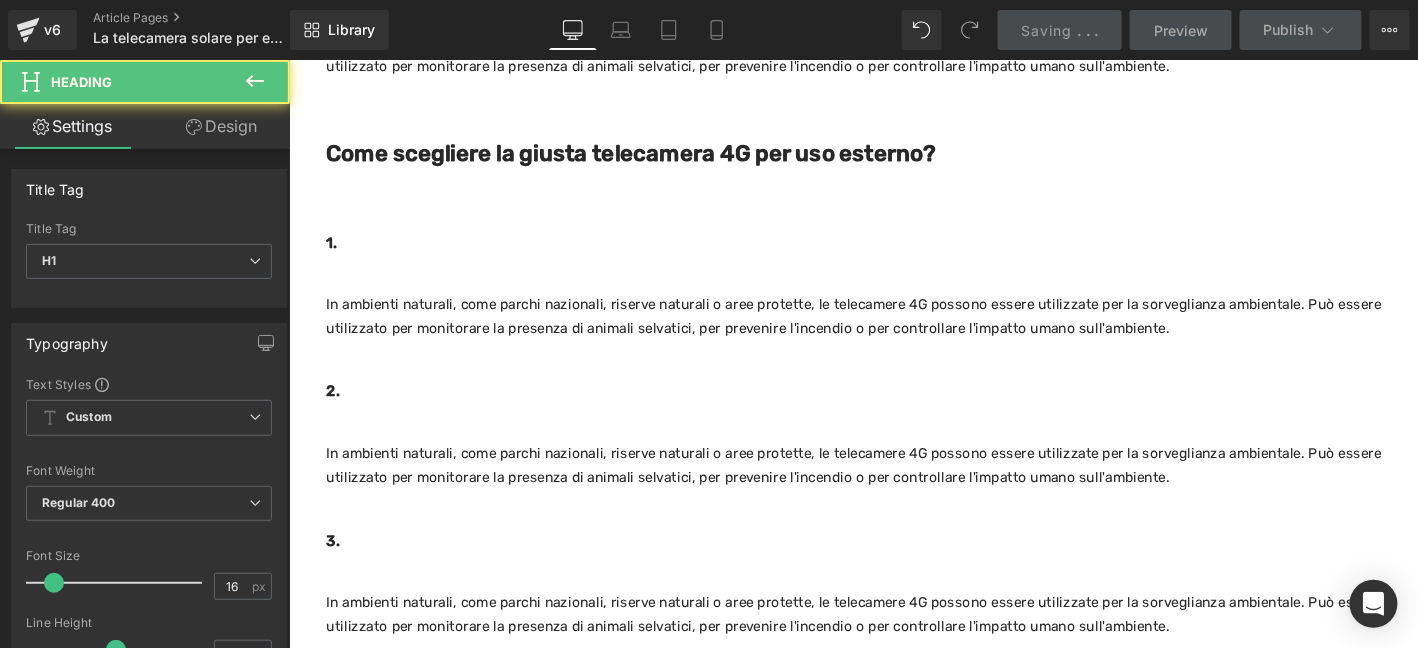 click on "5." at bounding box center [903, 894] 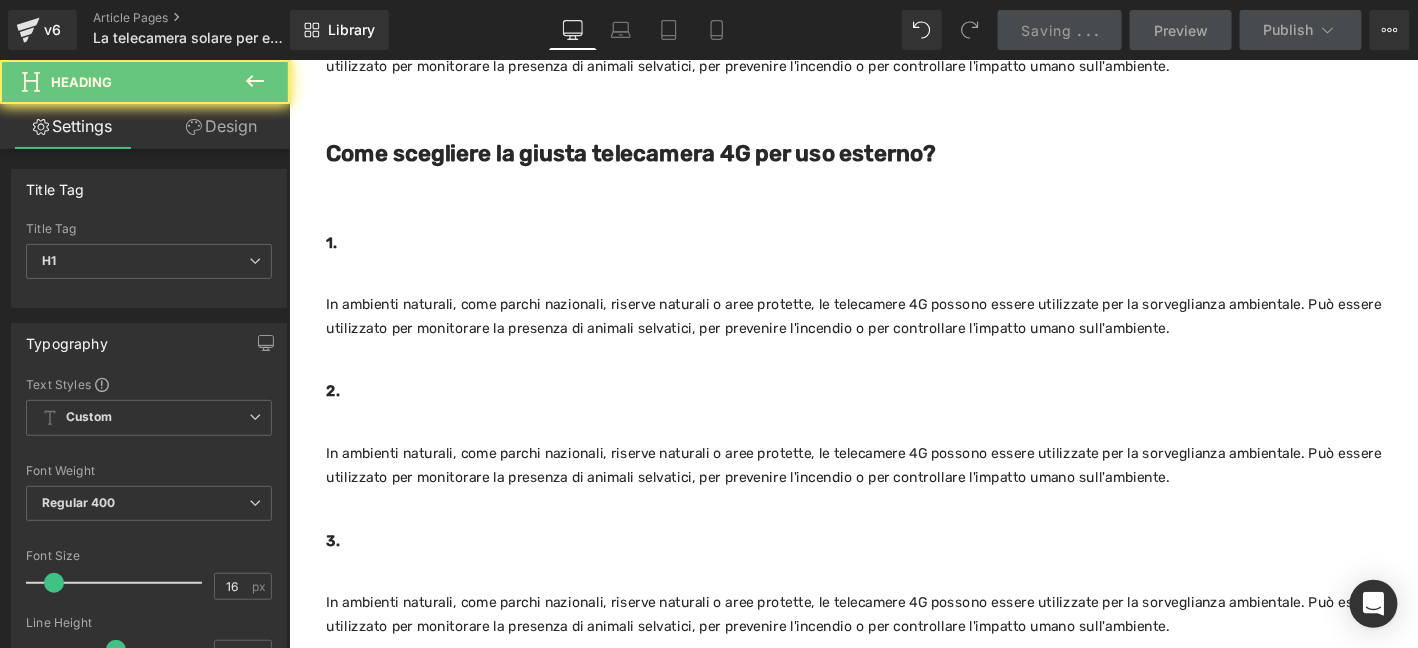 click on "5." at bounding box center (903, 894) 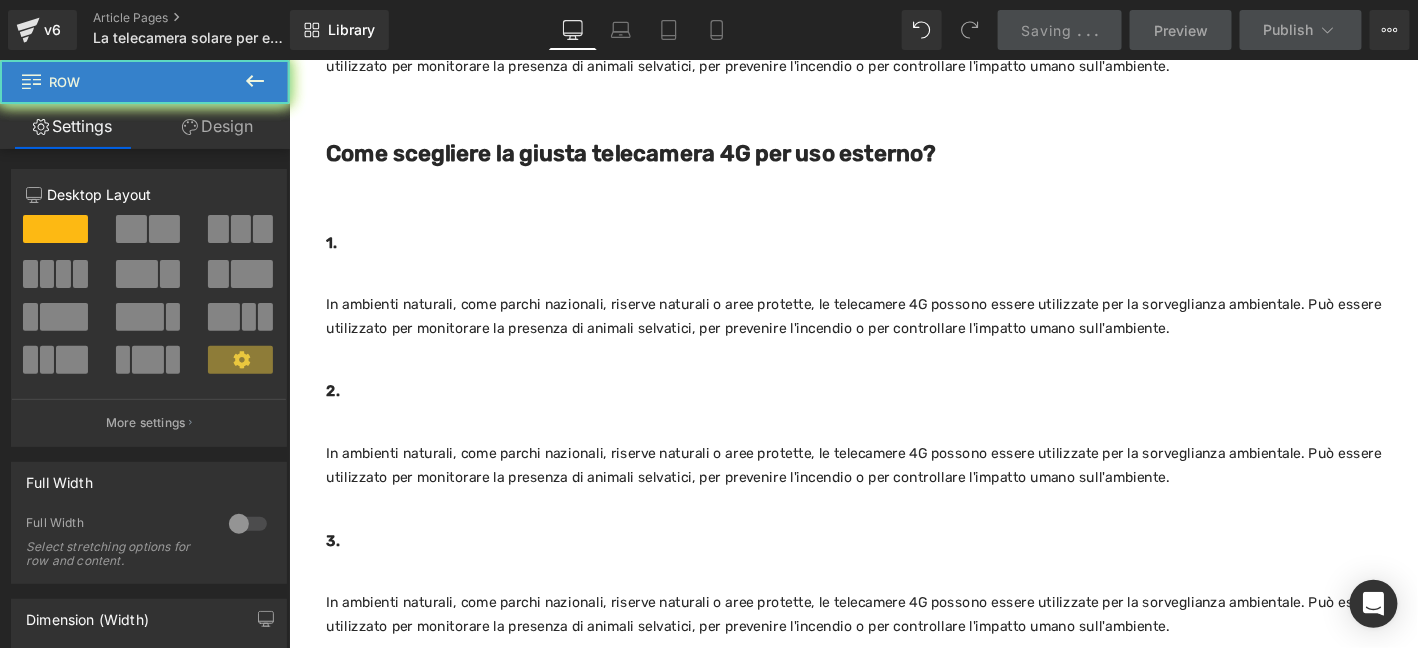 click on "Le telecamere di sorveglianza 4G per uso esterno: Potenza, flessibilità e sicurezza in un'unica soluzione. Heading         Nella moderna società digitale, la sicurezza è diventata una priorità per tutti. Sia per proteggere le proprie proprietà, le aziende o semplicemente per avere la tranquillità di mente, le telecamere di sorveglianza sono diventate un'arma indispensabile. Tra queste, le telecamere di sorveglianza 4G per uso esterno si distinguono per la loro tecnologia avanzata e la loro capacità di offrire un servizio di sorveglianza affidabile anche in luoghi dove l'accesso a reti Wi-Fi o Ethernet è limitato o inesistente. Text Block         Row         Row   82px" at bounding box center [893, -2336] 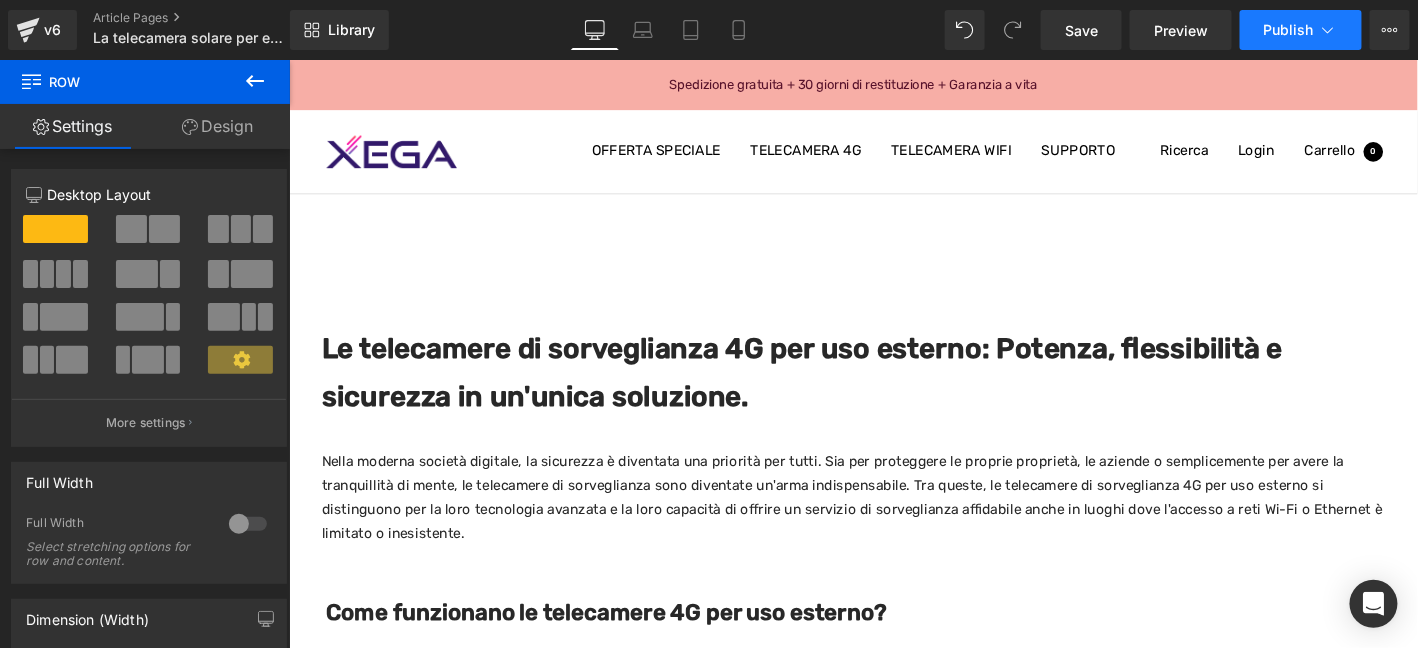 click on "Publish" at bounding box center (1301, 30) 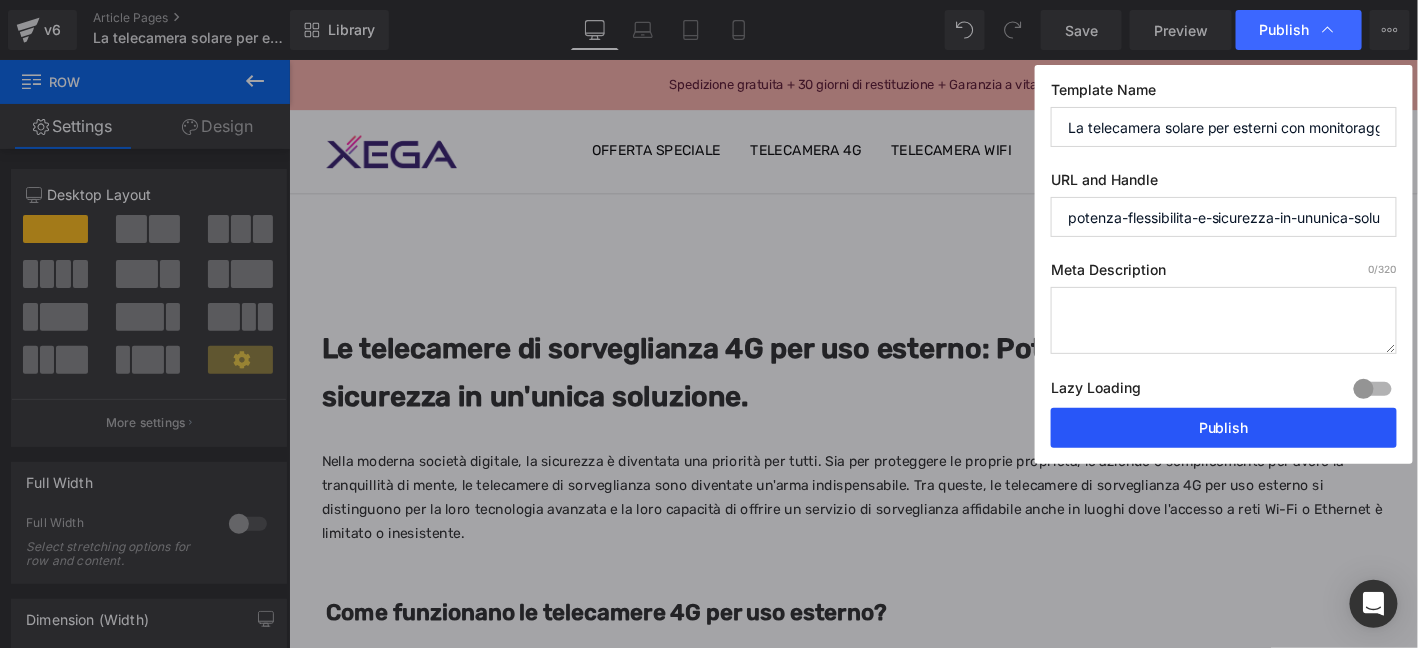 click on "Publish" at bounding box center [1224, 428] 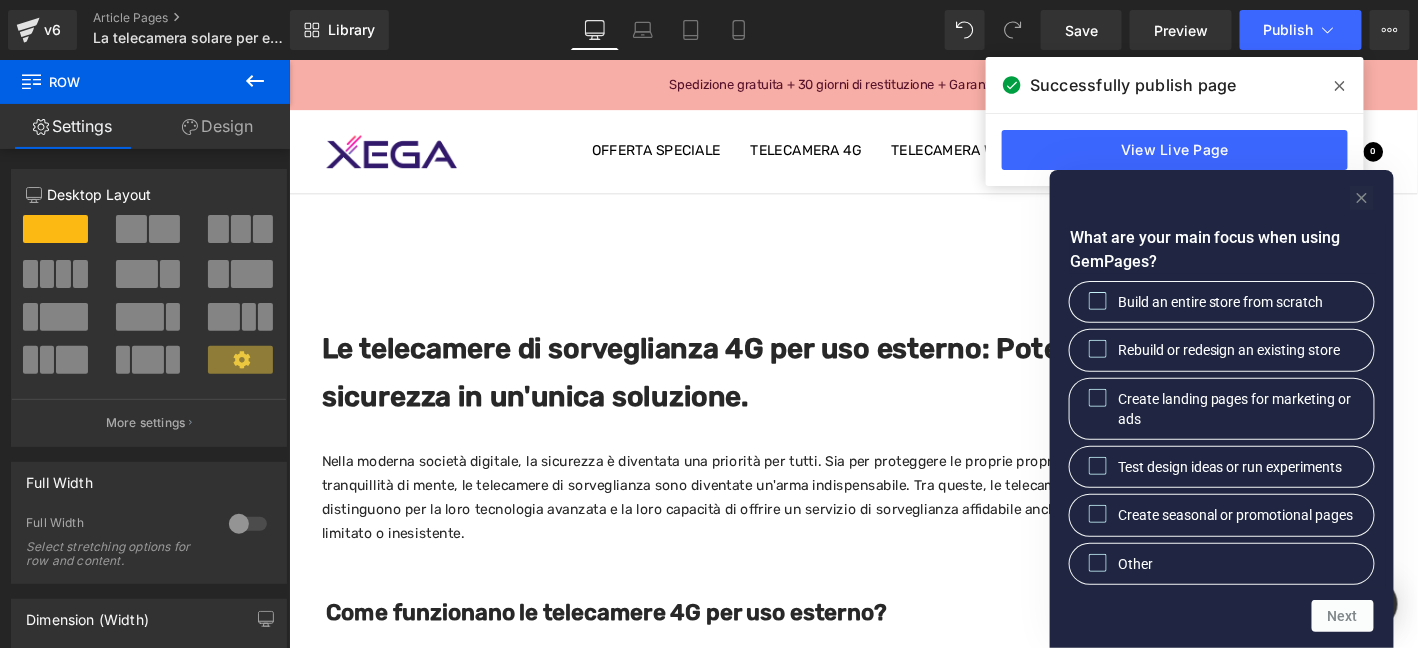 click 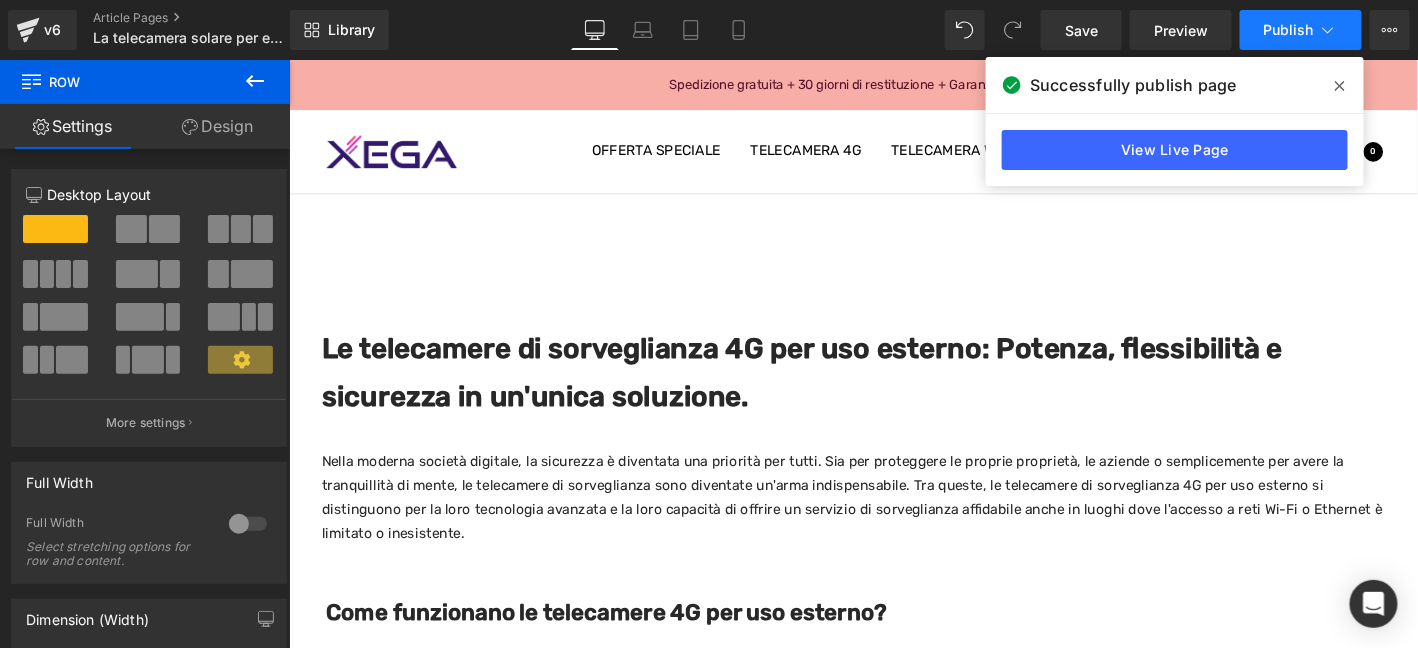 click on "Publish" at bounding box center [1289, 30] 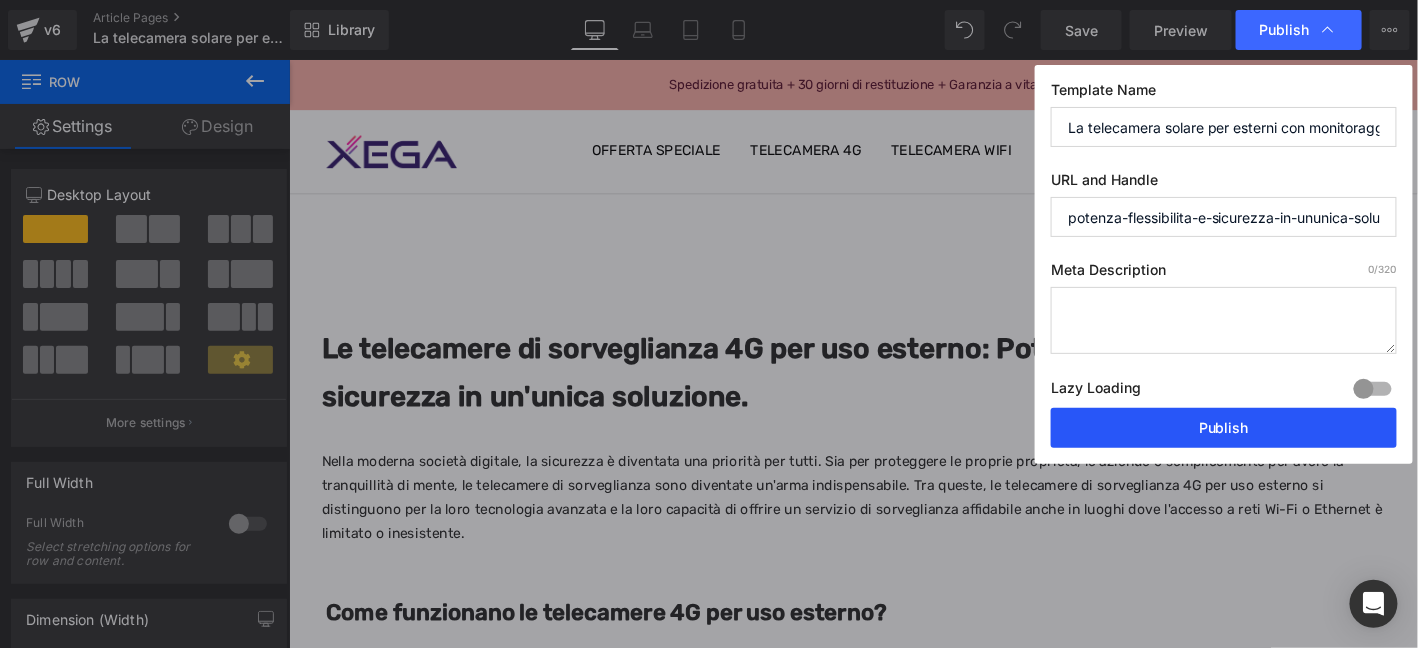 click on "Publish" at bounding box center (1224, 428) 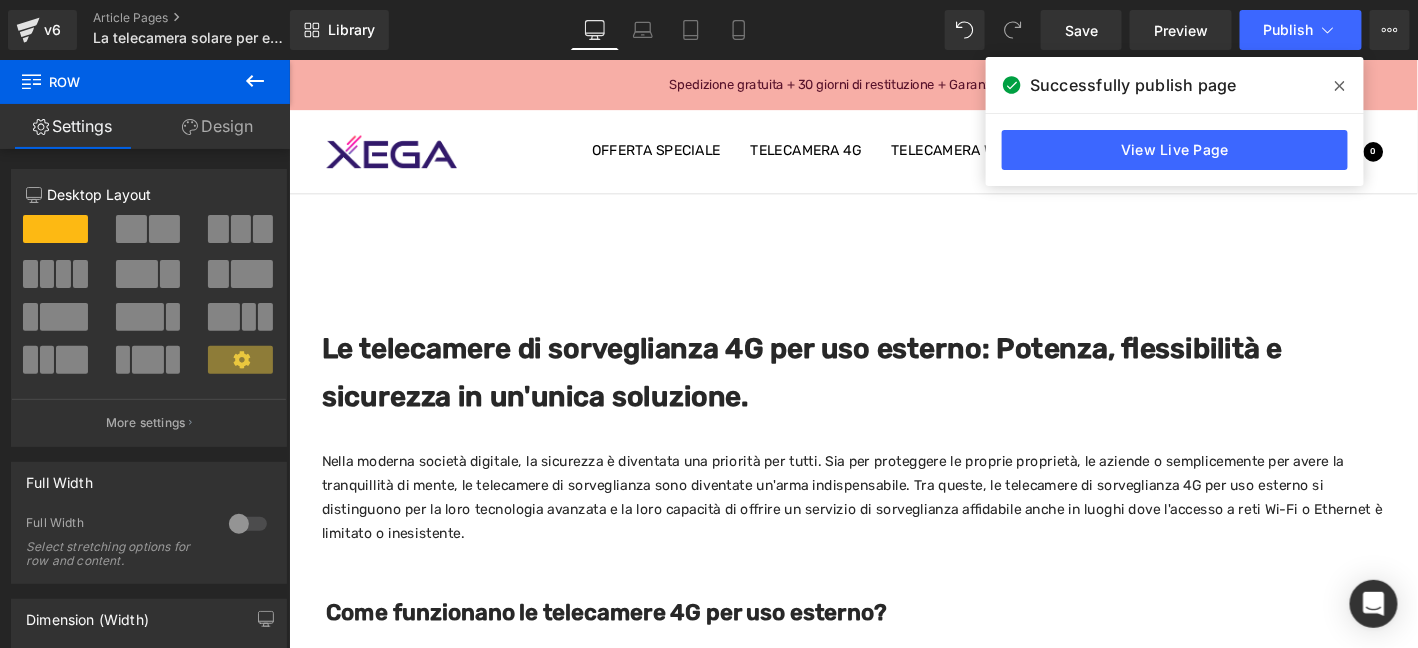 click 